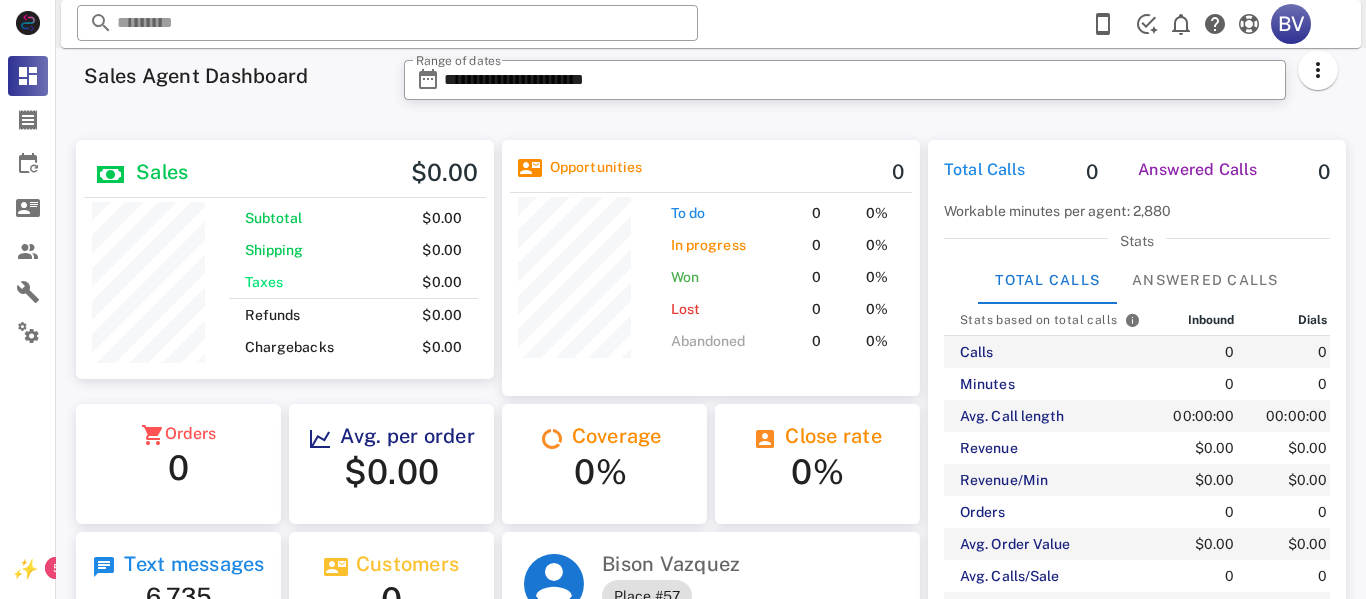 scroll, scrollTop: 0, scrollLeft: 0, axis: both 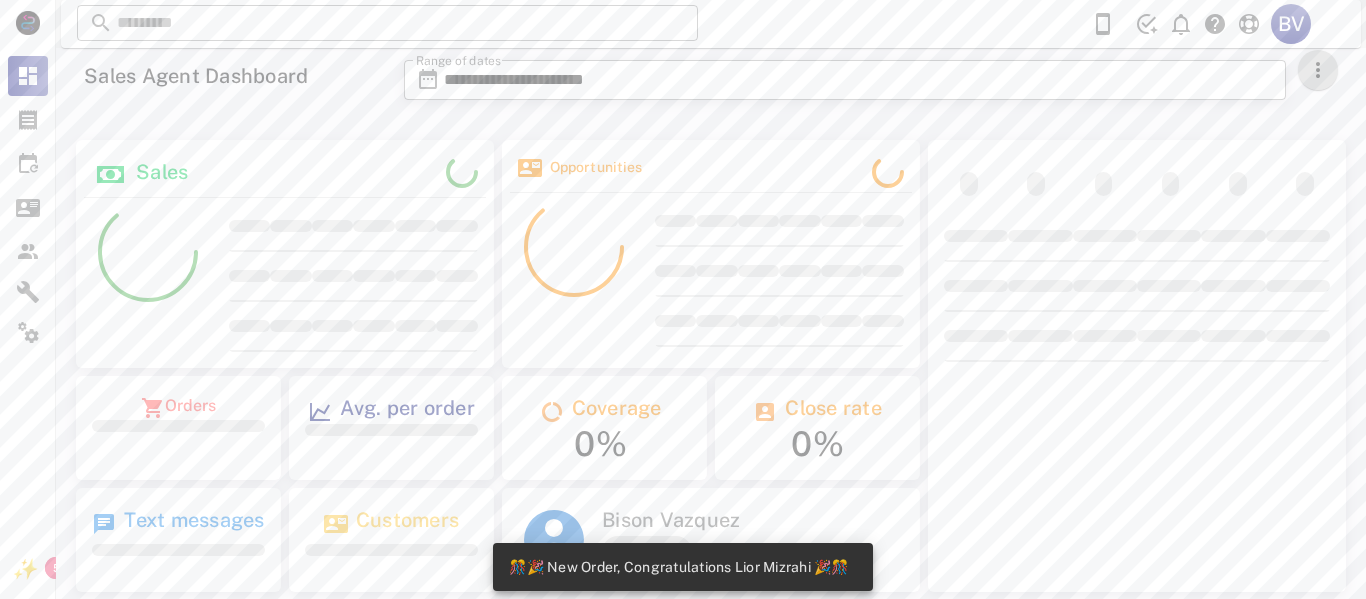 click at bounding box center [1318, 70] 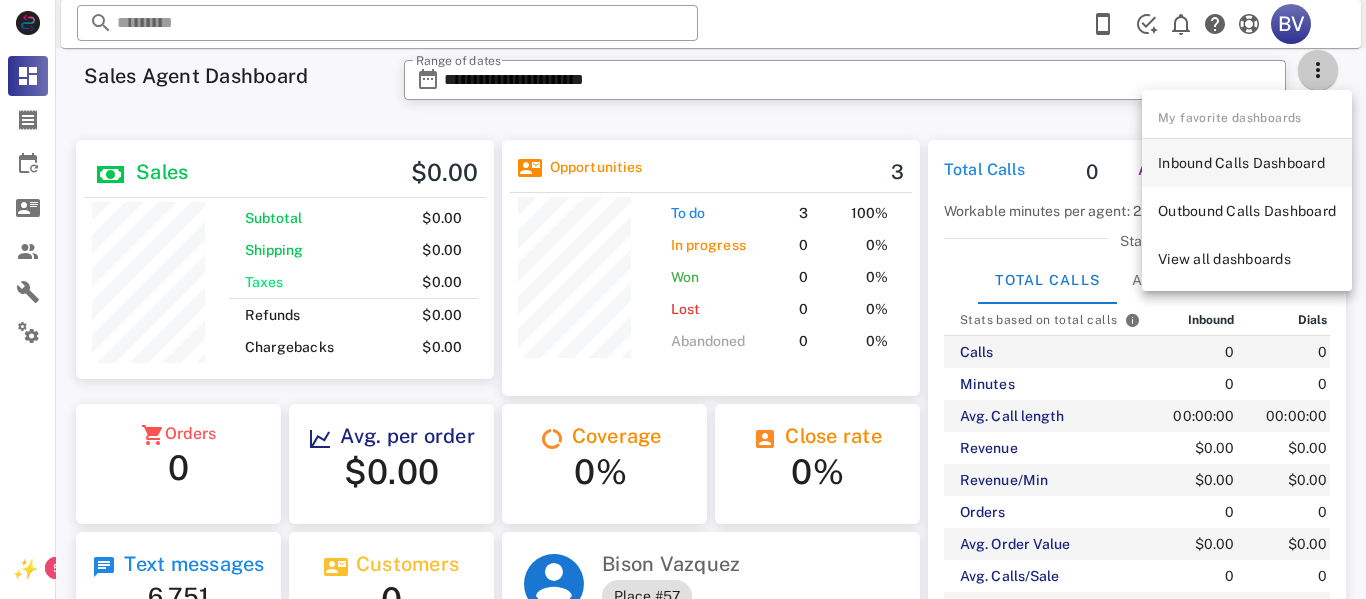 scroll, scrollTop: 999761, scrollLeft: 999582, axis: both 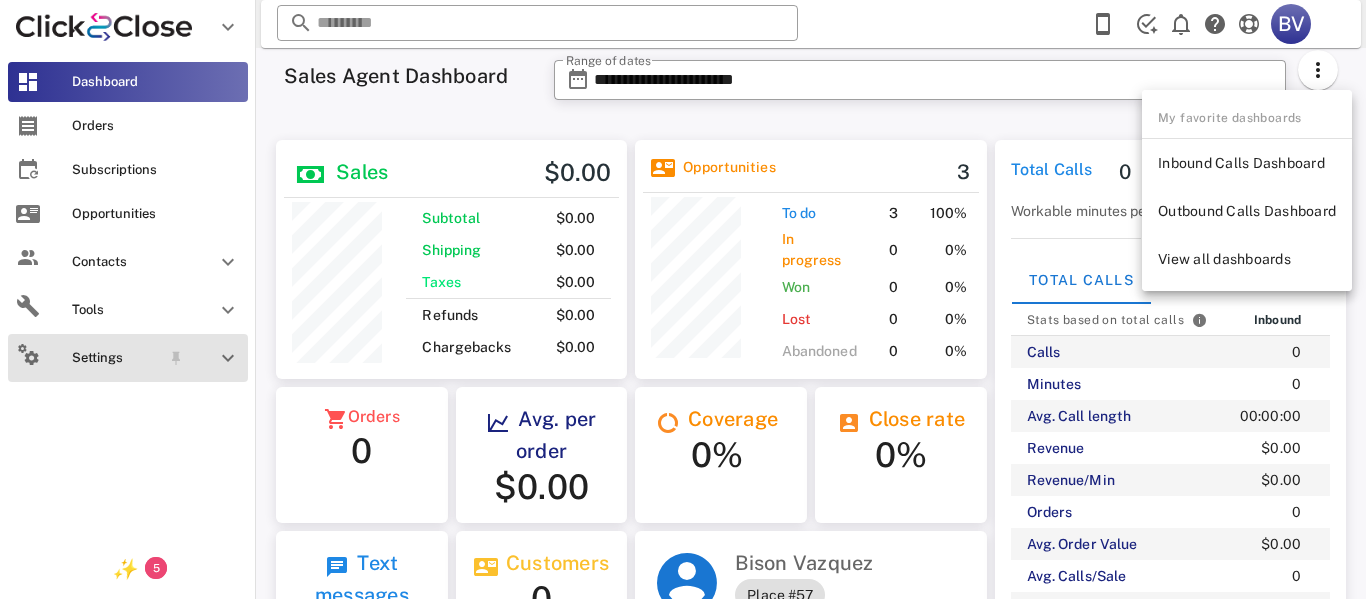 click on "Settings" at bounding box center (116, 358) 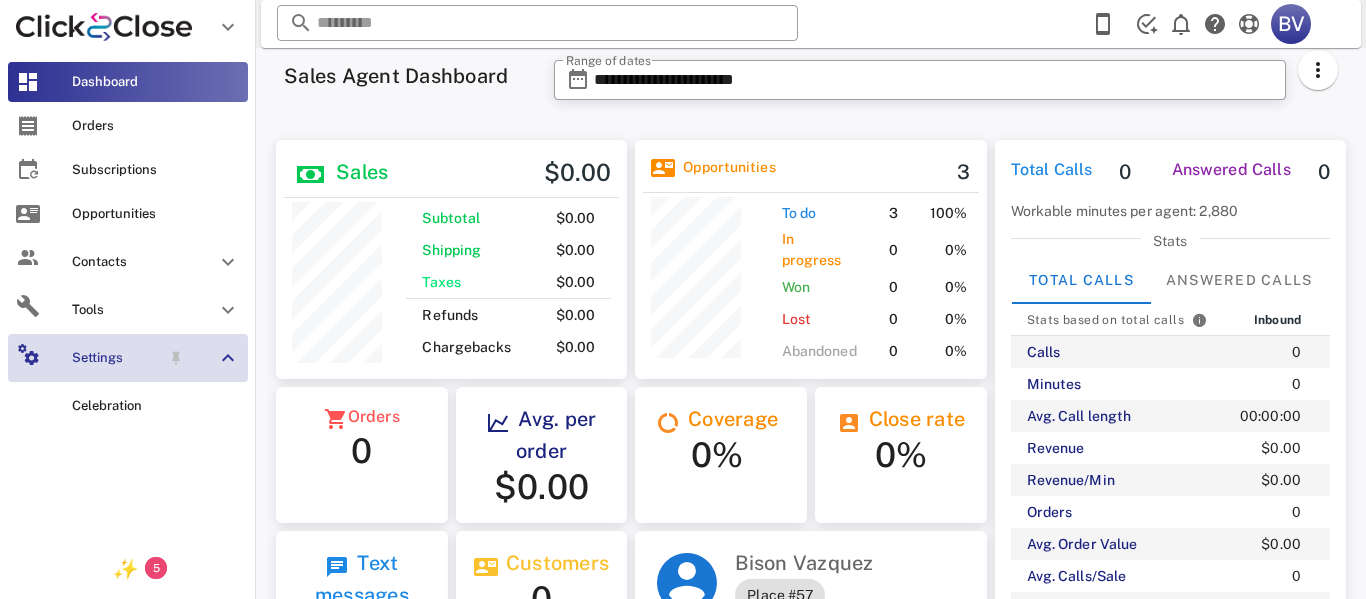 click on "Settings" at bounding box center (116, 358) 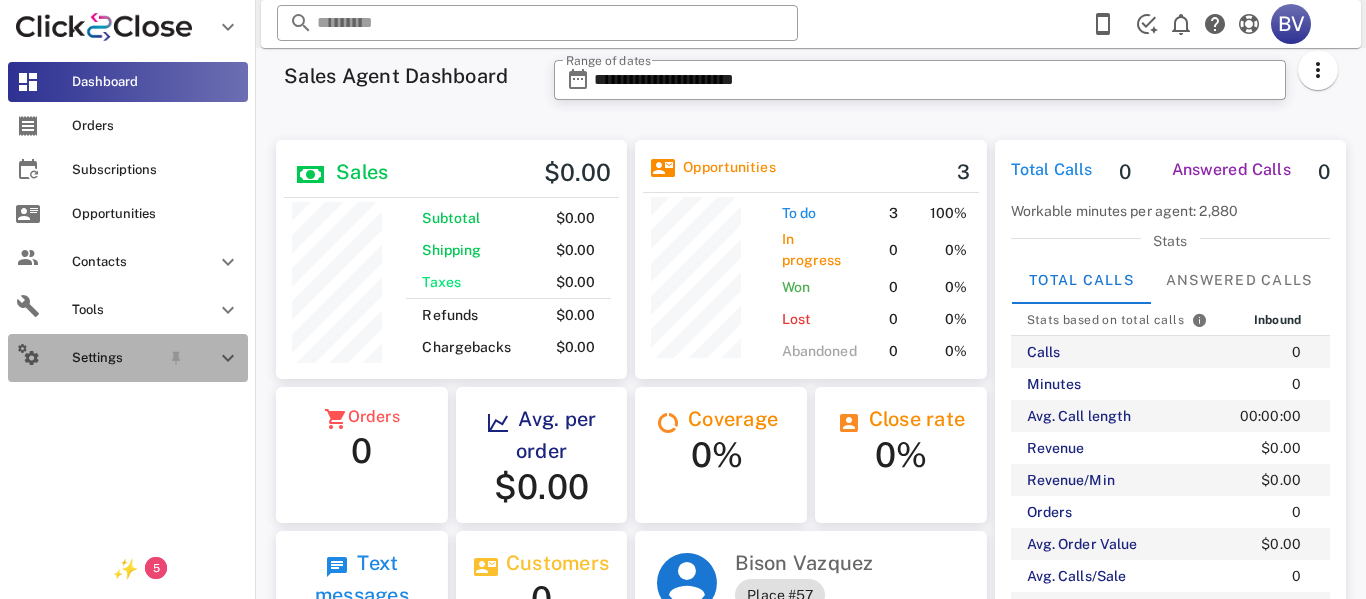 click on "Settings" at bounding box center (116, 358) 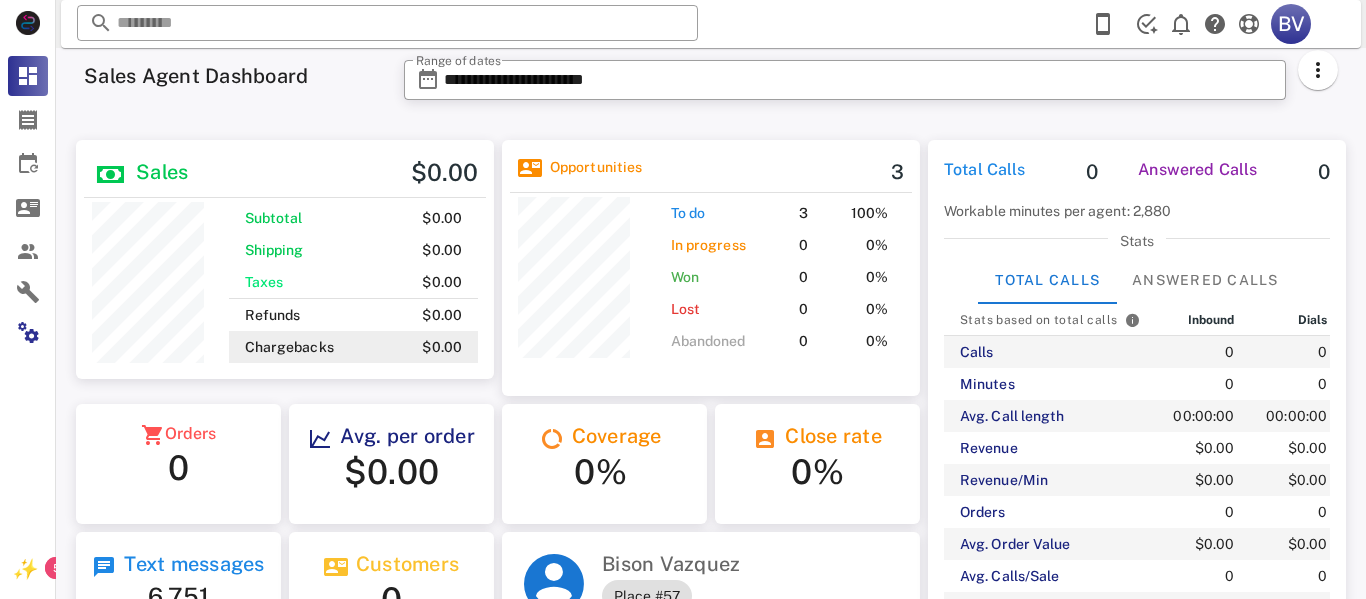 scroll, scrollTop: 999761, scrollLeft: 999582, axis: both 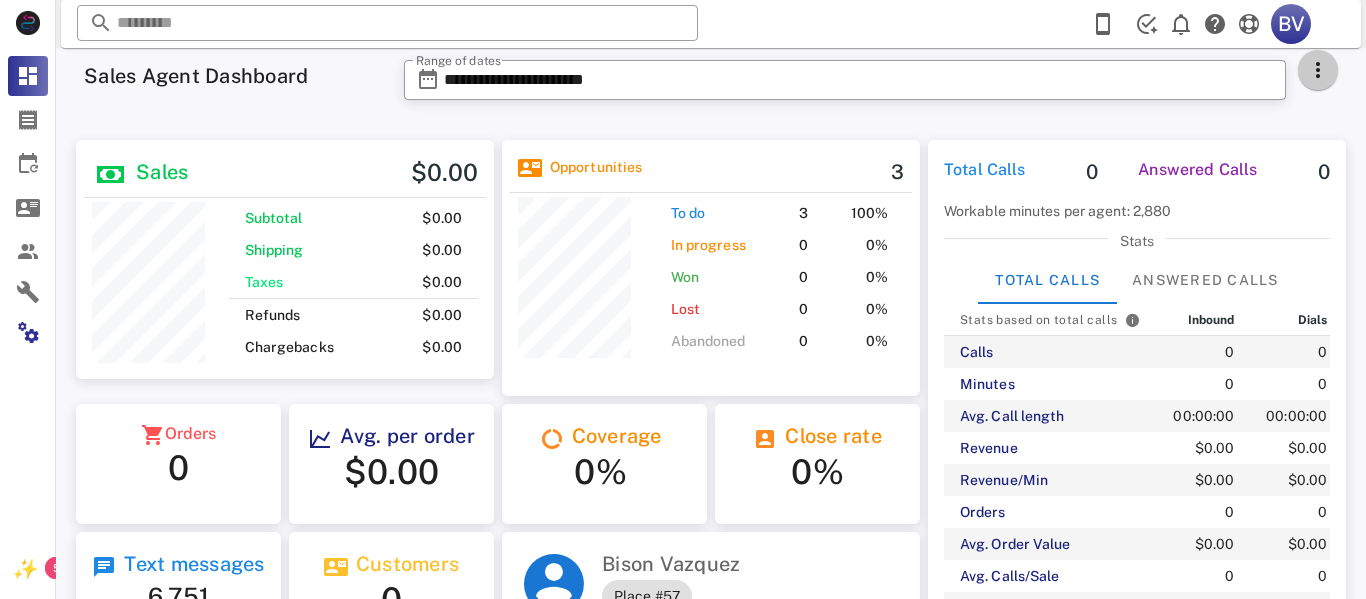 click at bounding box center (1318, 70) 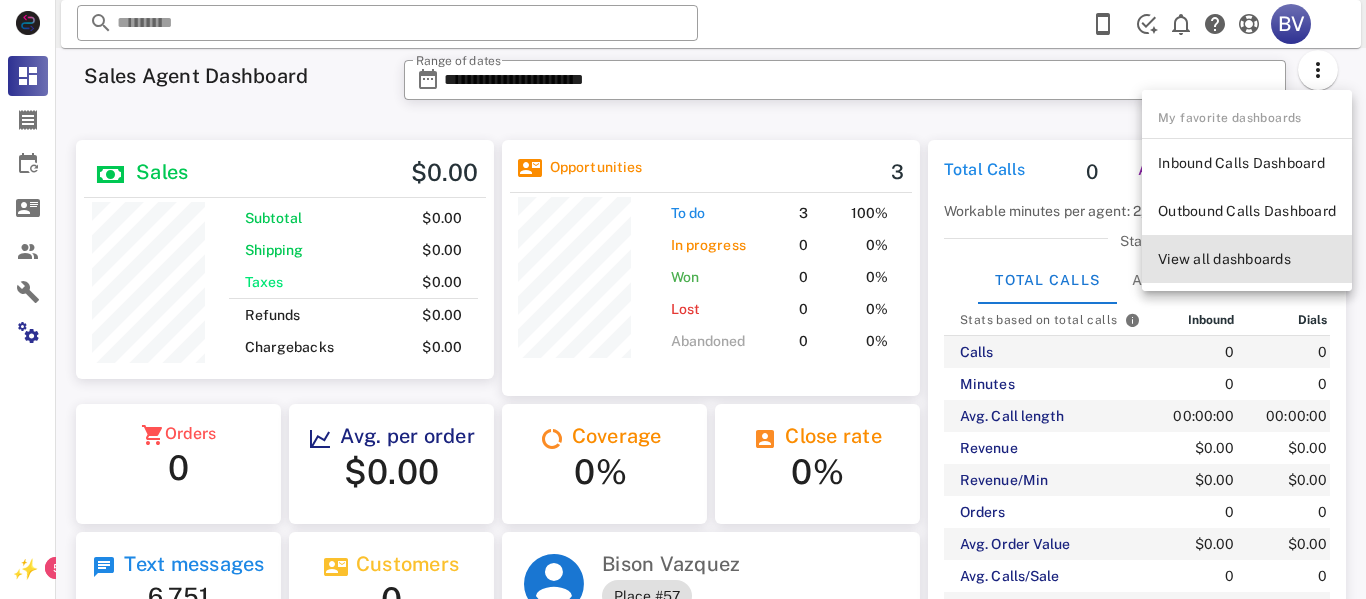 click on "View all dashboards" at bounding box center [1247, 259] 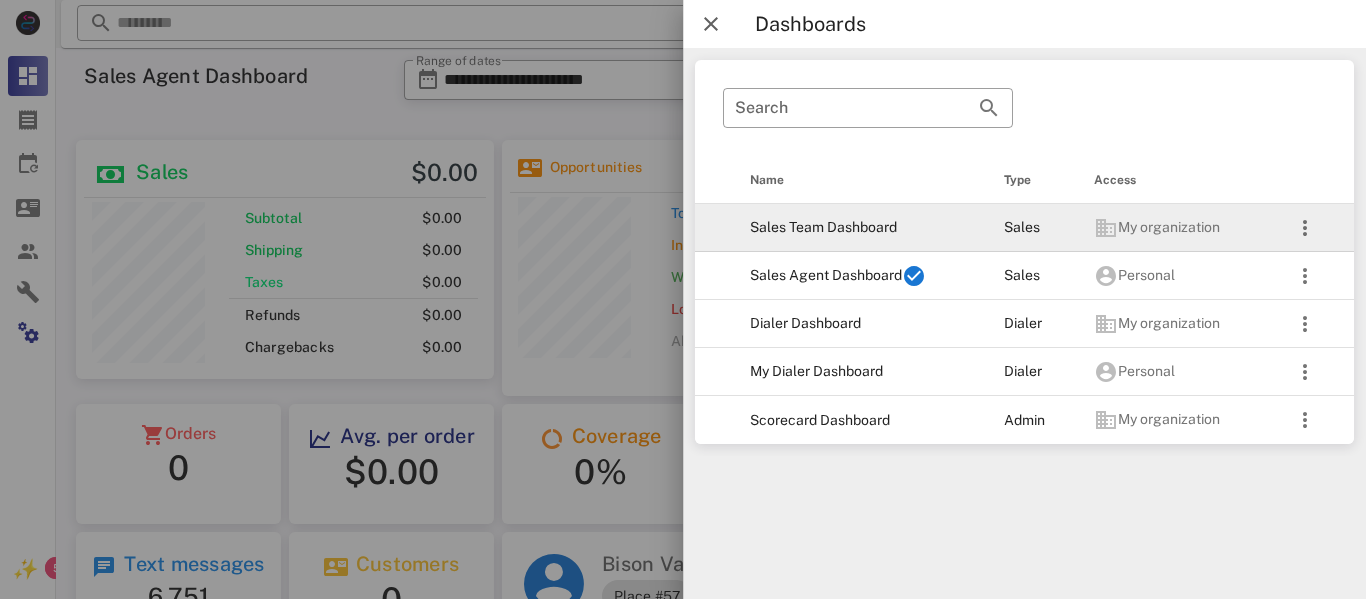 click on "Sales Team Dashboard" at bounding box center [861, 228] 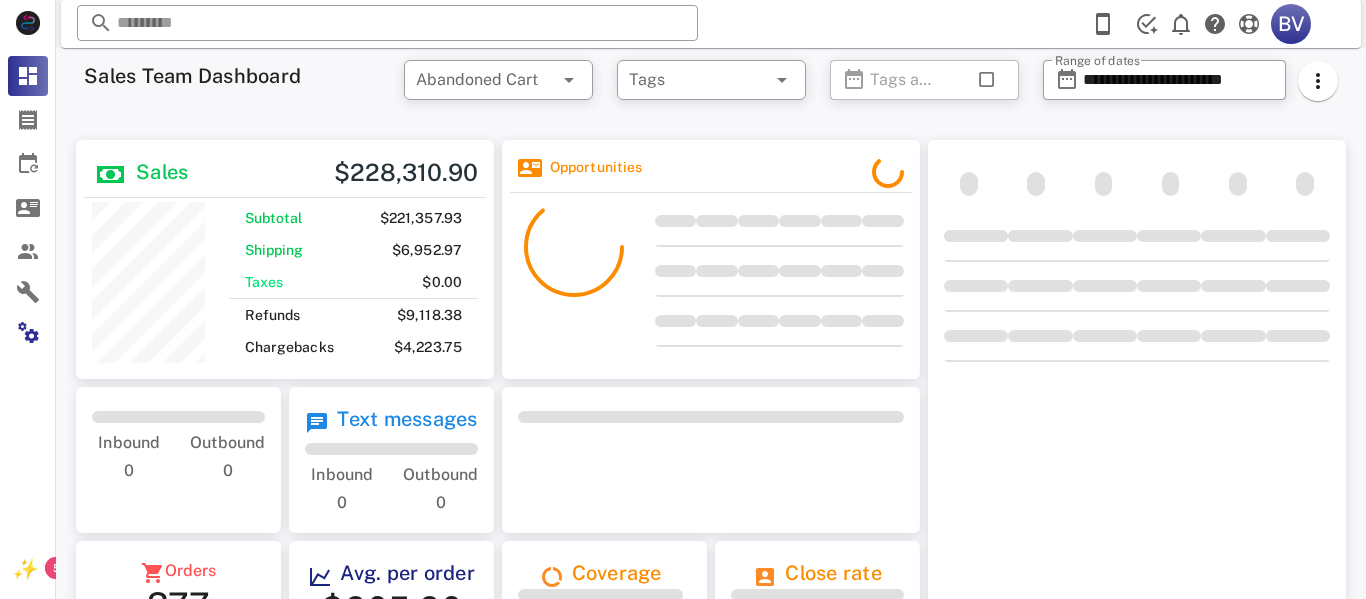 scroll, scrollTop: 999761, scrollLeft: 999582, axis: both 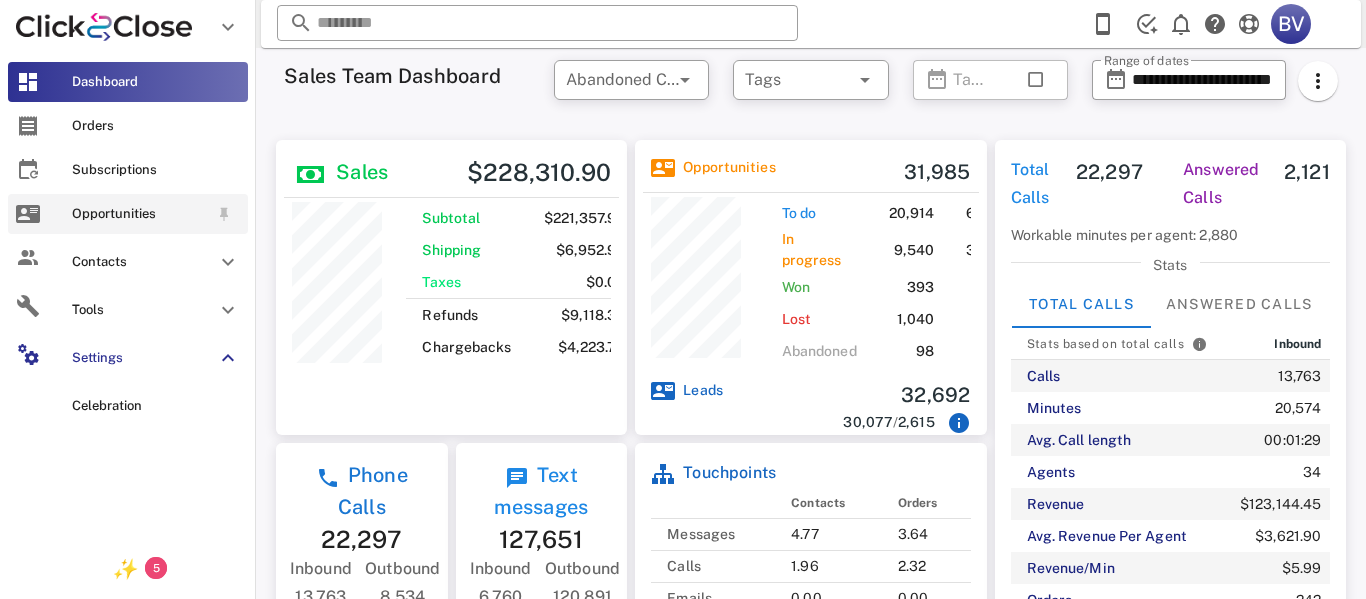 click on "Opportunities" at bounding box center (140, 214) 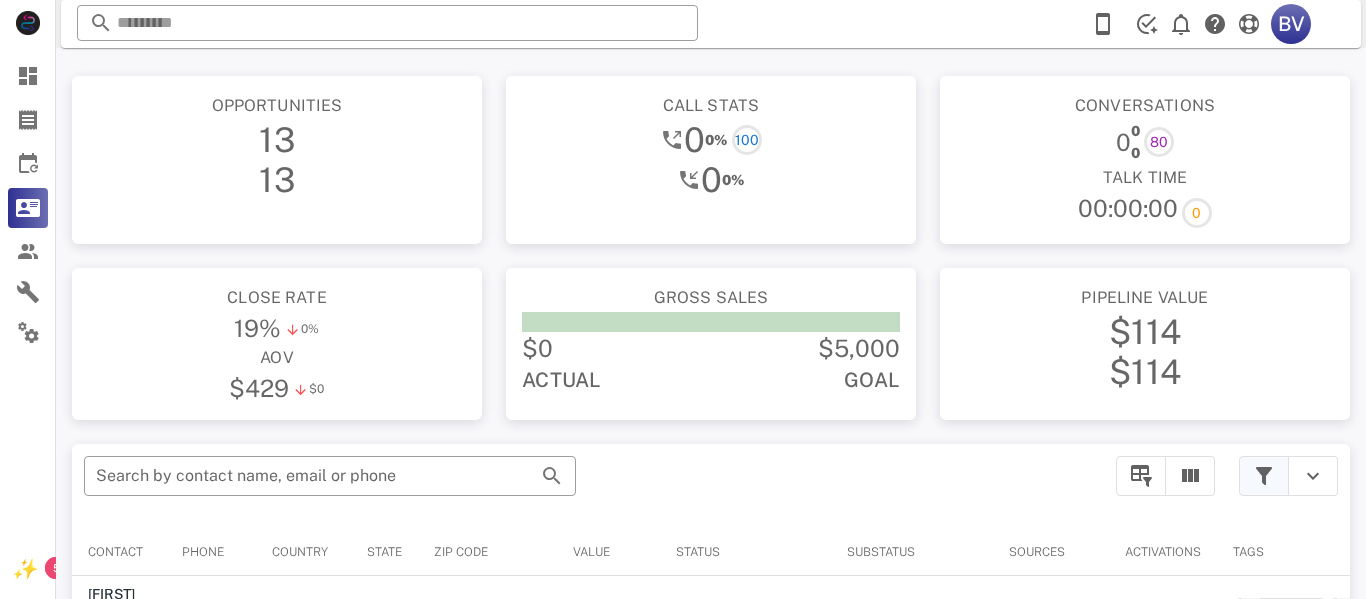 click at bounding box center [1264, 476] 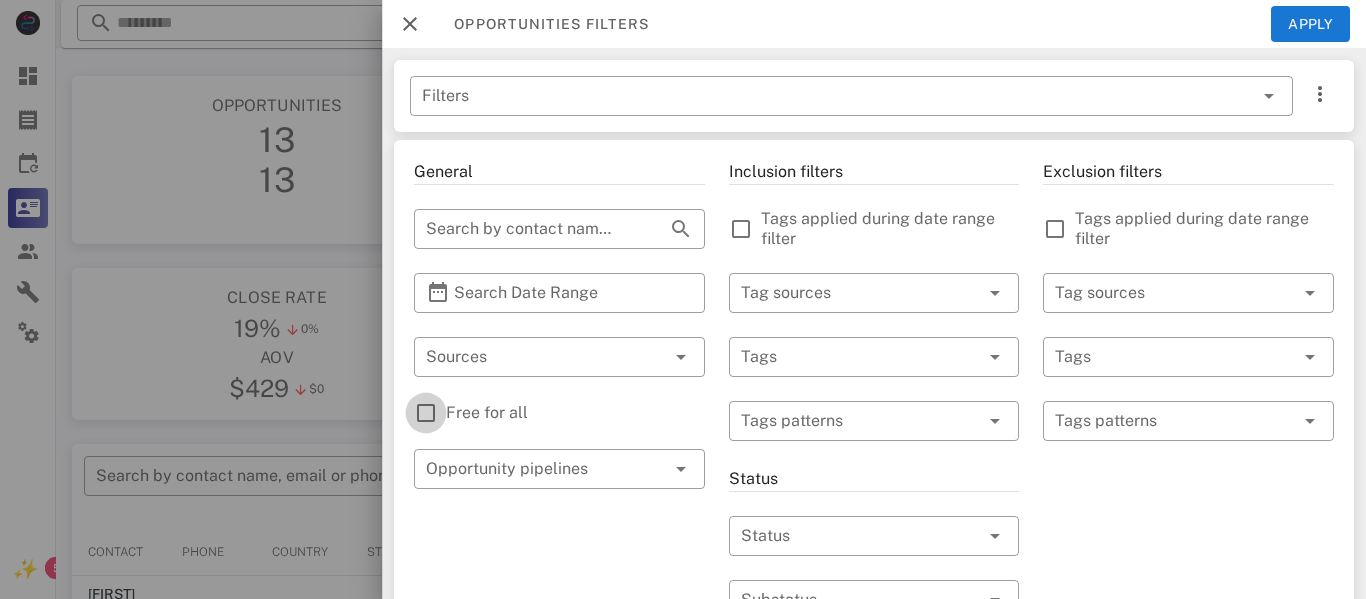click at bounding box center (426, 413) 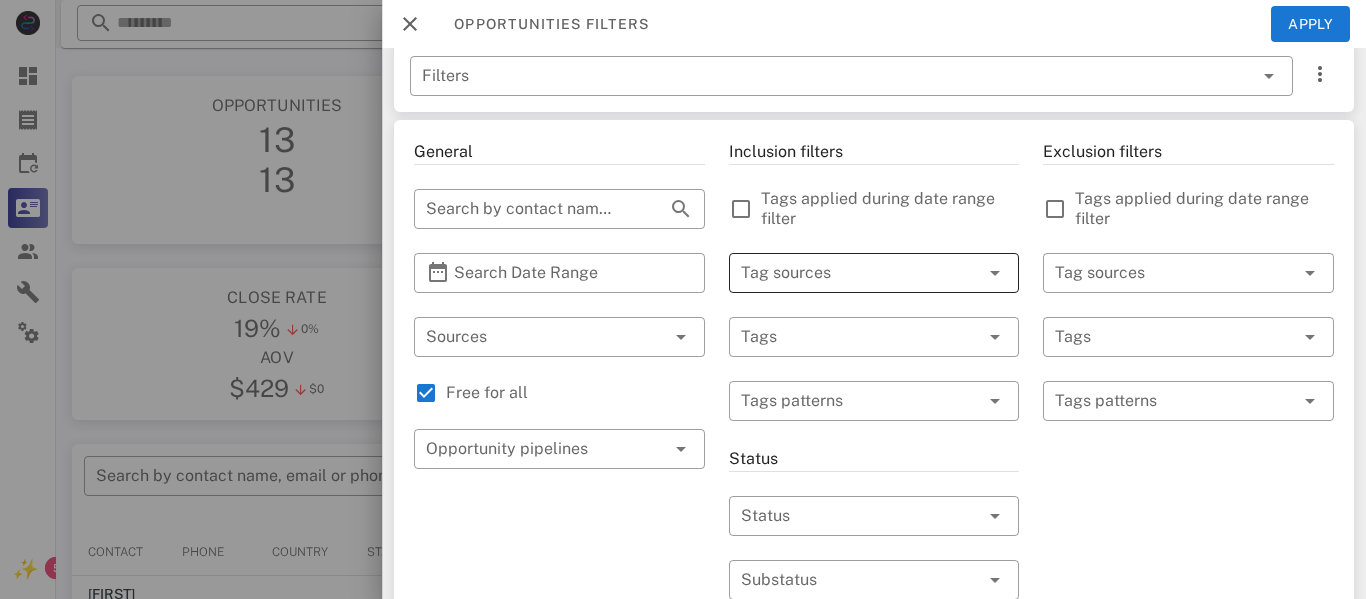 scroll, scrollTop: 23, scrollLeft: 0, axis: vertical 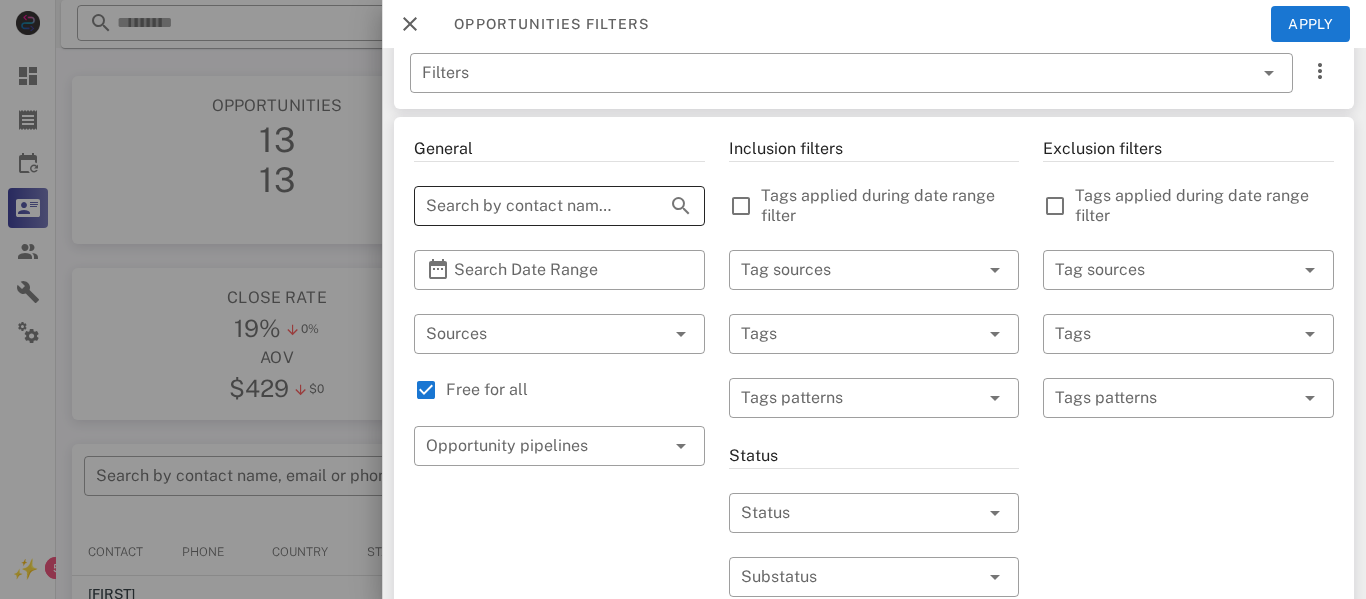 click on "Search by contact name, email or phone" at bounding box center (531, 206) 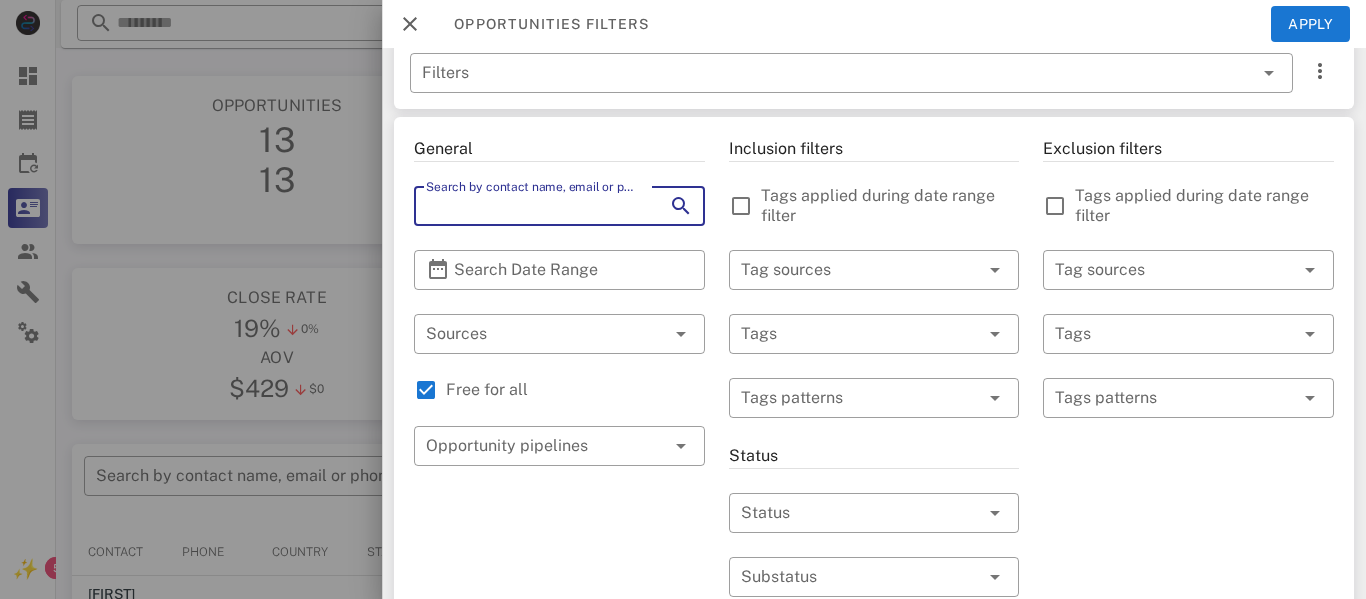 click on "General ​ Search by contact name, email or phone ​ Search Date Range ​ Sources Free for all ​ Opportunity pipelines" at bounding box center [559, 694] 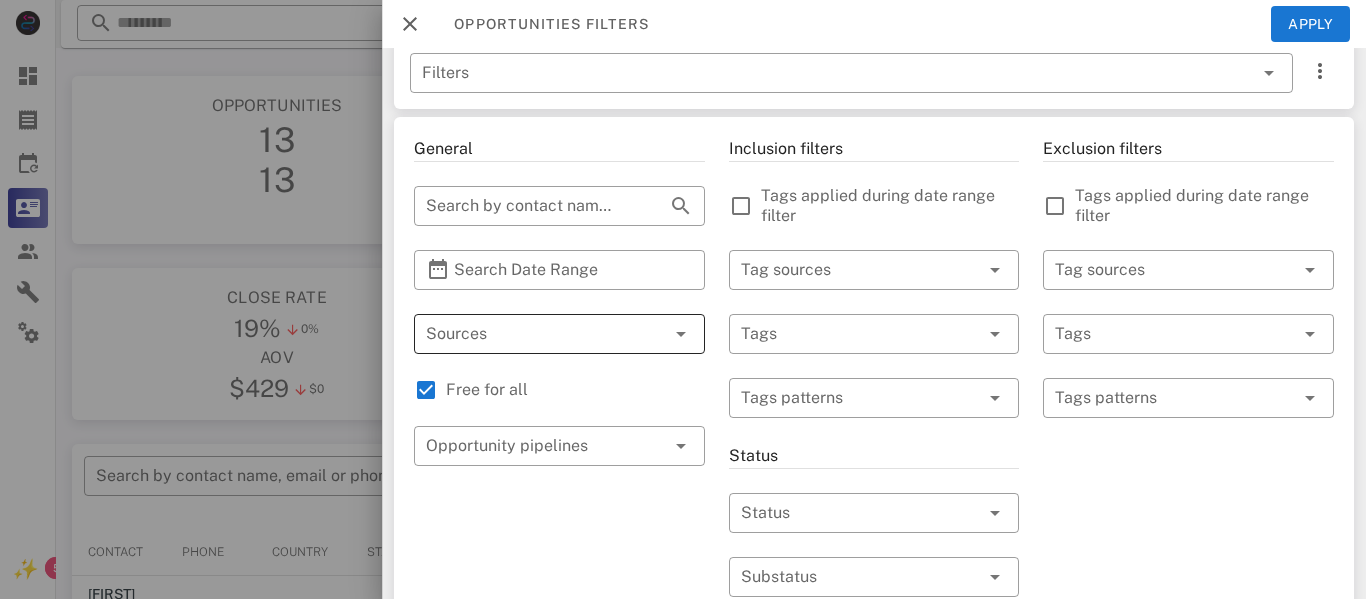 click at bounding box center (531, 334) 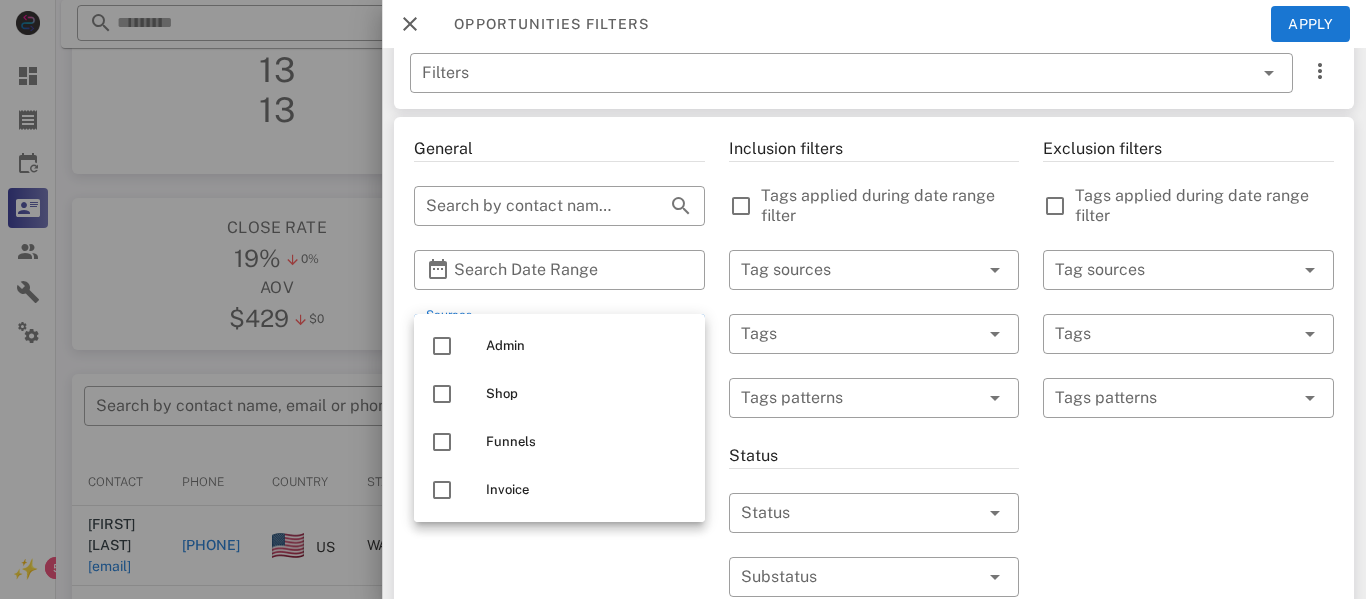 scroll, scrollTop: 30, scrollLeft: 0, axis: vertical 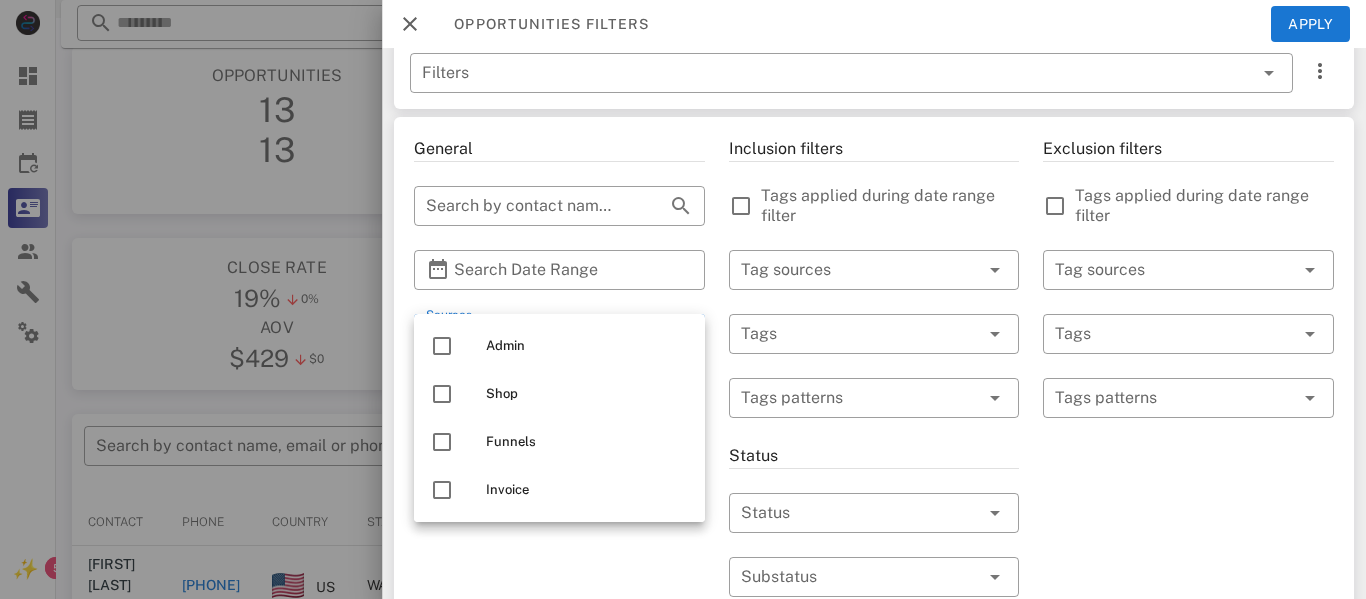 click on "General ​ Search by contact name, email or phone ​ Search Date Range ​ Sources Free for all ​ Opportunity pipelines" at bounding box center [559, 694] 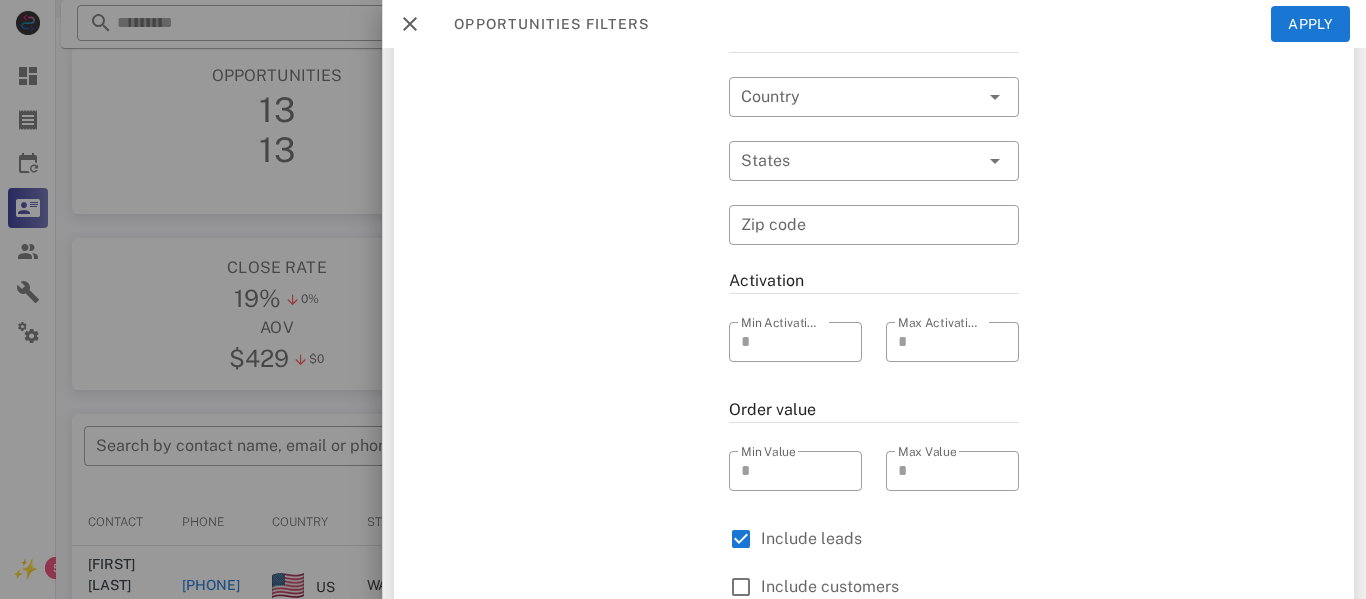 scroll, scrollTop: 107, scrollLeft: 0, axis: vertical 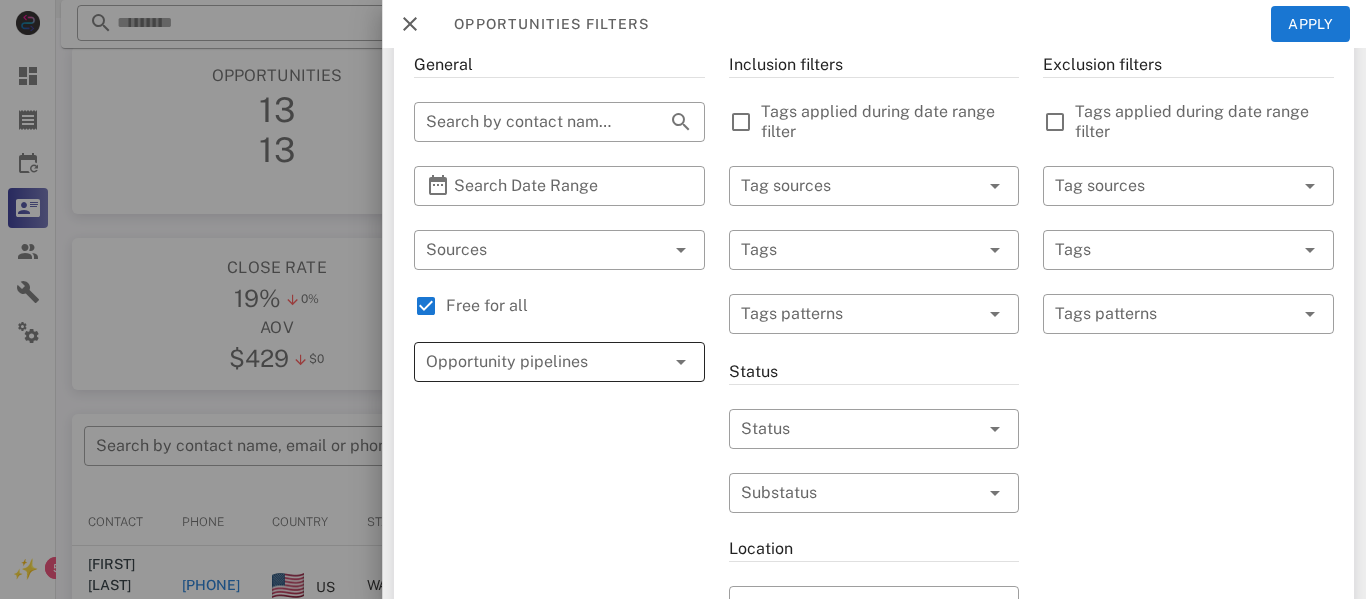 click at bounding box center (531, 362) 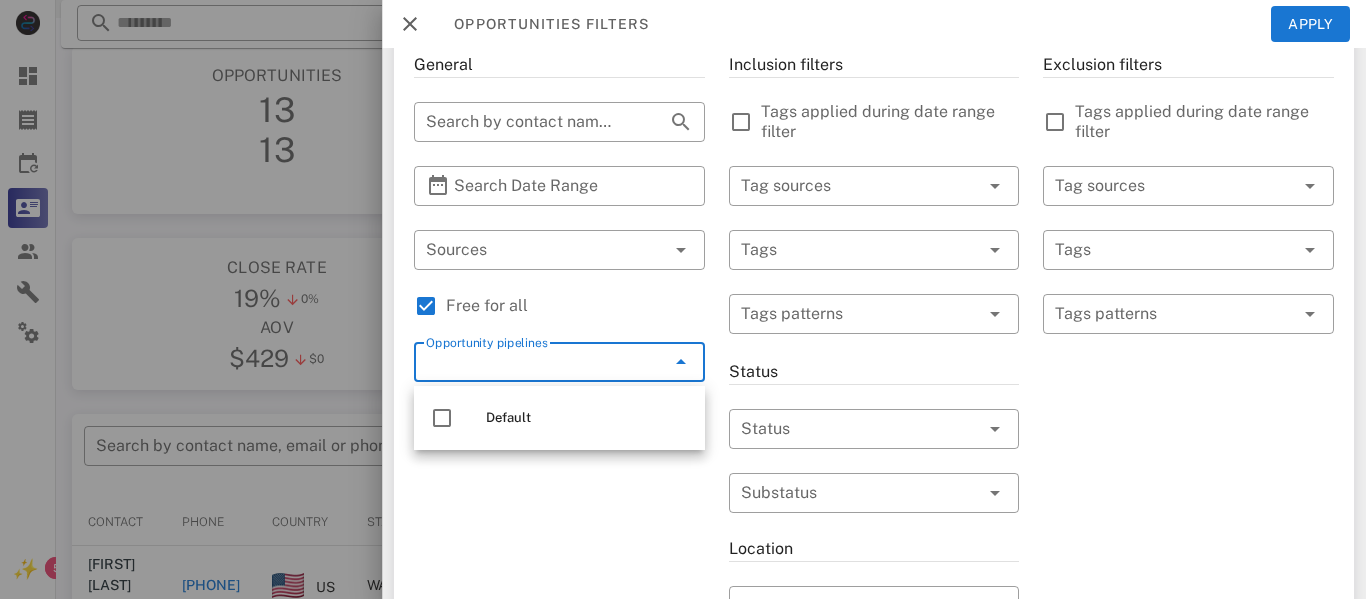 scroll, scrollTop: 104, scrollLeft: 0, axis: vertical 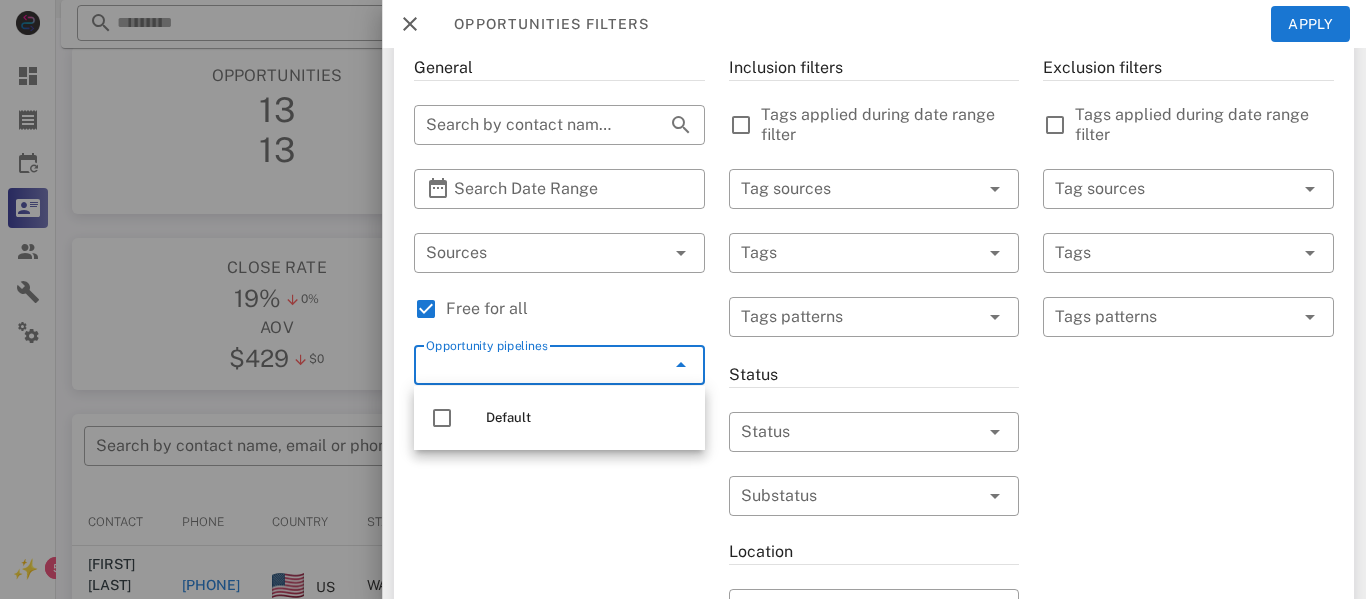 click on "Free for all" at bounding box center [575, 309] 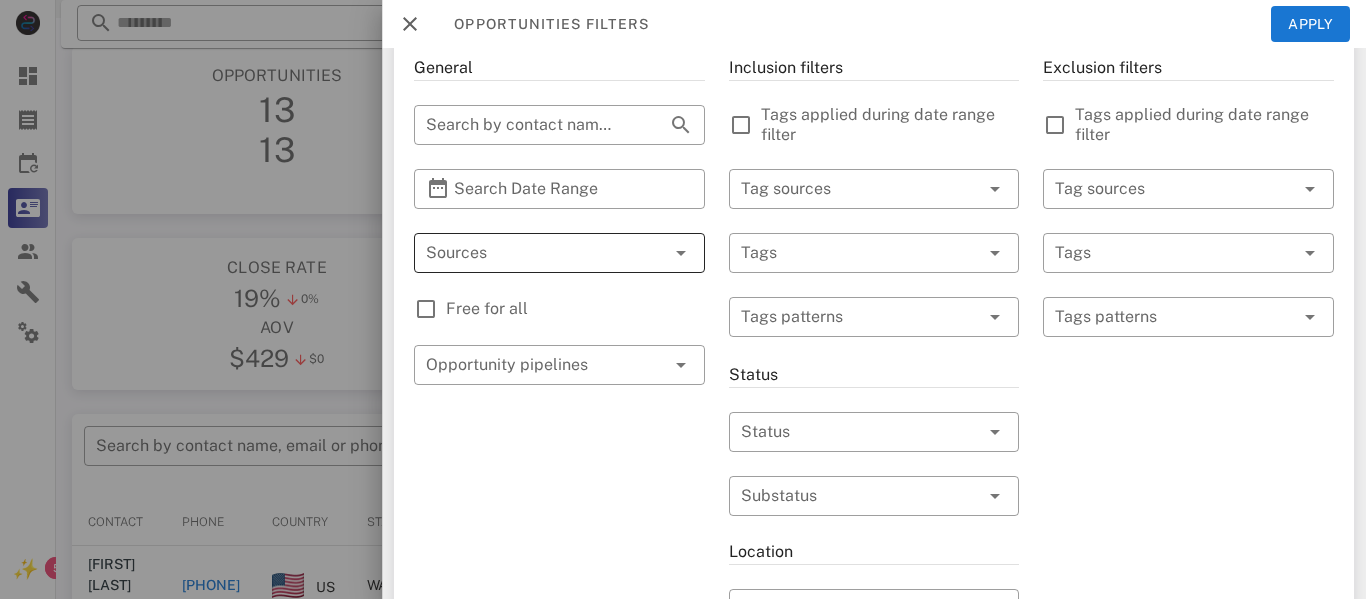 click at bounding box center [531, 253] 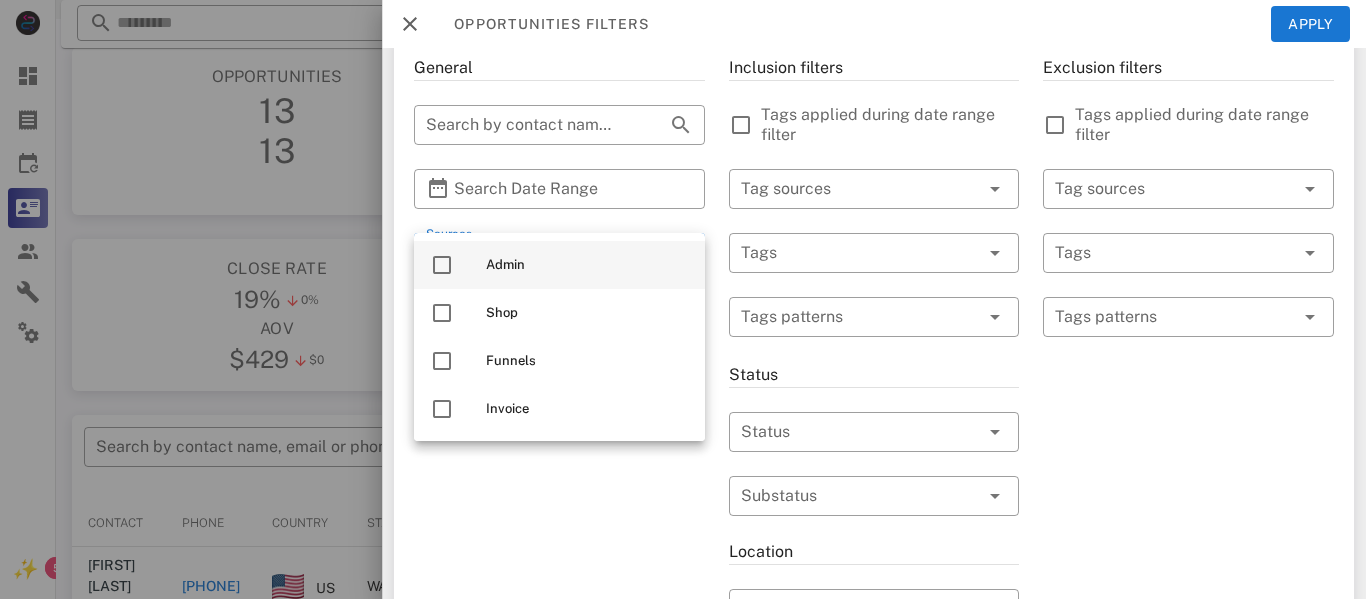 scroll, scrollTop: 43, scrollLeft: 0, axis: vertical 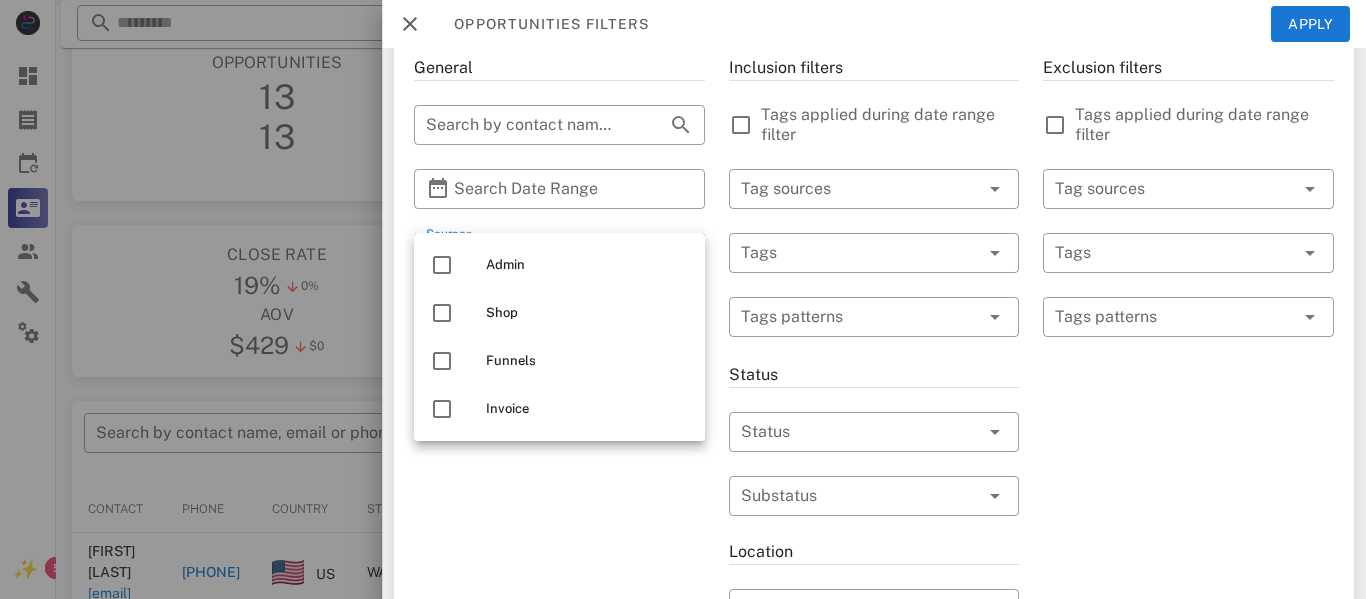 click on "General ​ Search by contact name, email or phone ​ Search Date Range ​ Sources Free for all ​ Opportunity pipelines" at bounding box center (559, 613) 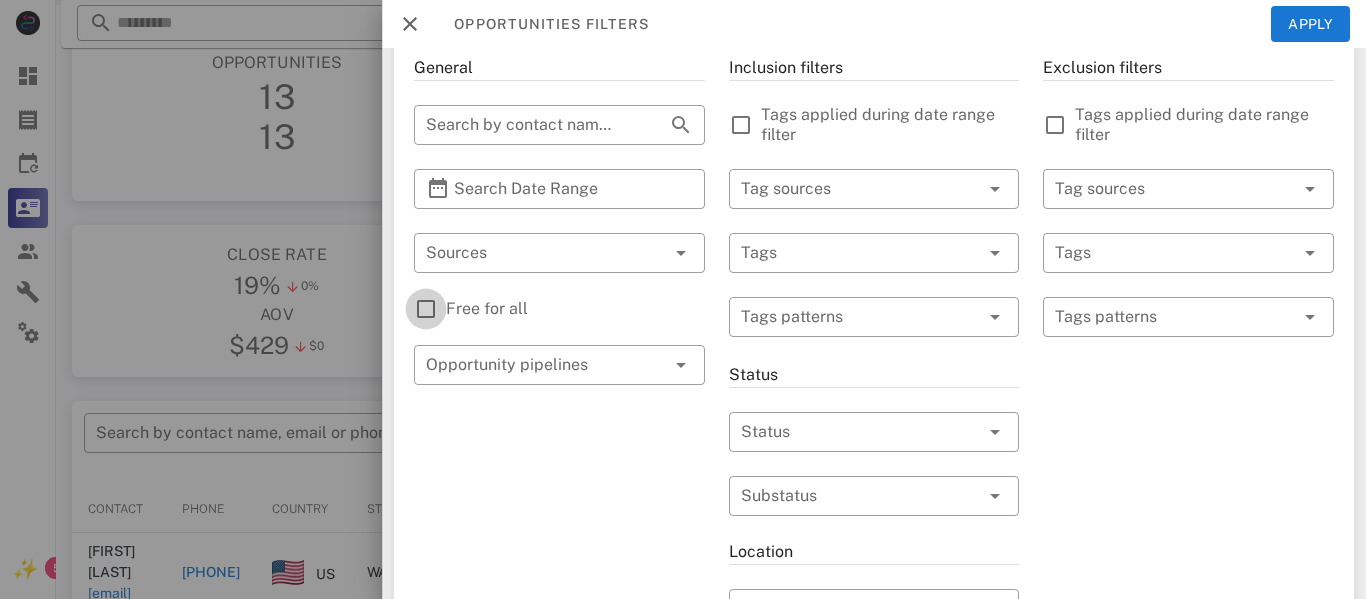 click at bounding box center (426, 309) 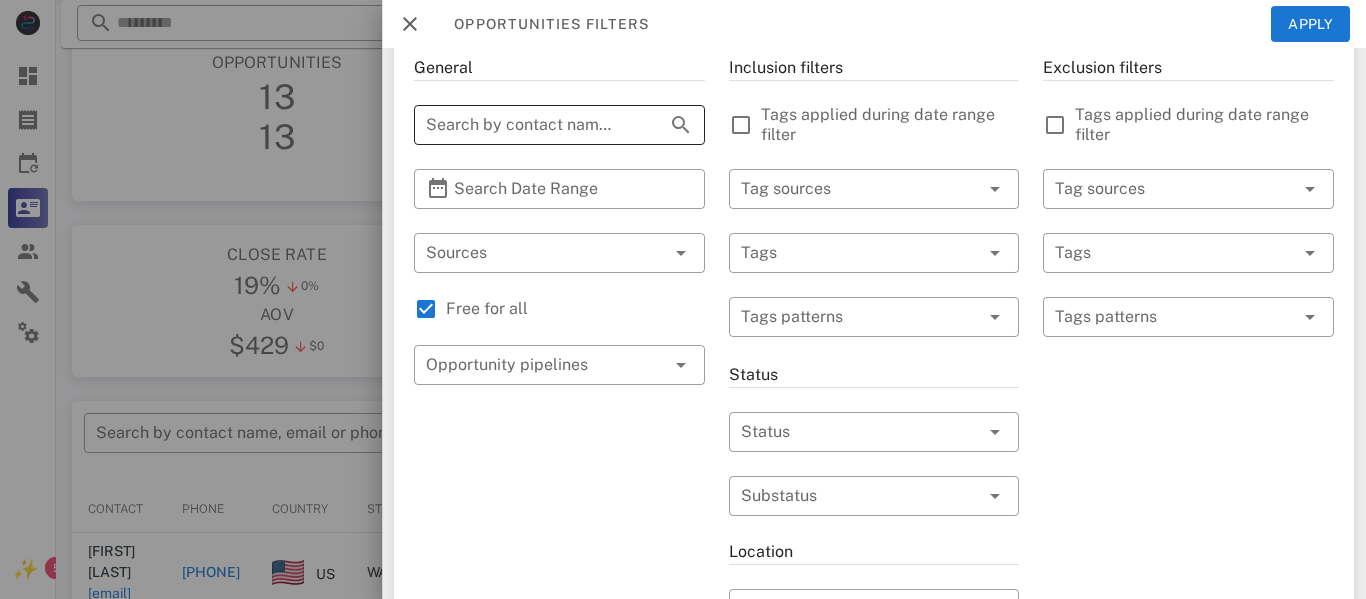 click on "Search by contact name, email or phone" at bounding box center (531, 125) 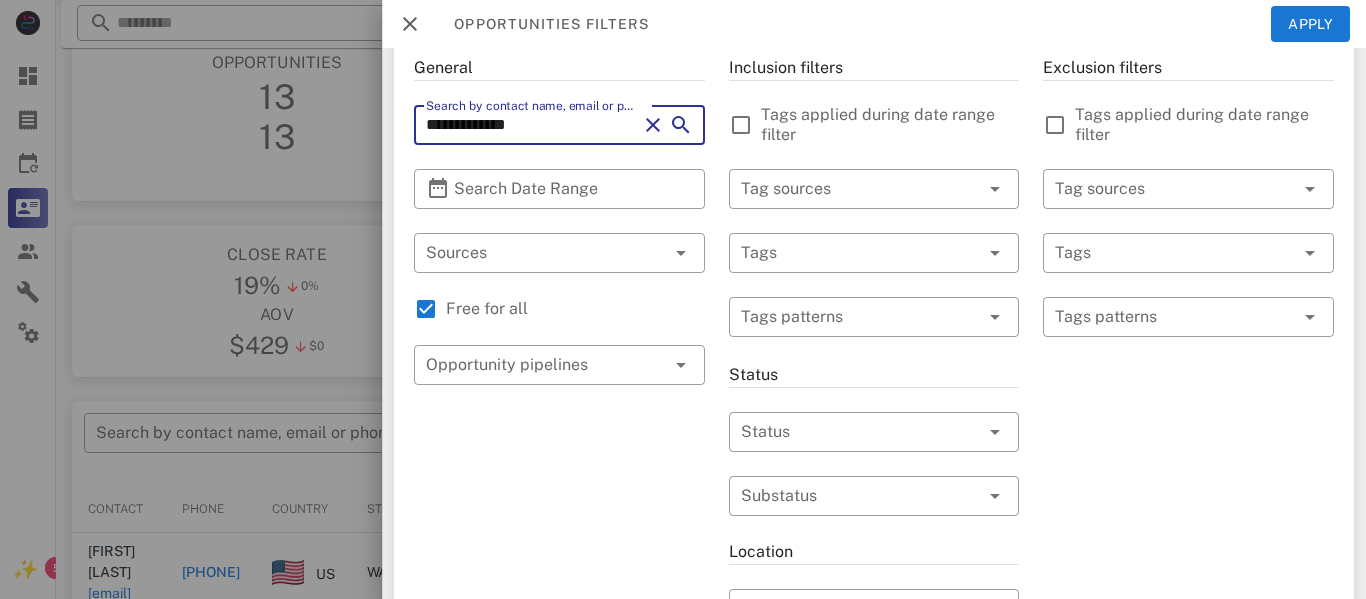 type on "**********" 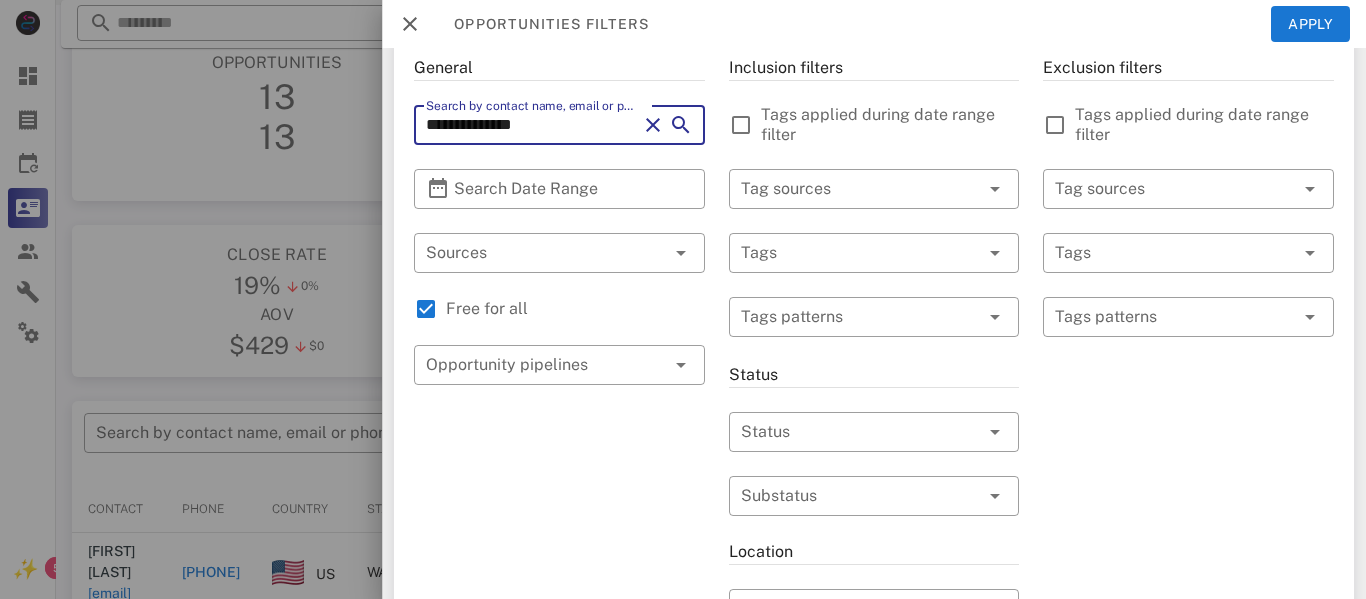 click on "**********" at bounding box center (531, 125) 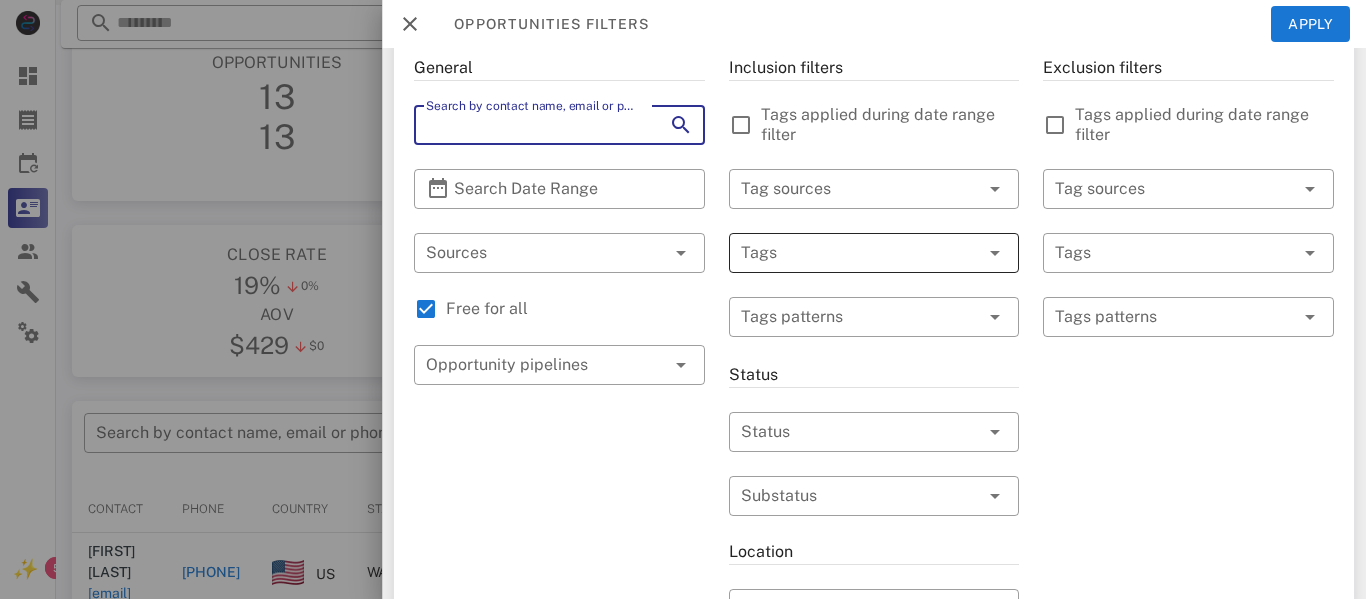 click at bounding box center [846, 253] 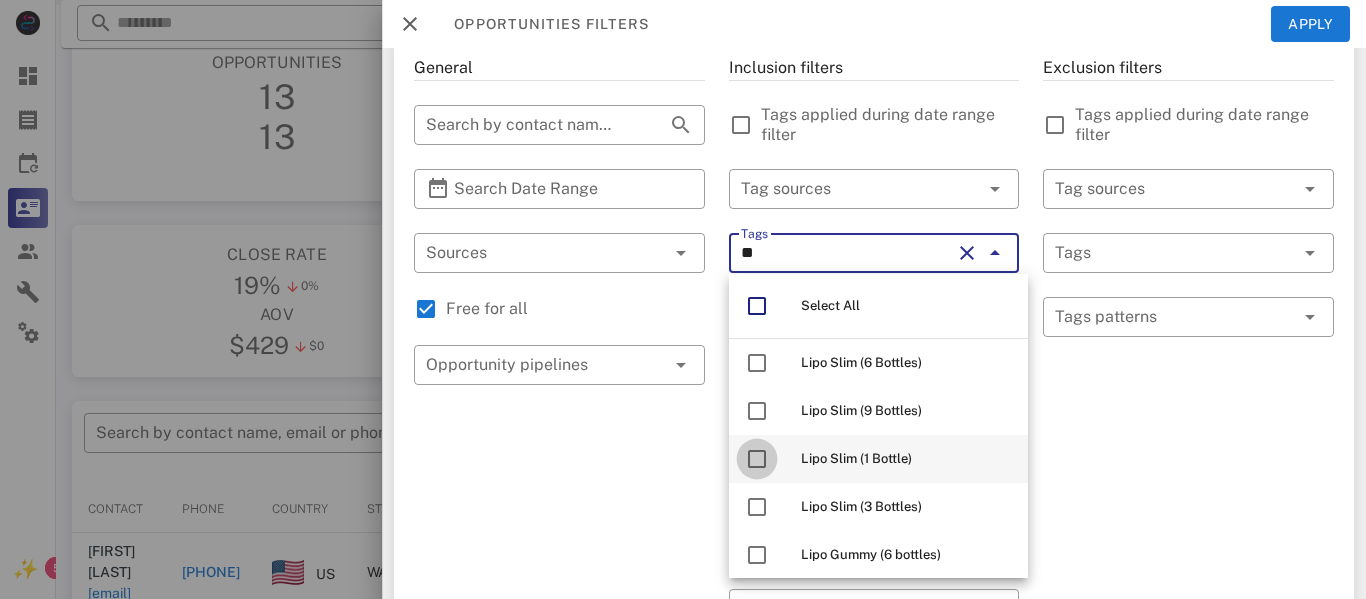 click at bounding box center [757, 459] 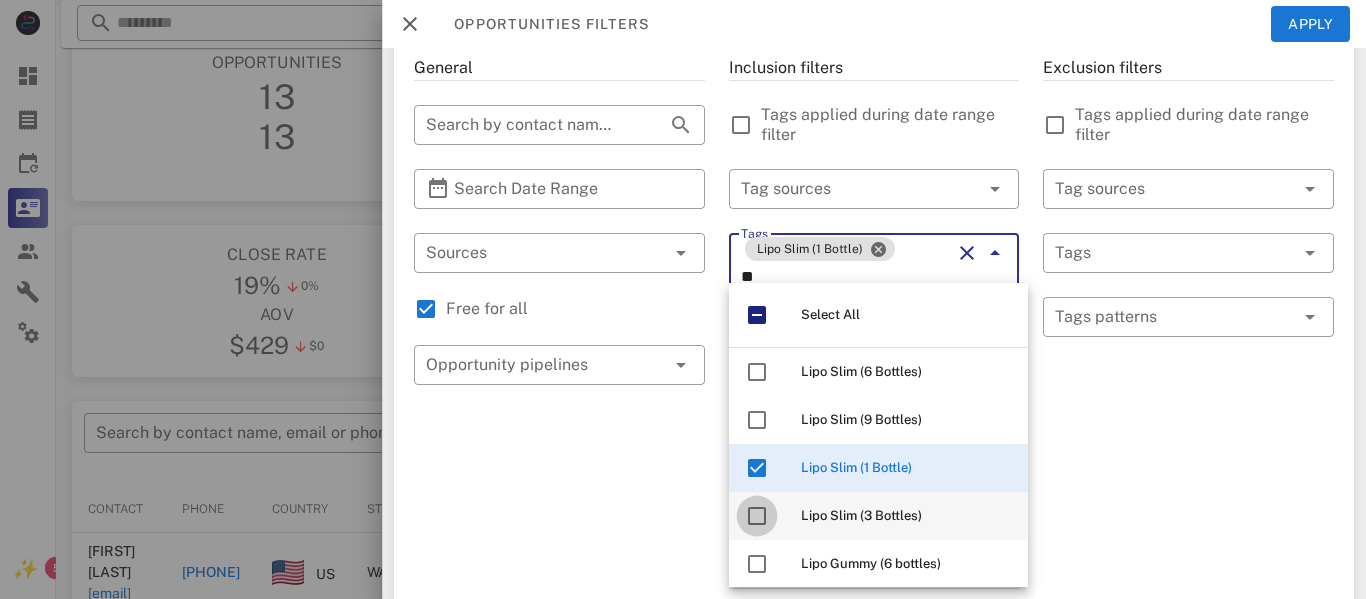 click at bounding box center [757, 516] 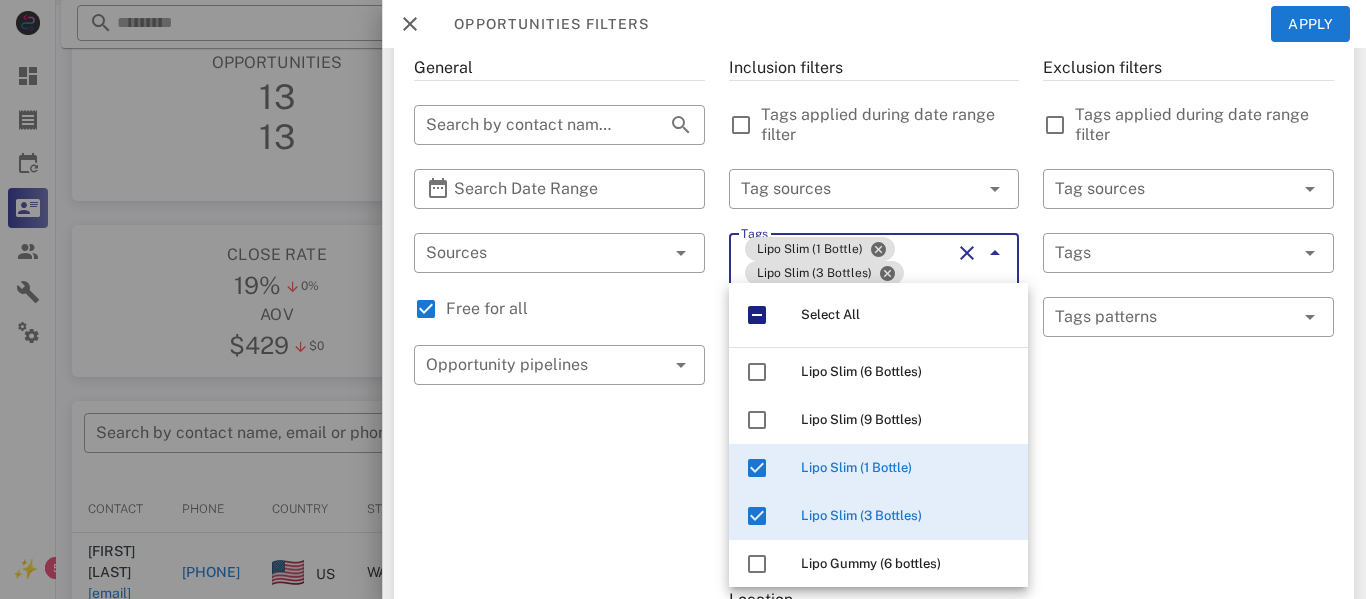 click on "Lipo Slim (1 Bottle) Lipo Slim (3 Bottles) **" at bounding box center (846, 277) 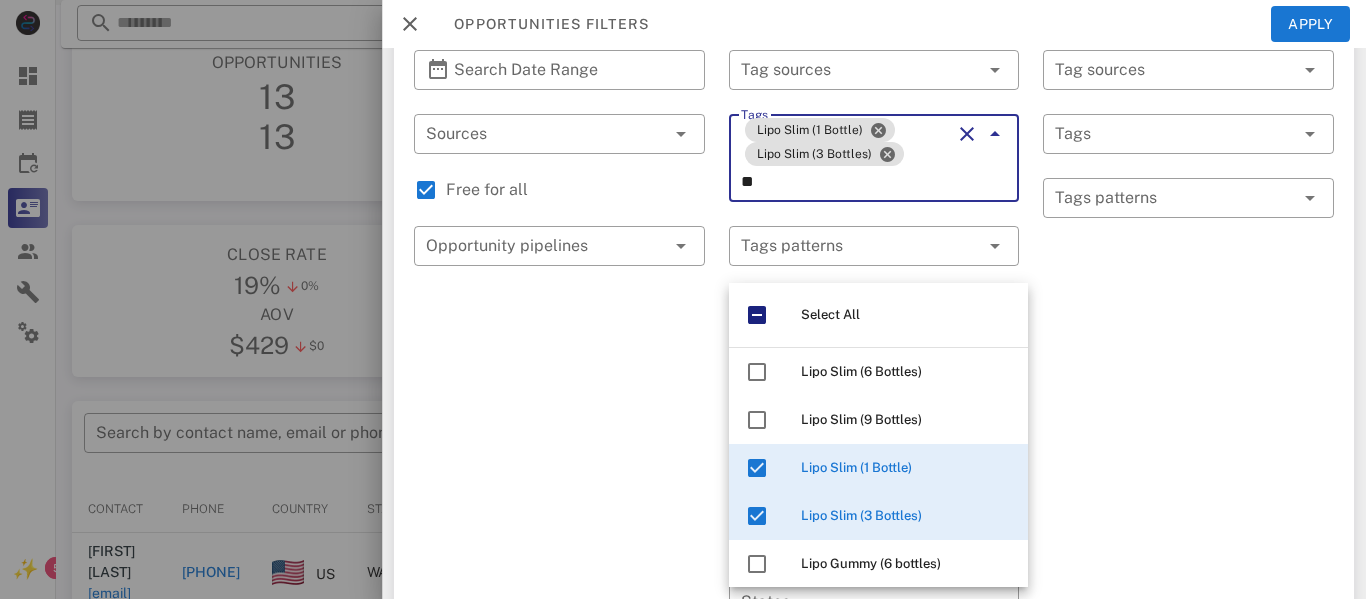scroll, scrollTop: 227, scrollLeft: 0, axis: vertical 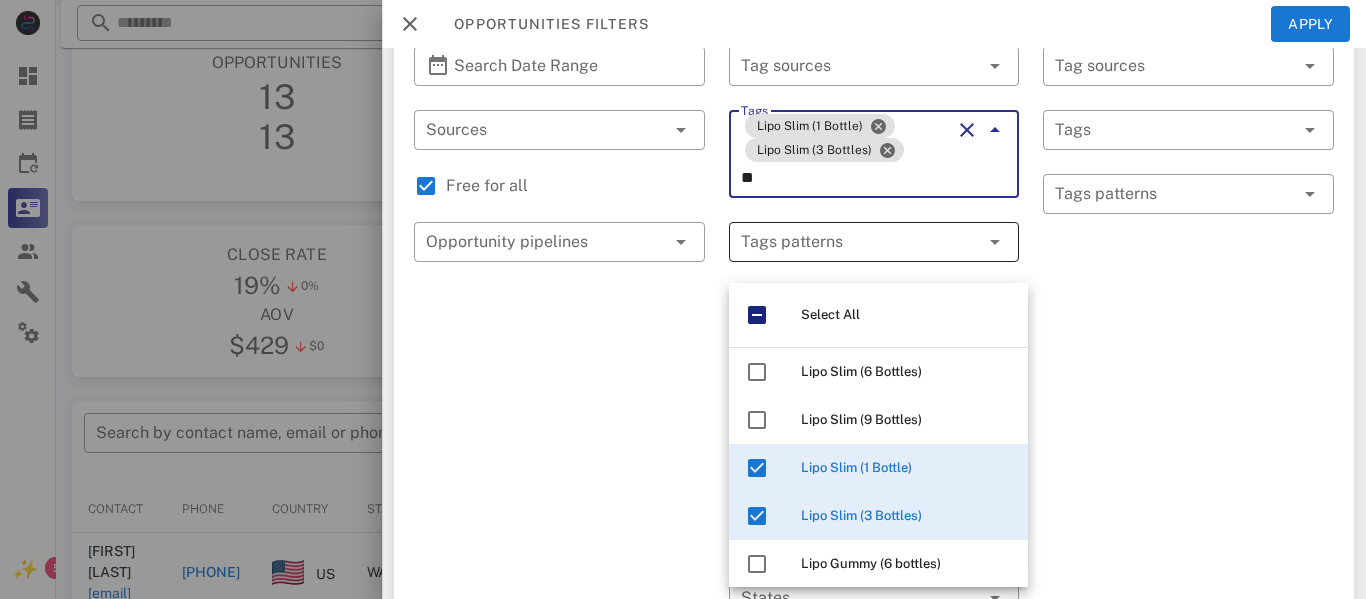 type on "*" 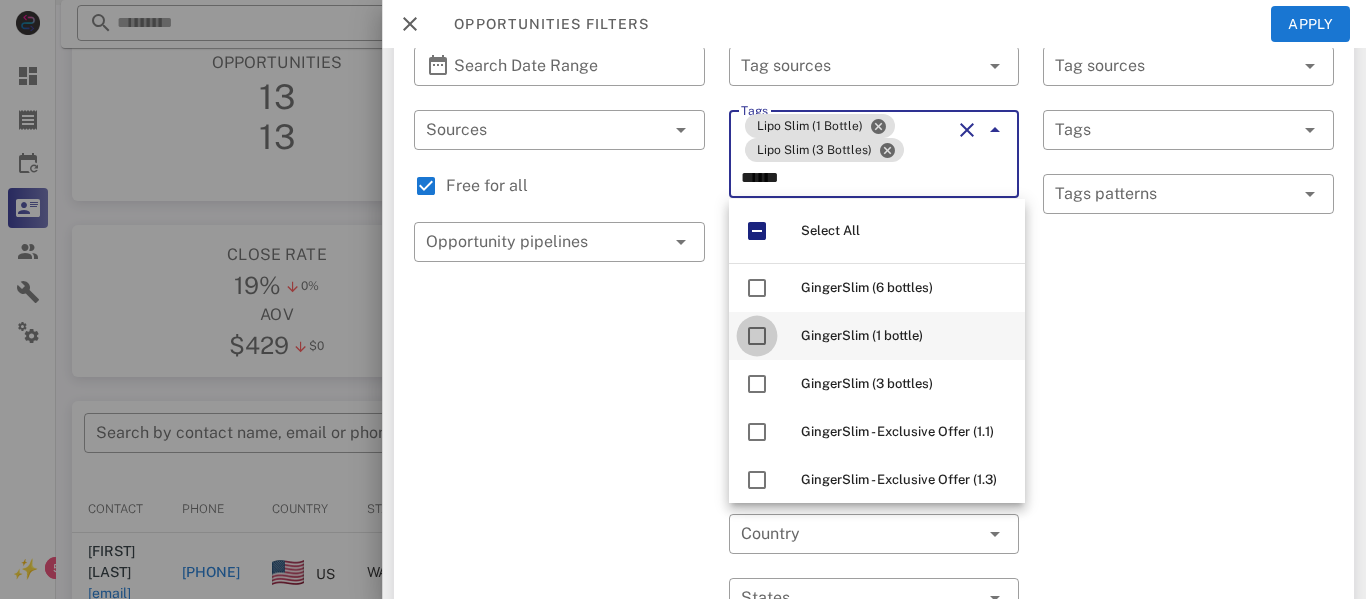 click at bounding box center (757, 336) 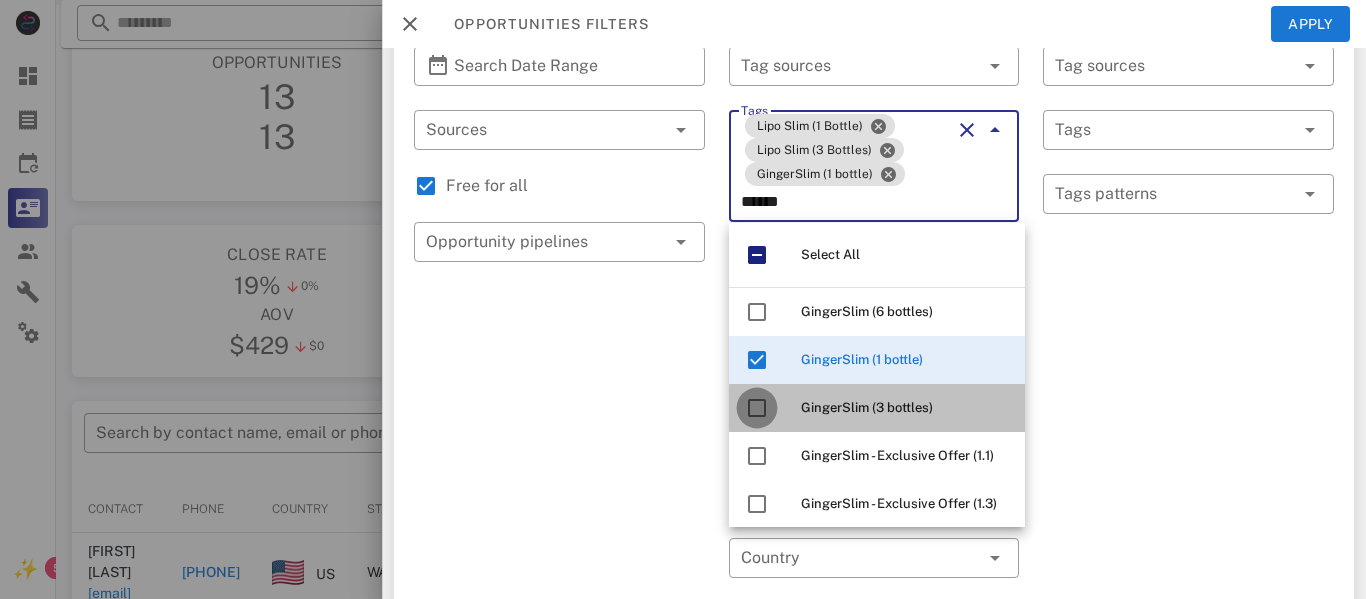 click at bounding box center (757, 408) 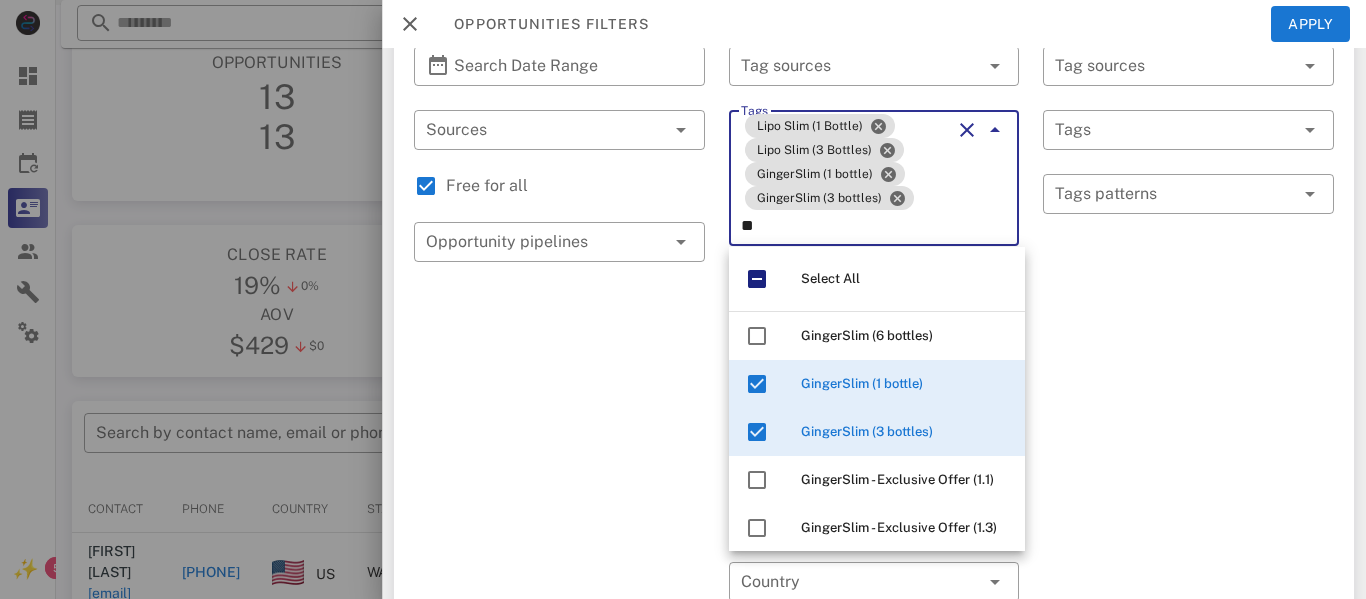 type on "*" 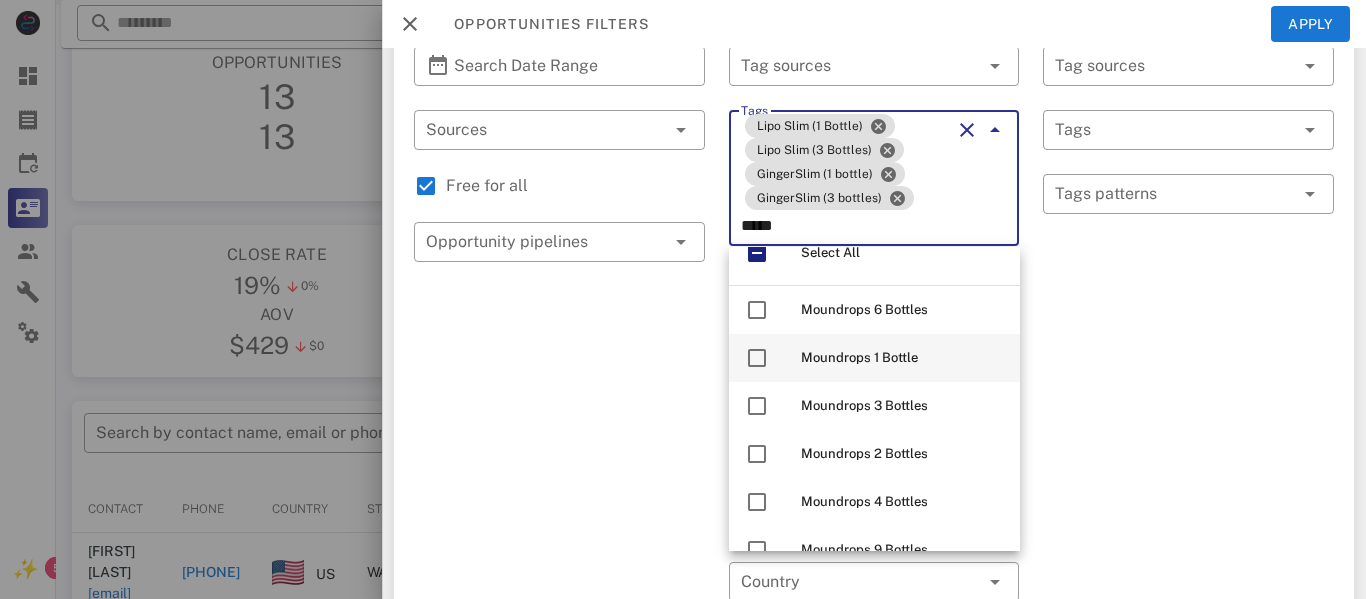 scroll, scrollTop: 30, scrollLeft: 0, axis: vertical 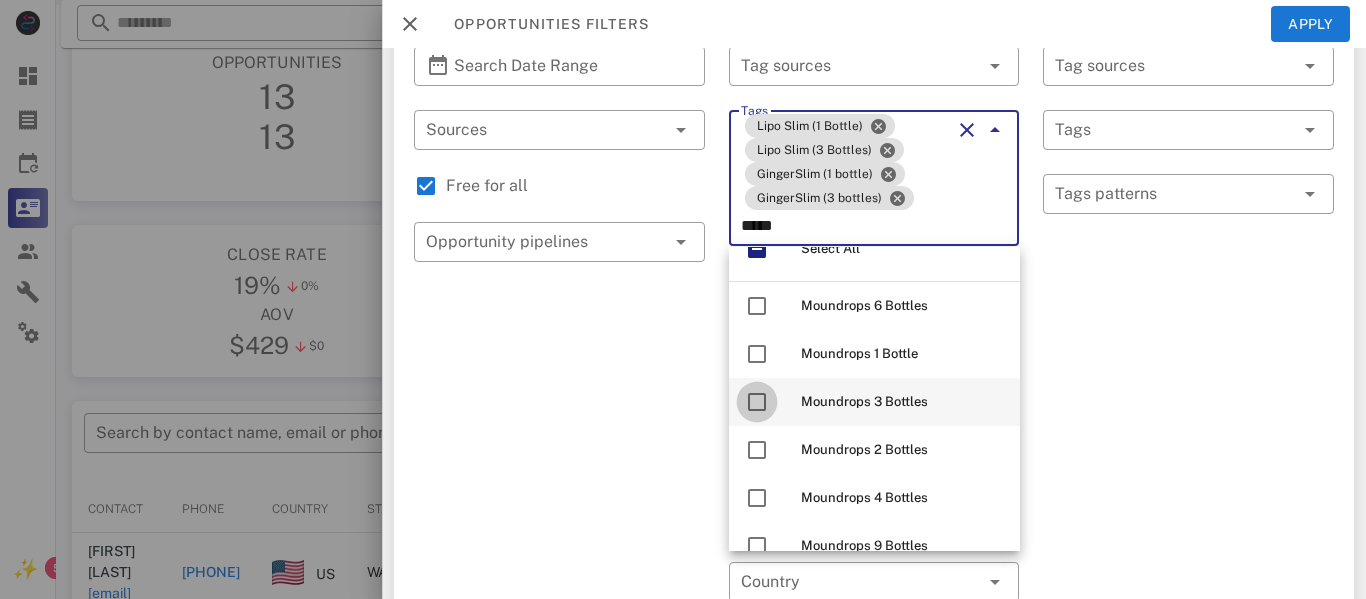 click at bounding box center [757, 354] 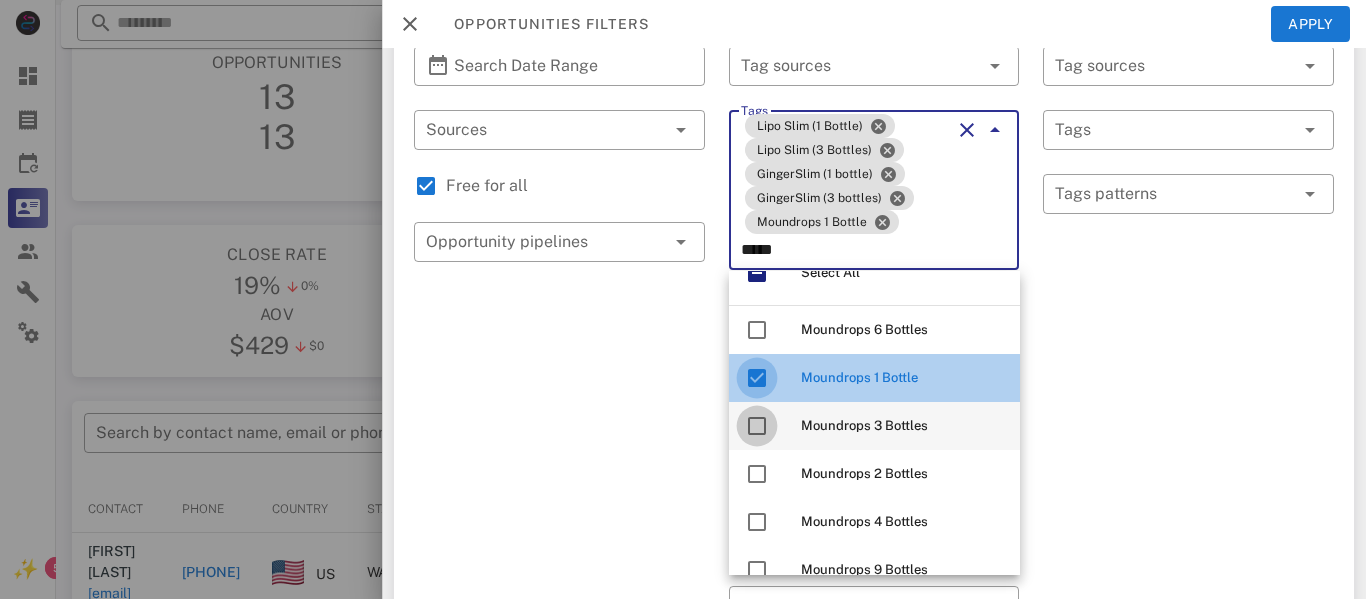 click at bounding box center [757, 426] 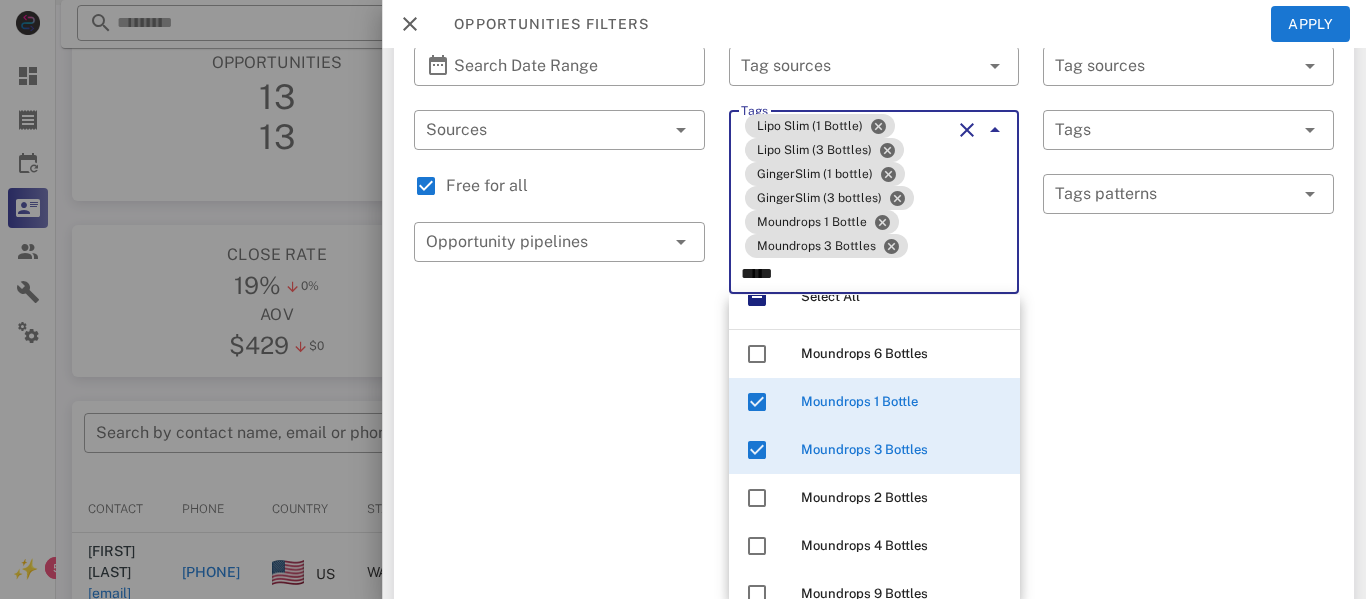 type on "*****" 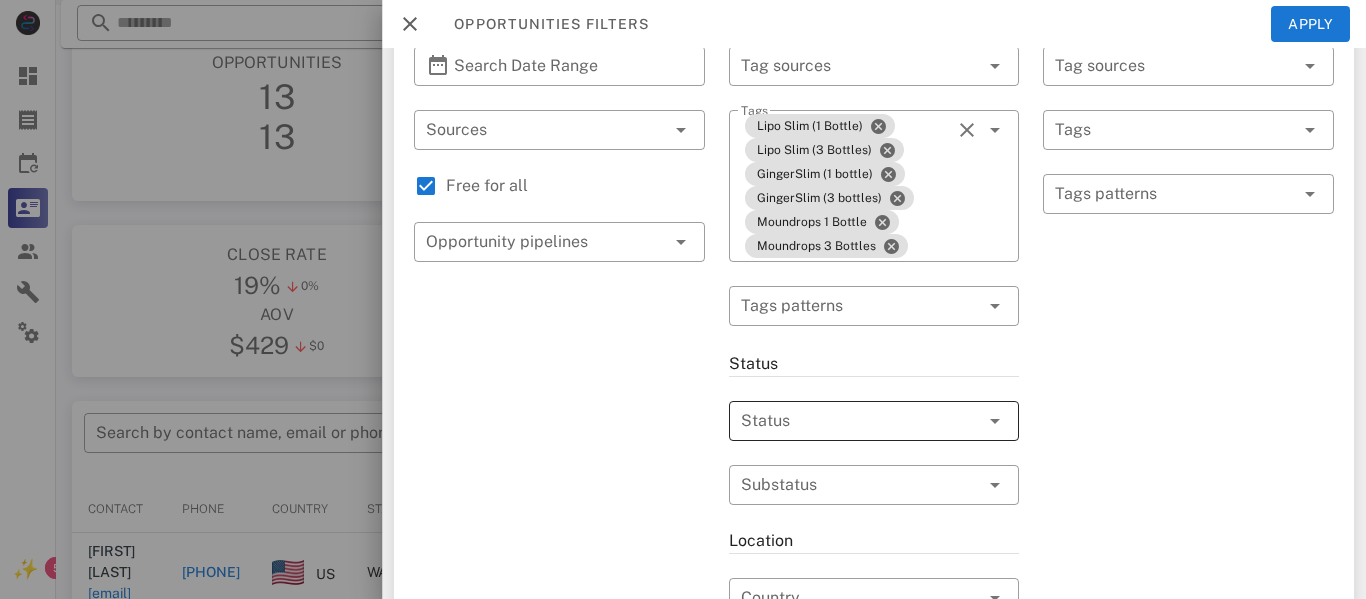 click at bounding box center (846, 421) 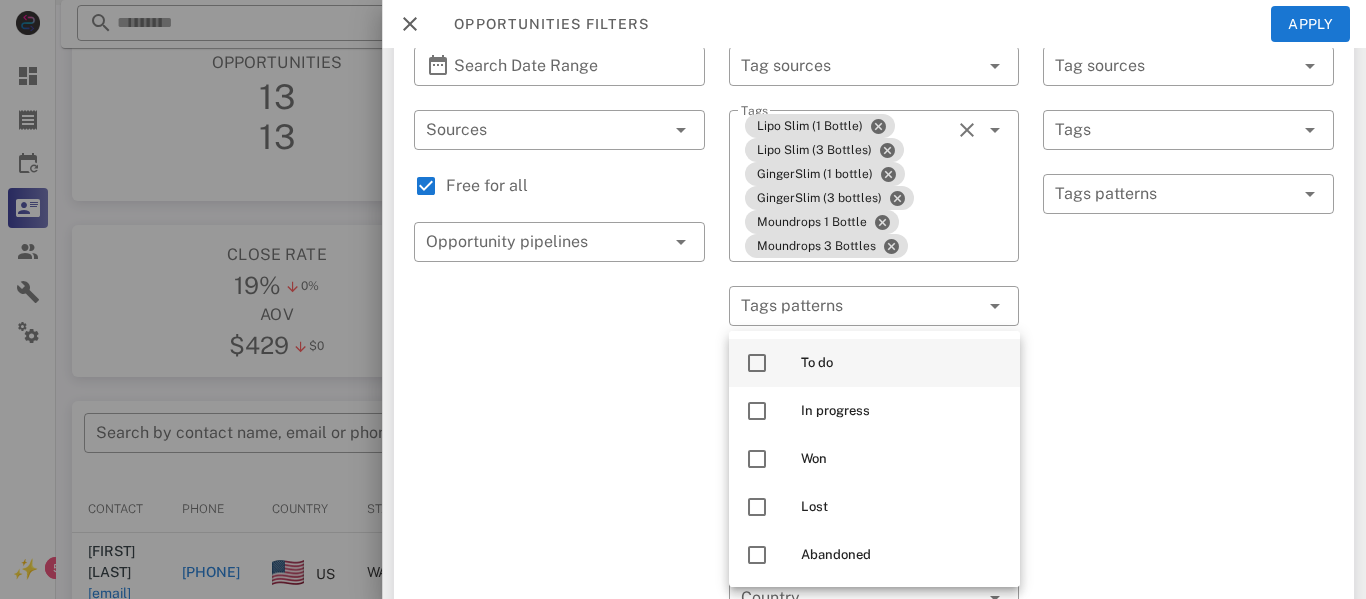 click at bounding box center [757, 363] 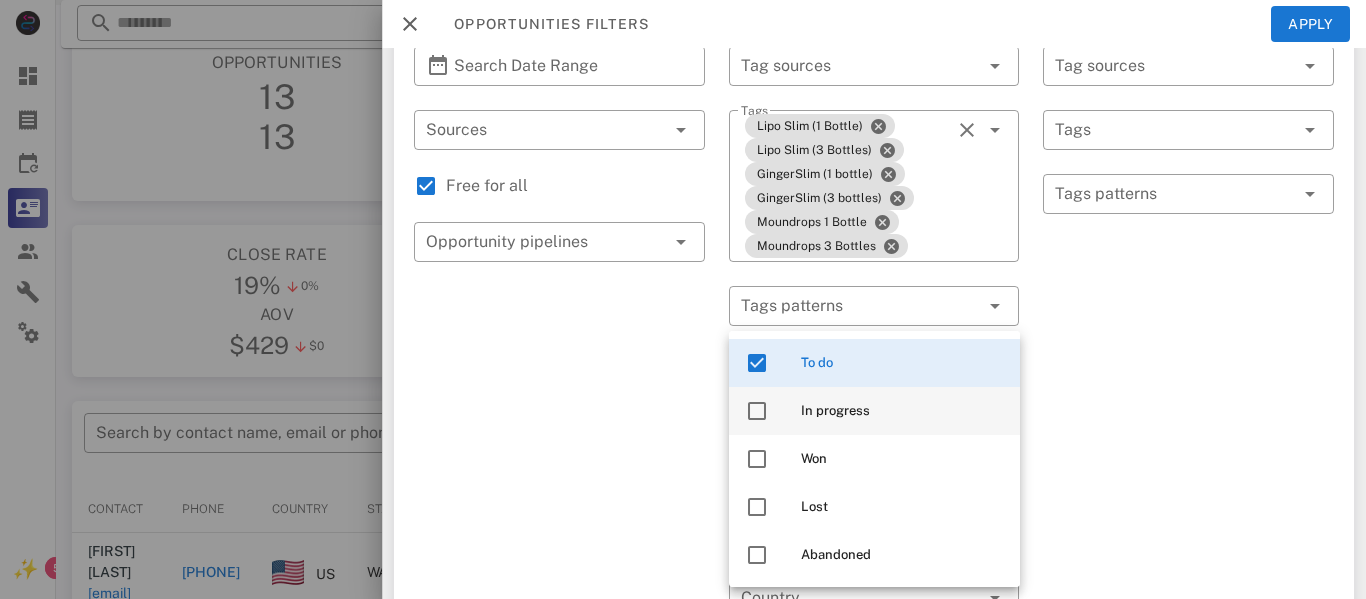 click at bounding box center [757, 411] 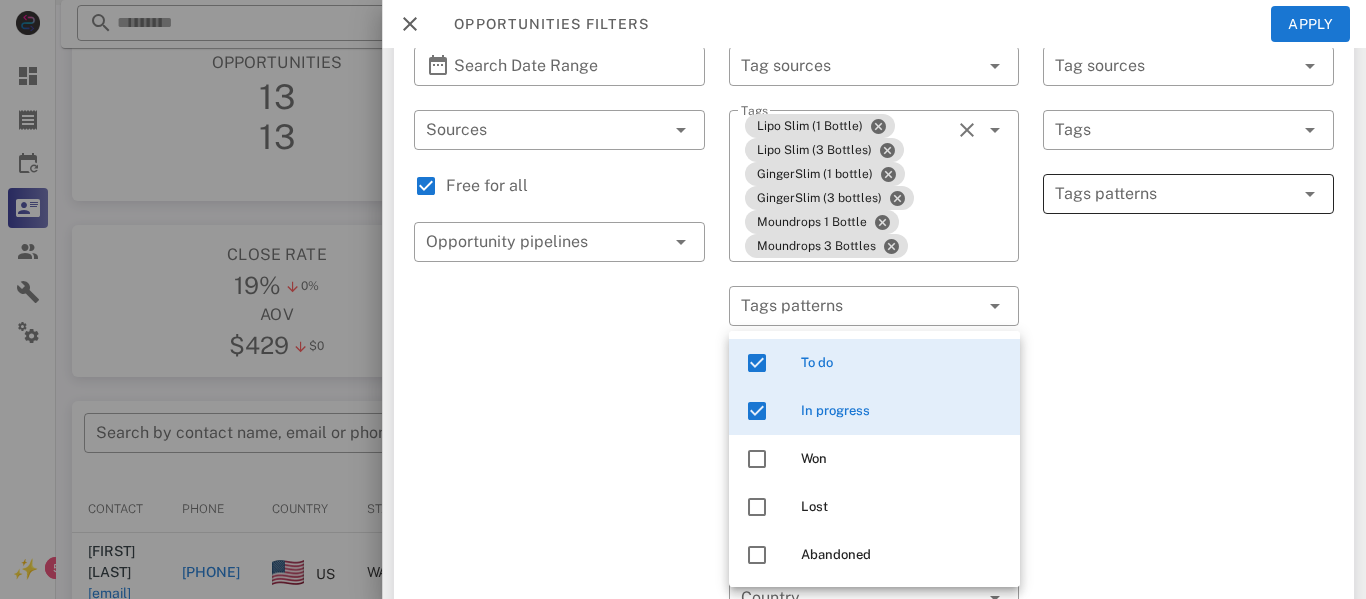 click at bounding box center [1174, 194] 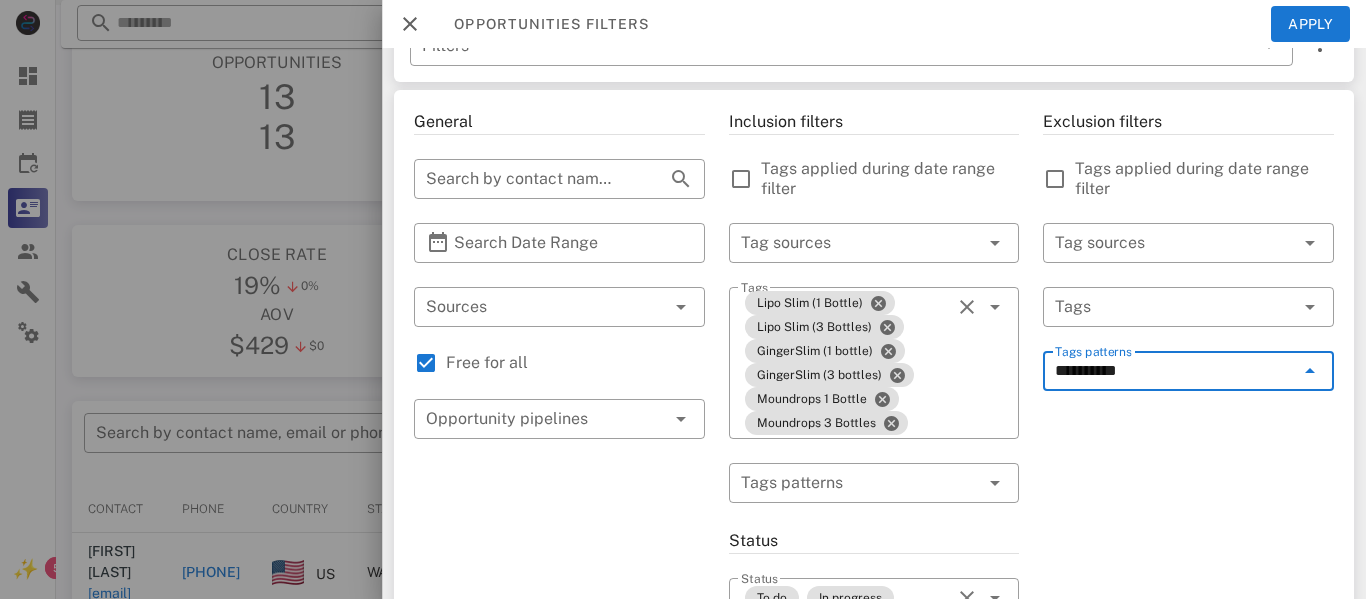 scroll, scrollTop: 161, scrollLeft: 0, axis: vertical 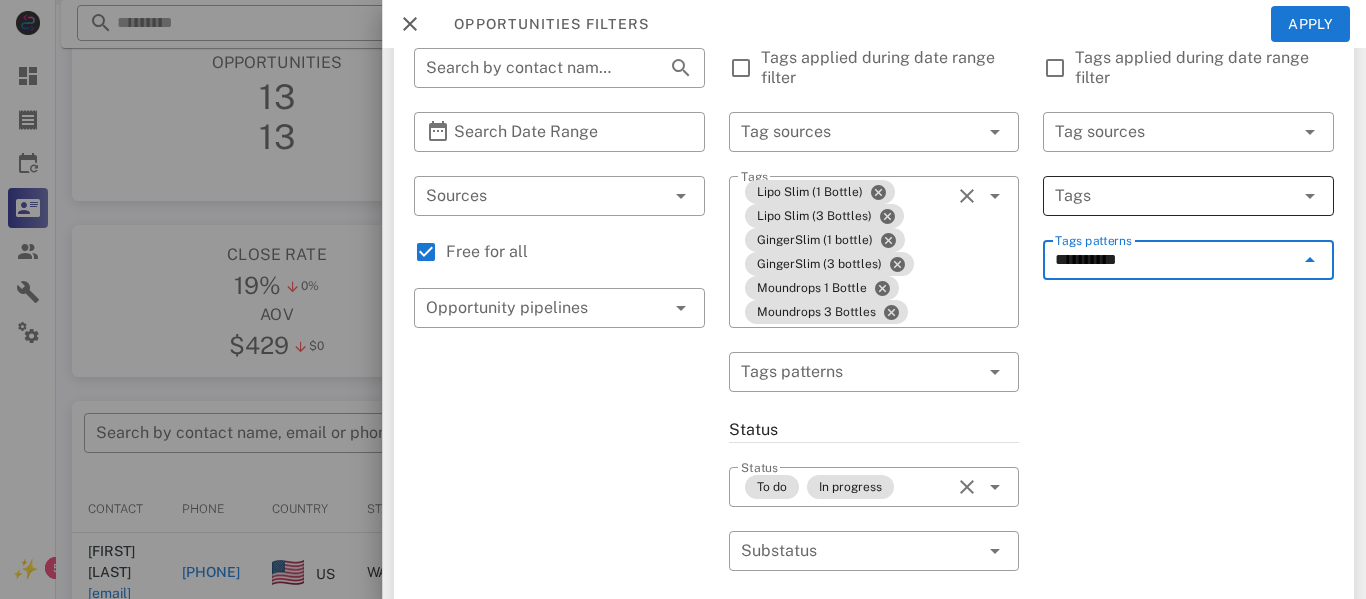 type on "*********" 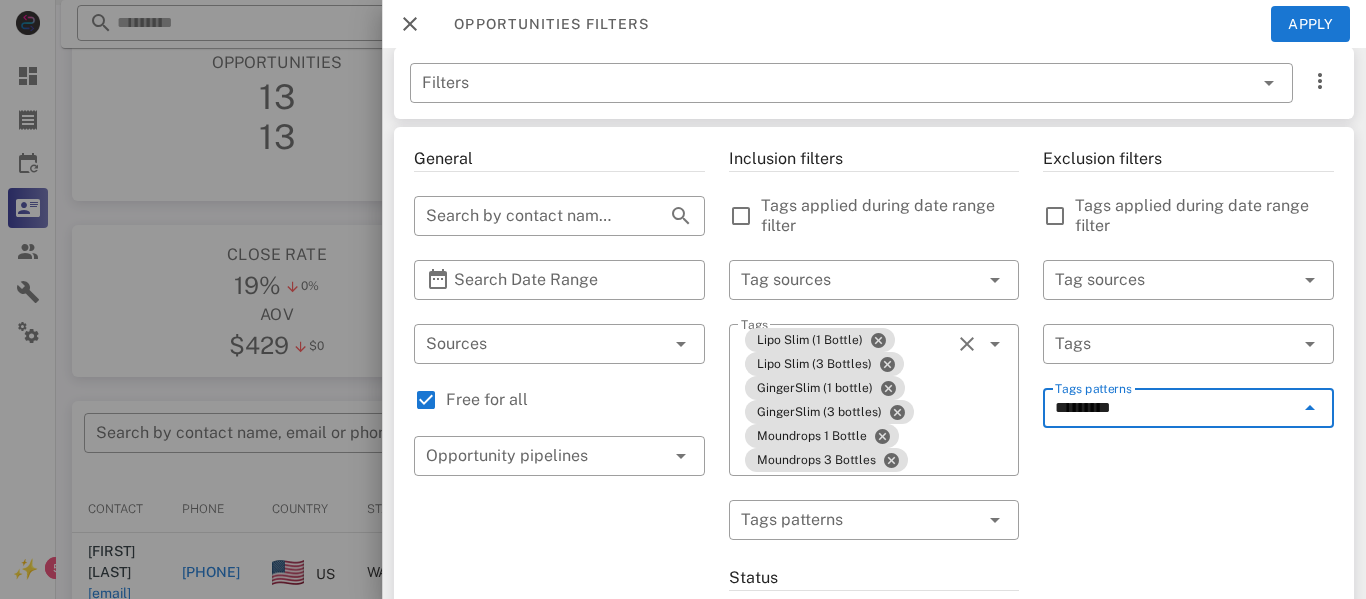 scroll, scrollTop: 0, scrollLeft: 0, axis: both 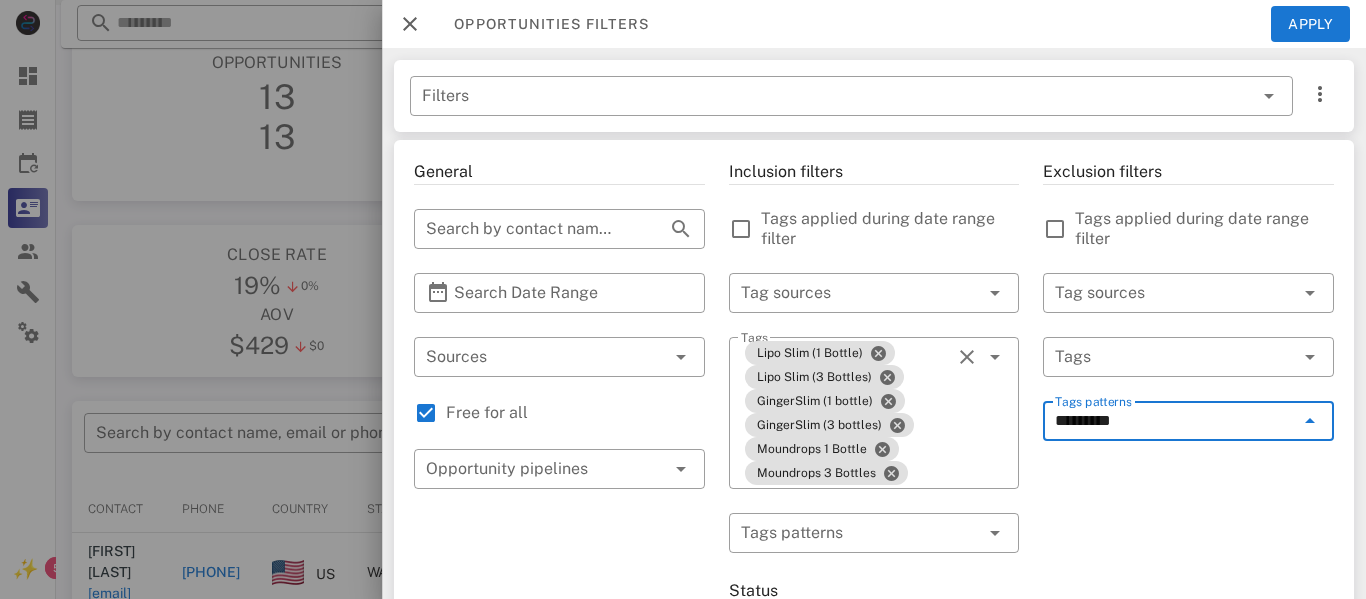 click at bounding box center [1310, 421] 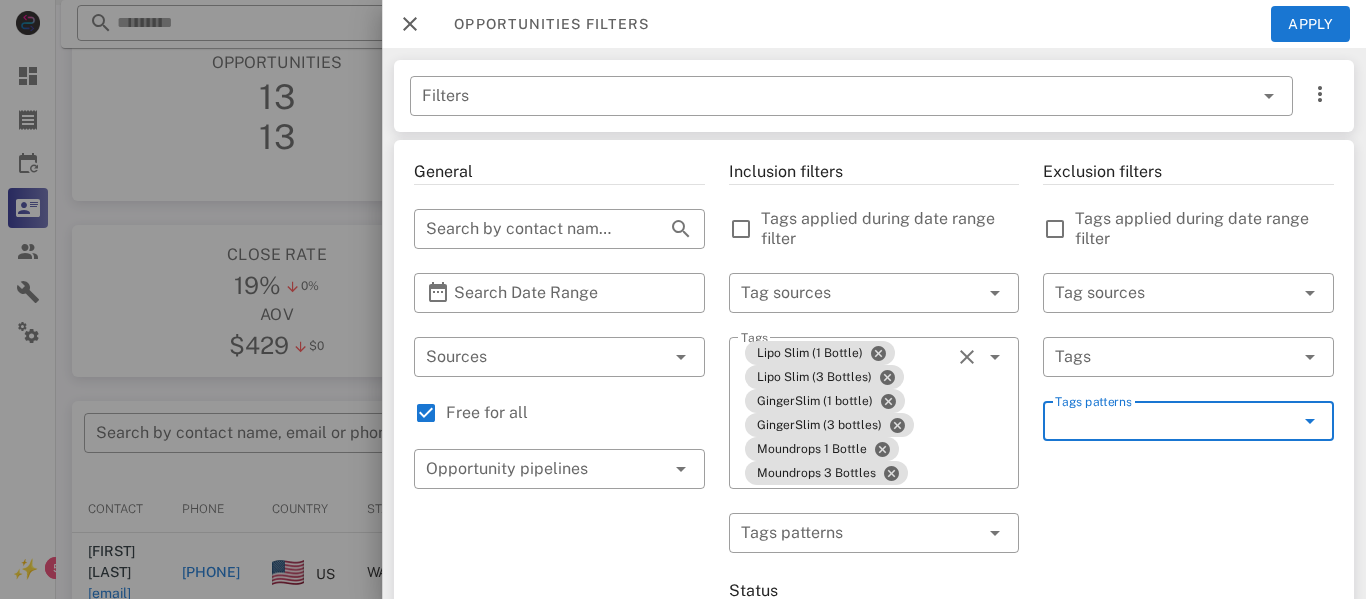 click at bounding box center (1310, 421) 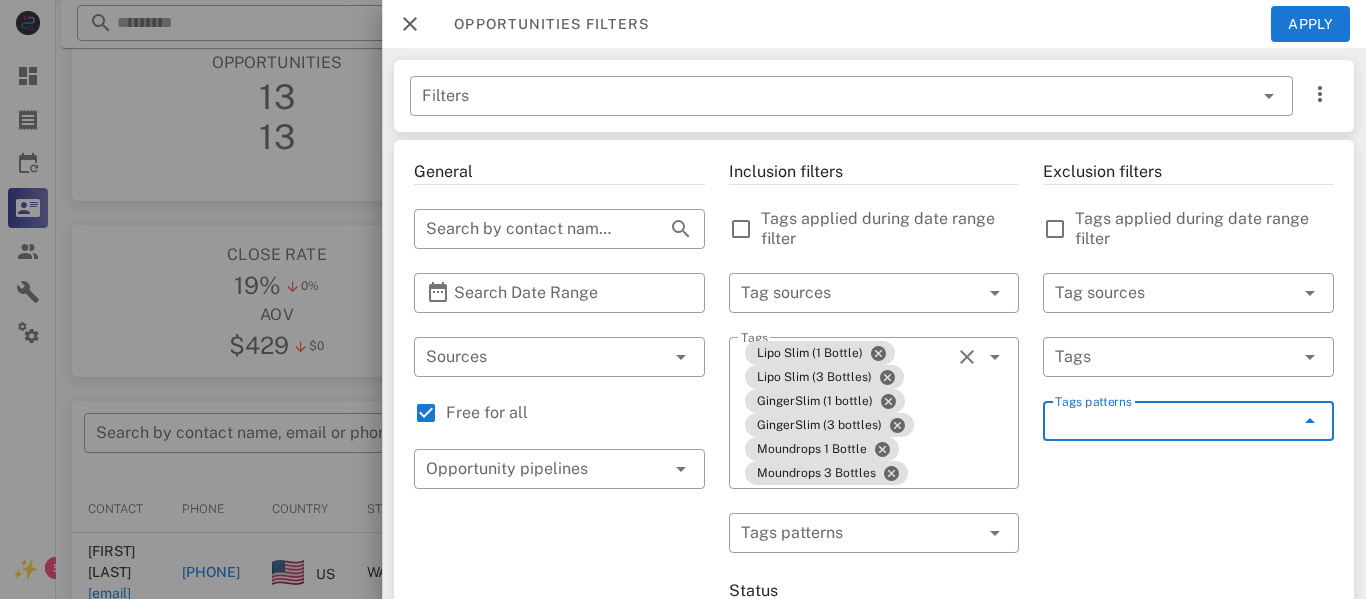 click at bounding box center [1310, 421] 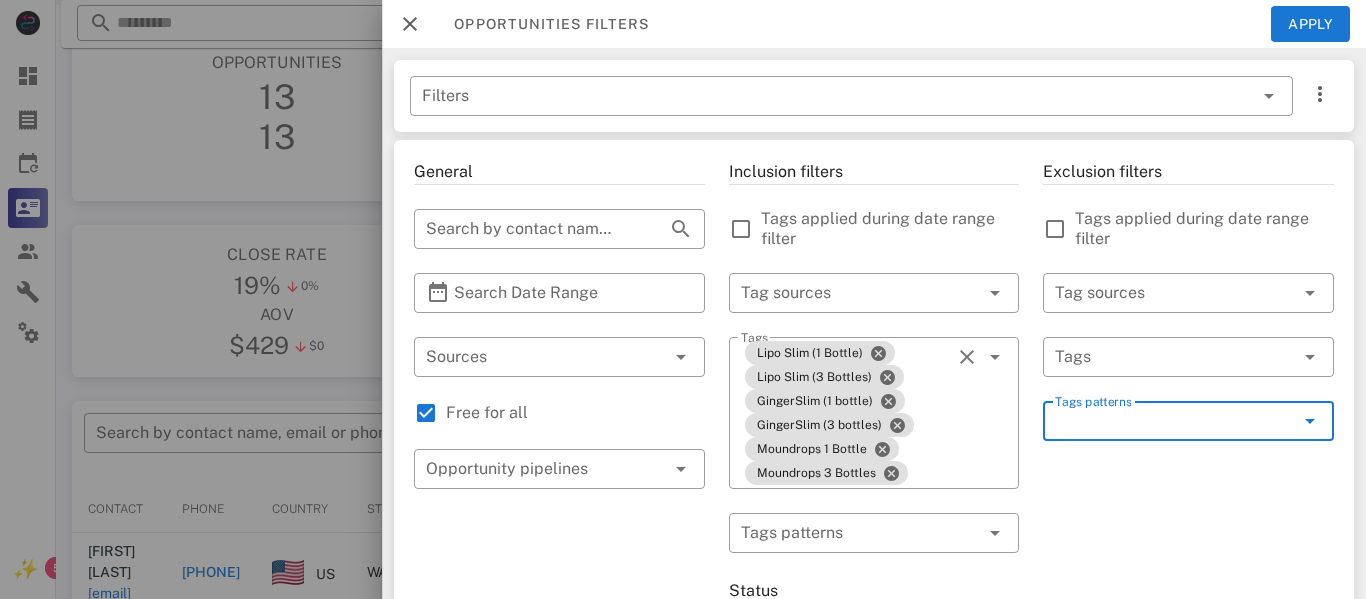 click on "Tags patterns" at bounding box center (1174, 421) 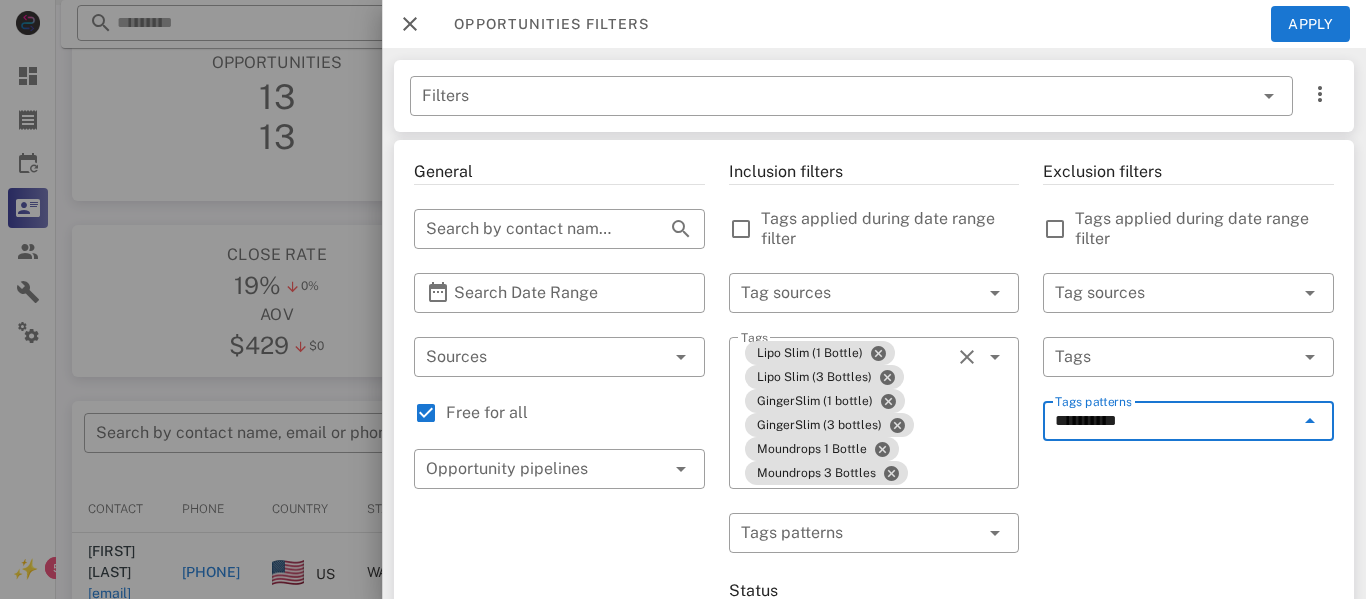 type on "*********" 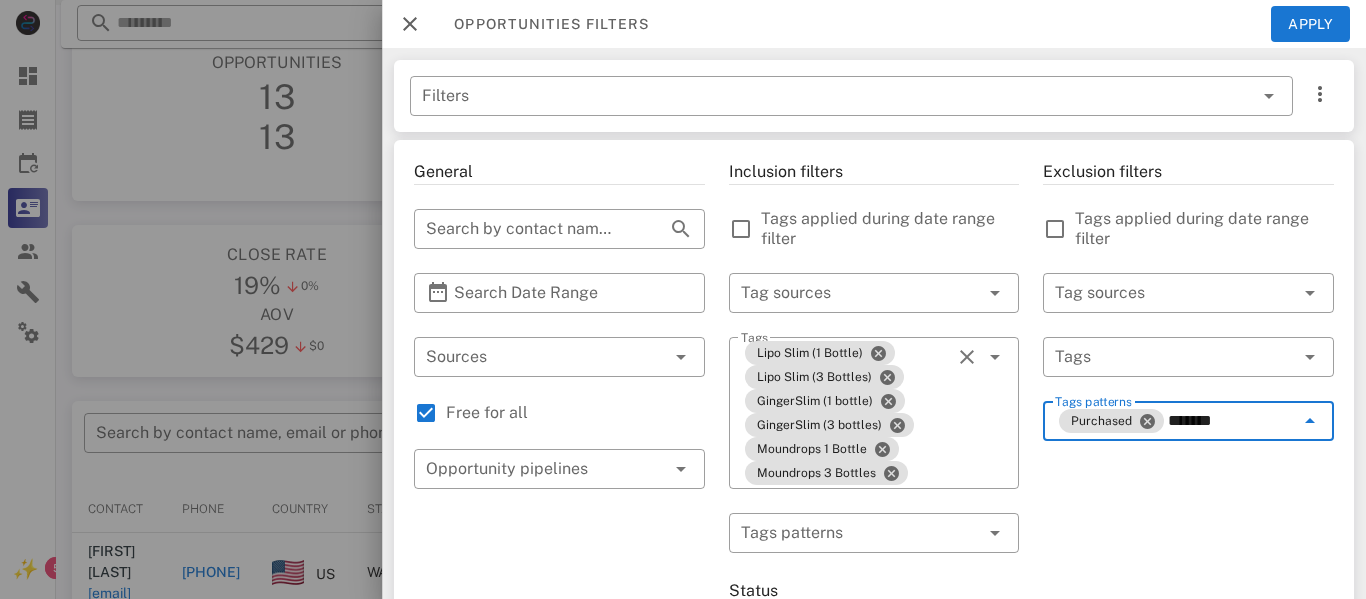 type on "********" 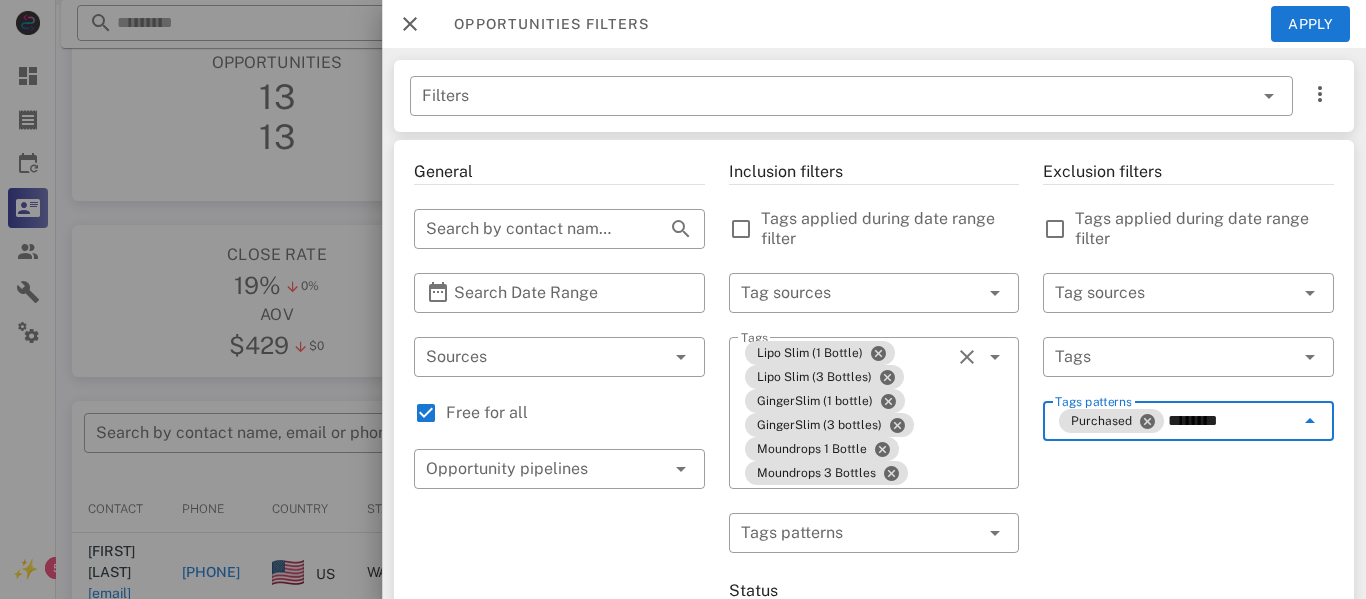 type 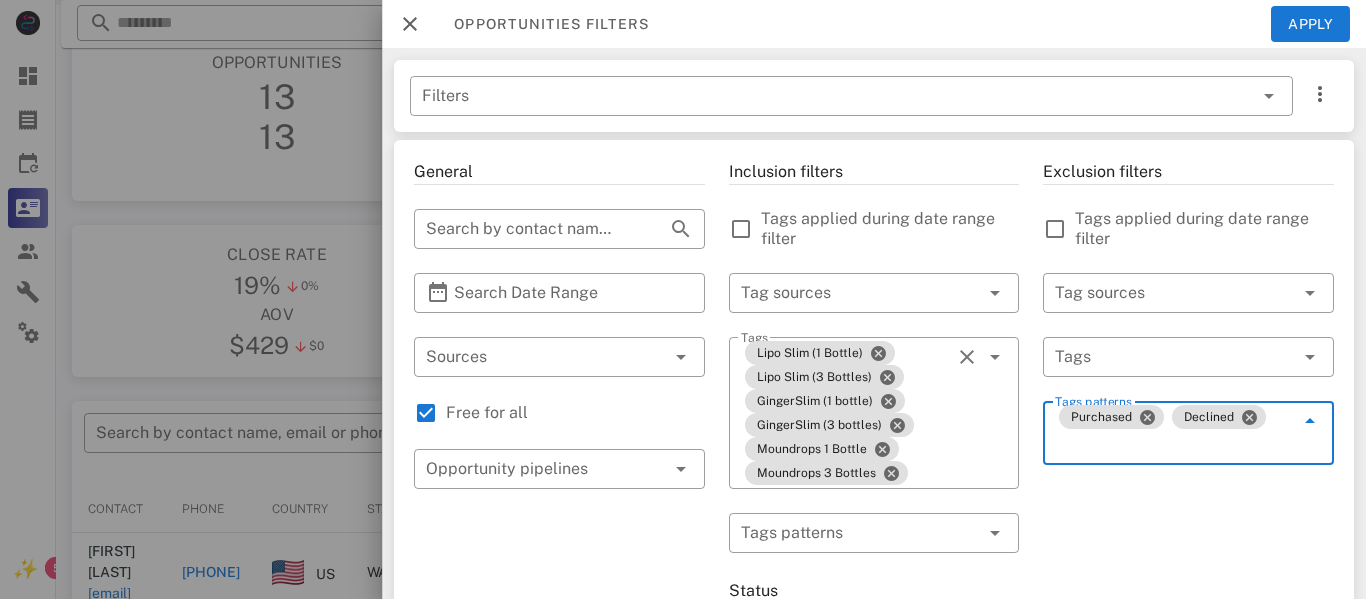 scroll, scrollTop: 0, scrollLeft: 0, axis: both 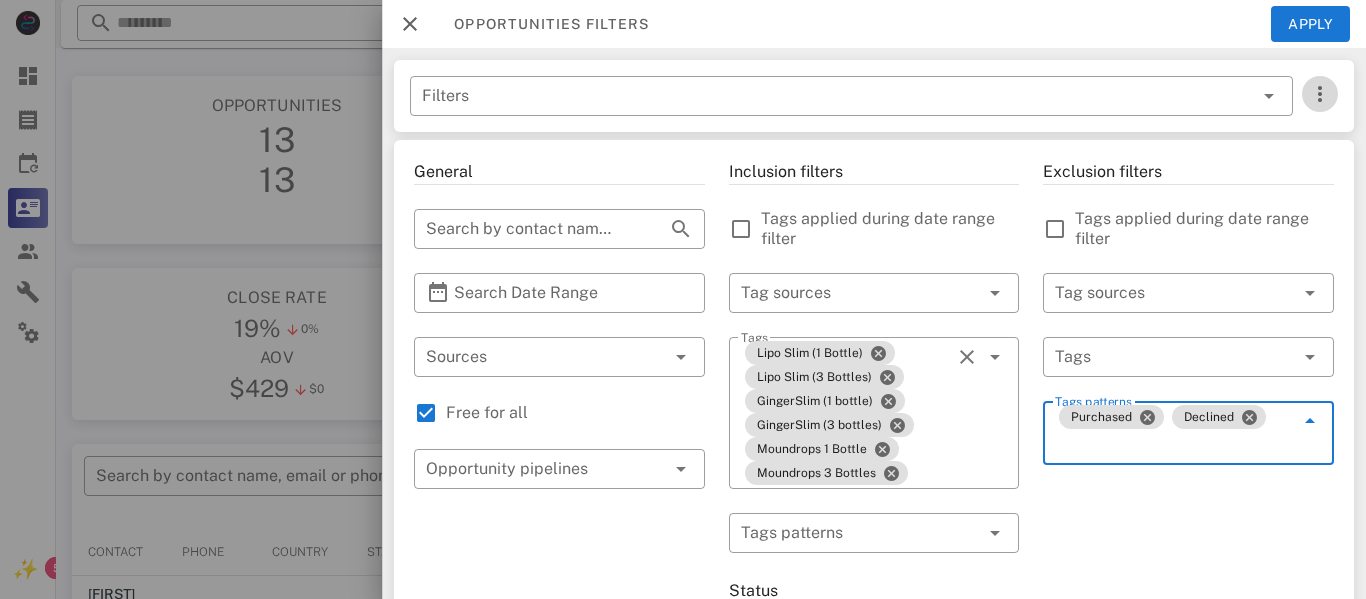 click at bounding box center [1320, 94] 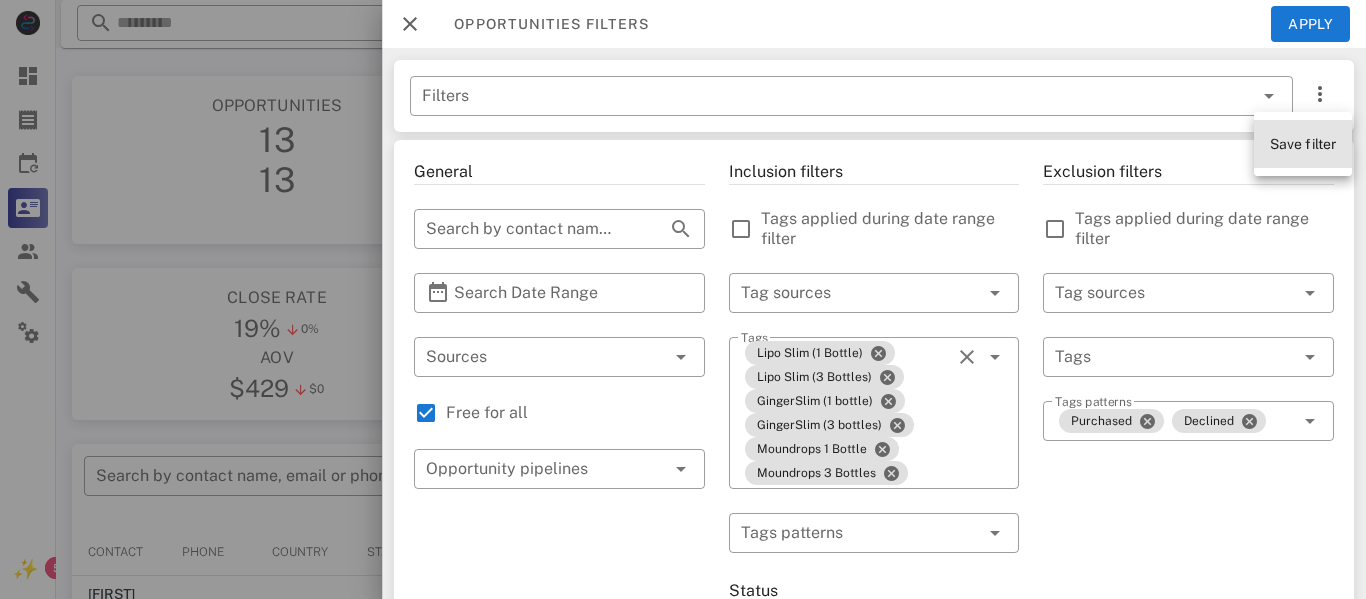 click on "Save filter" at bounding box center [1303, 144] 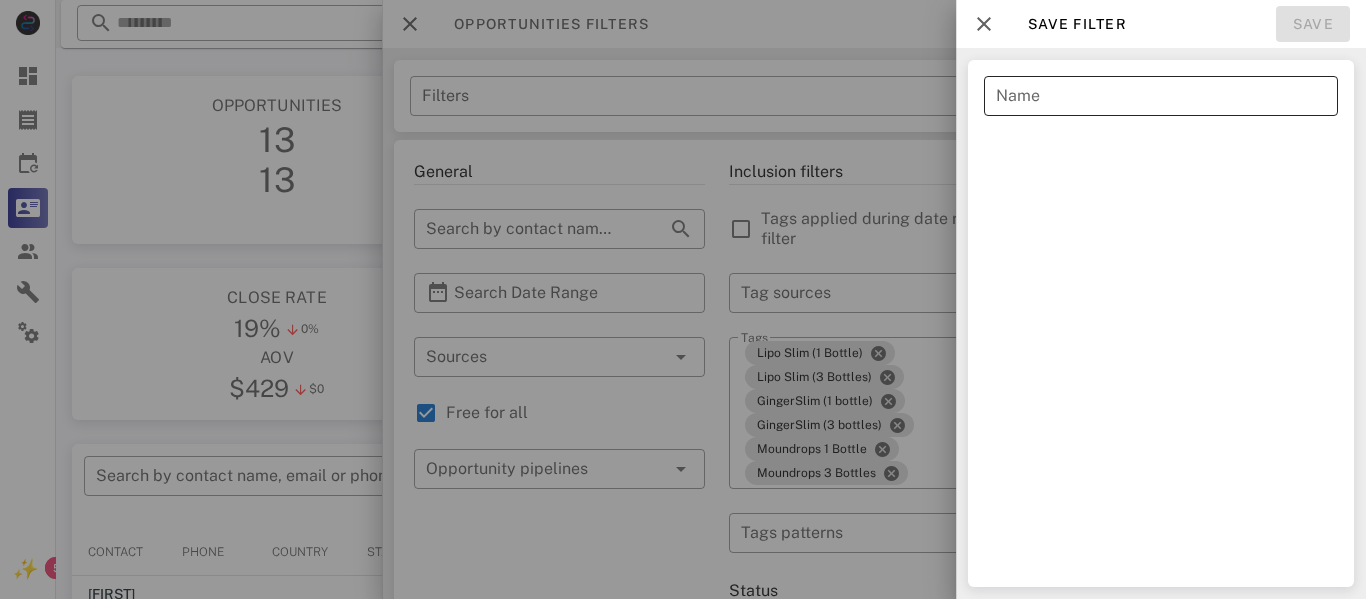 click on "Name" at bounding box center [1161, 96] 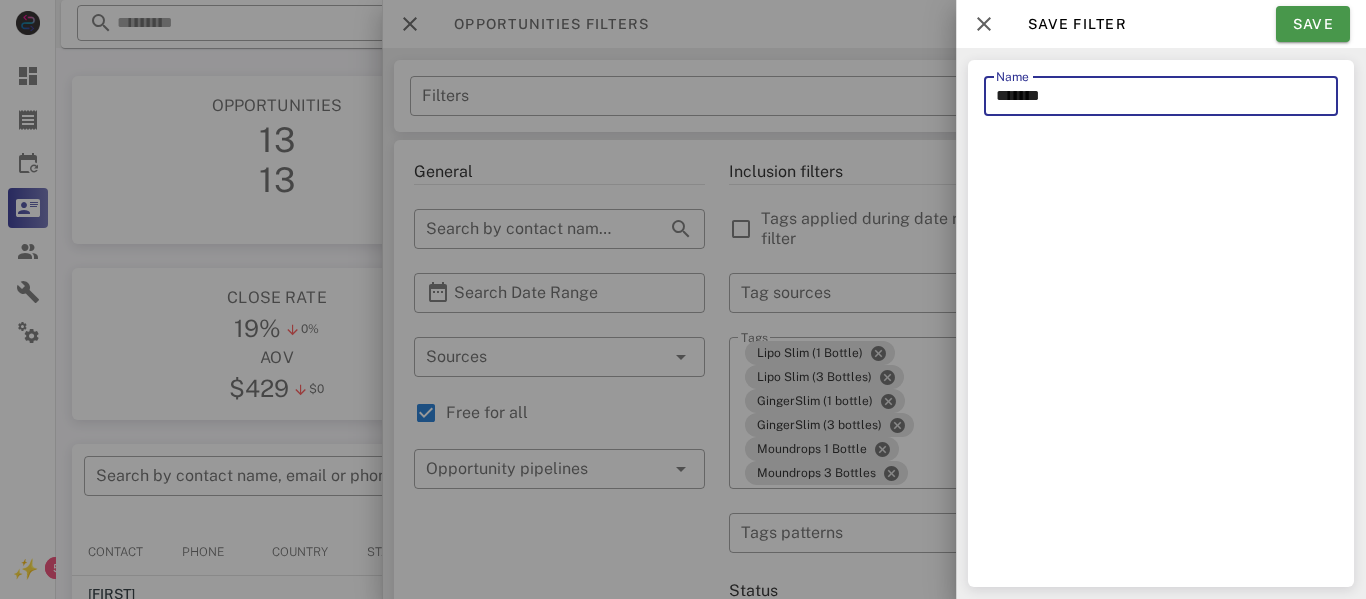 type on "*******" 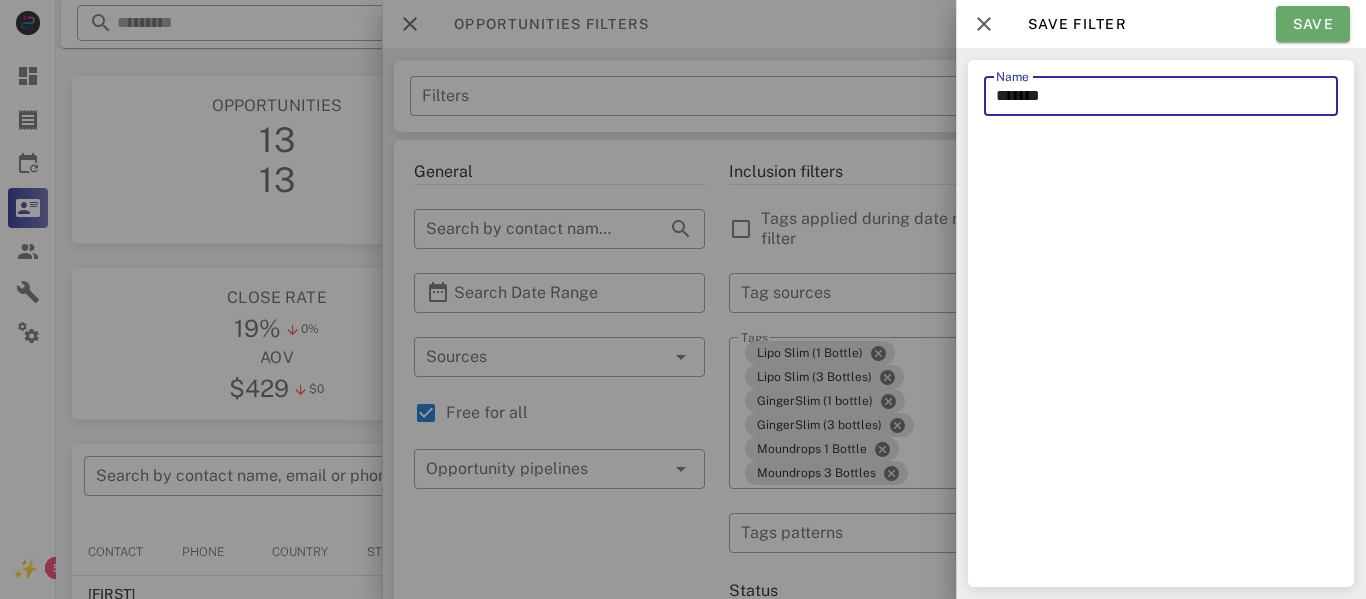 click on "Save" at bounding box center [1313, 24] 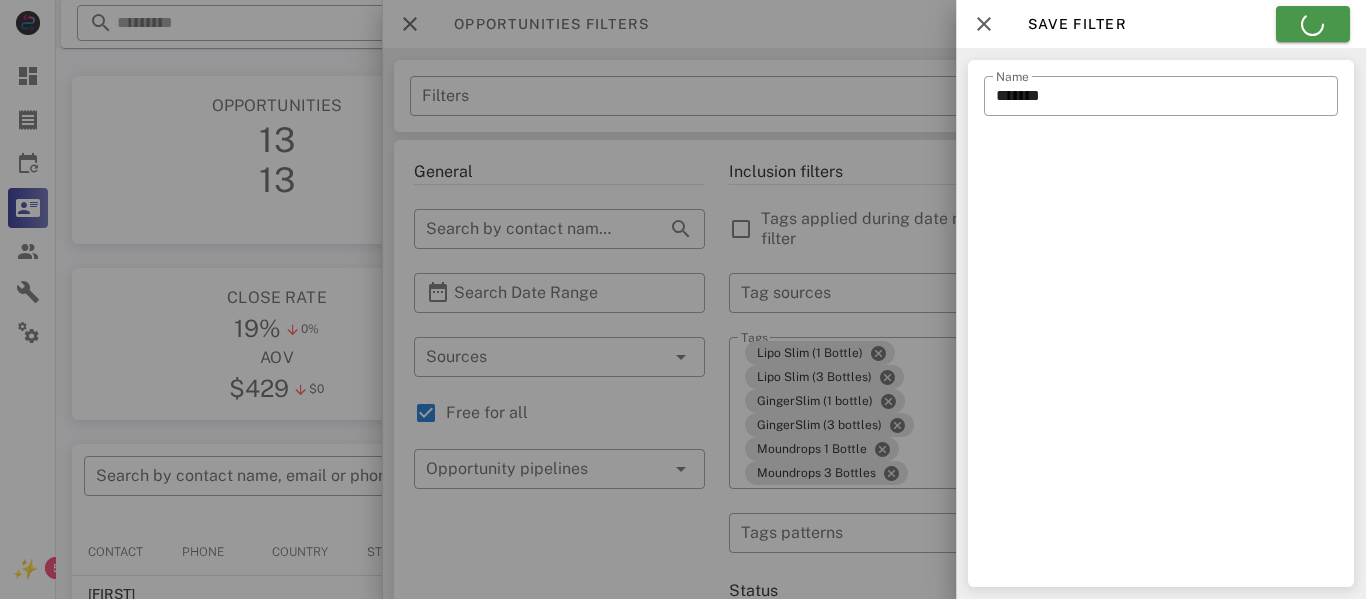 type on "*******" 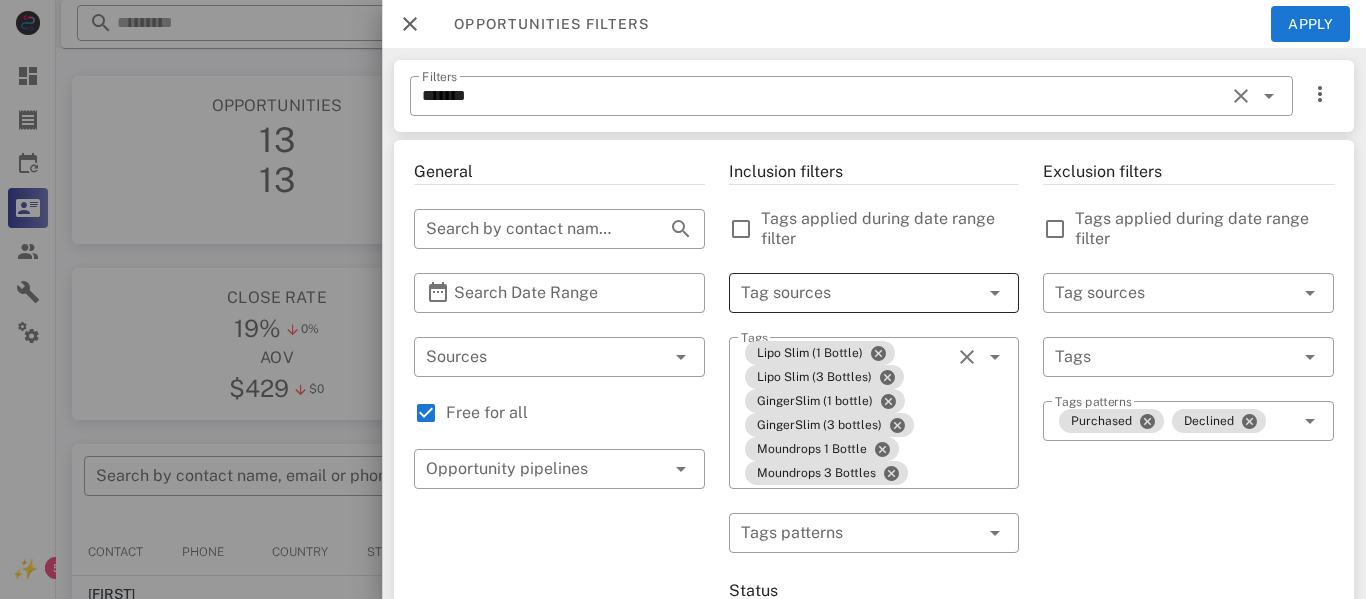 scroll, scrollTop: 2, scrollLeft: 0, axis: vertical 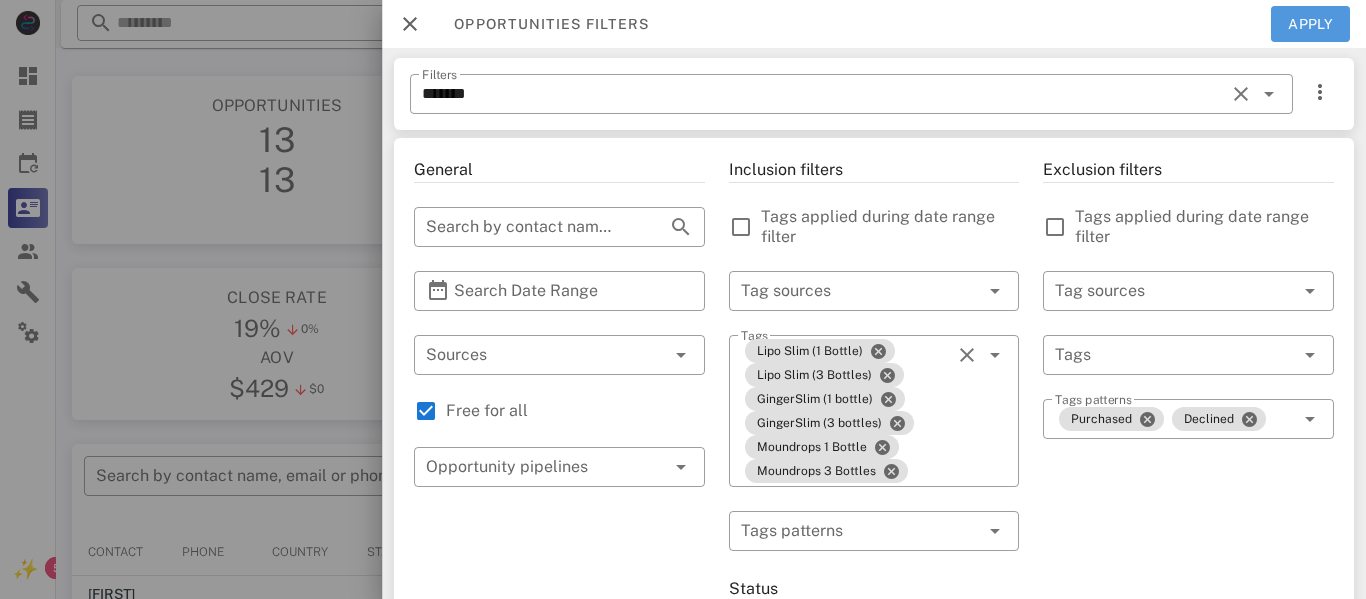 click on "Apply" at bounding box center (1311, 24) 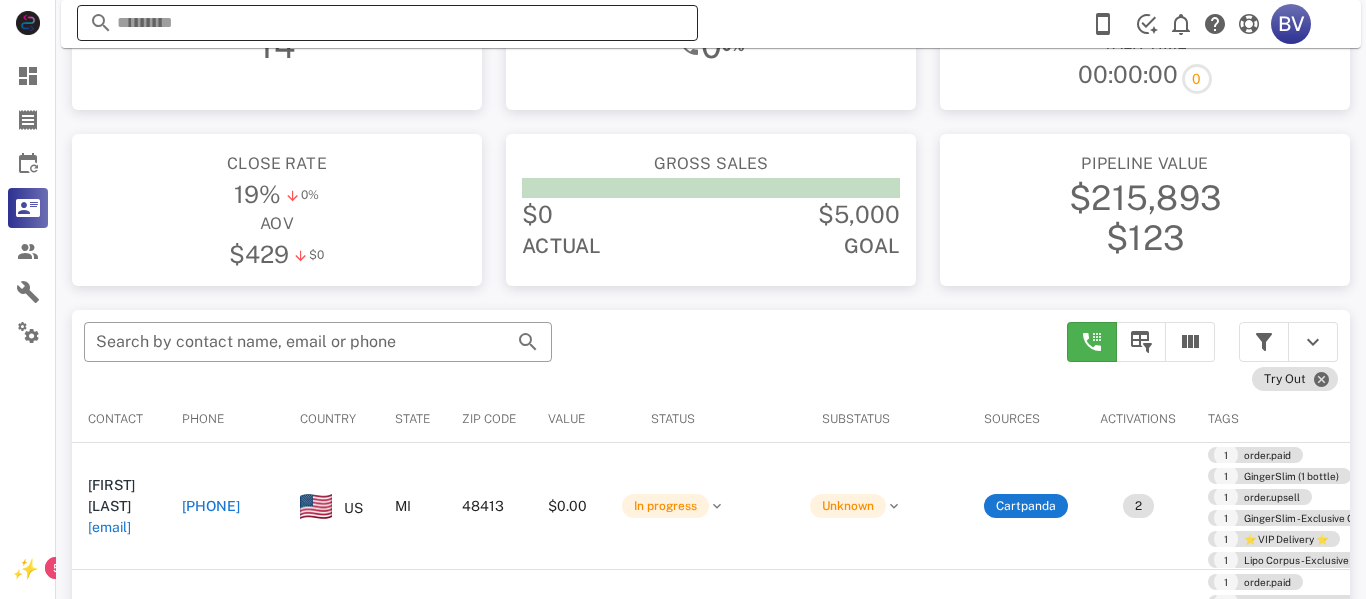 scroll, scrollTop: 126, scrollLeft: 0, axis: vertical 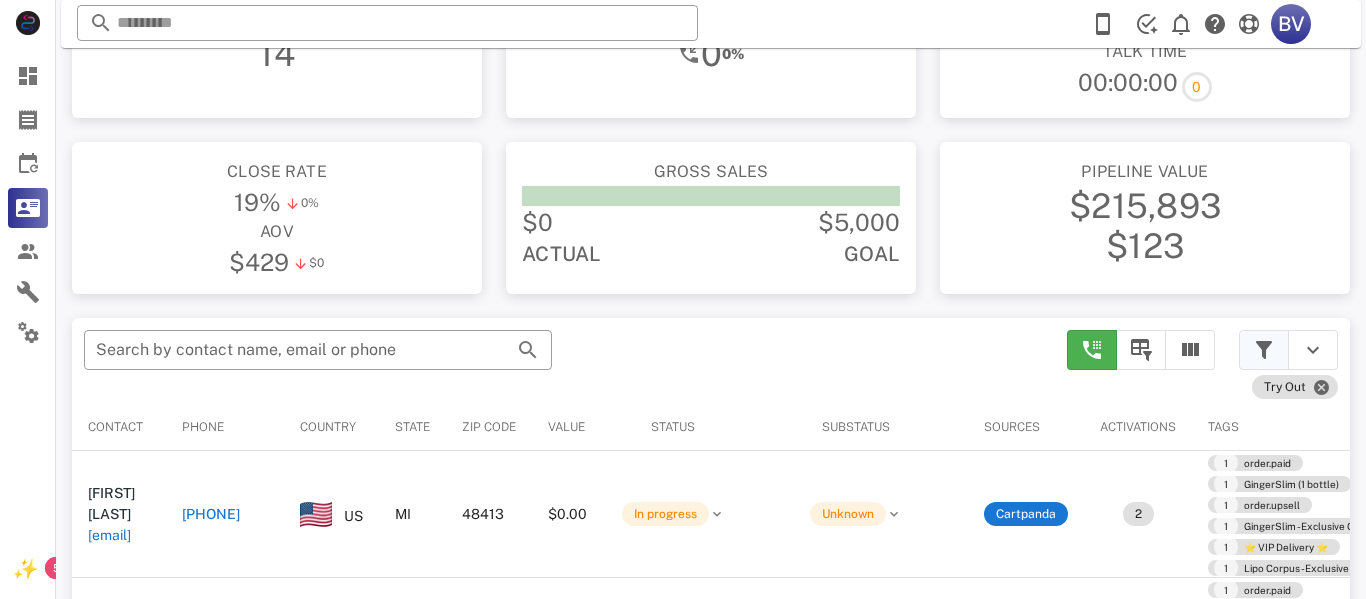 click at bounding box center [1264, 350] 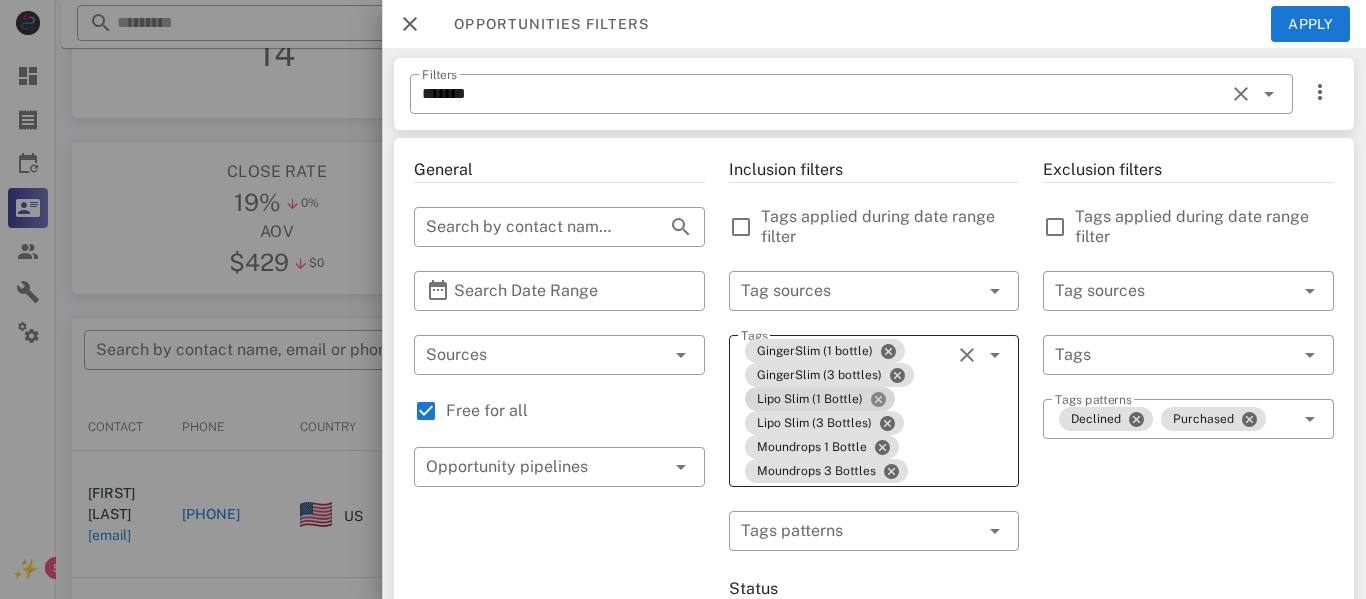 click at bounding box center (878, 399) 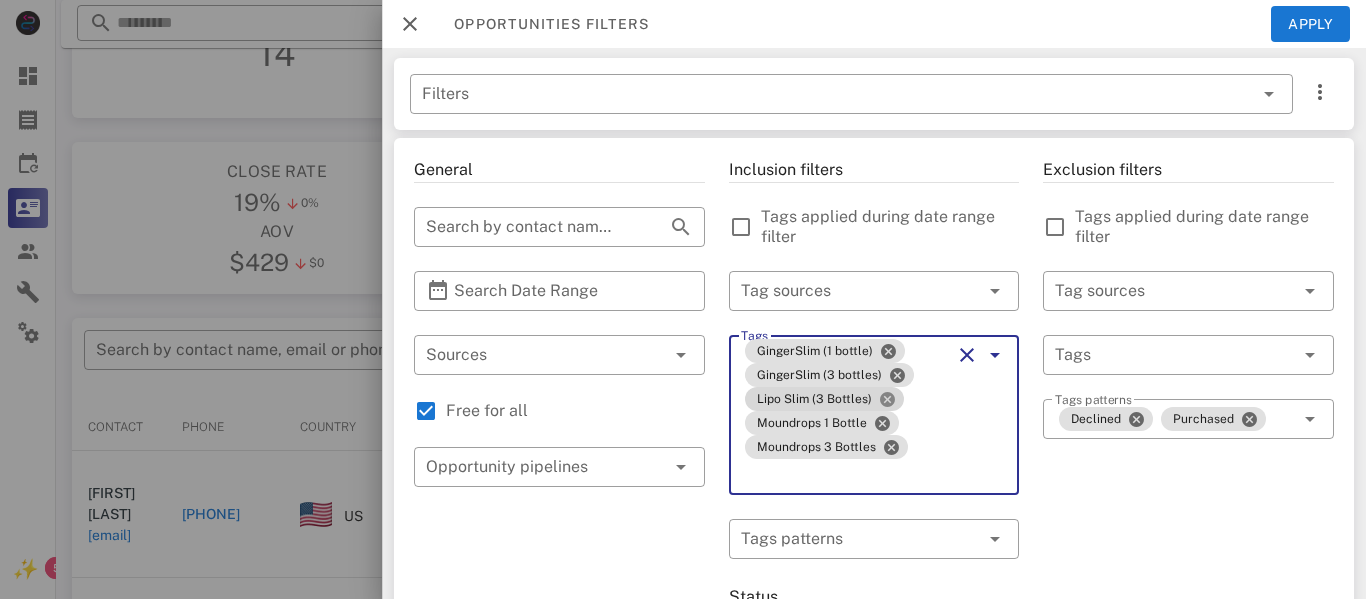 click at bounding box center [887, 399] 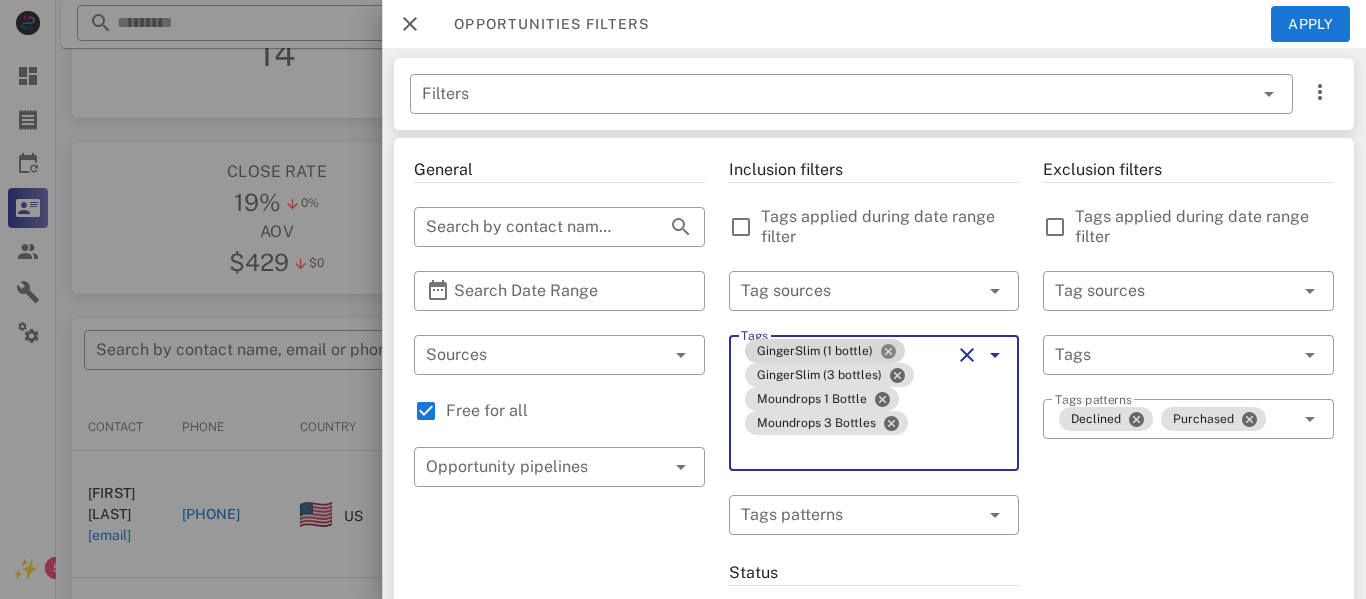 click at bounding box center [888, 351] 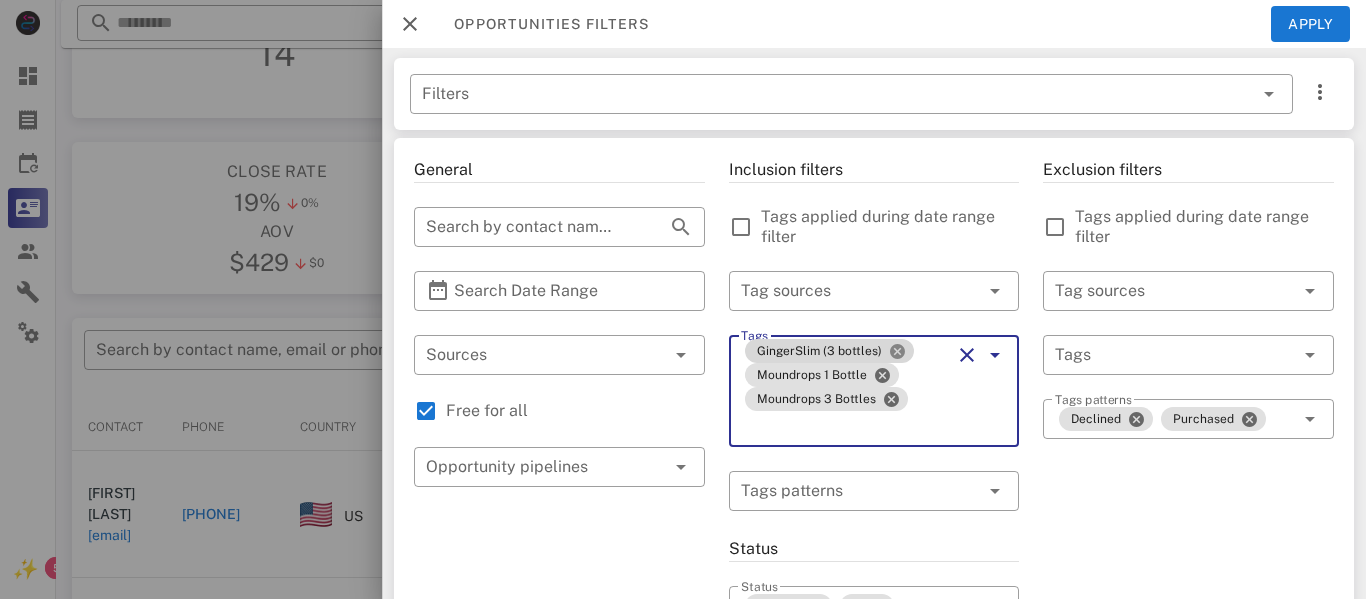 click at bounding box center [897, 351] 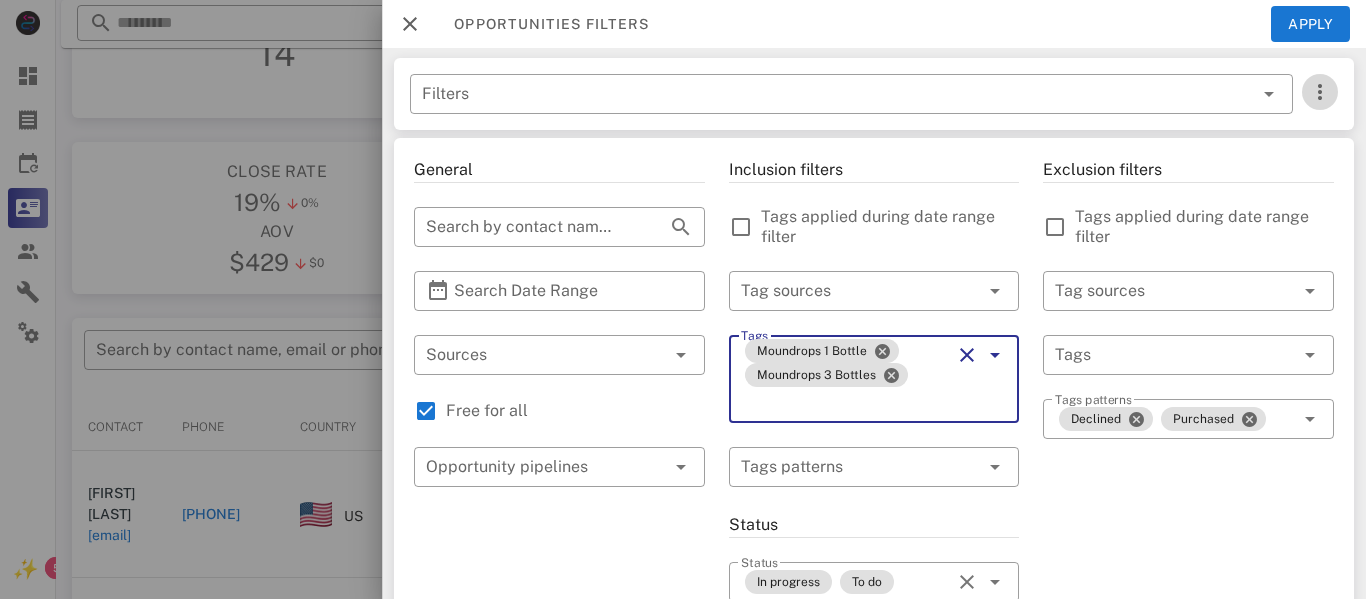 click at bounding box center (1320, 92) 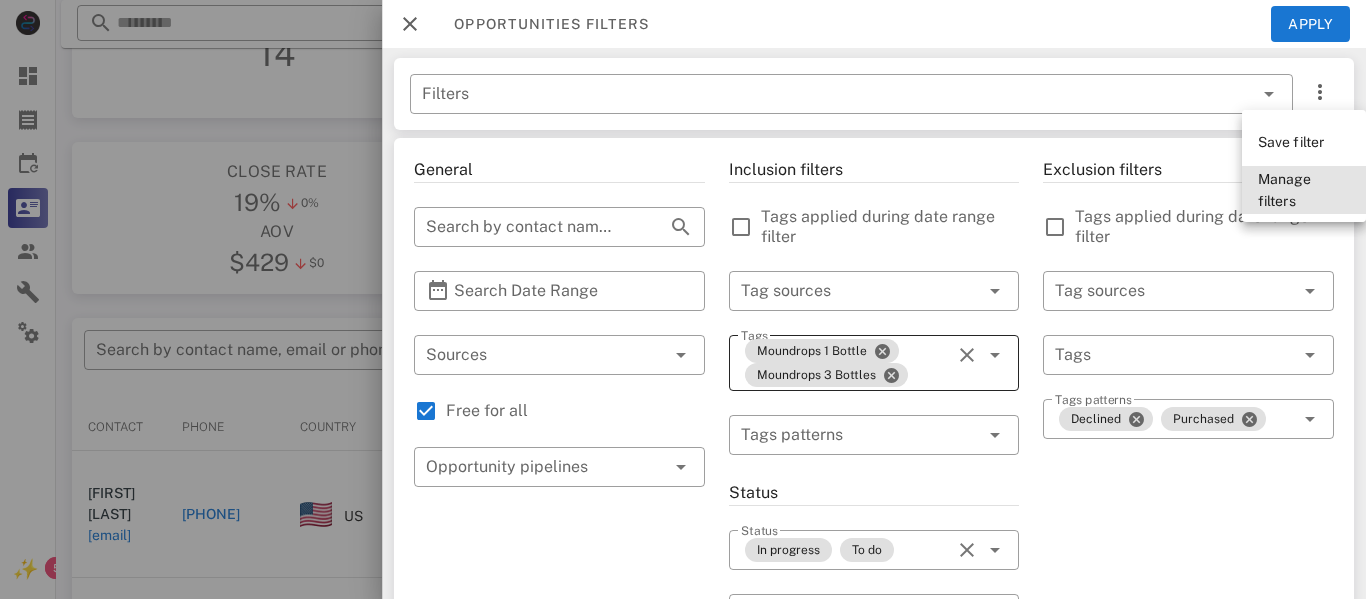 click on "Manage filters" at bounding box center (1304, 190) 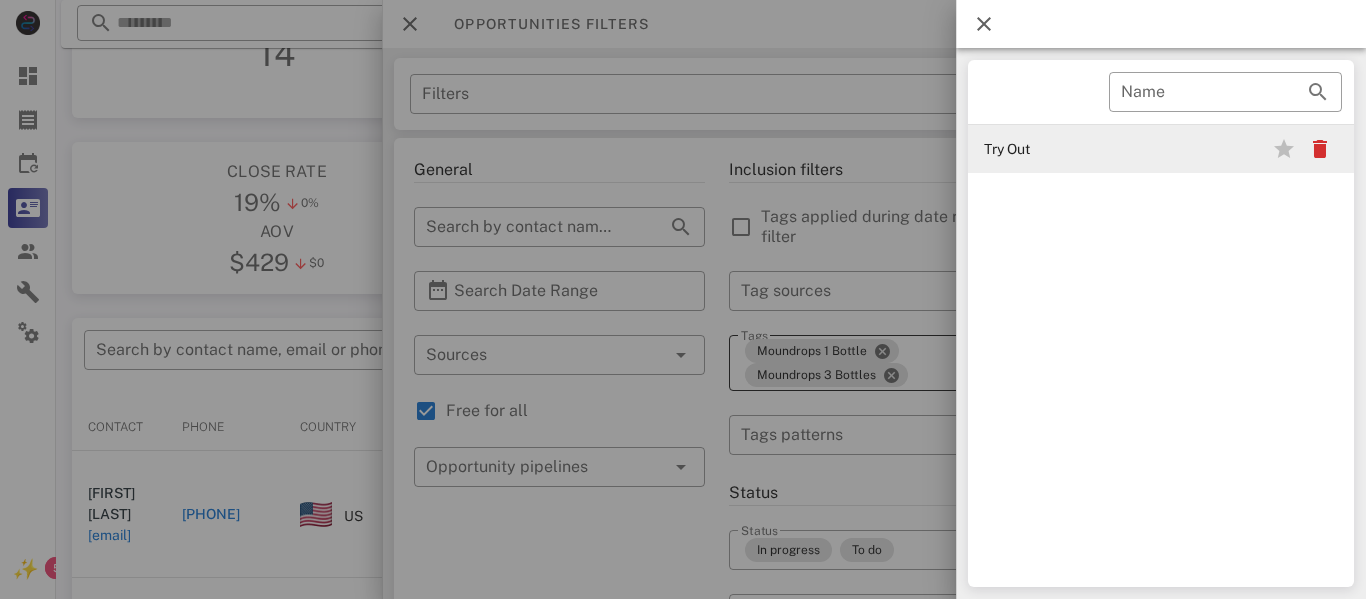 click on "Try Out" at bounding box center [1050, 149] 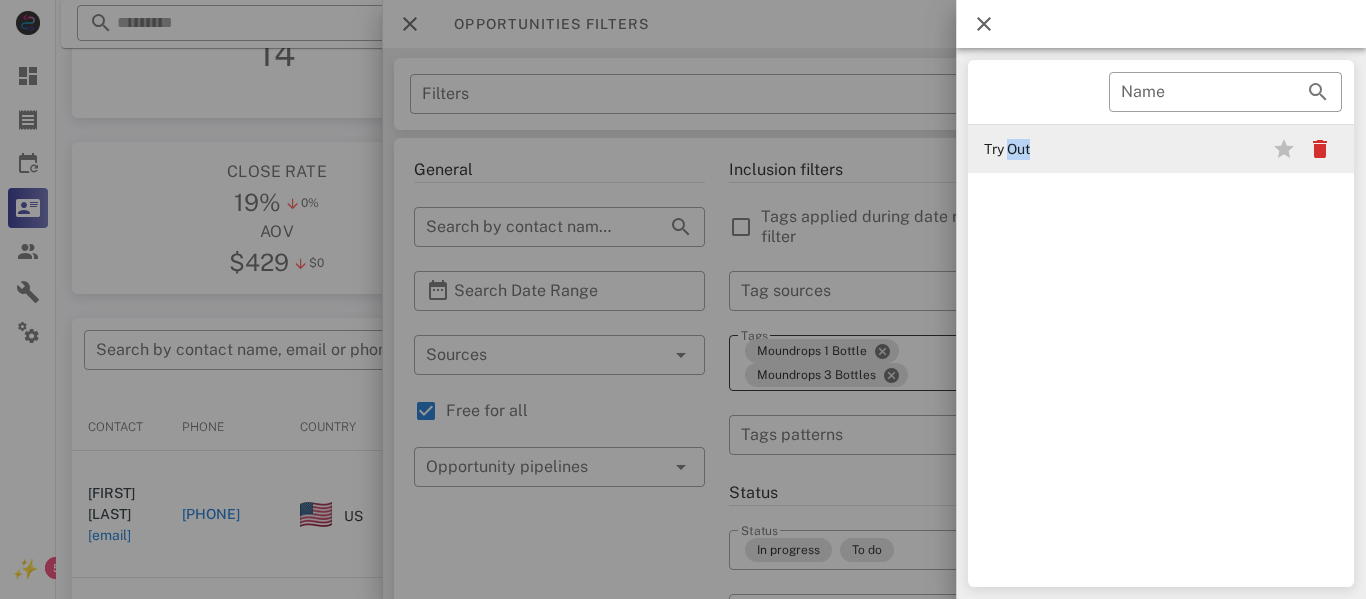 click on "Try Out" at bounding box center [1050, 149] 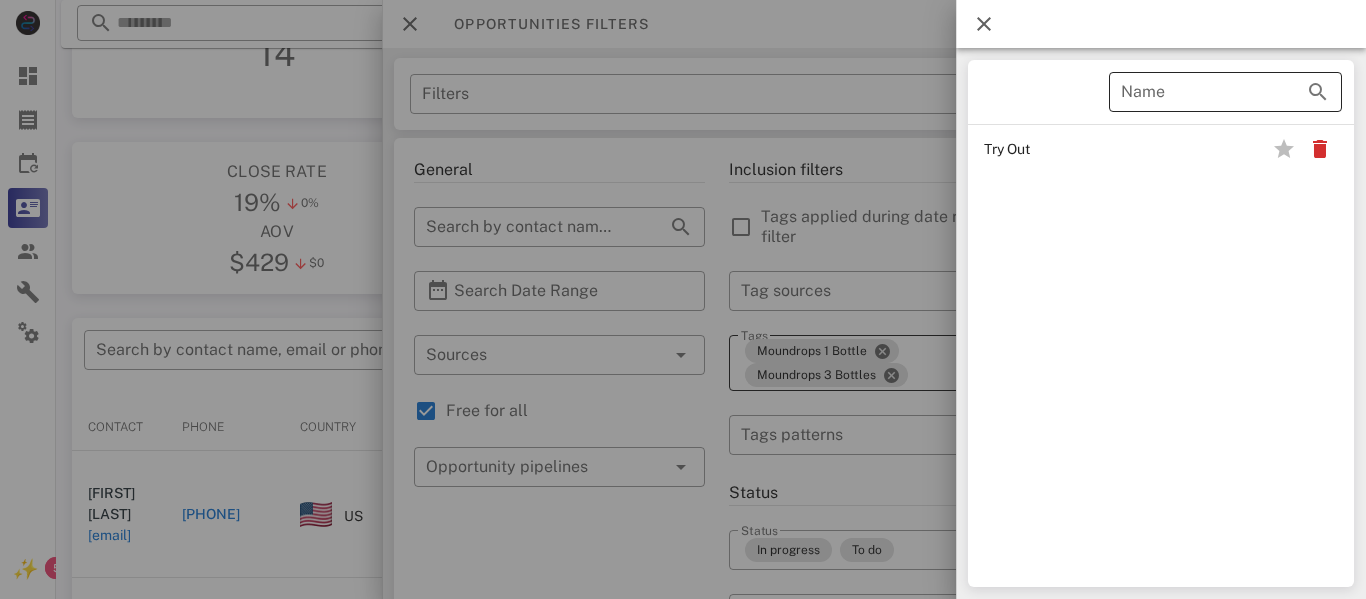 click on "Name" at bounding box center (1197, 92) 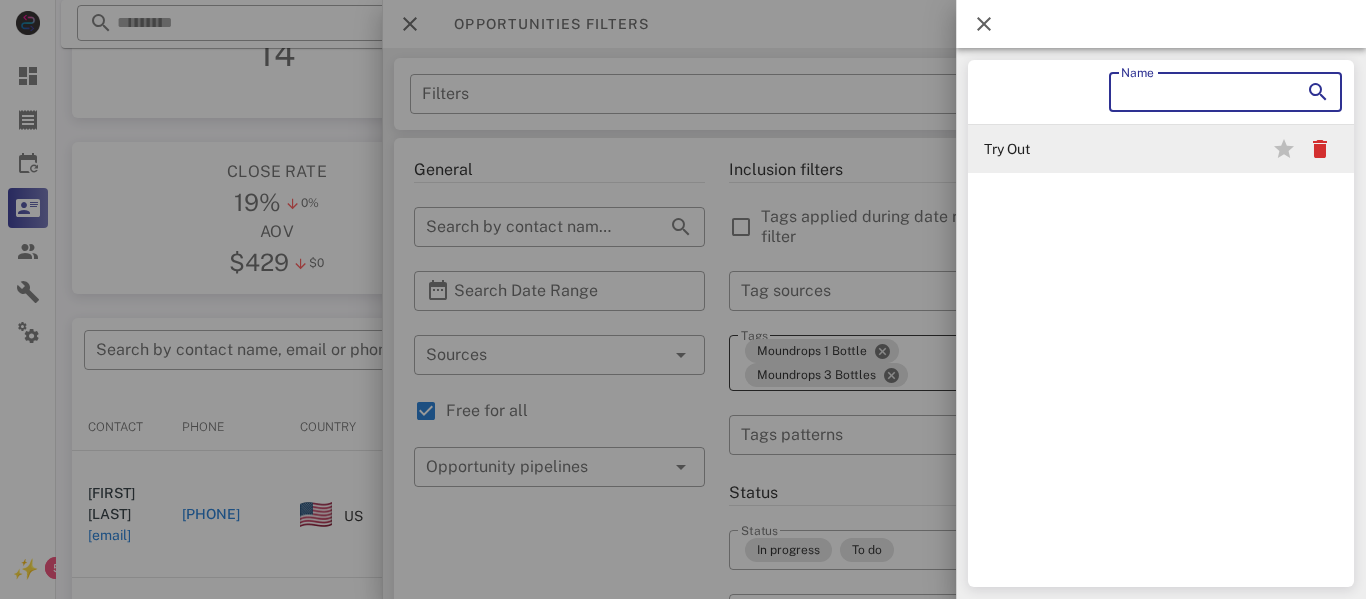 click on "Try Out" at bounding box center (1050, 149) 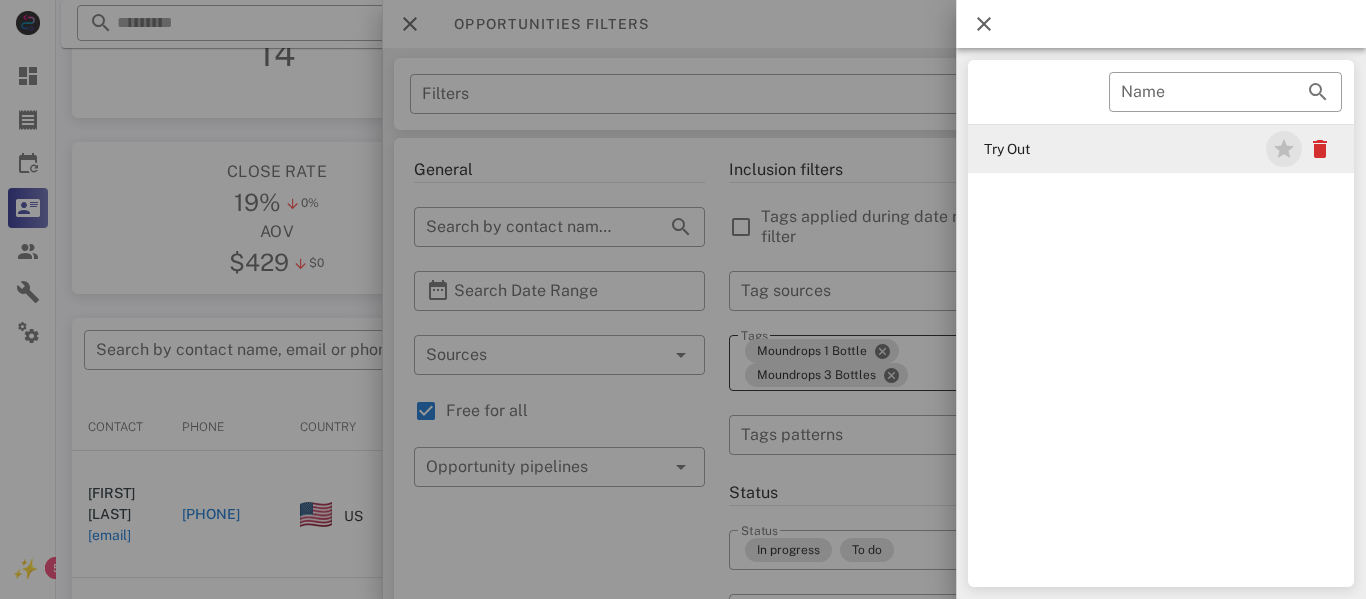 click at bounding box center [1284, 149] 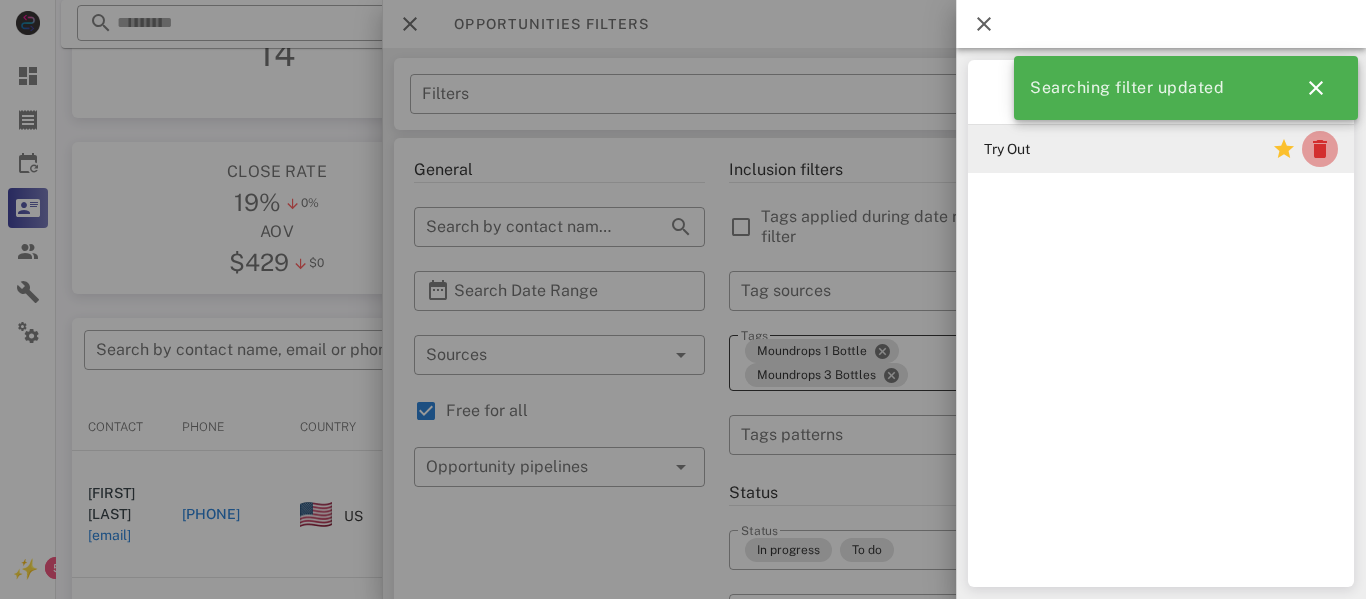 click at bounding box center [1320, 149] 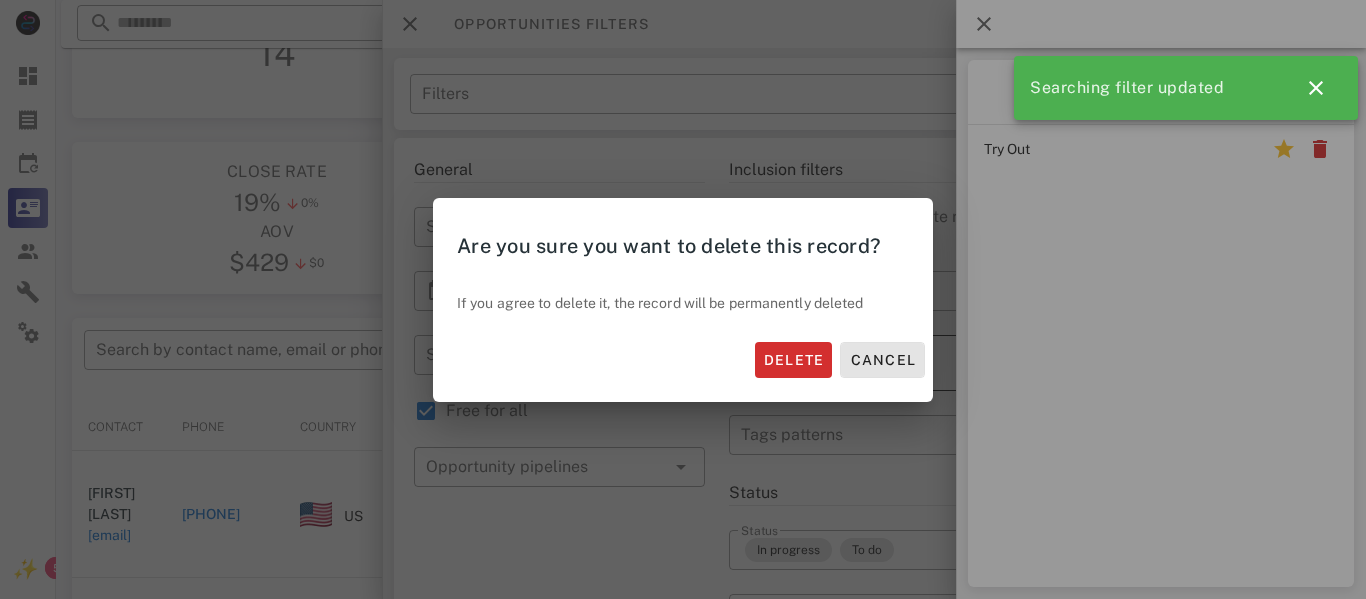 click on "Cancel" at bounding box center [882, 360] 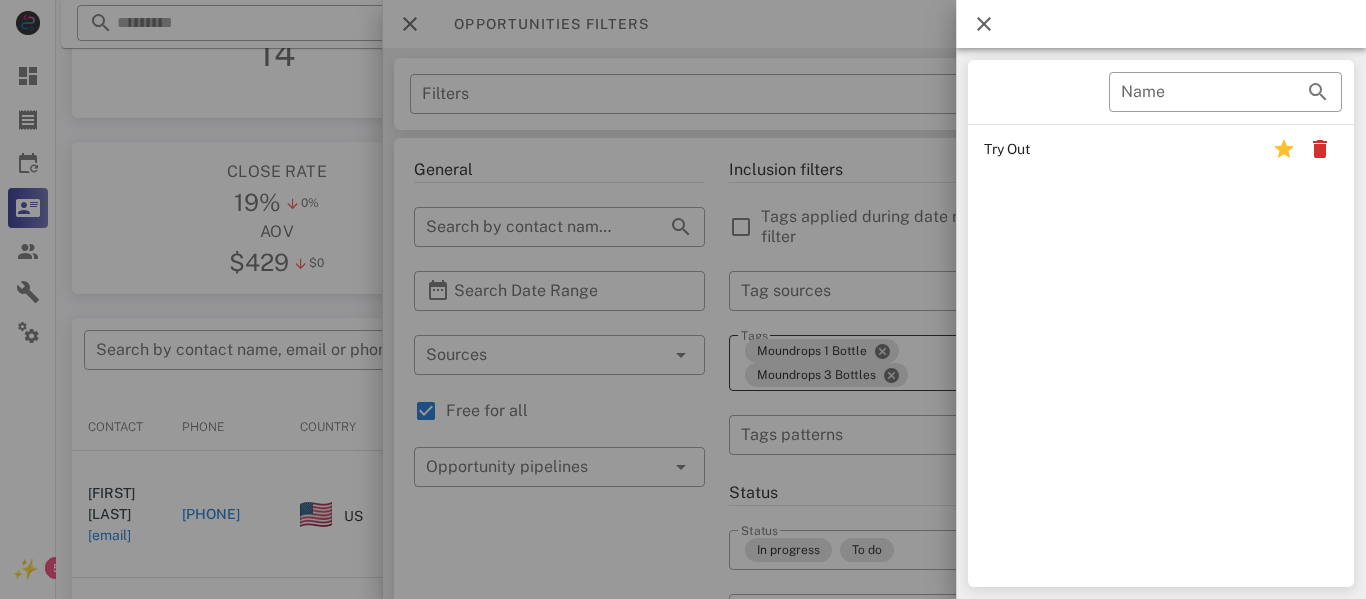 click at bounding box center (984, 24) 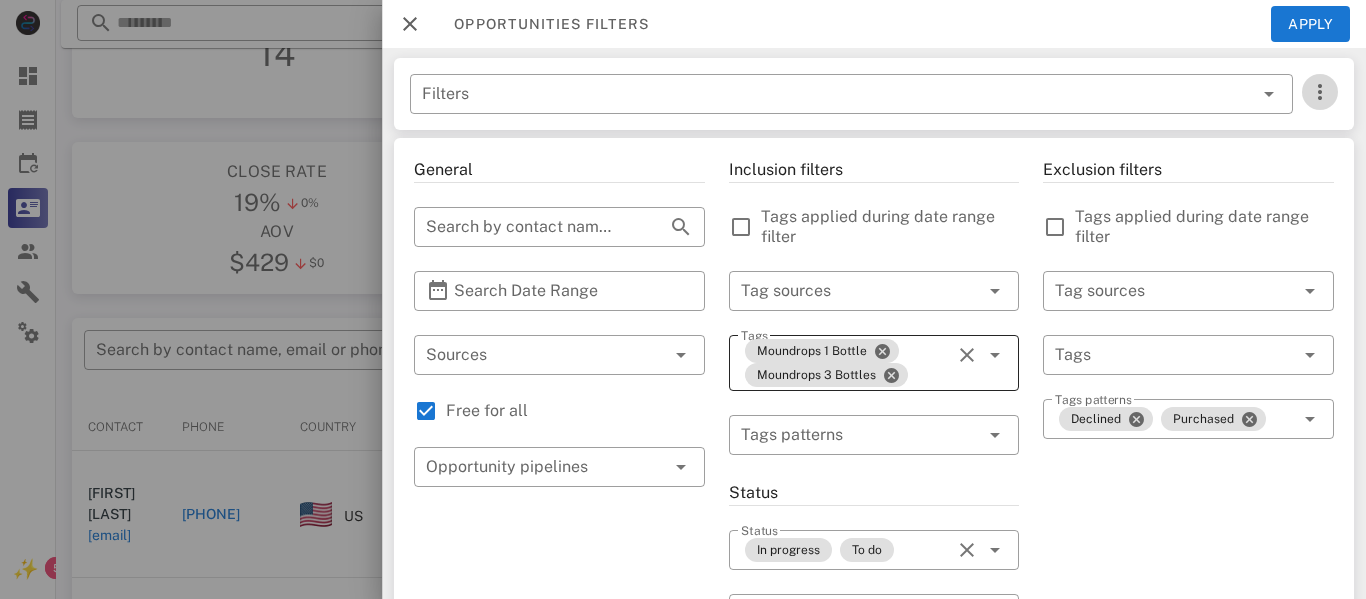 click at bounding box center (1320, 92) 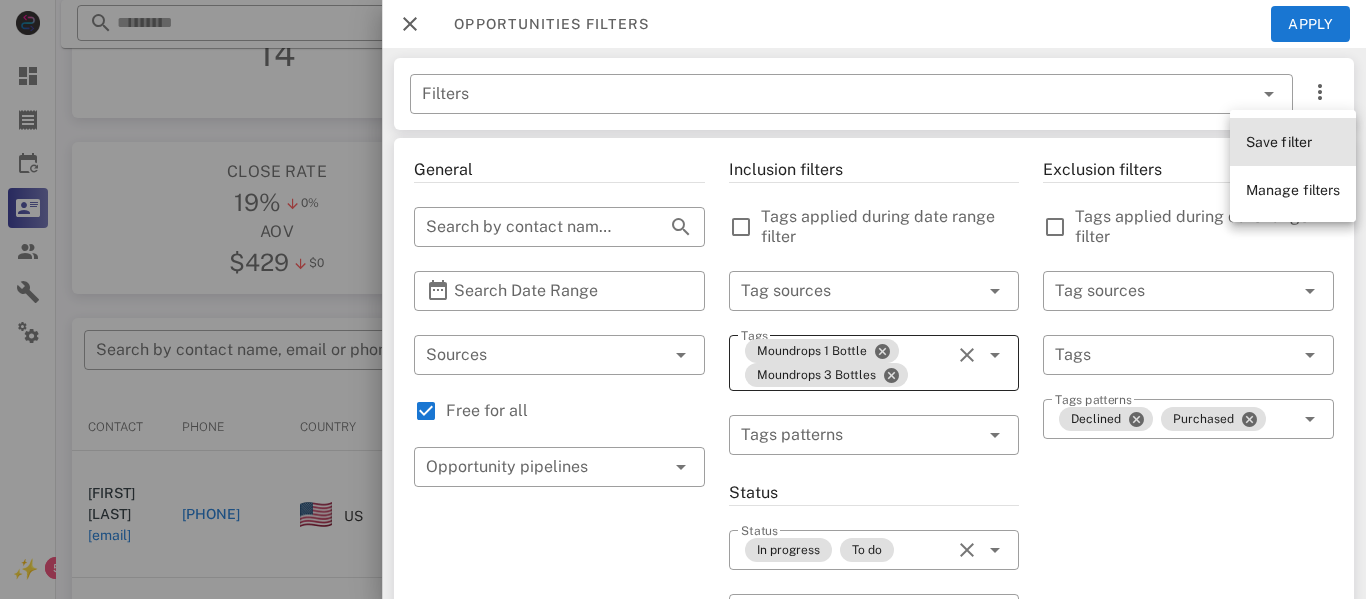 click on "Save filter" at bounding box center [1279, 142] 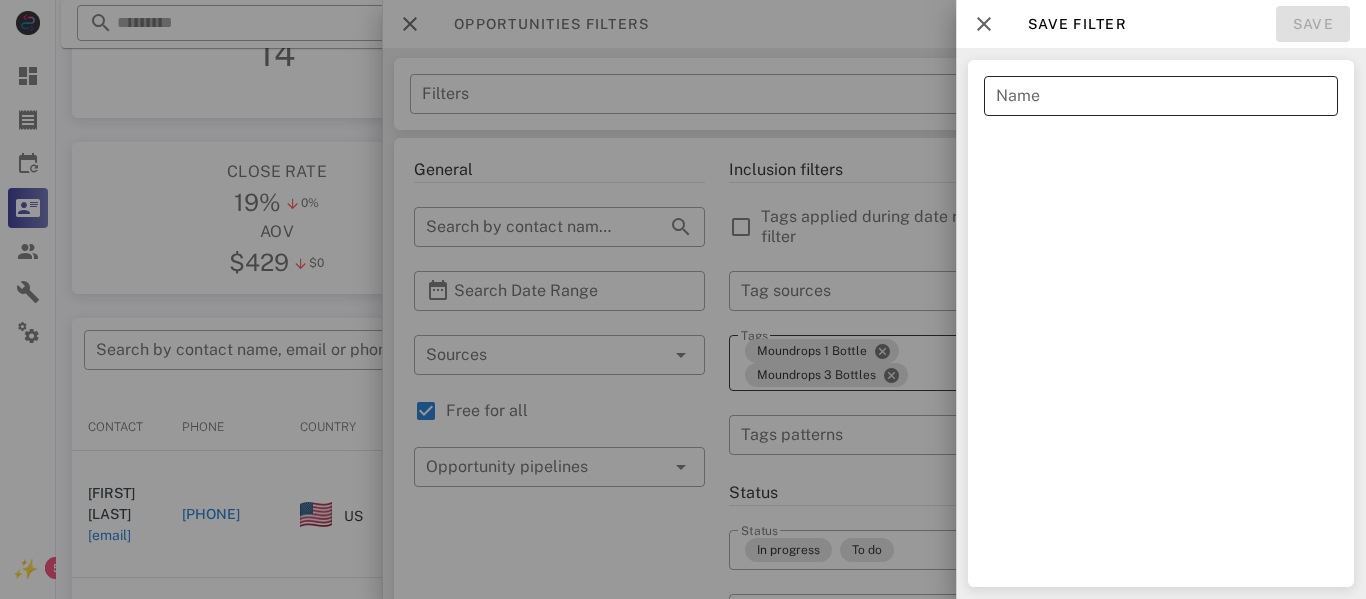 click on "Name" at bounding box center (1161, 96) 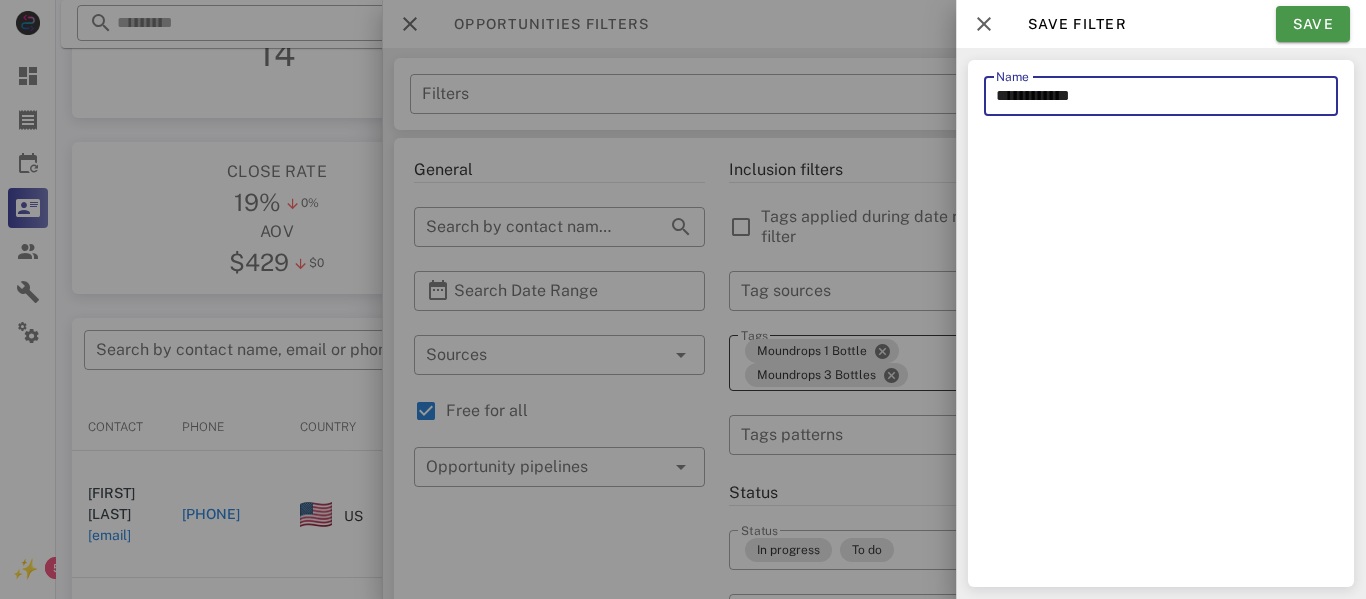 type on "**********" 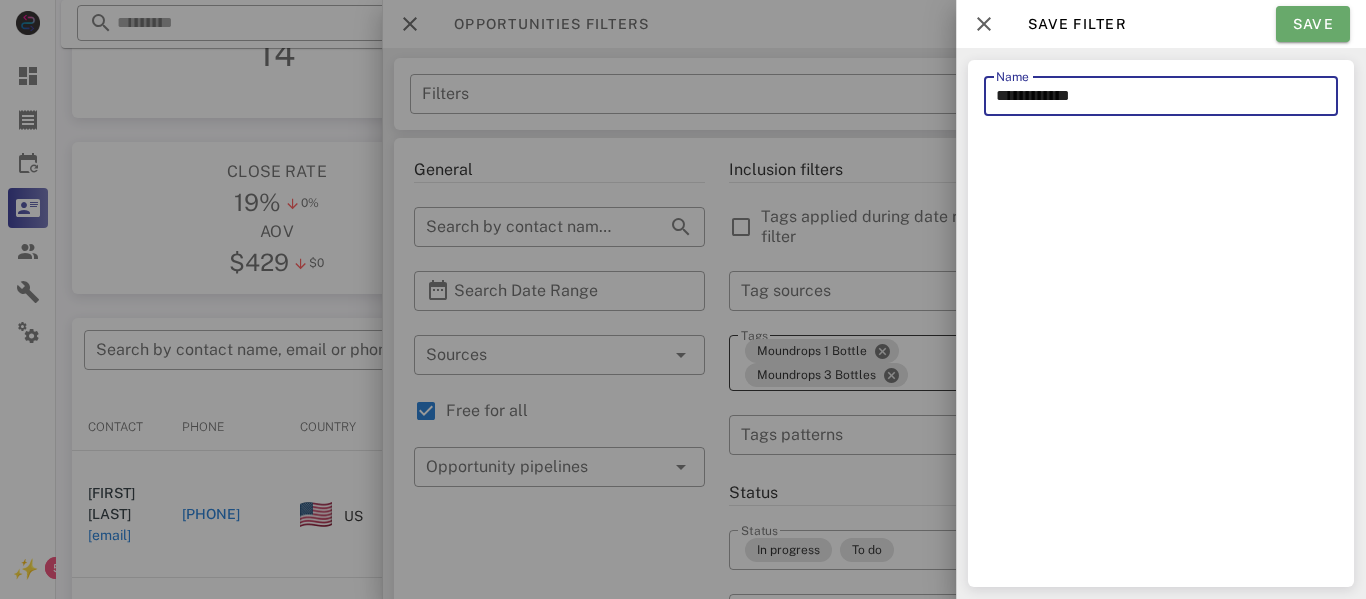 click on "Save" at bounding box center (1313, 24) 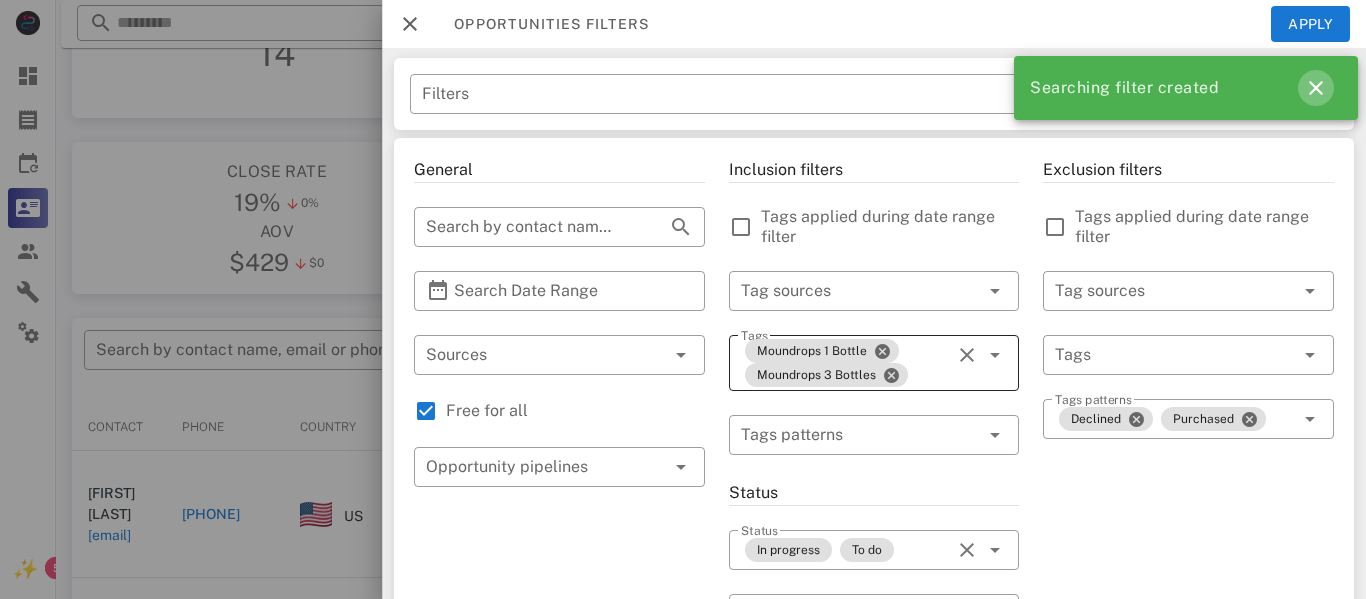 click at bounding box center [1316, 88] 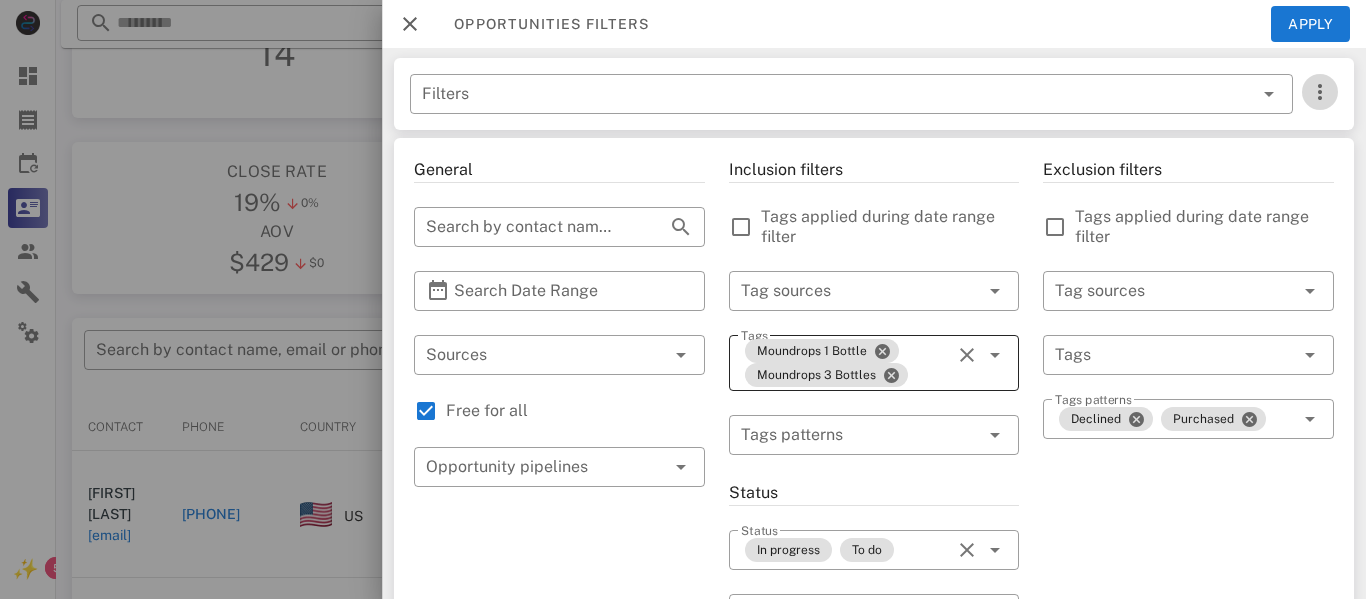 click at bounding box center (1320, 92) 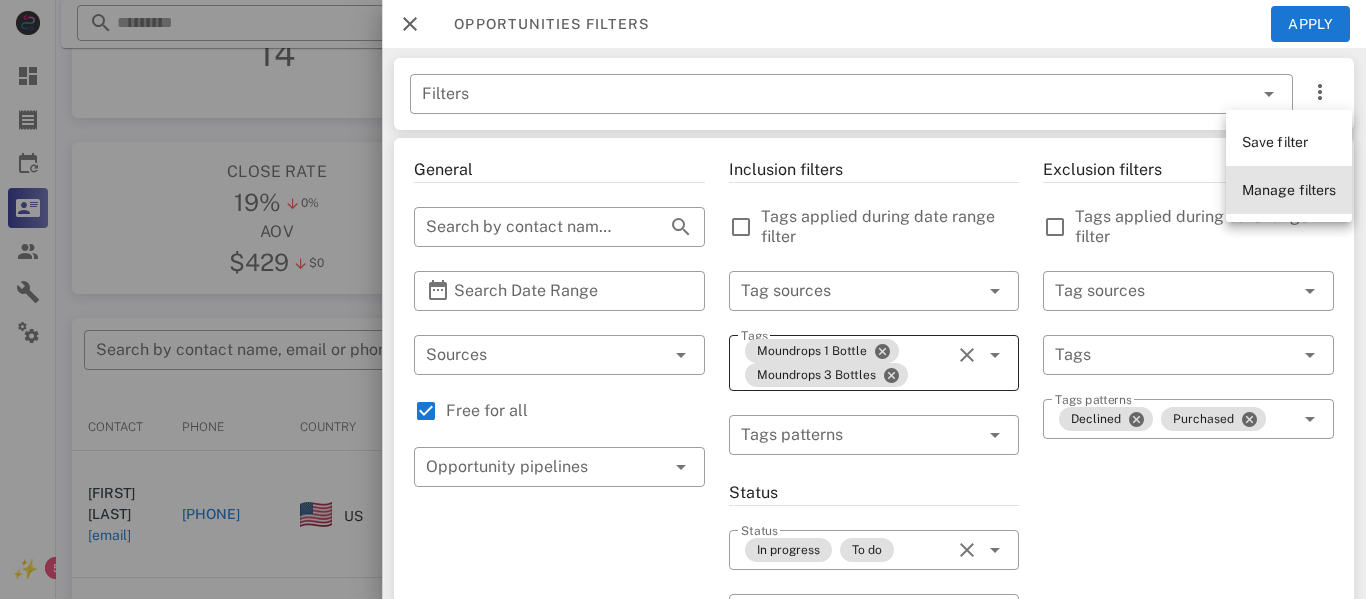 click on "Manage filters" at bounding box center (1289, 190) 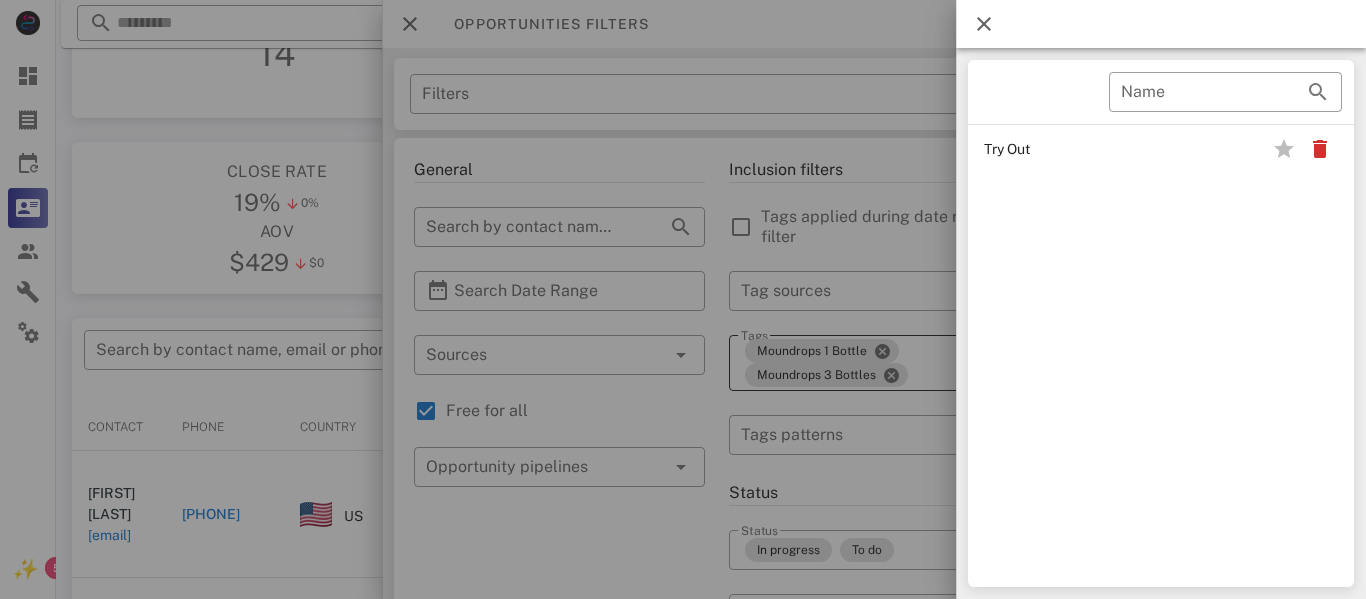 click at bounding box center (984, 24) 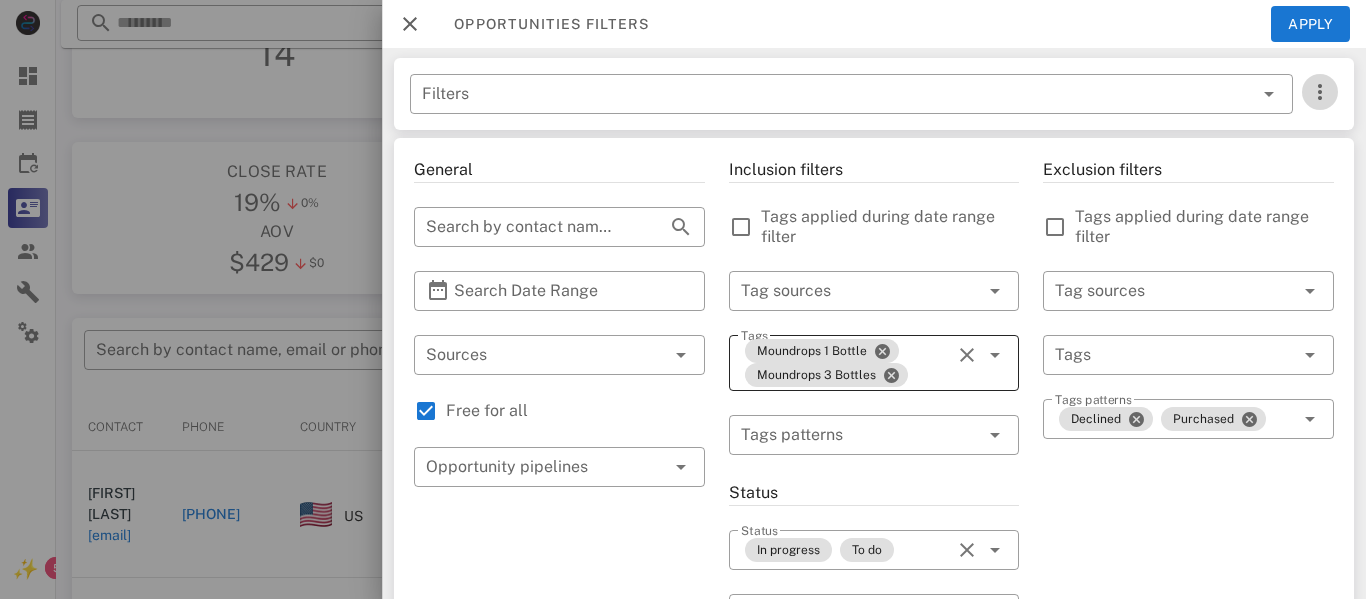 click at bounding box center [1320, 92] 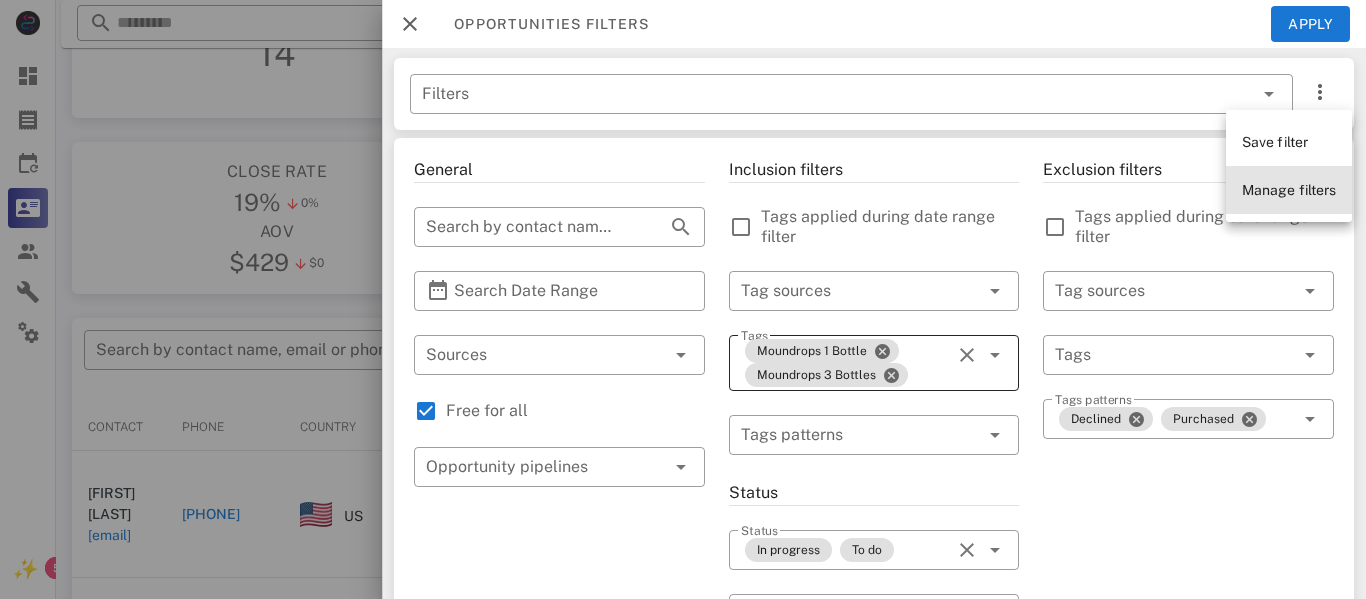 click on "Manage filters" at bounding box center (1289, 190) 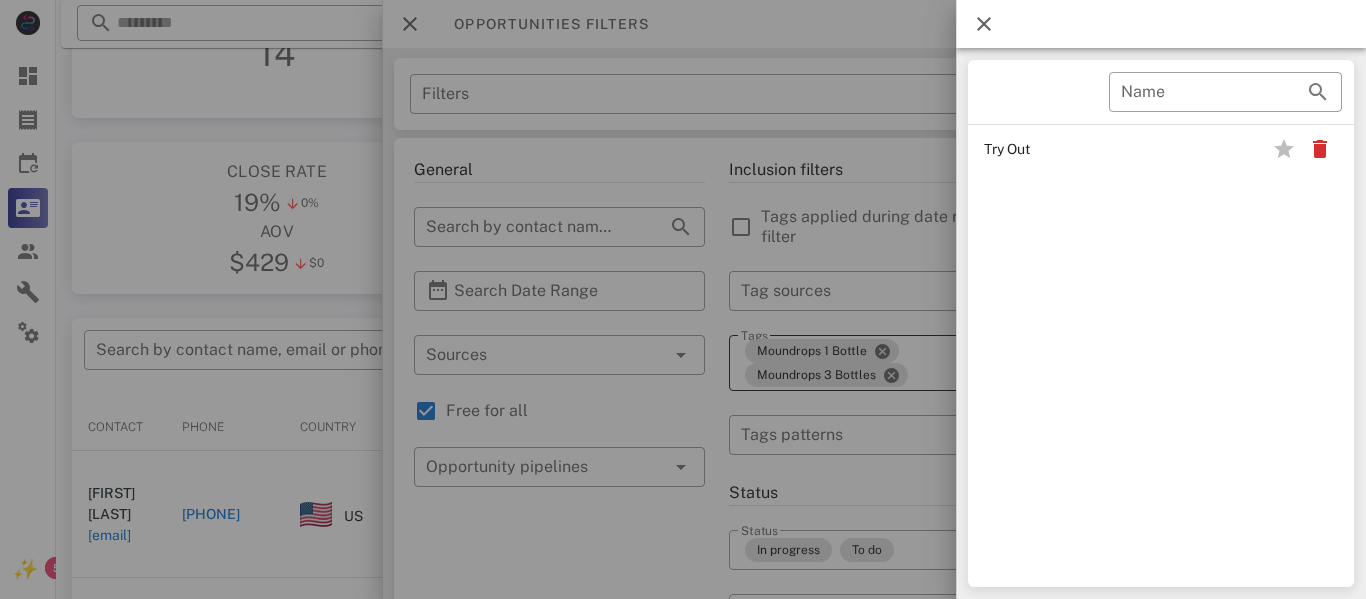 click on "​ Name Try Out" at bounding box center [1161, 323] 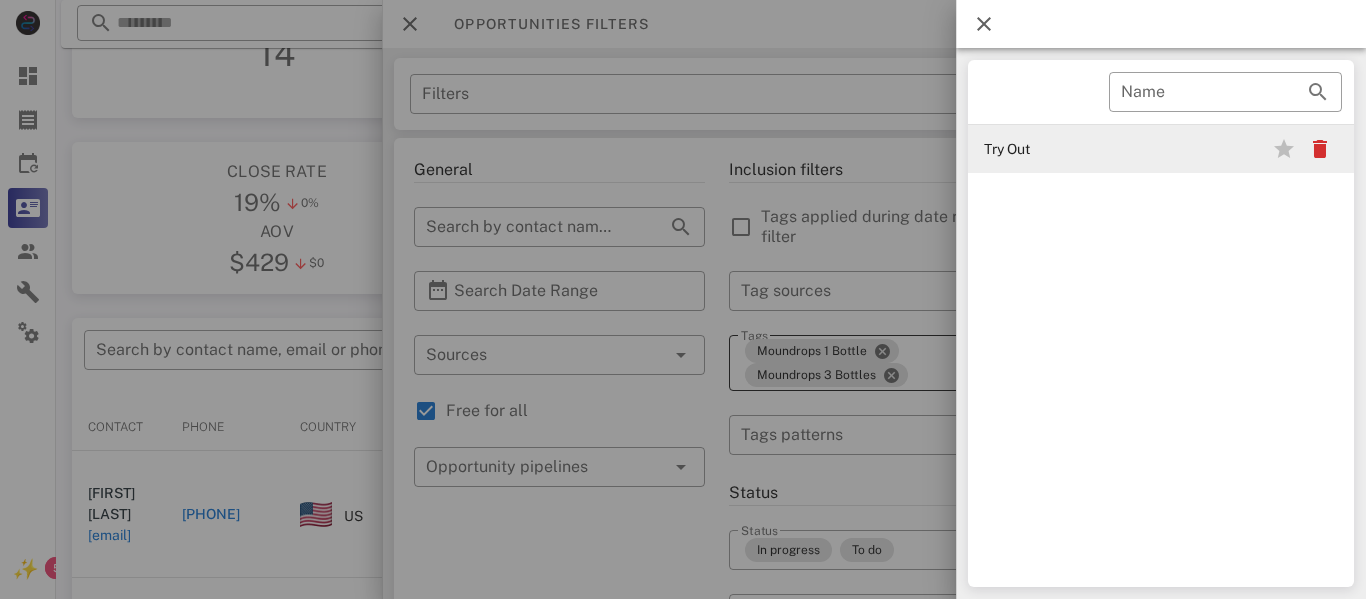 click on "Try Out" at bounding box center (1050, 149) 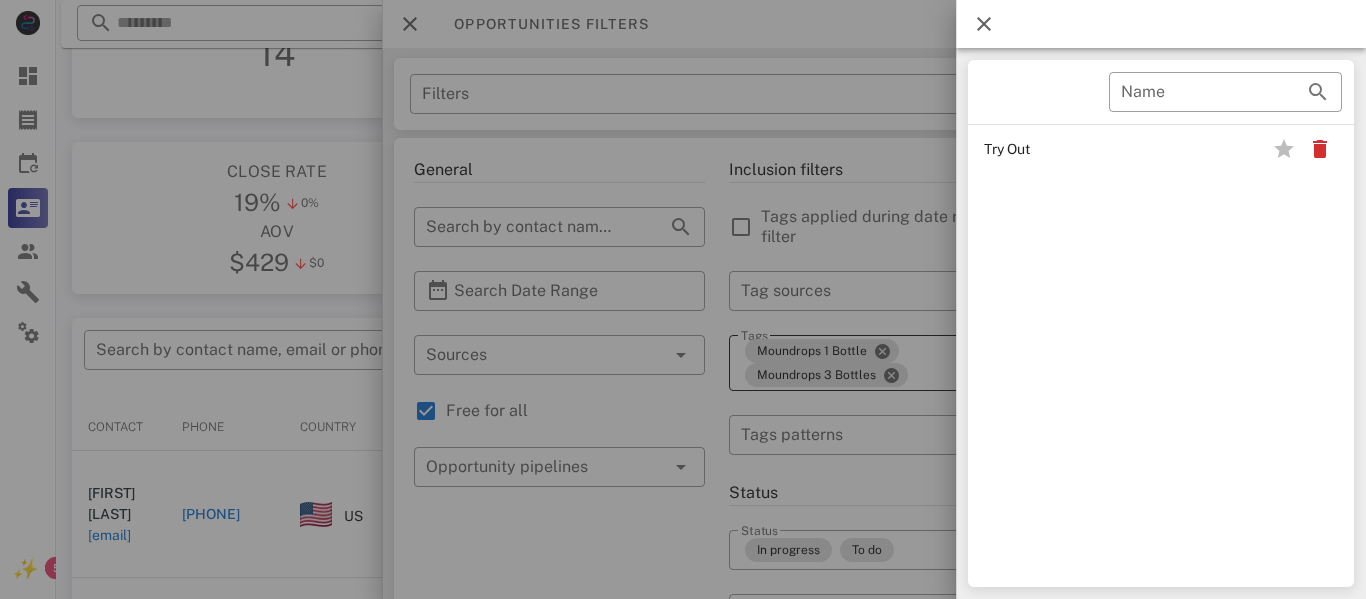 click at bounding box center (984, 24) 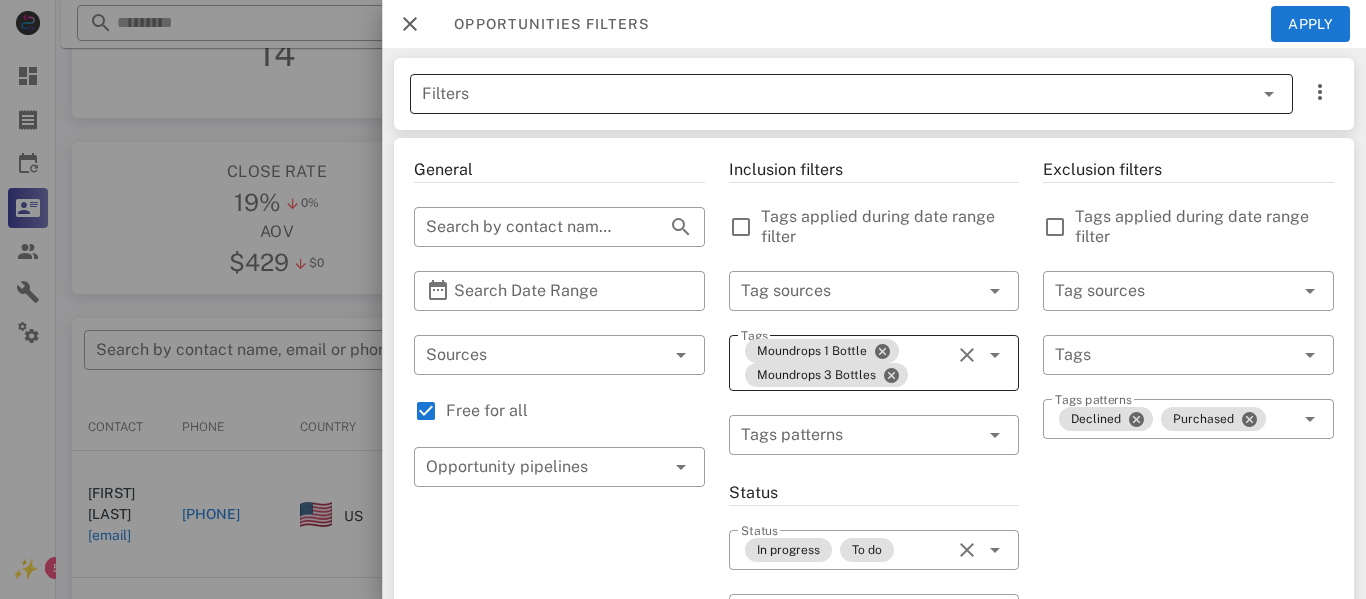 click at bounding box center (1269, 94) 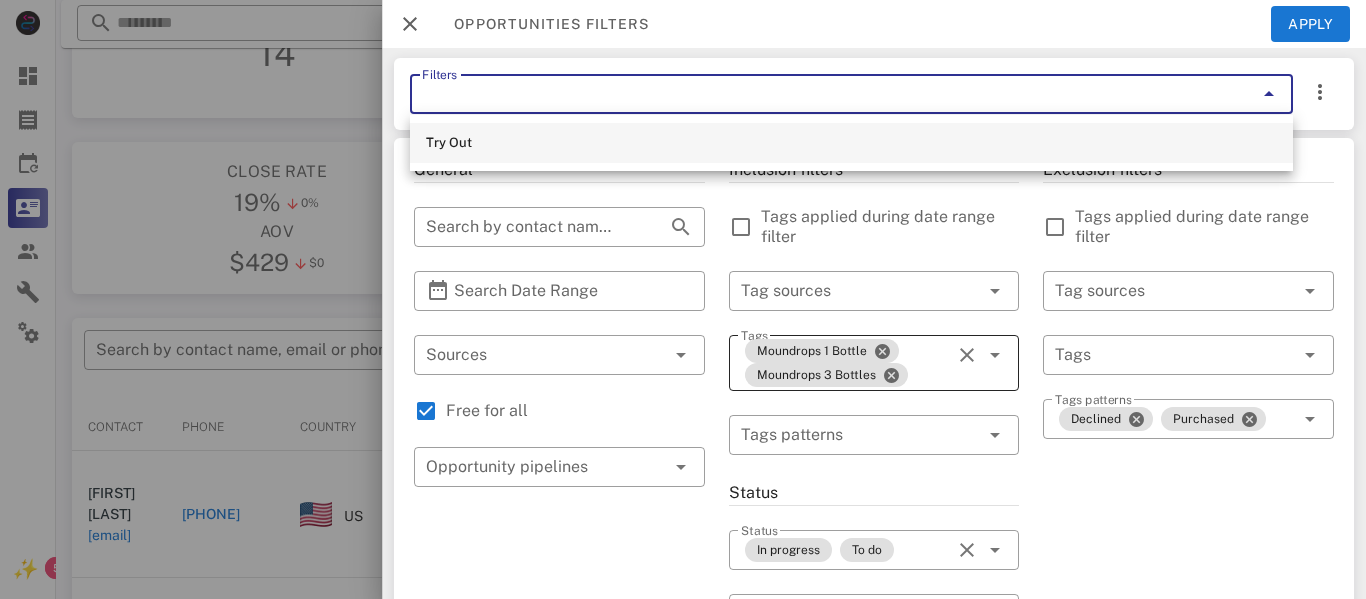 click on "Try Out" at bounding box center (851, 143) 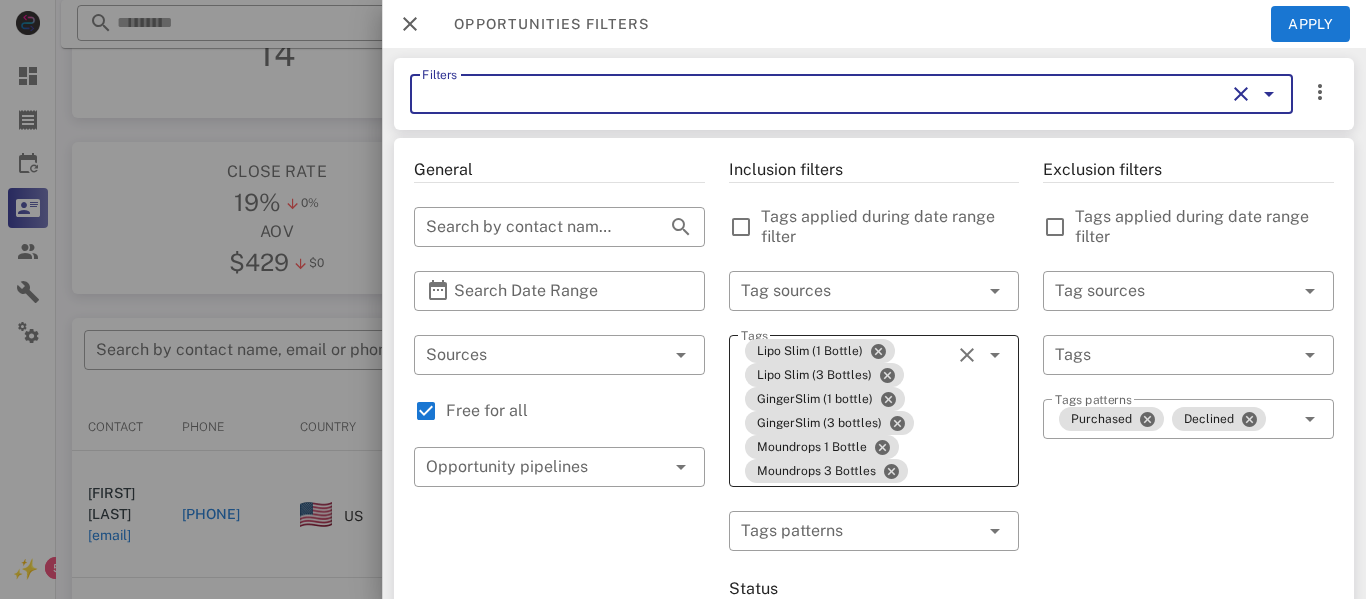 type on "*******" 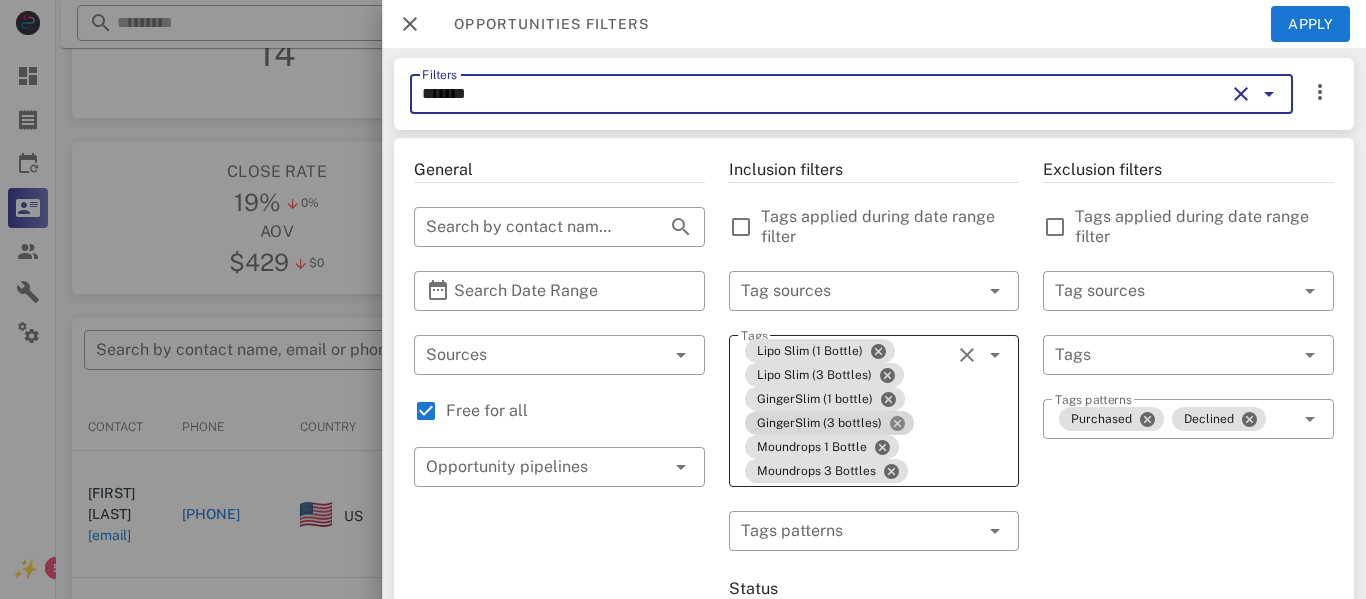 click at bounding box center [897, 423] 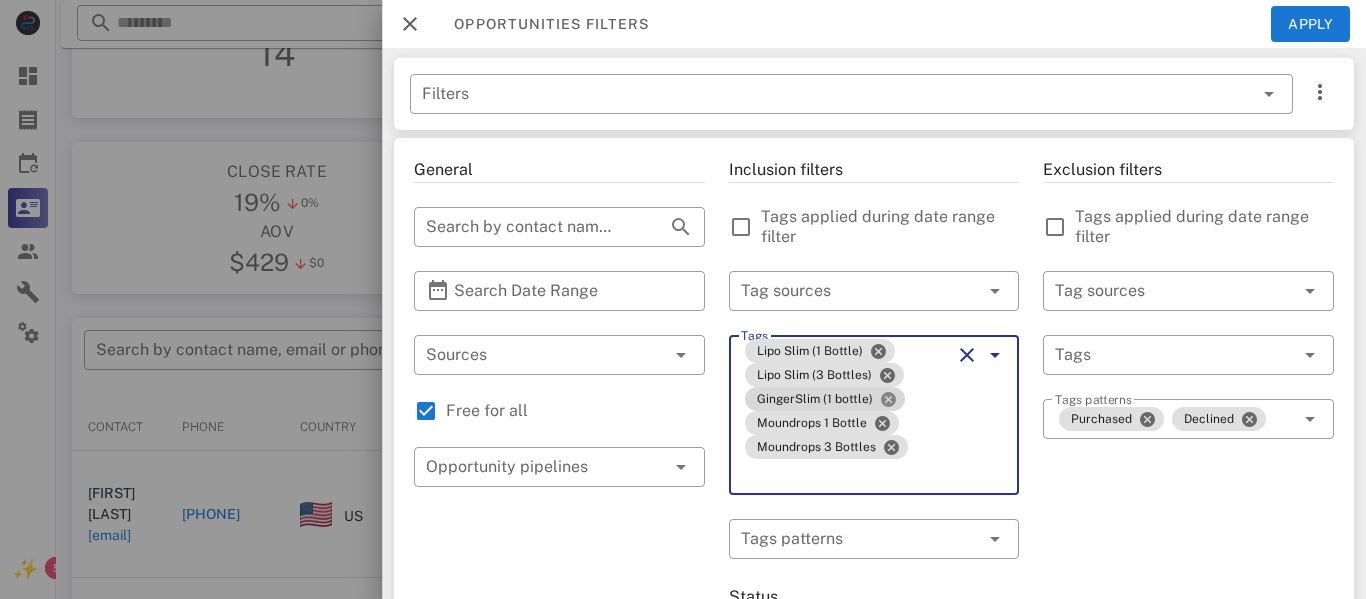 click at bounding box center [888, 399] 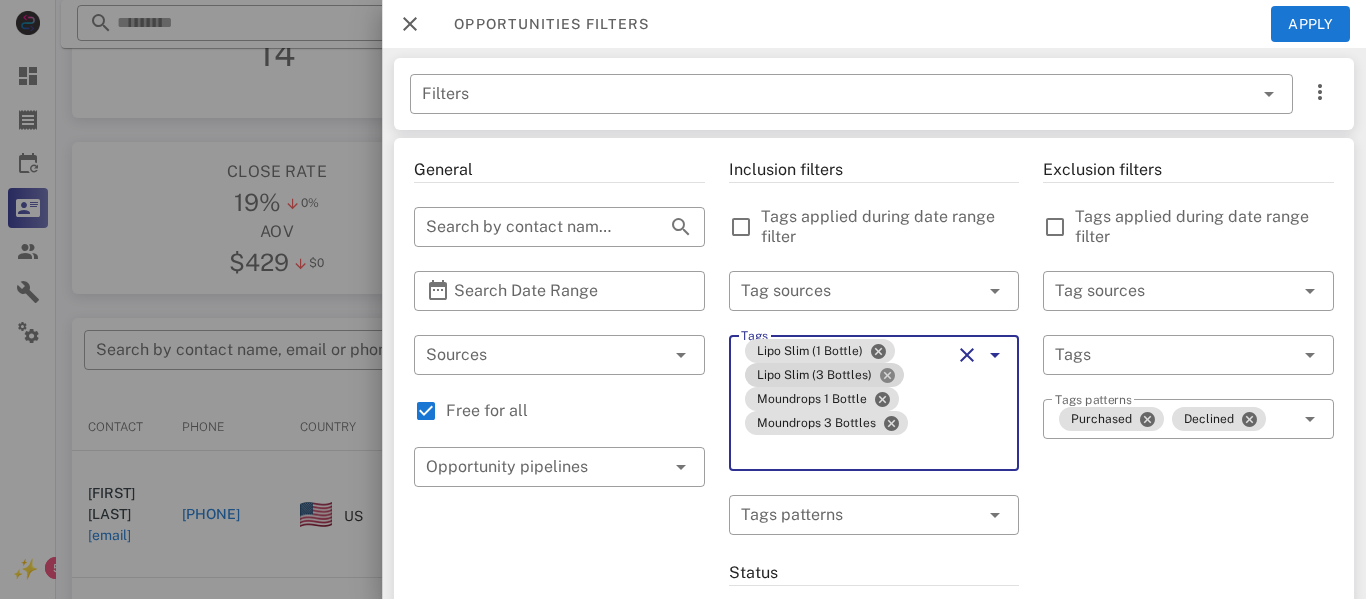click at bounding box center (887, 375) 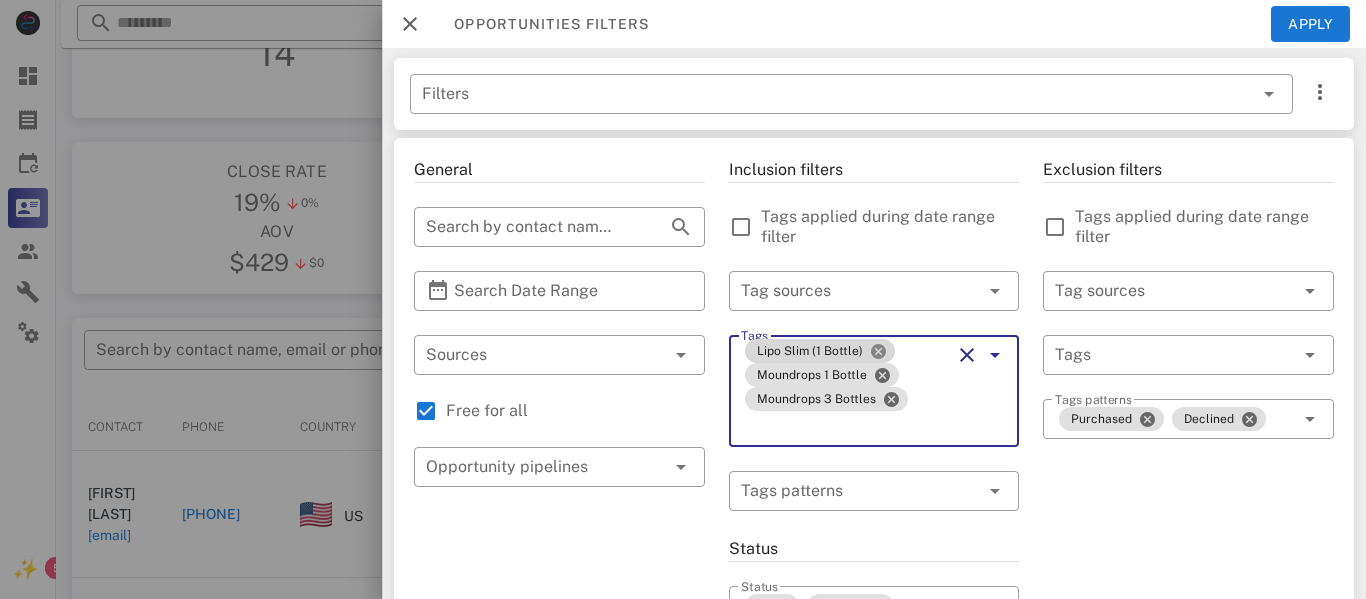 click at bounding box center [878, 351] 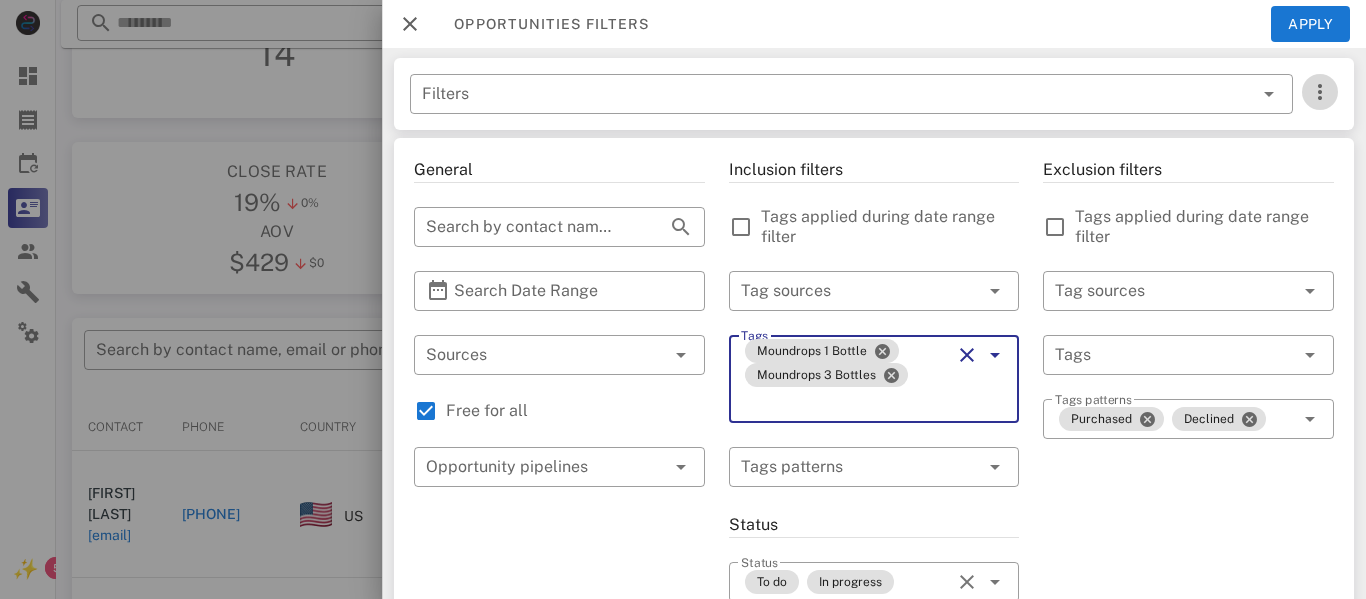 click at bounding box center (1320, 92) 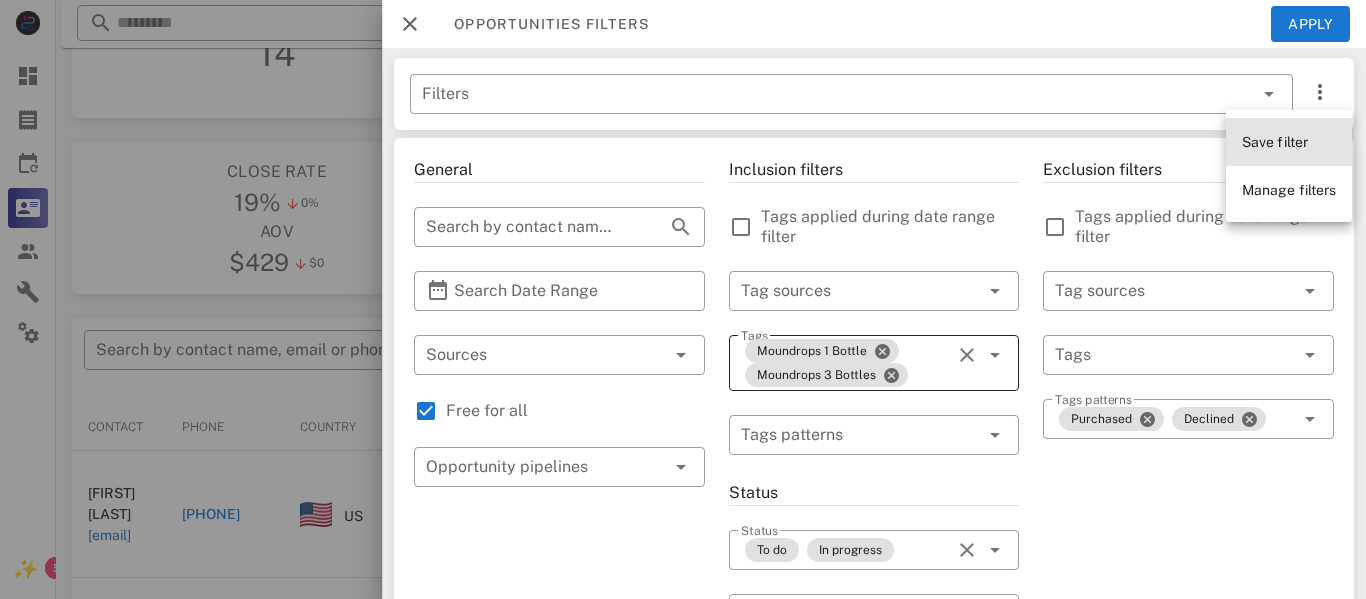 click on "Save filter" at bounding box center (1275, 142) 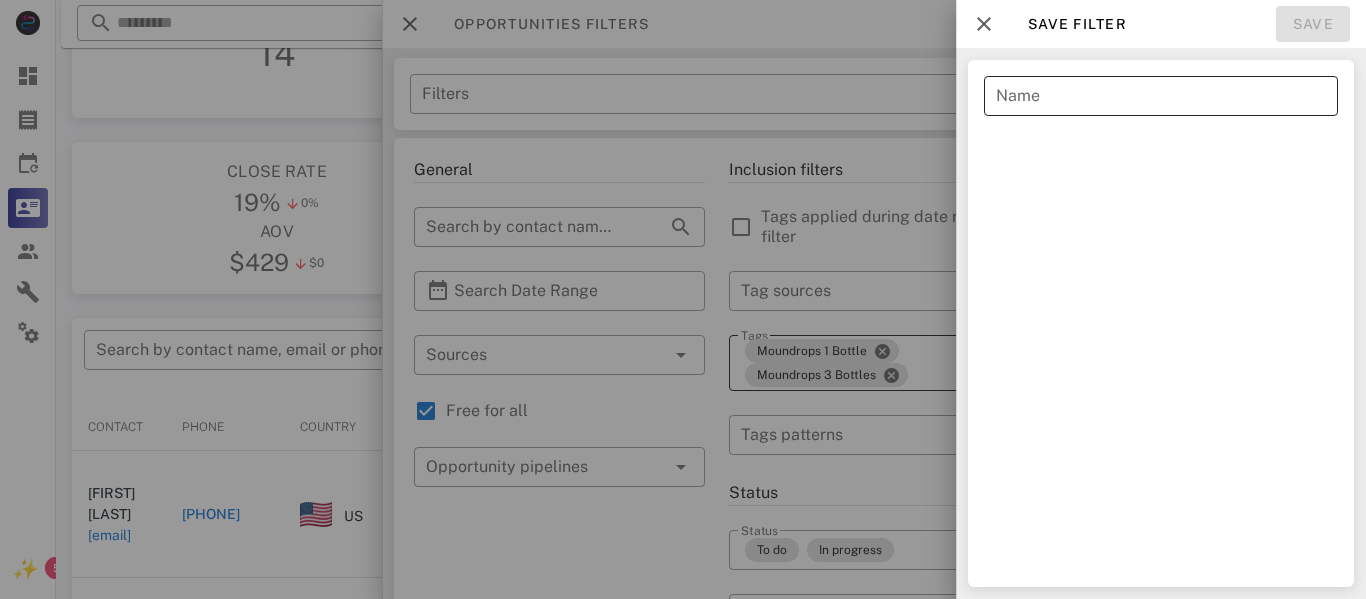 click on "Name" at bounding box center [1161, 96] 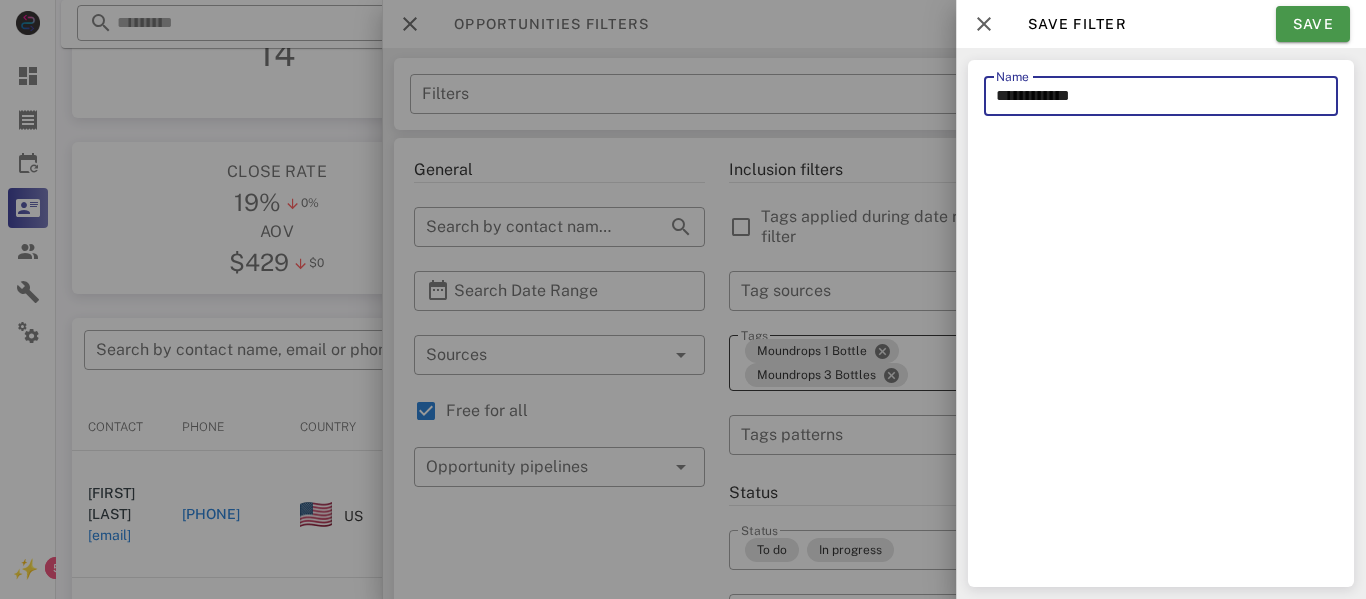 type on "**********" 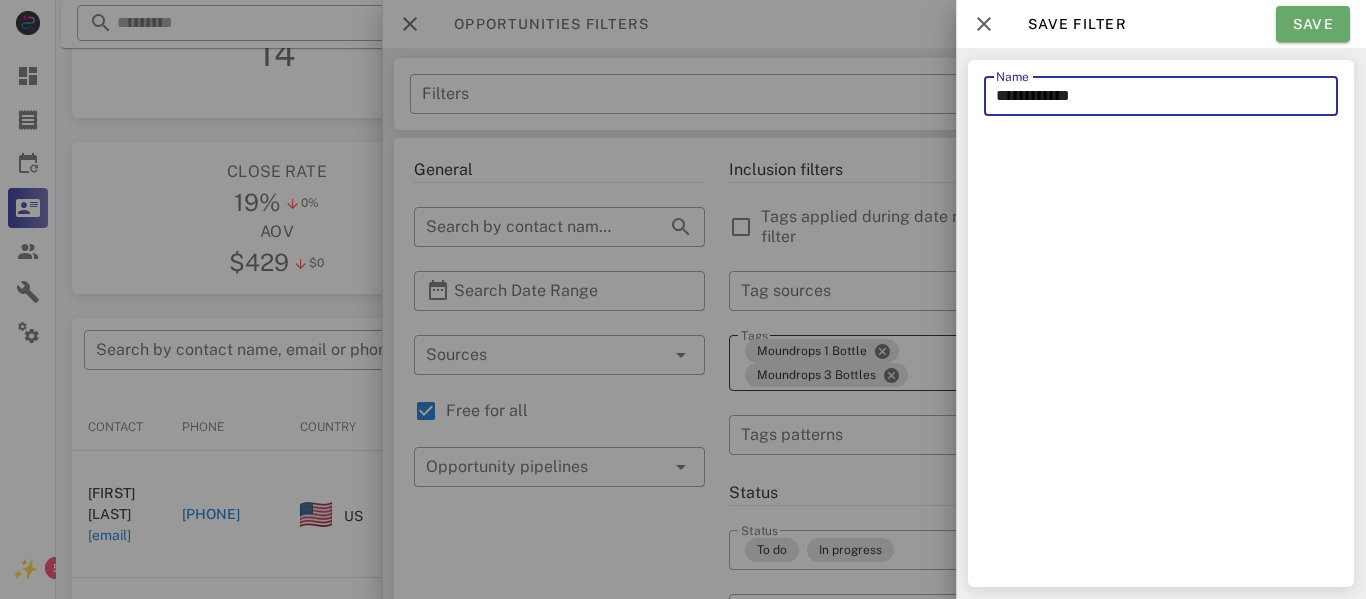 click on "Save" at bounding box center (1313, 24) 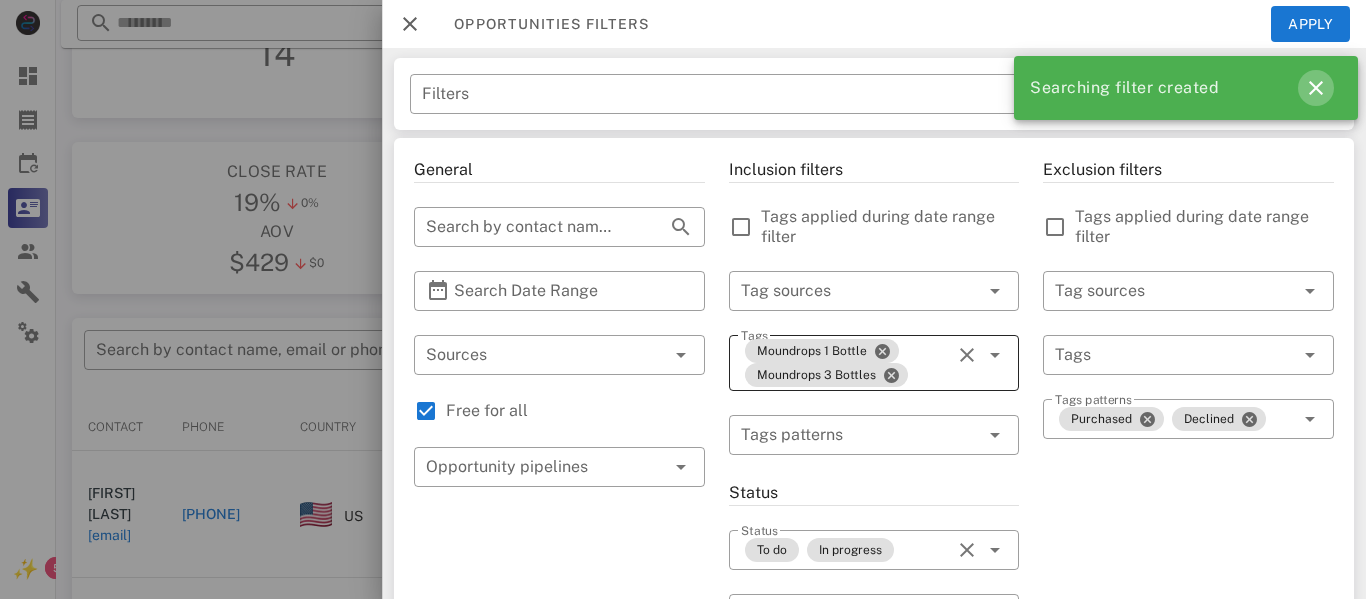 click at bounding box center [1316, 88] 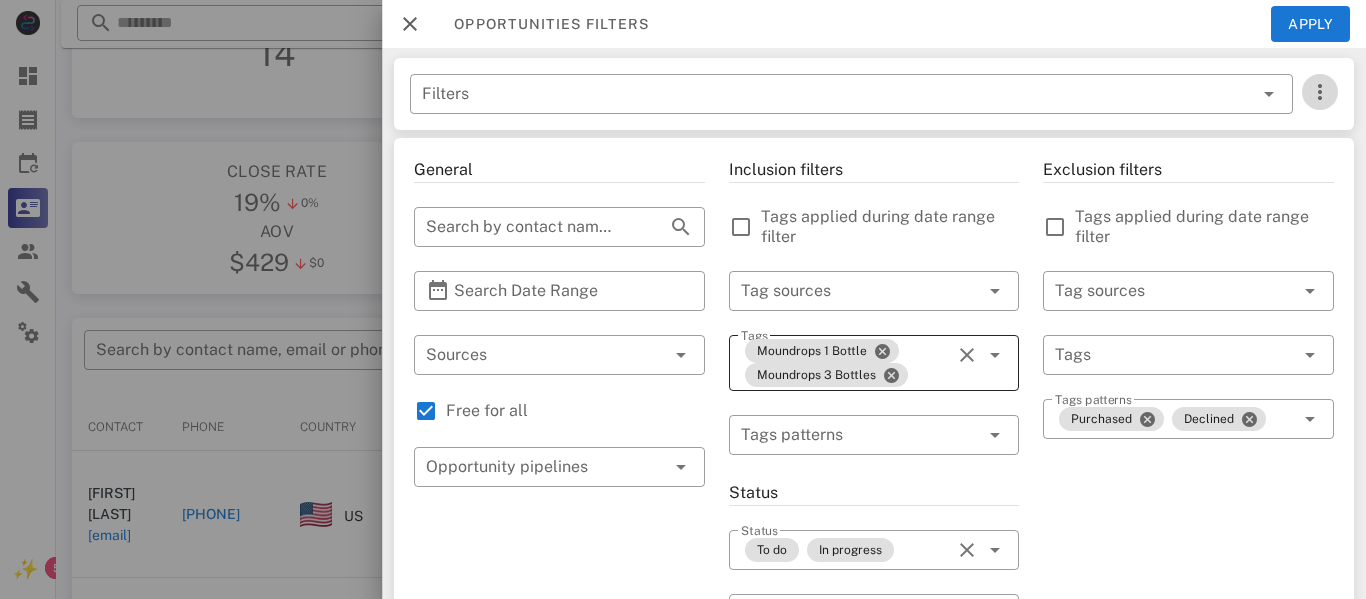 click at bounding box center [1320, 92] 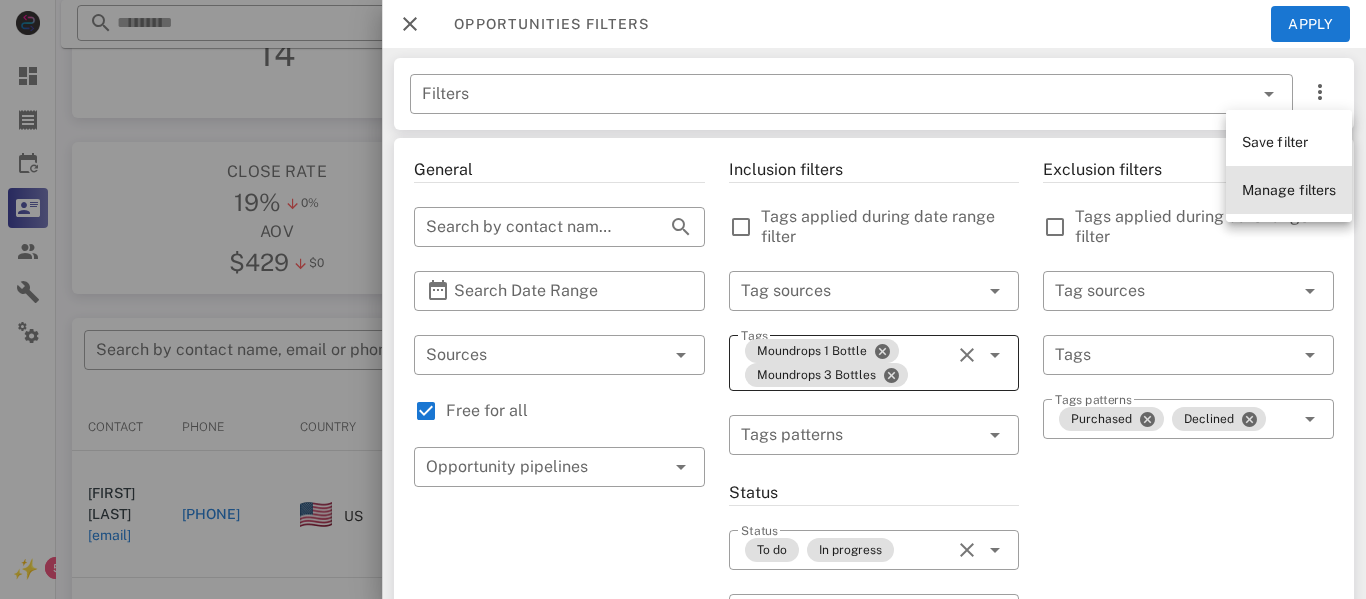 click on "Manage filters" at bounding box center (1289, 190) 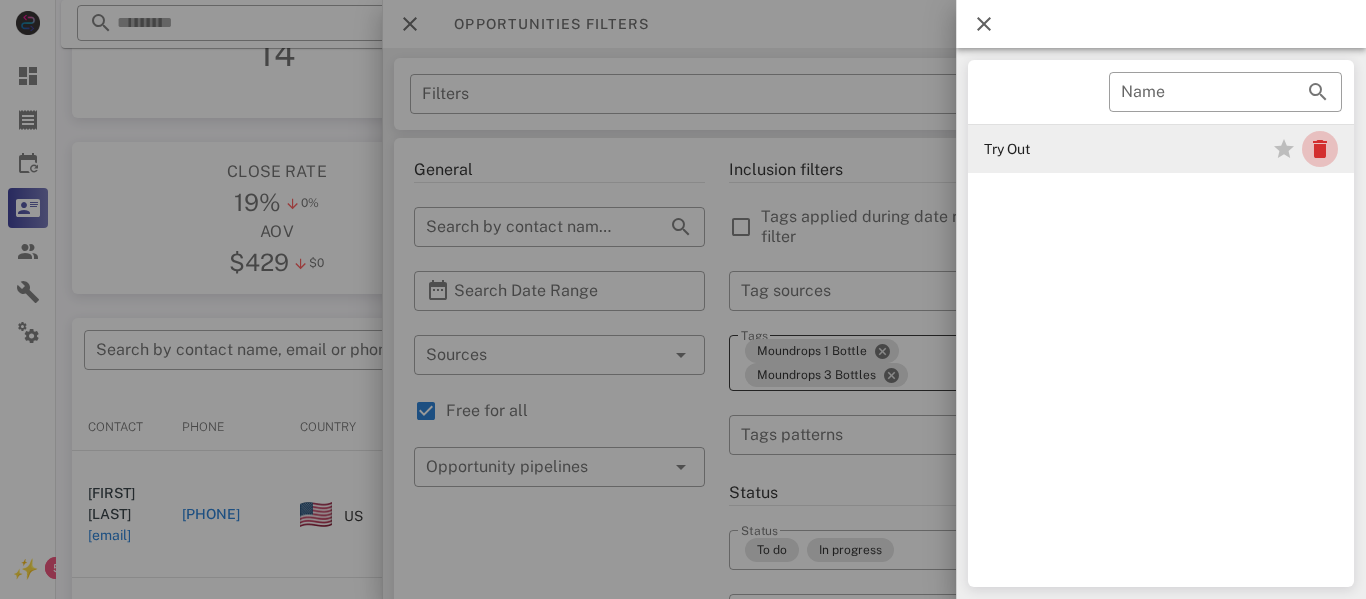 click at bounding box center [1320, 149] 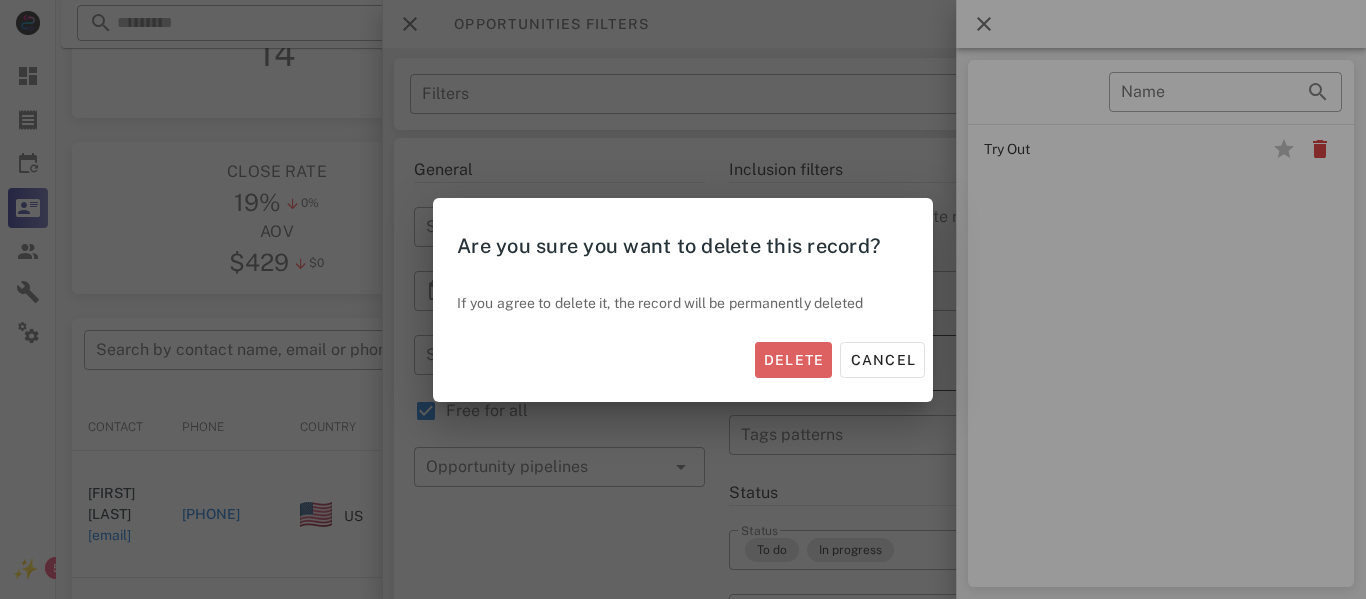 click on "Delete" at bounding box center (794, 360) 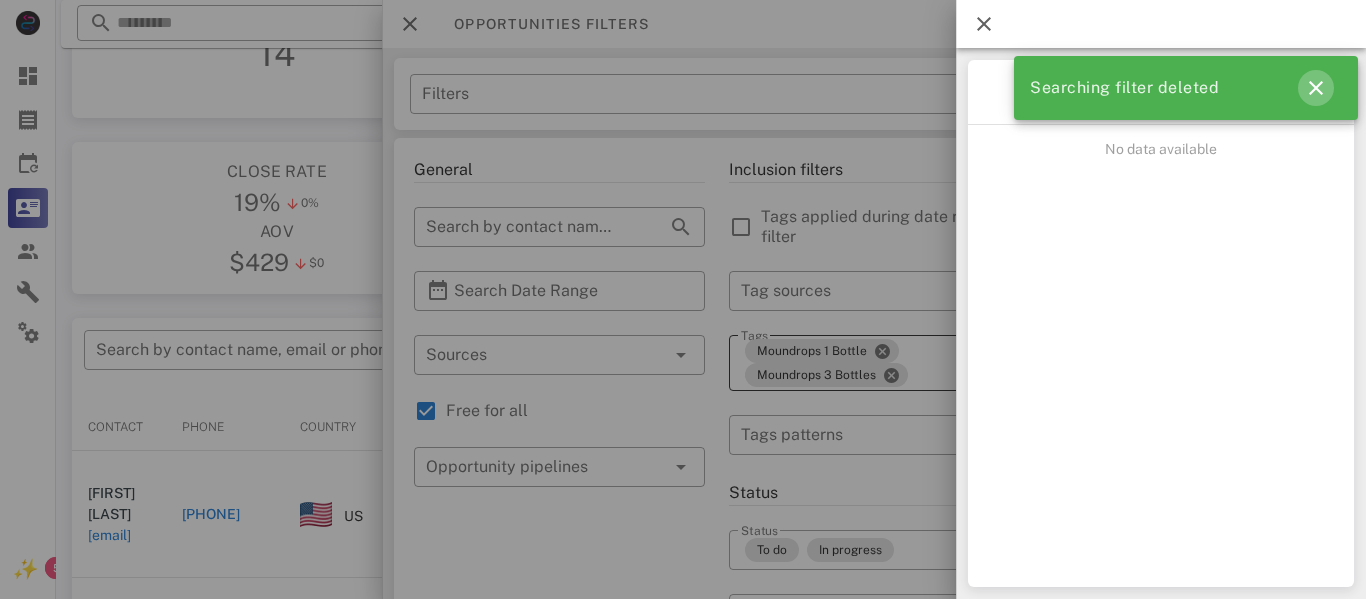 click at bounding box center [1316, 88] 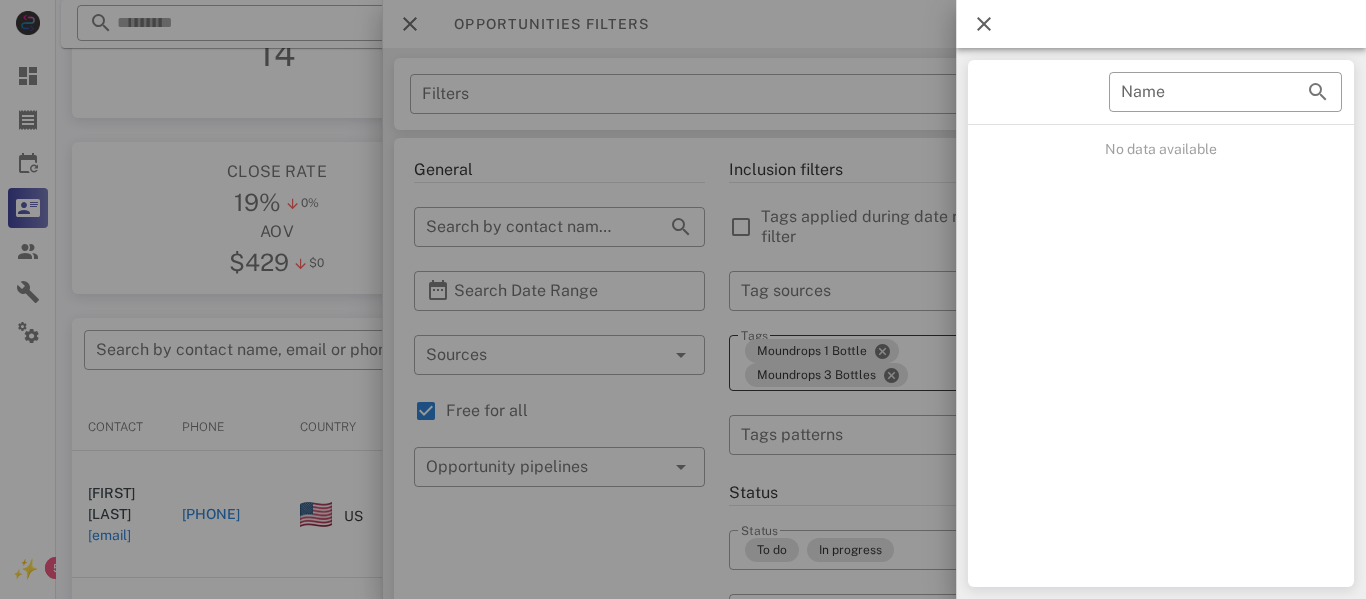 click at bounding box center (984, 24) 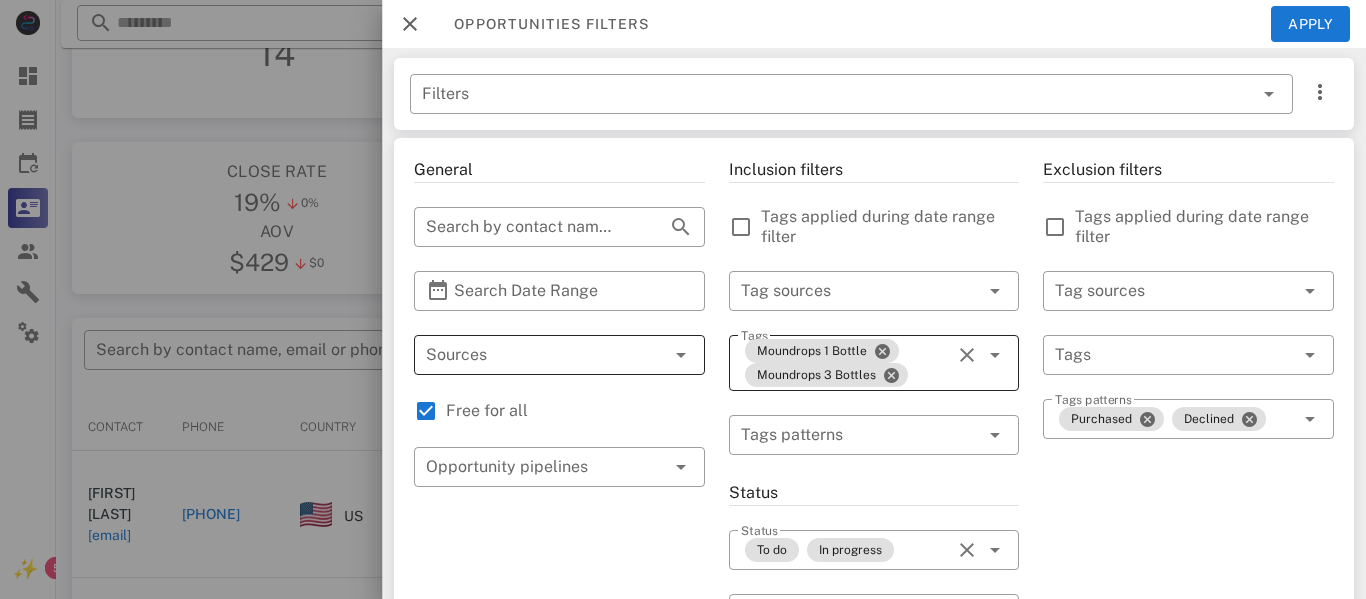 click at bounding box center [531, 355] 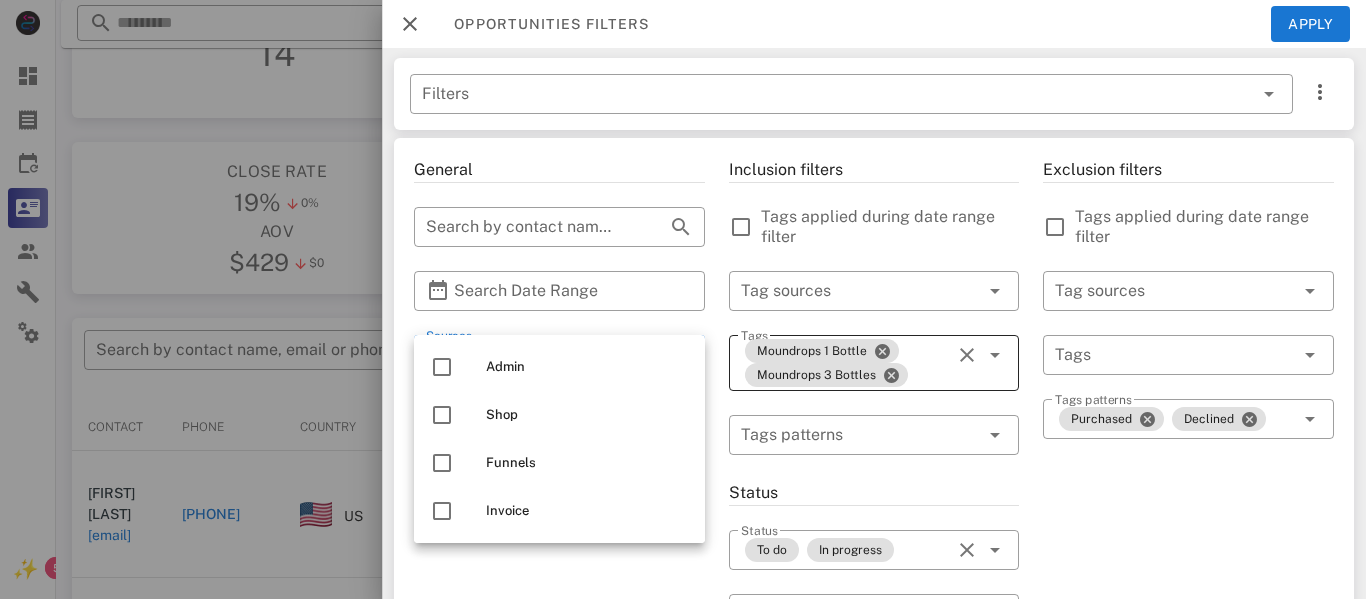 click on "General ​ Search by contact name, email or phone ​ Search Date Range ​ Sources Free for all ​ Opportunity pipelines" at bounding box center (559, 723) 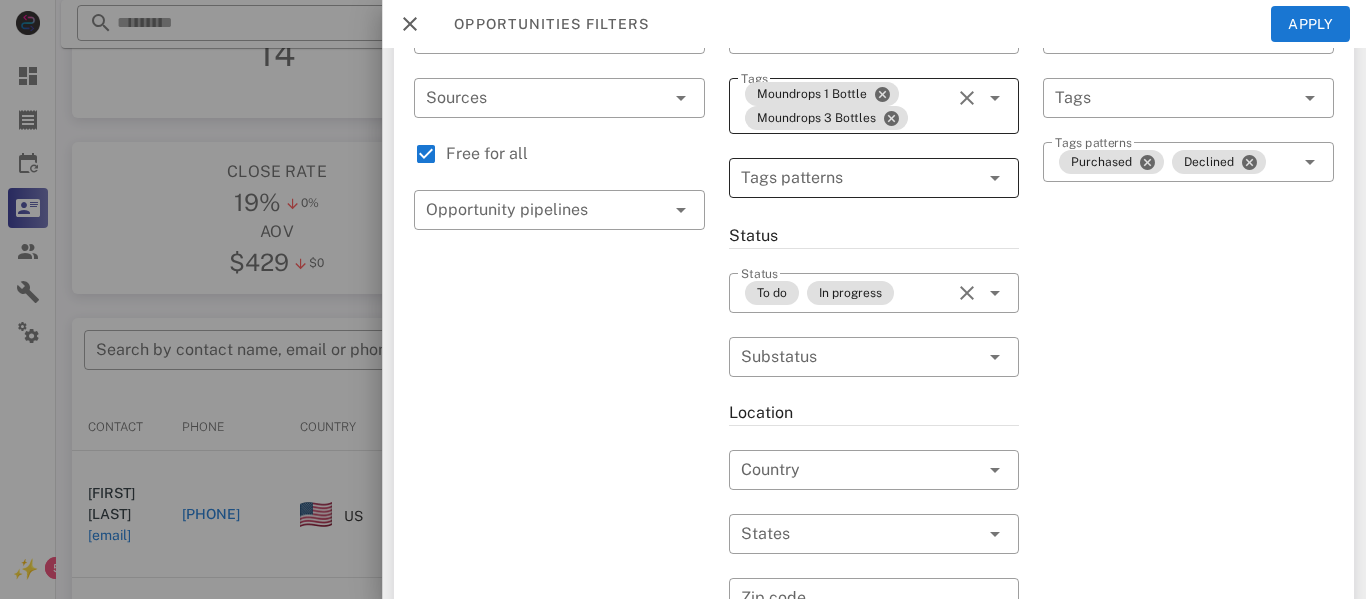 scroll, scrollTop: 0, scrollLeft: 0, axis: both 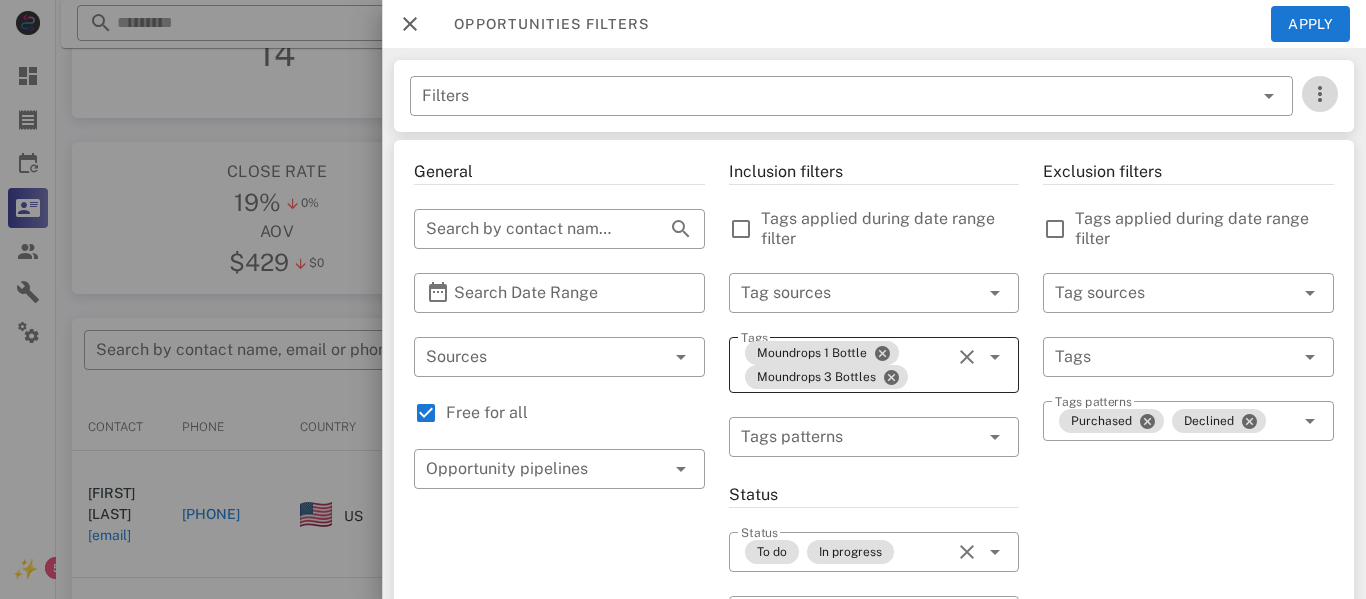 click at bounding box center (1320, 94) 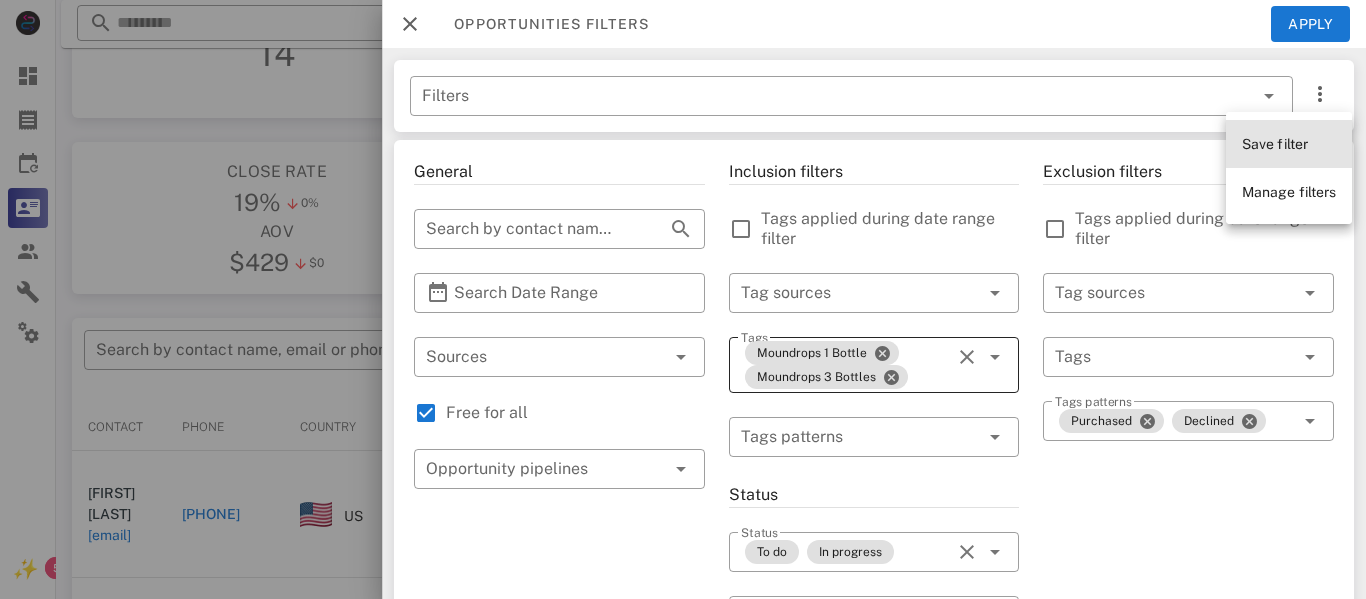 click on "Save filter" at bounding box center [1275, 144] 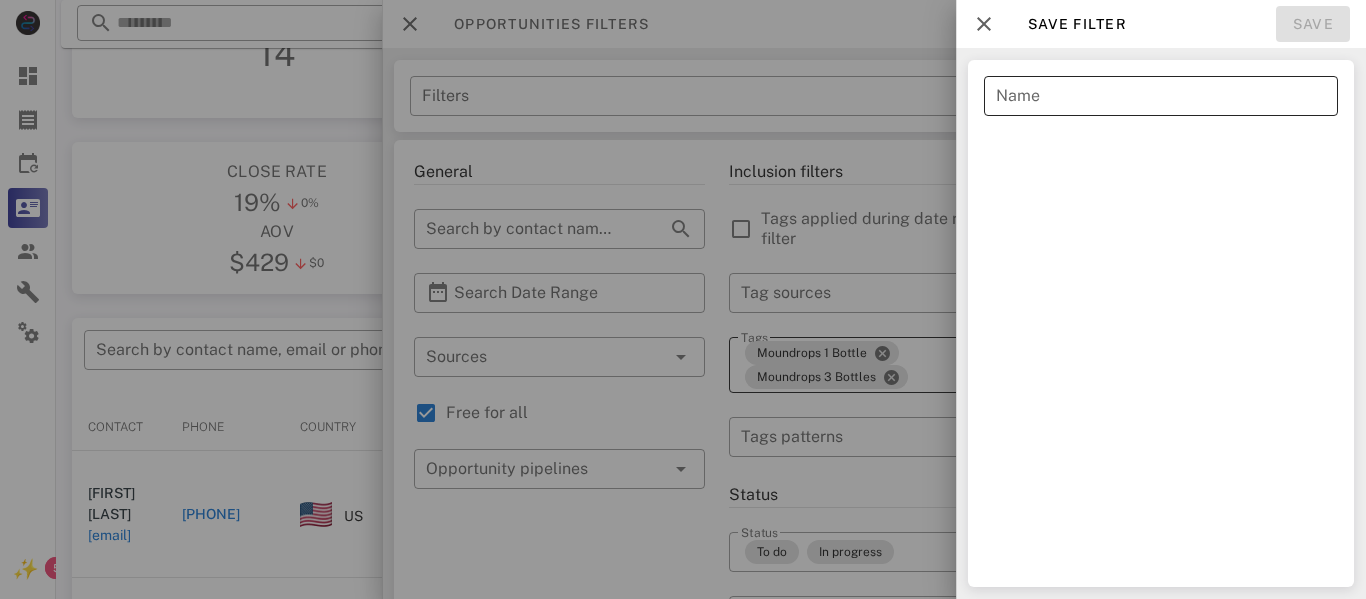 click on "Name" at bounding box center (1161, 96) 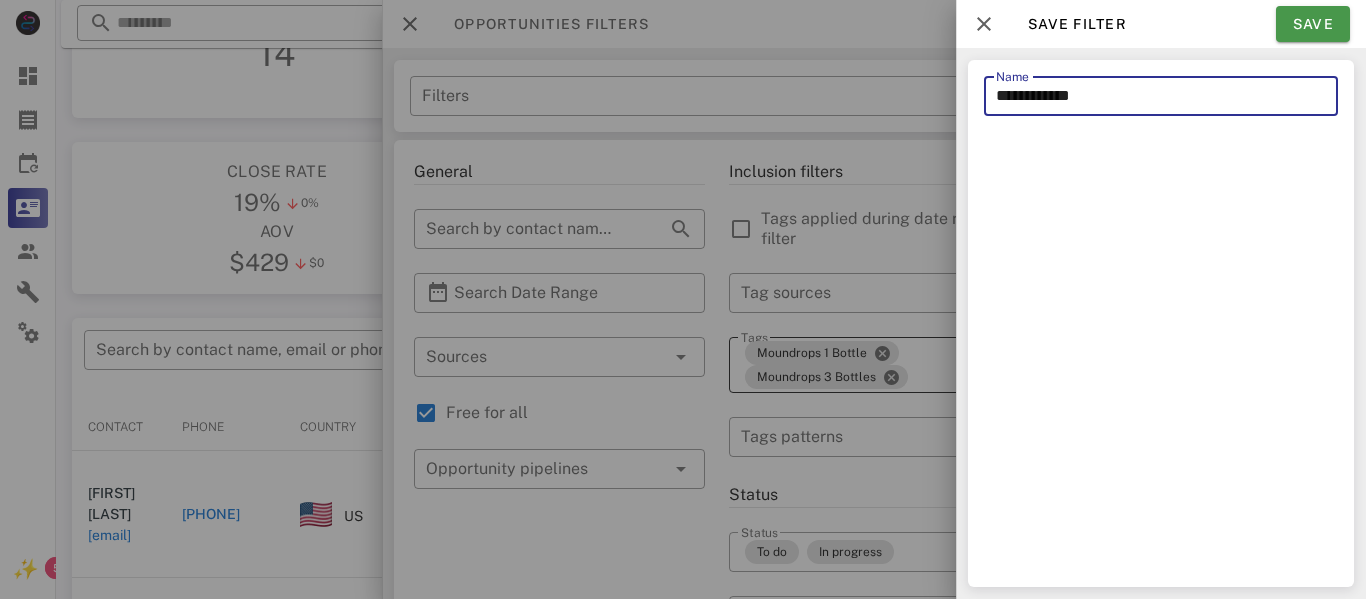 type on "**********" 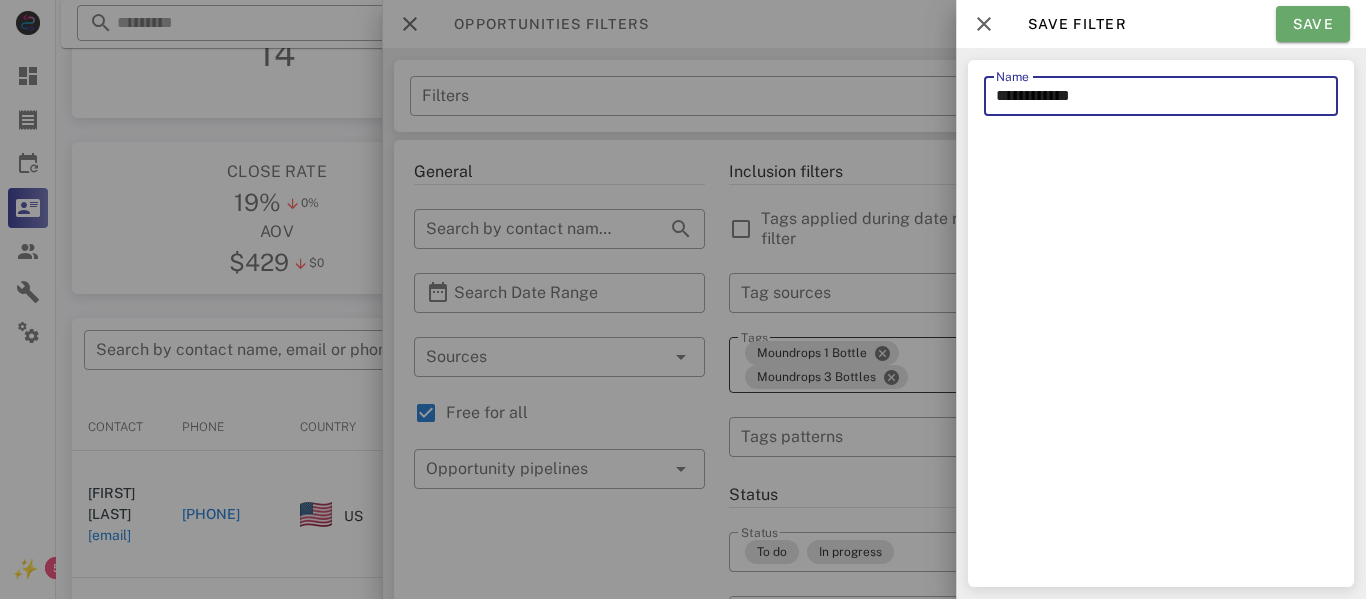 click on "Save" at bounding box center [1313, 24] 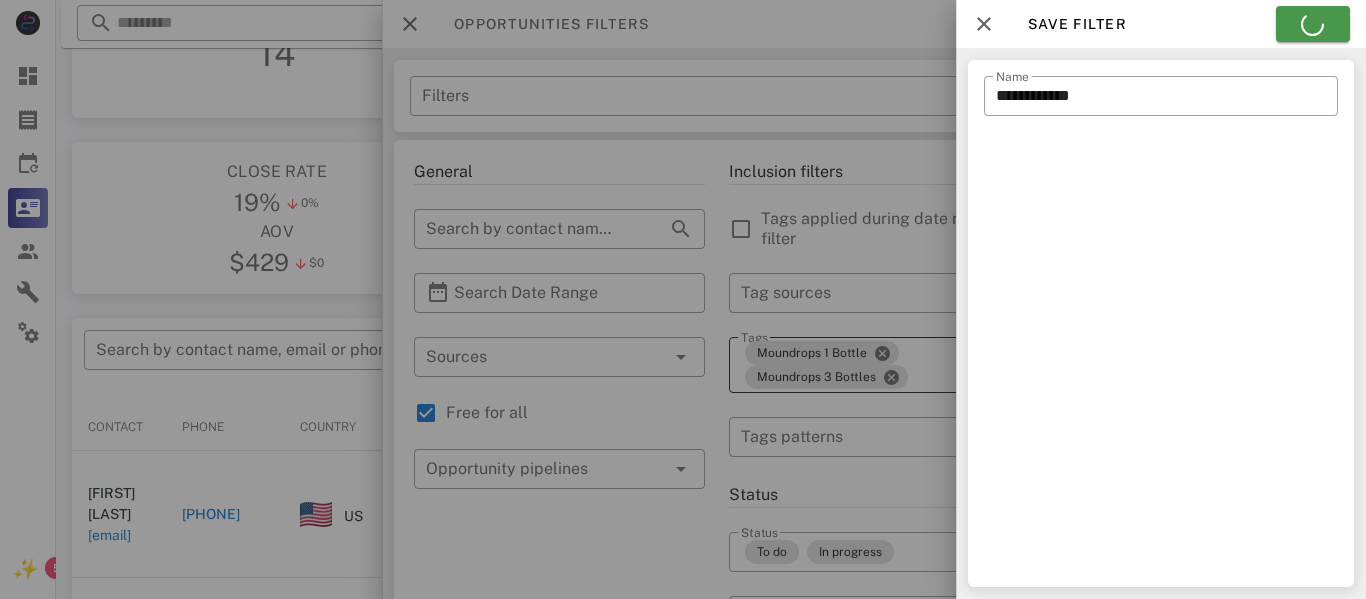 type on "**********" 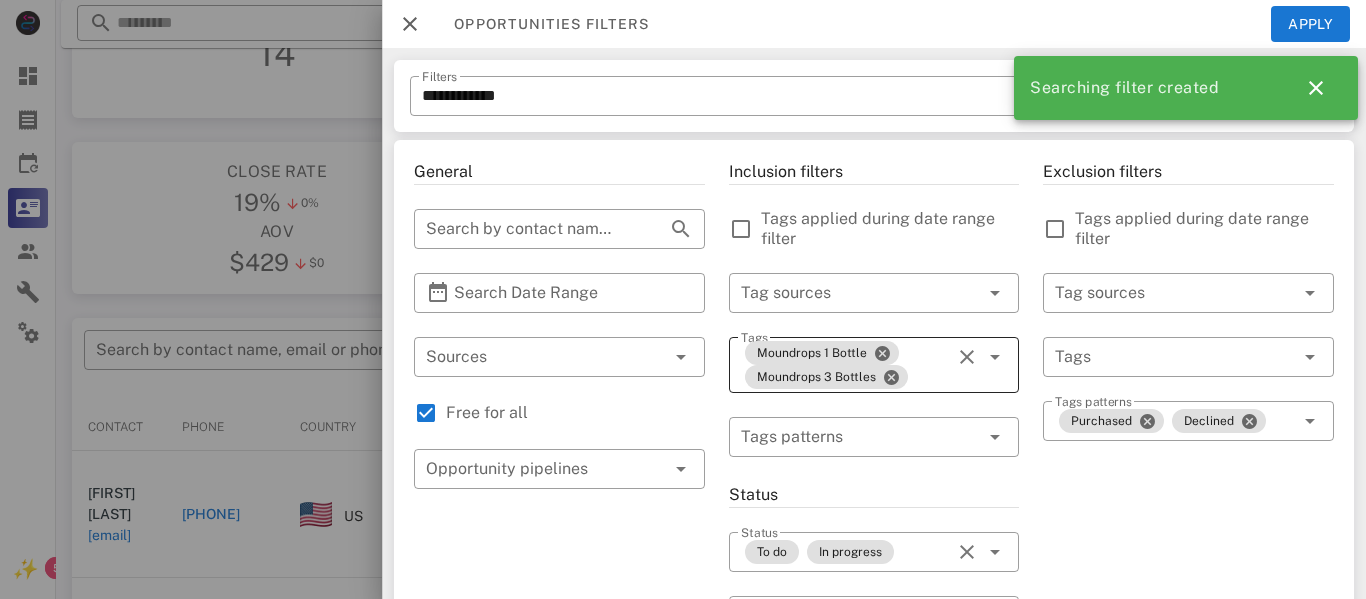 click on "**********" at bounding box center [874, 96] 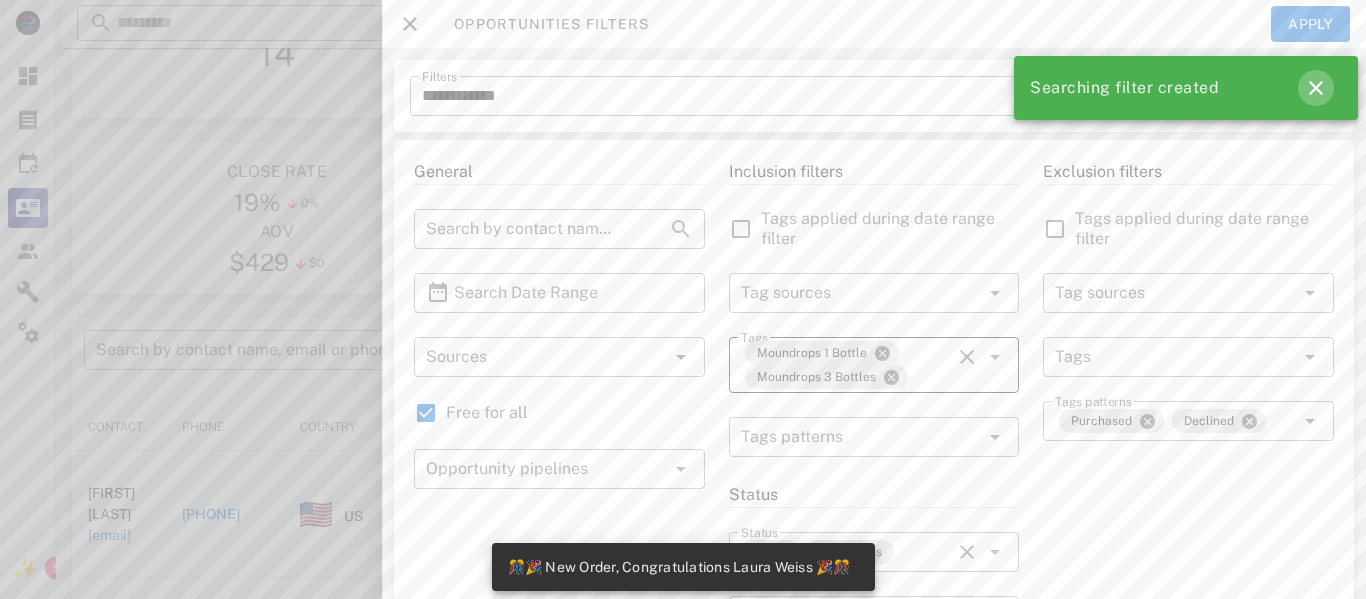 click at bounding box center (1316, 88) 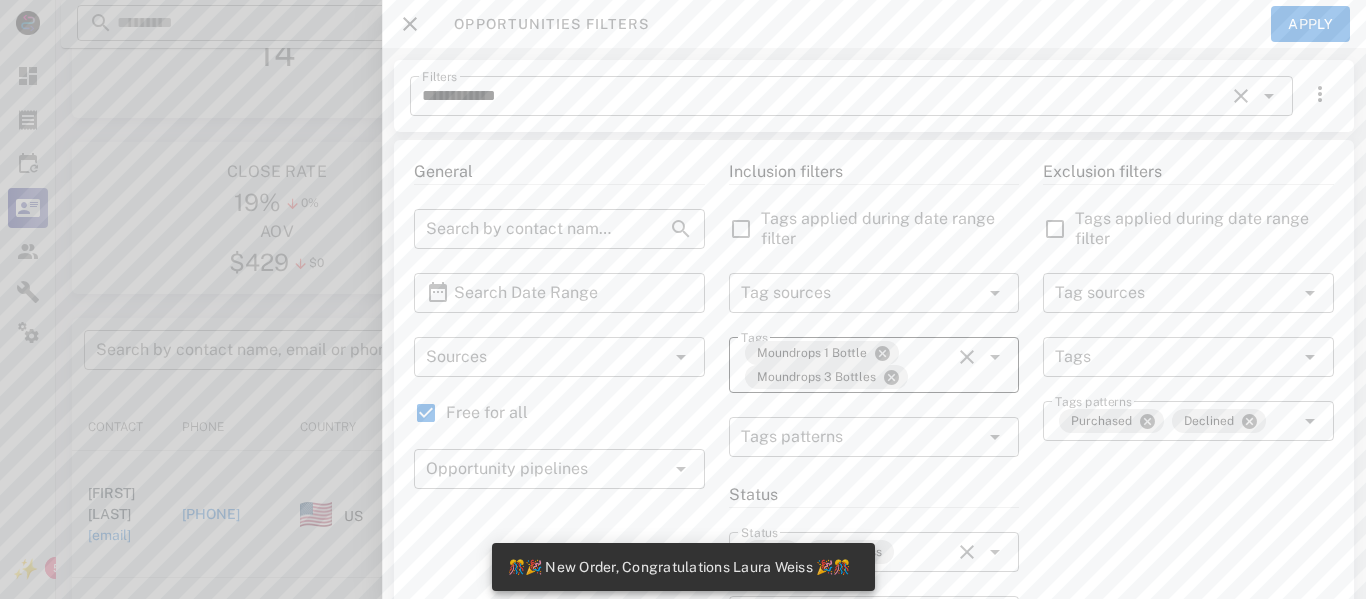 click at bounding box center (1316, 88) 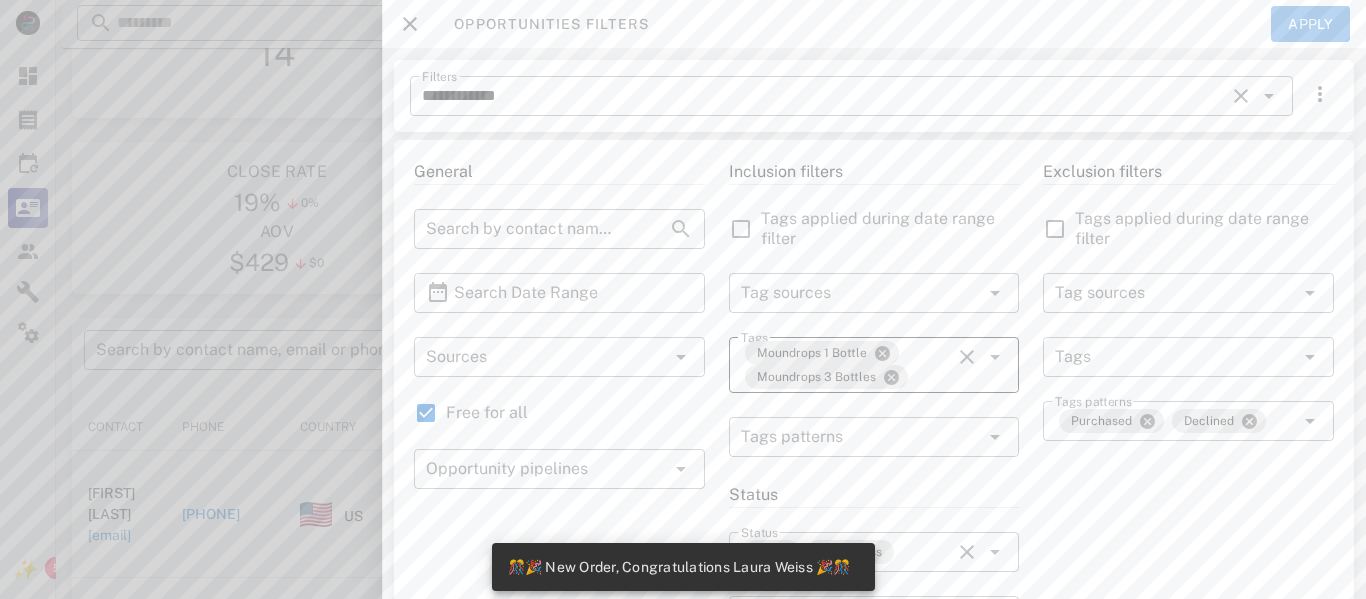 click on "Apply" at bounding box center (1311, 24) 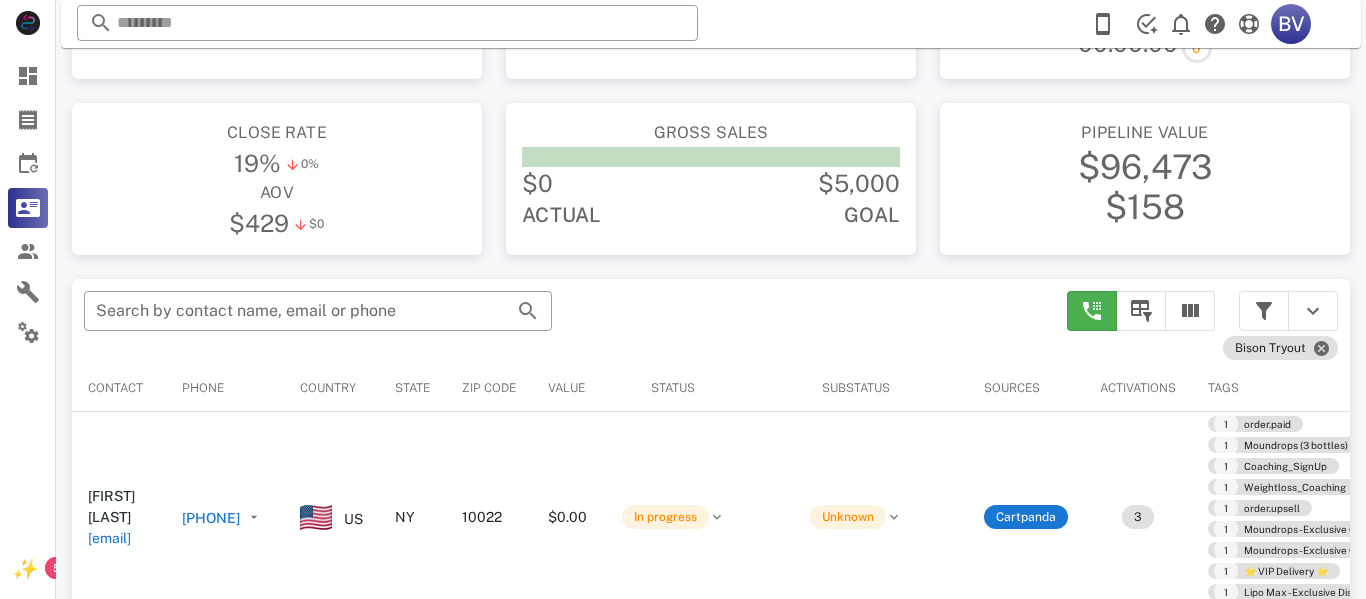 scroll, scrollTop: 166, scrollLeft: 0, axis: vertical 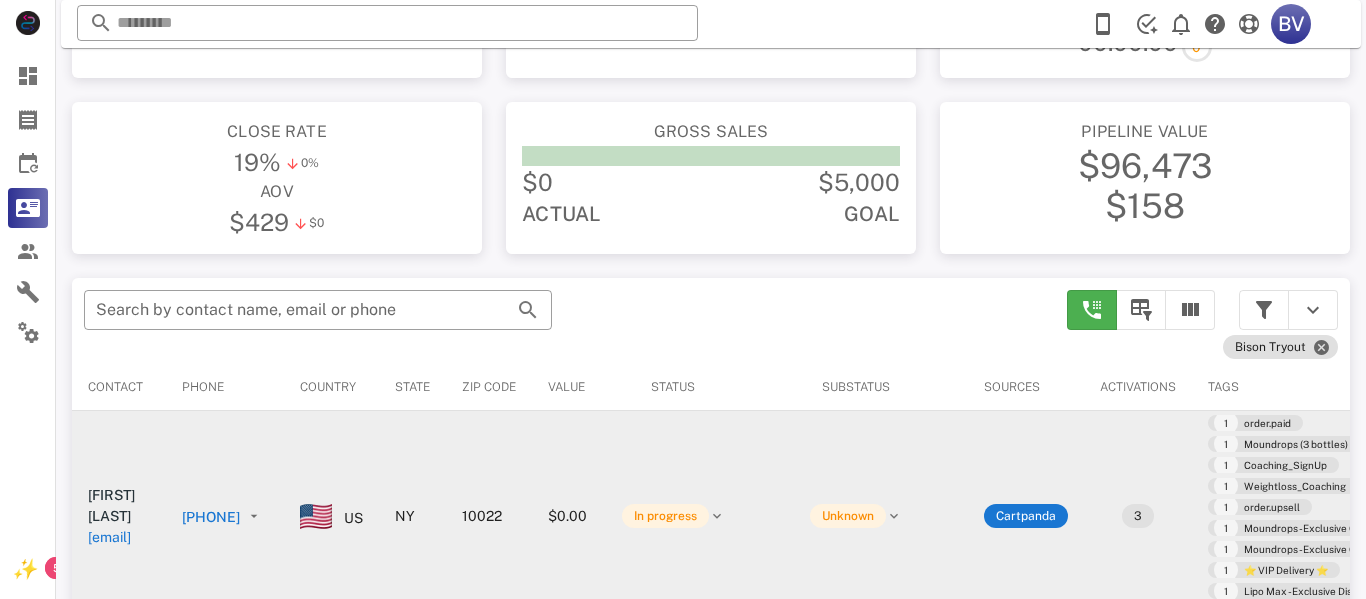 click on "[FIRST] [LAST]" at bounding box center [111, 505] 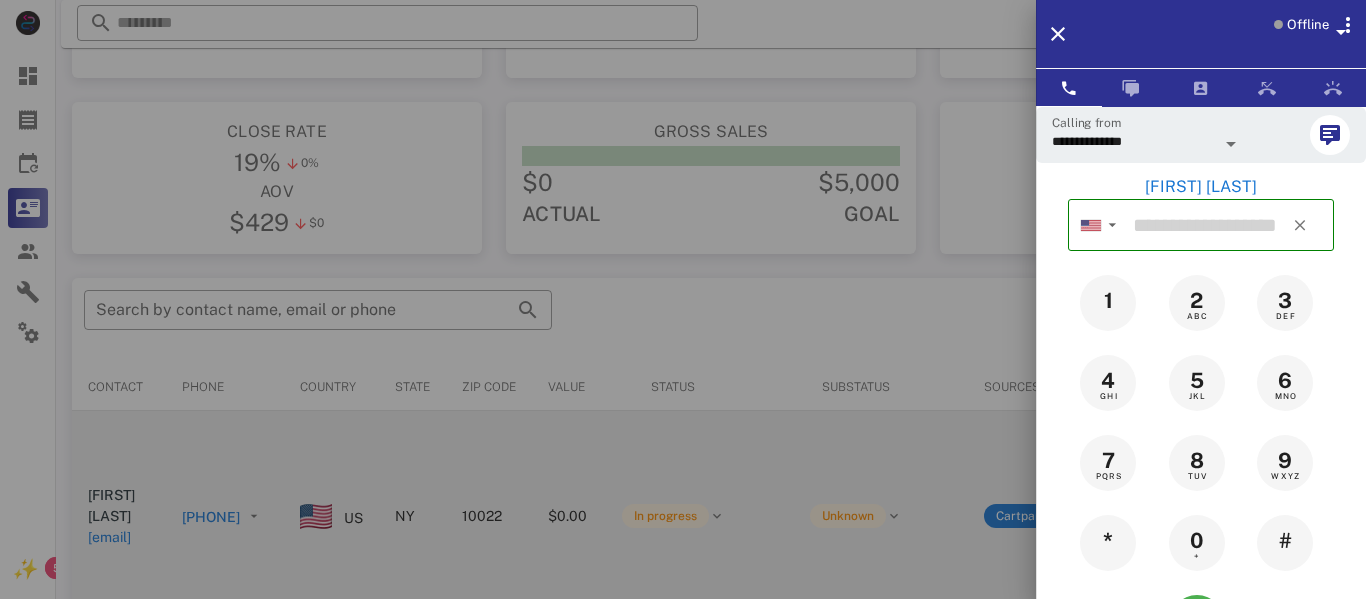 type on "**********" 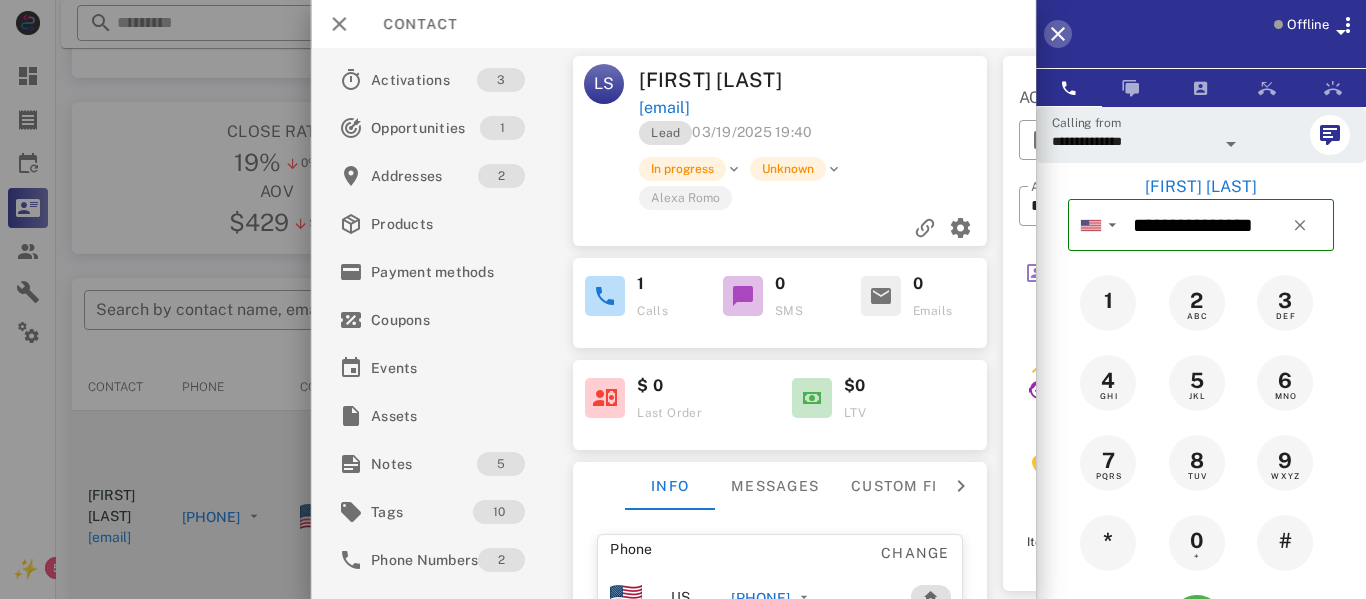 click at bounding box center [1058, 34] 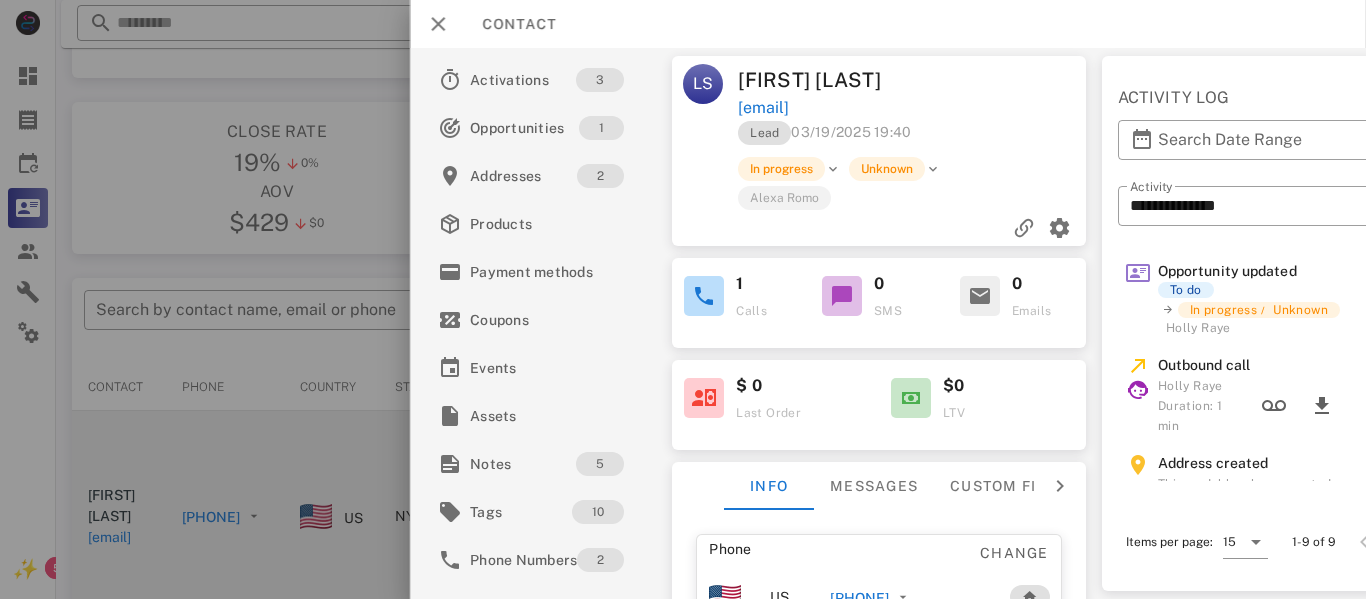 type 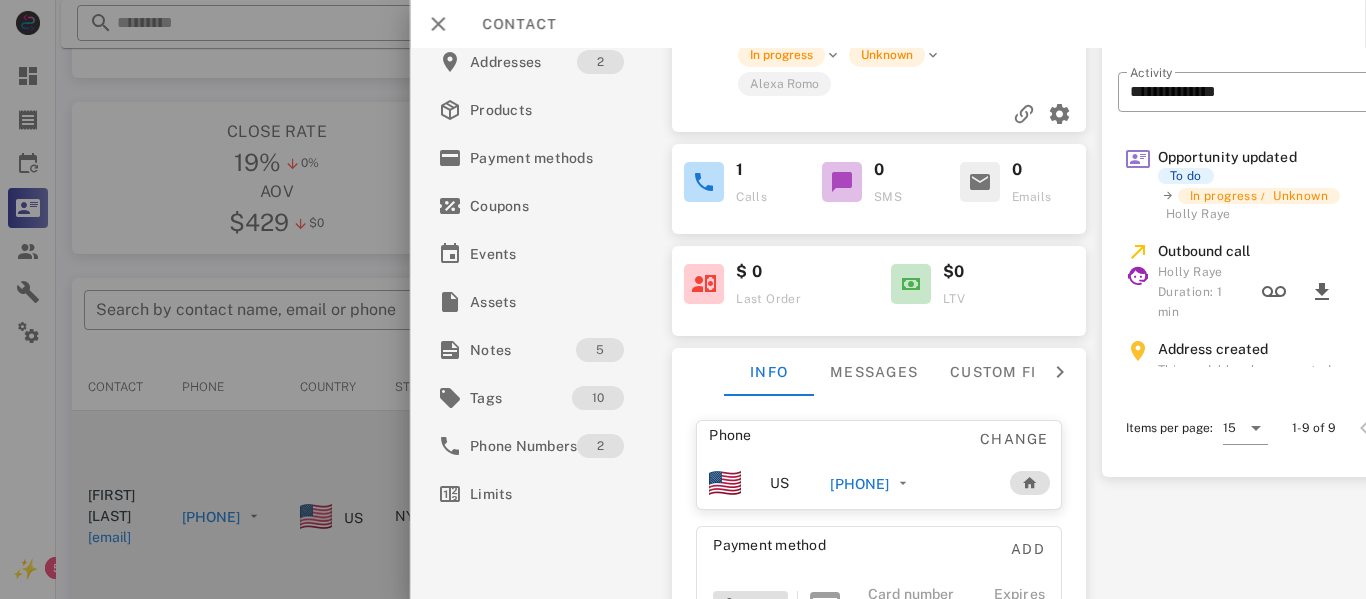scroll, scrollTop: 110, scrollLeft: 0, axis: vertical 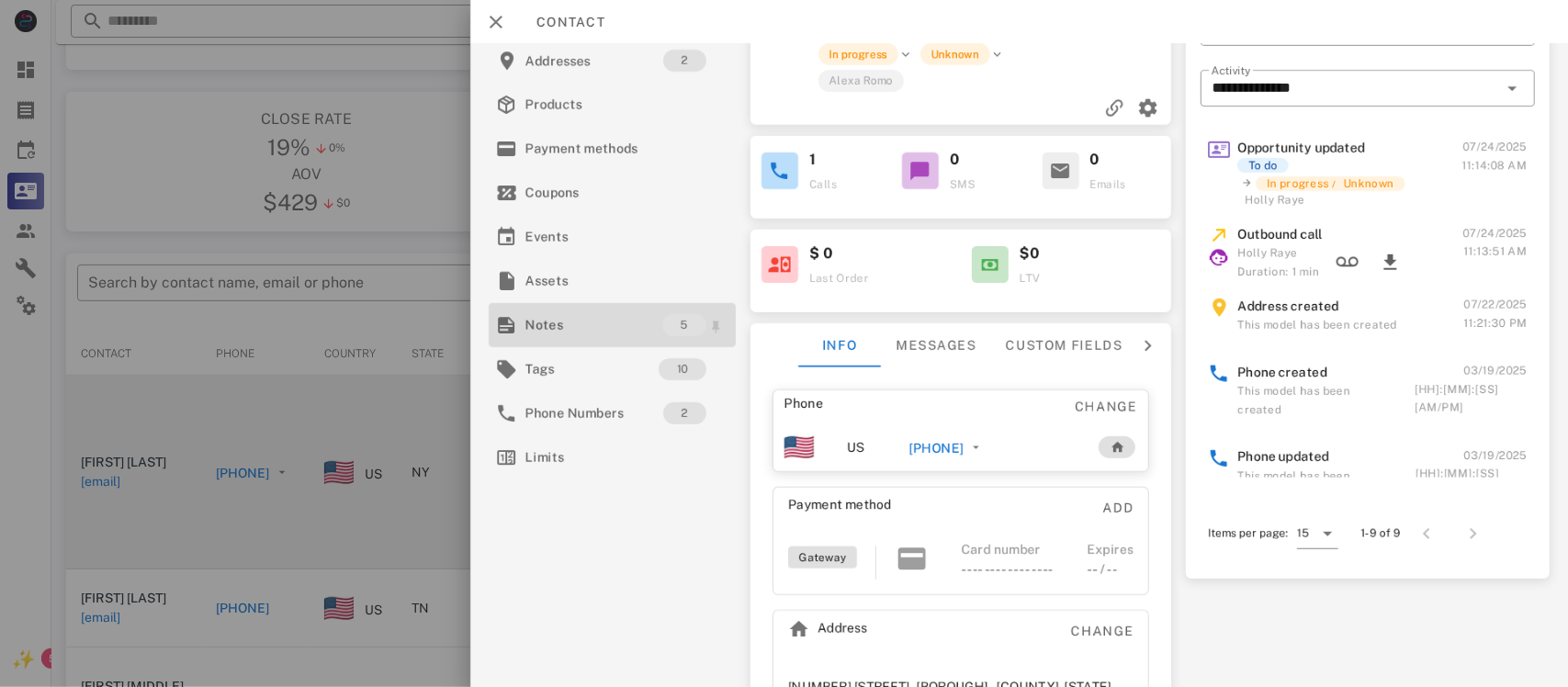 click on "Notes" at bounding box center [593, 325] 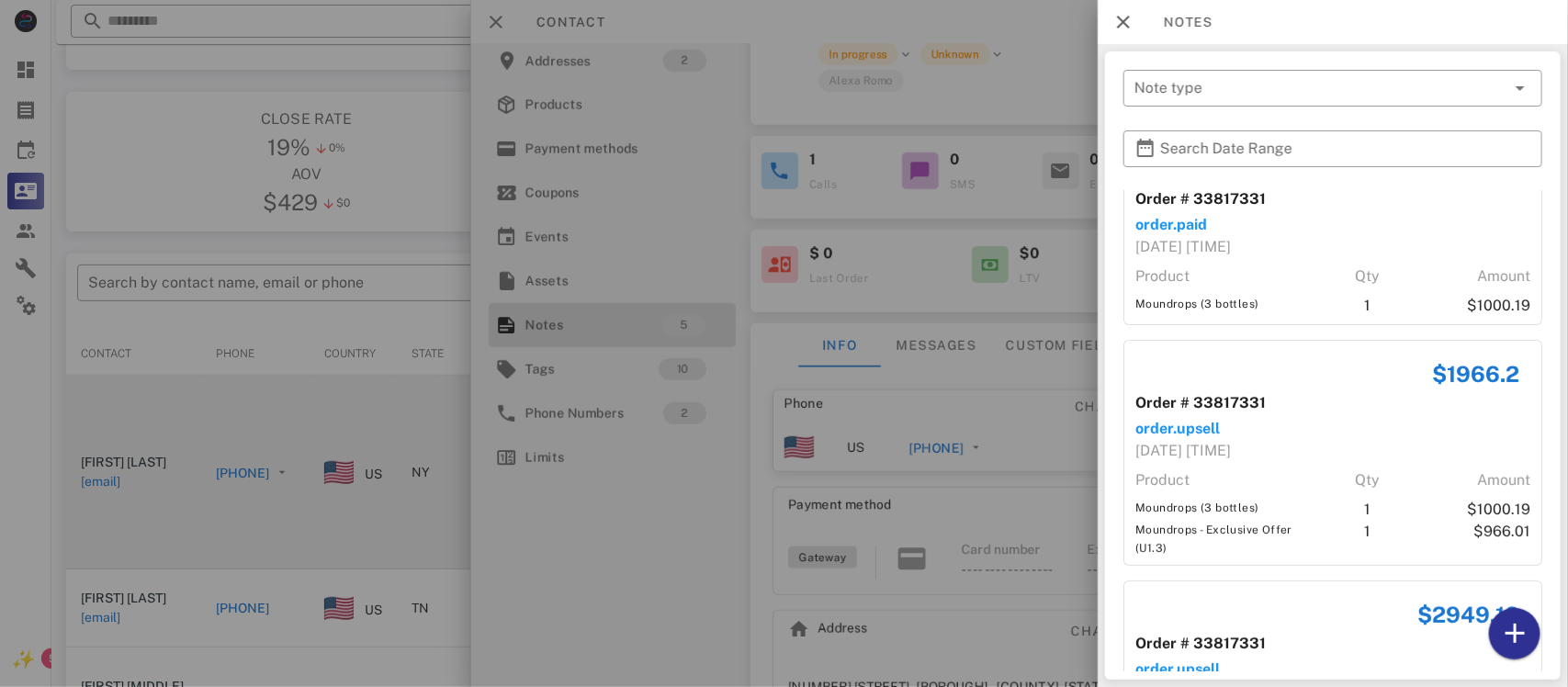 scroll, scrollTop: 0, scrollLeft: 0, axis: both 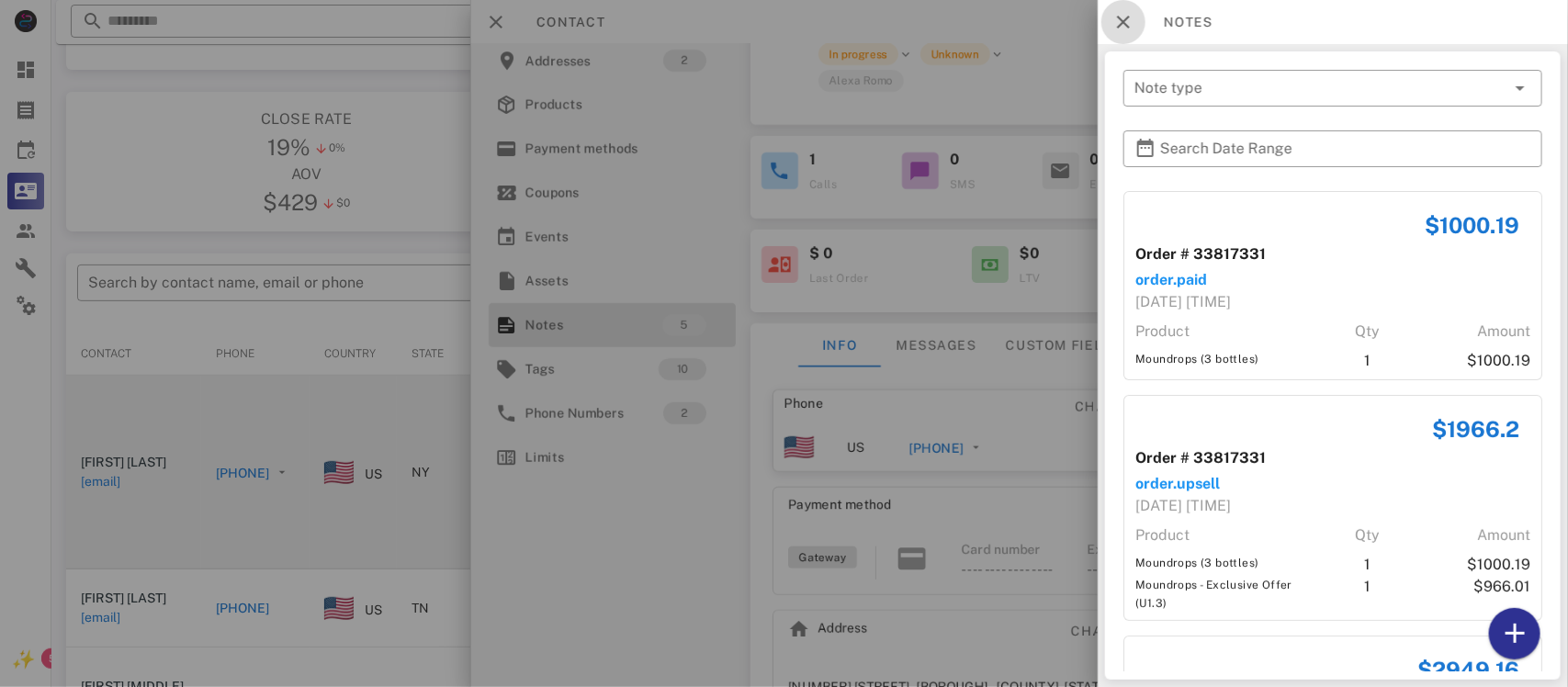click at bounding box center [1123, 22] 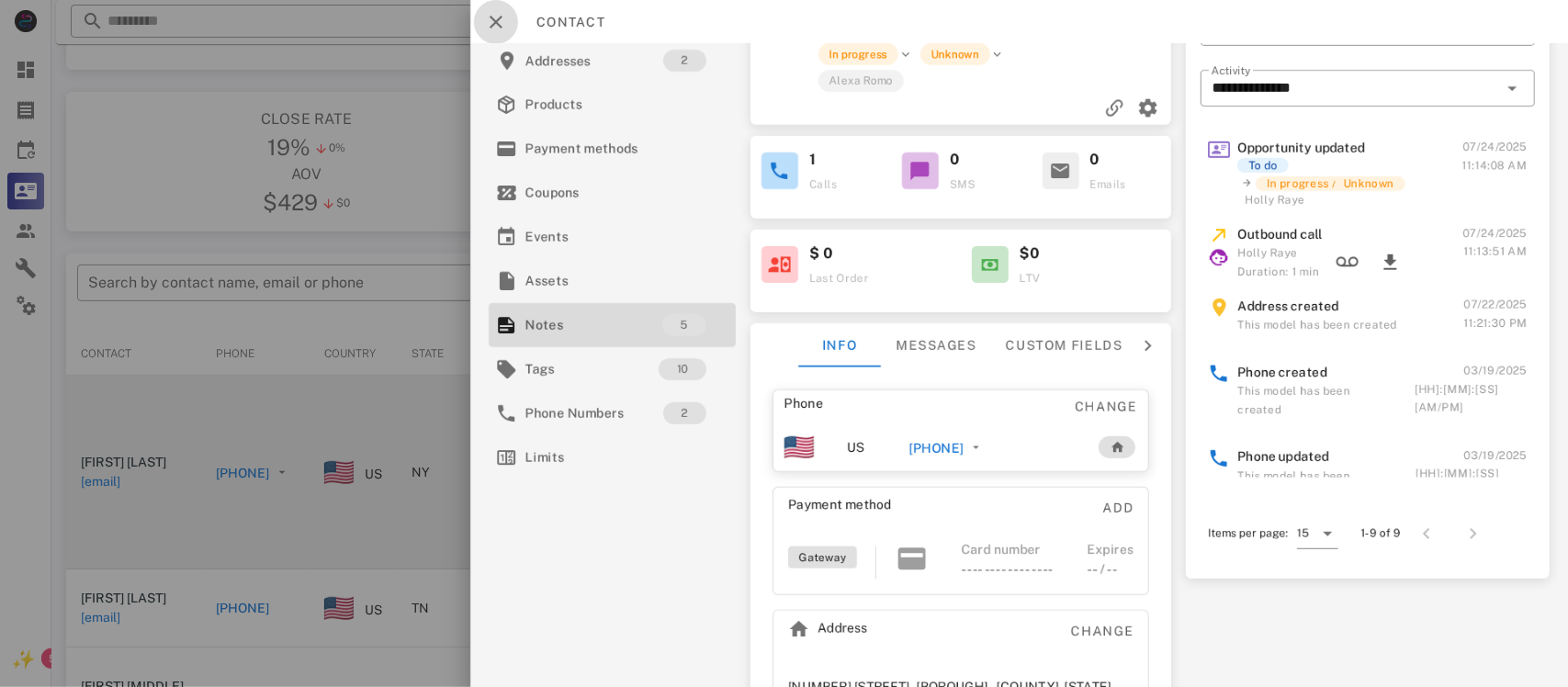 click at bounding box center [496, 22] 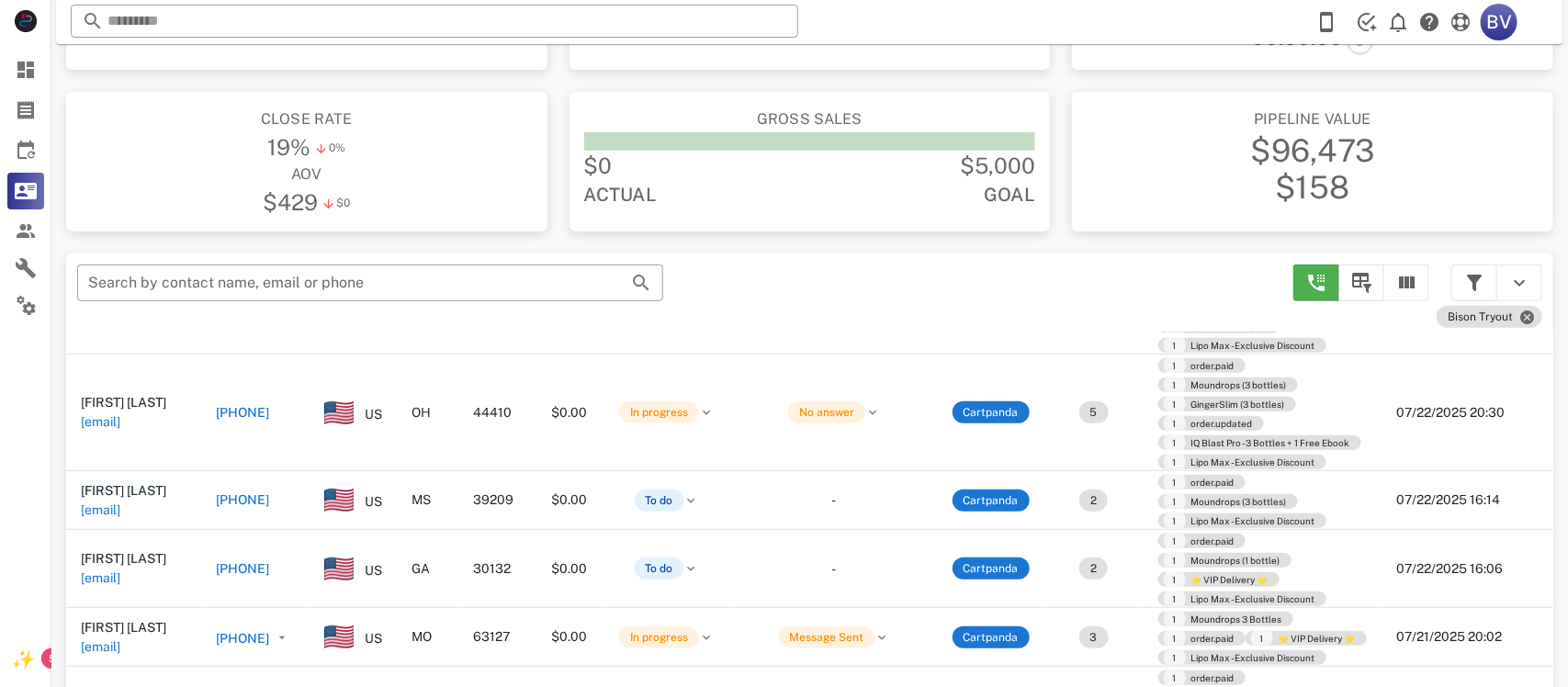 scroll, scrollTop: 409, scrollLeft: 0, axis: vertical 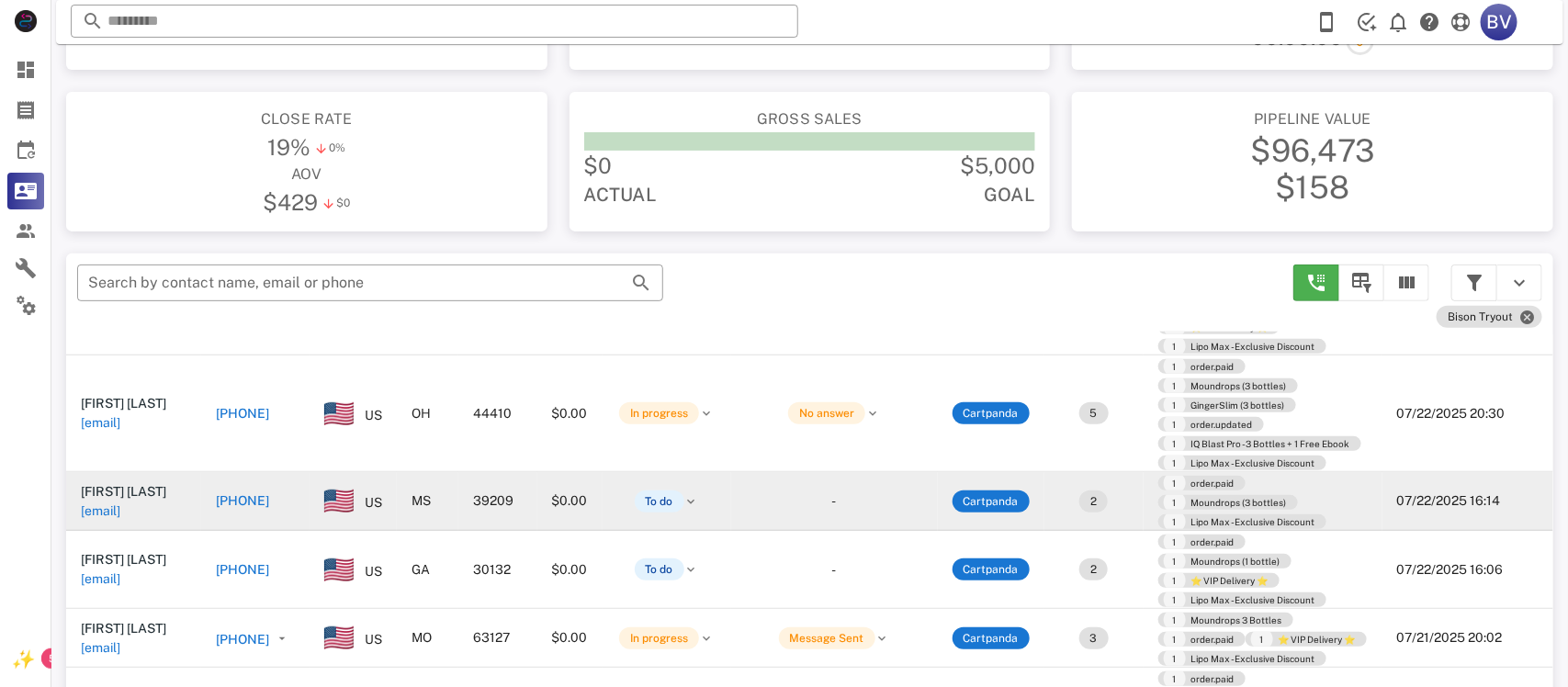 click on "[PHONE]" at bounding box center [243, 501] 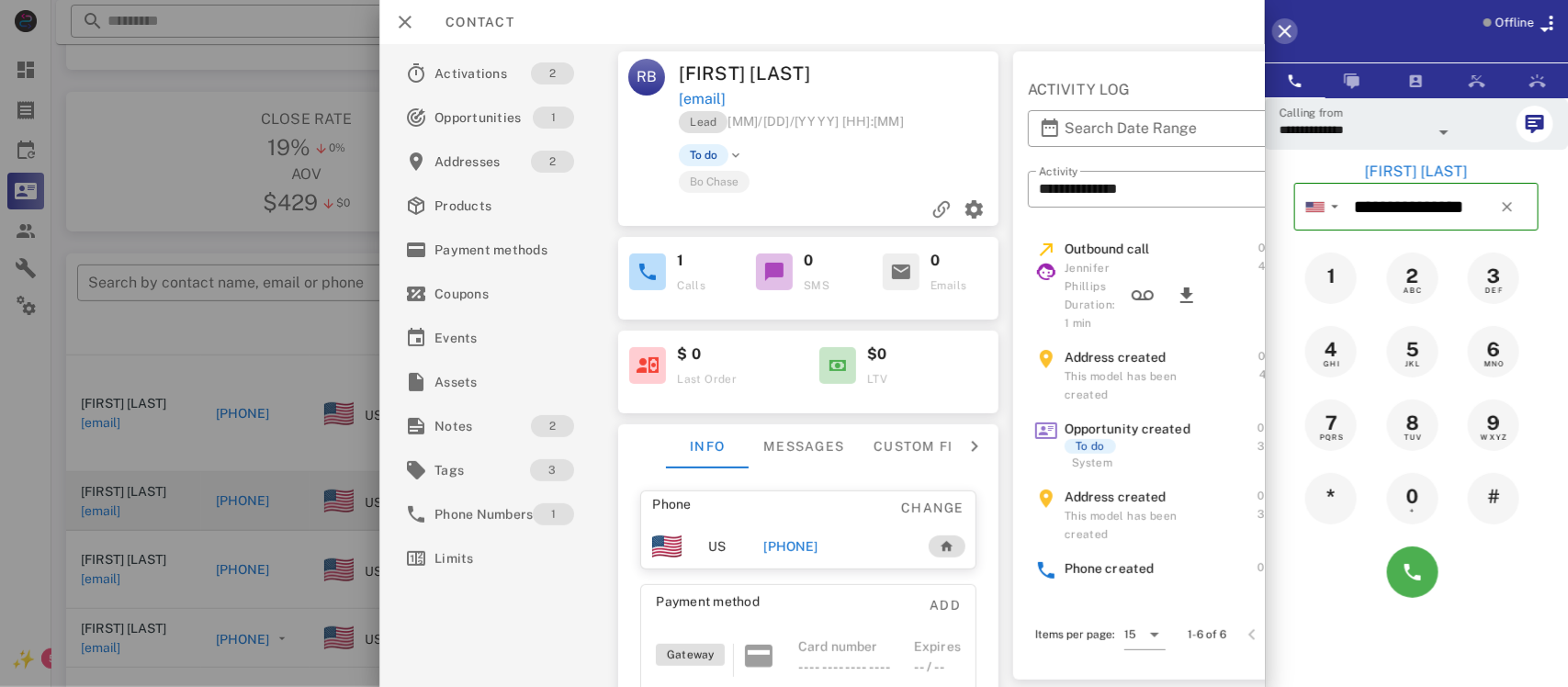 click at bounding box center [1285, 31] 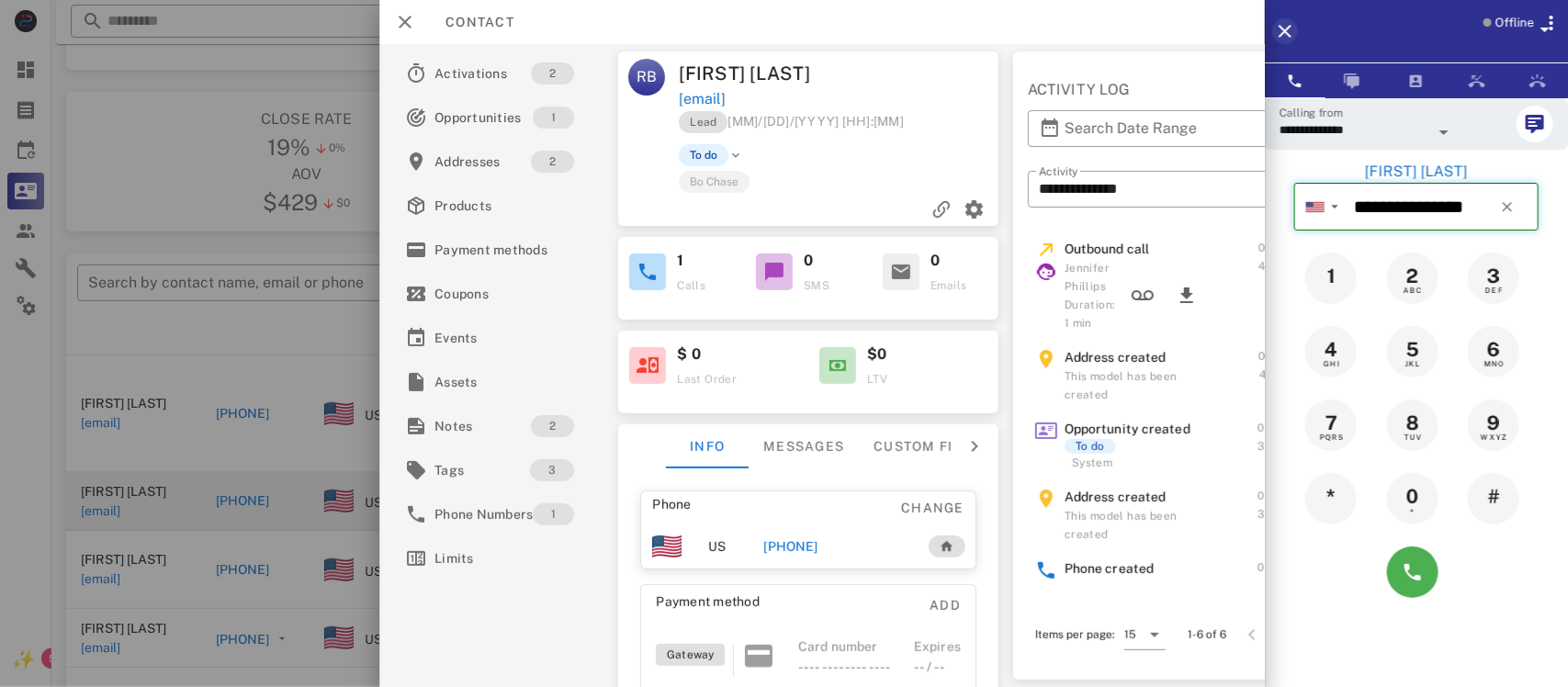 type 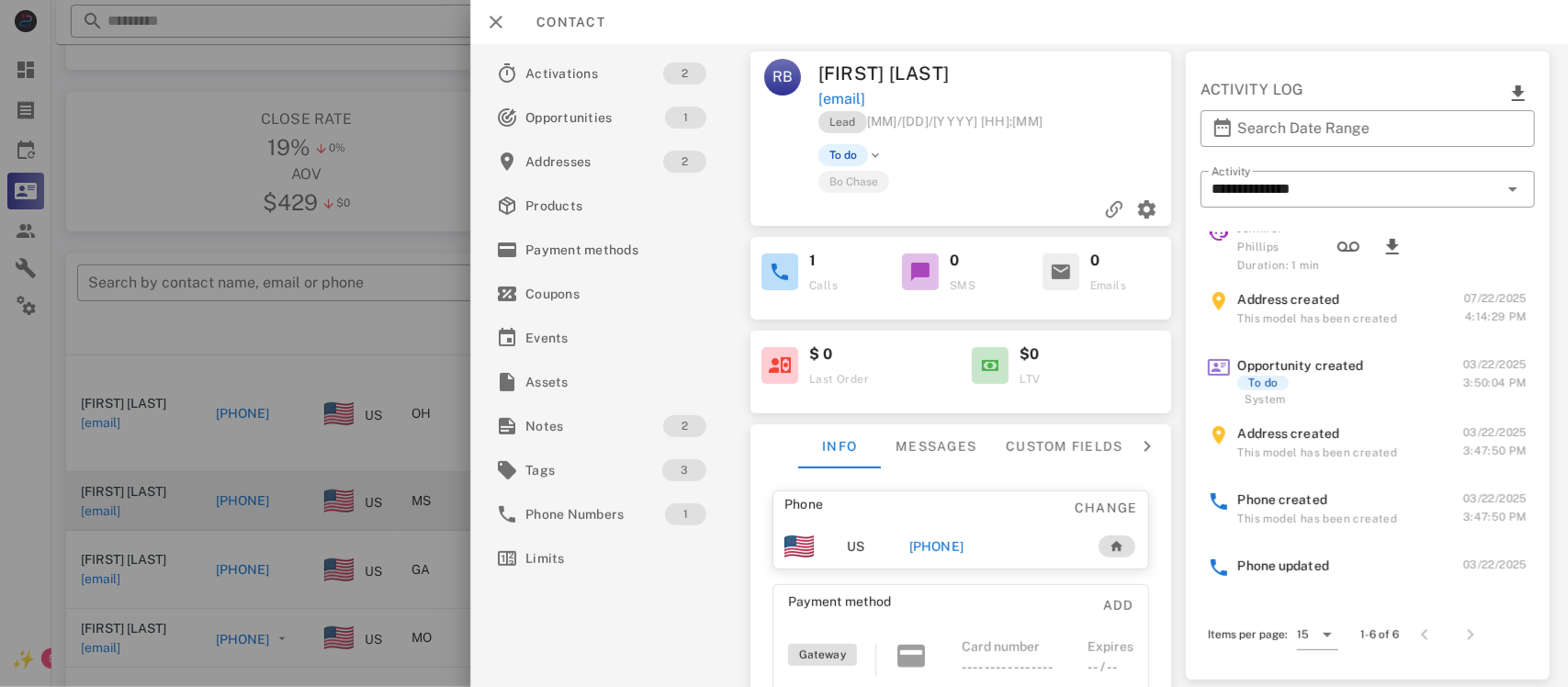 scroll, scrollTop: 0, scrollLeft: 0, axis: both 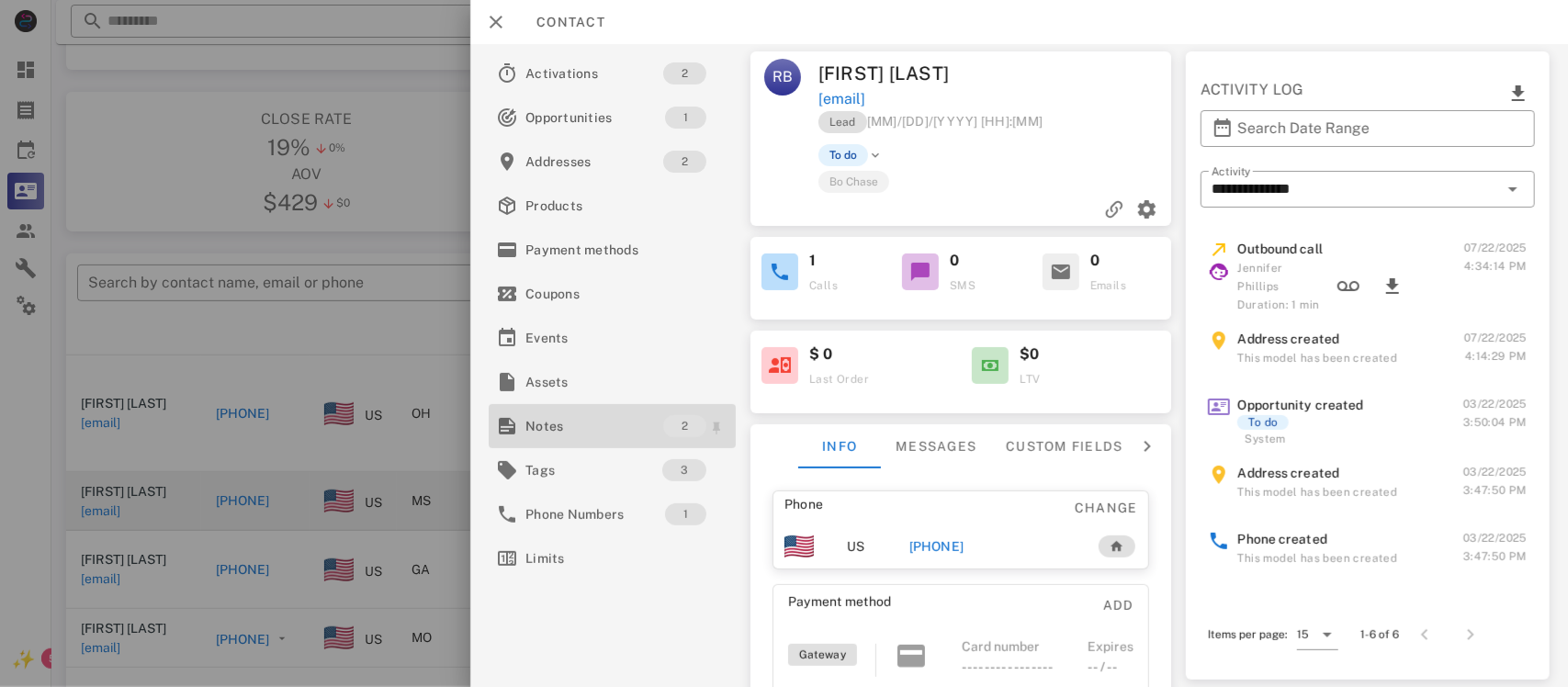 click on "Notes" at bounding box center [594, 426] 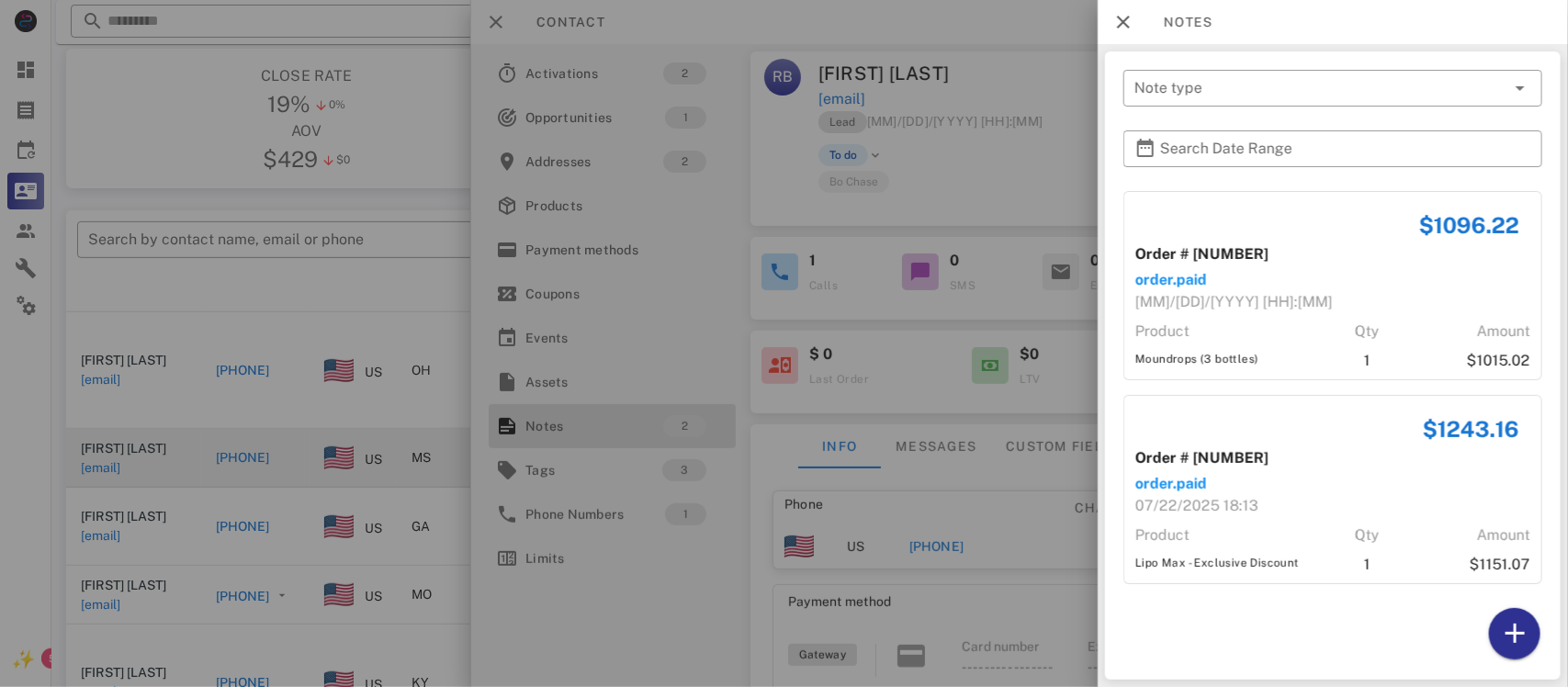scroll, scrollTop: 165, scrollLeft: 0, axis: vertical 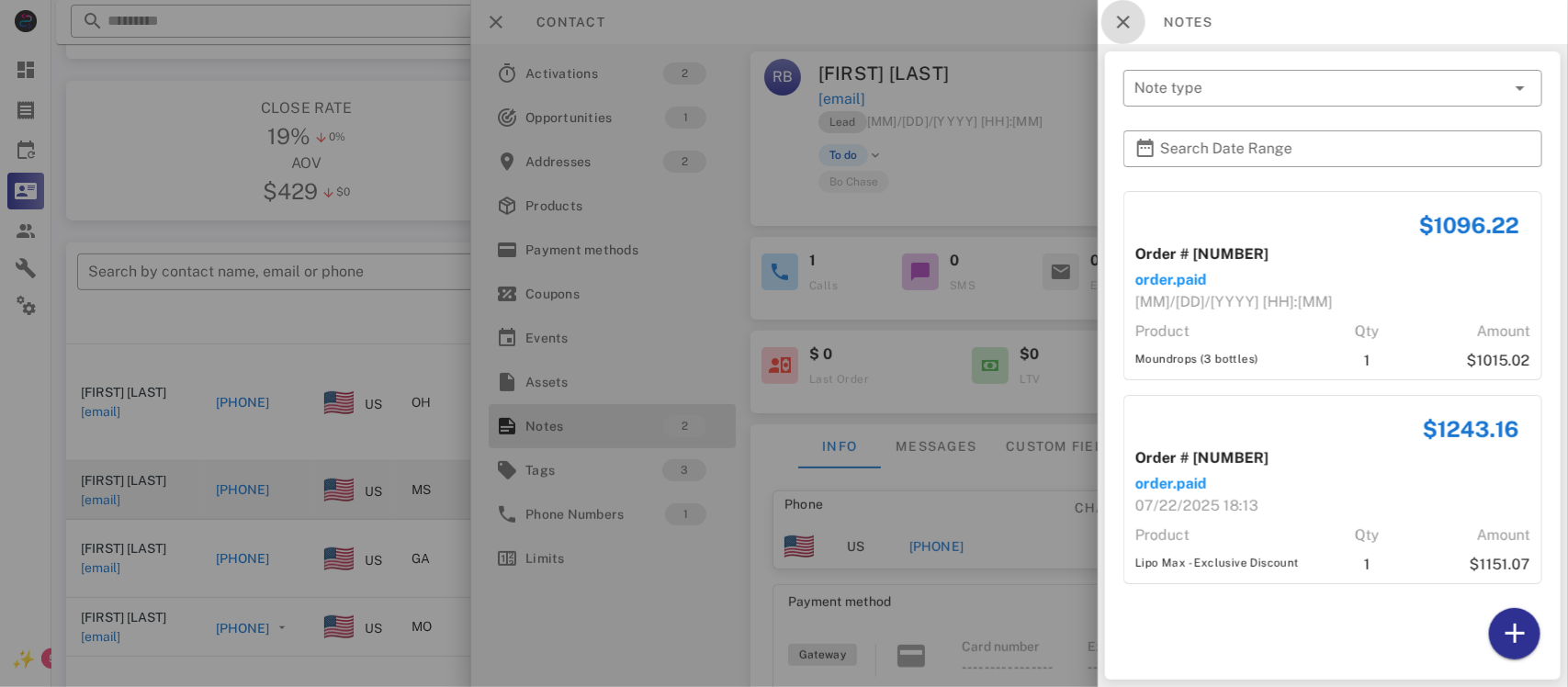 click at bounding box center [1123, 22] 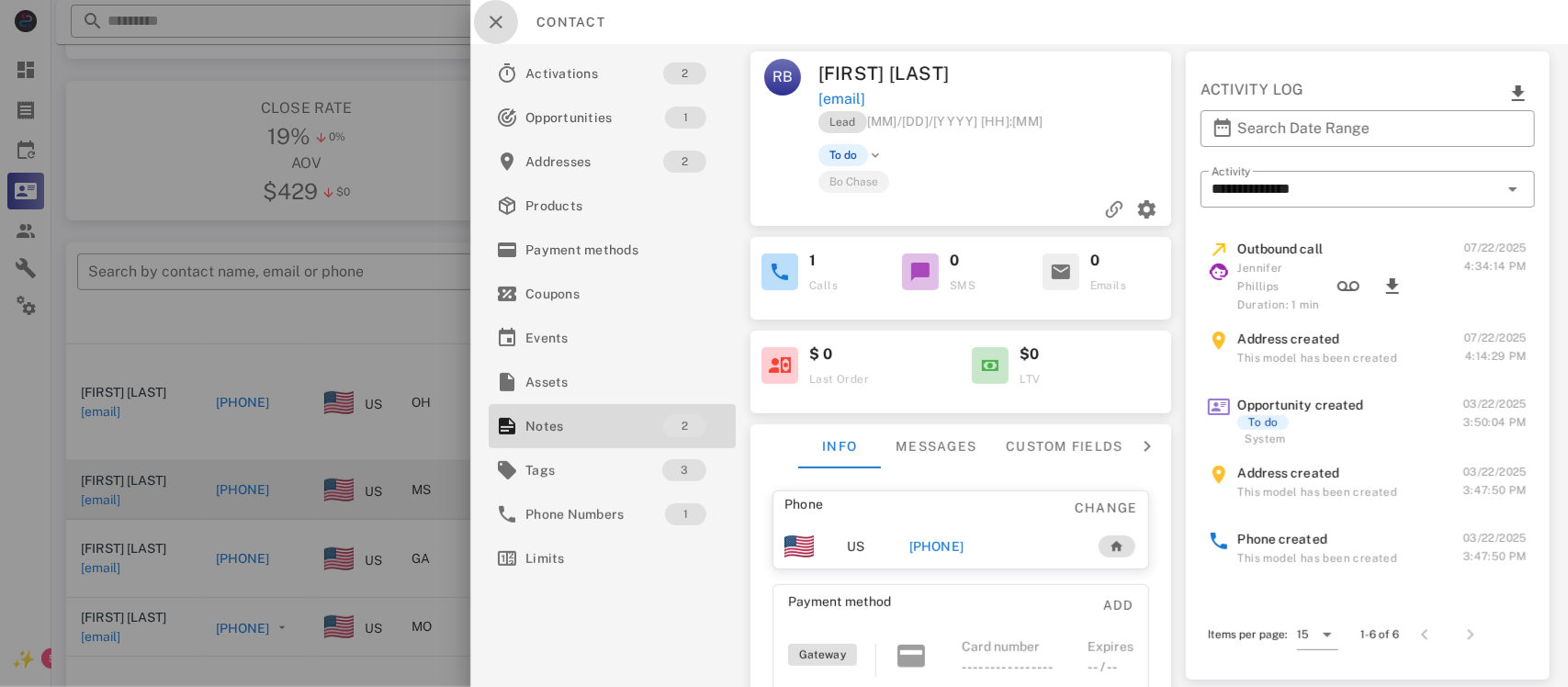 click at bounding box center [496, 22] 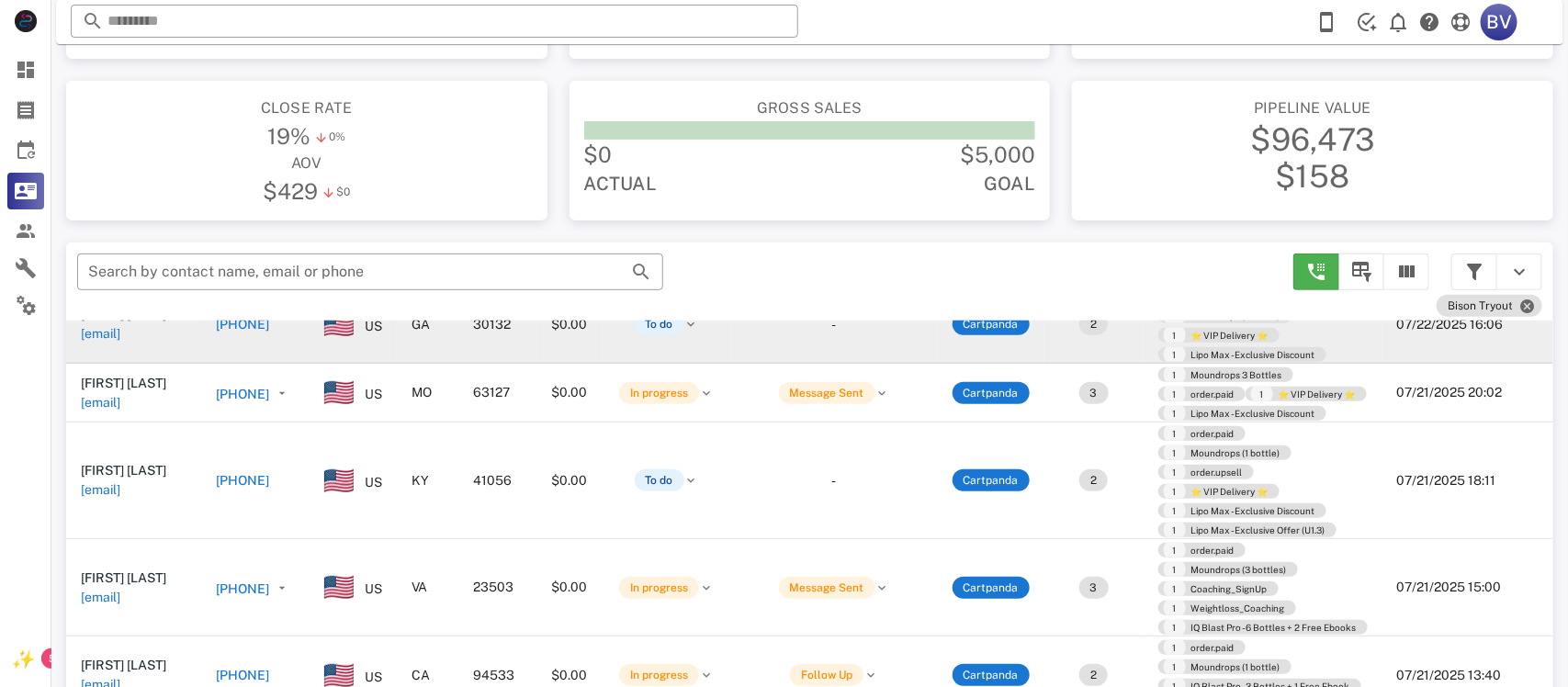 scroll, scrollTop: 646, scrollLeft: 0, axis: vertical 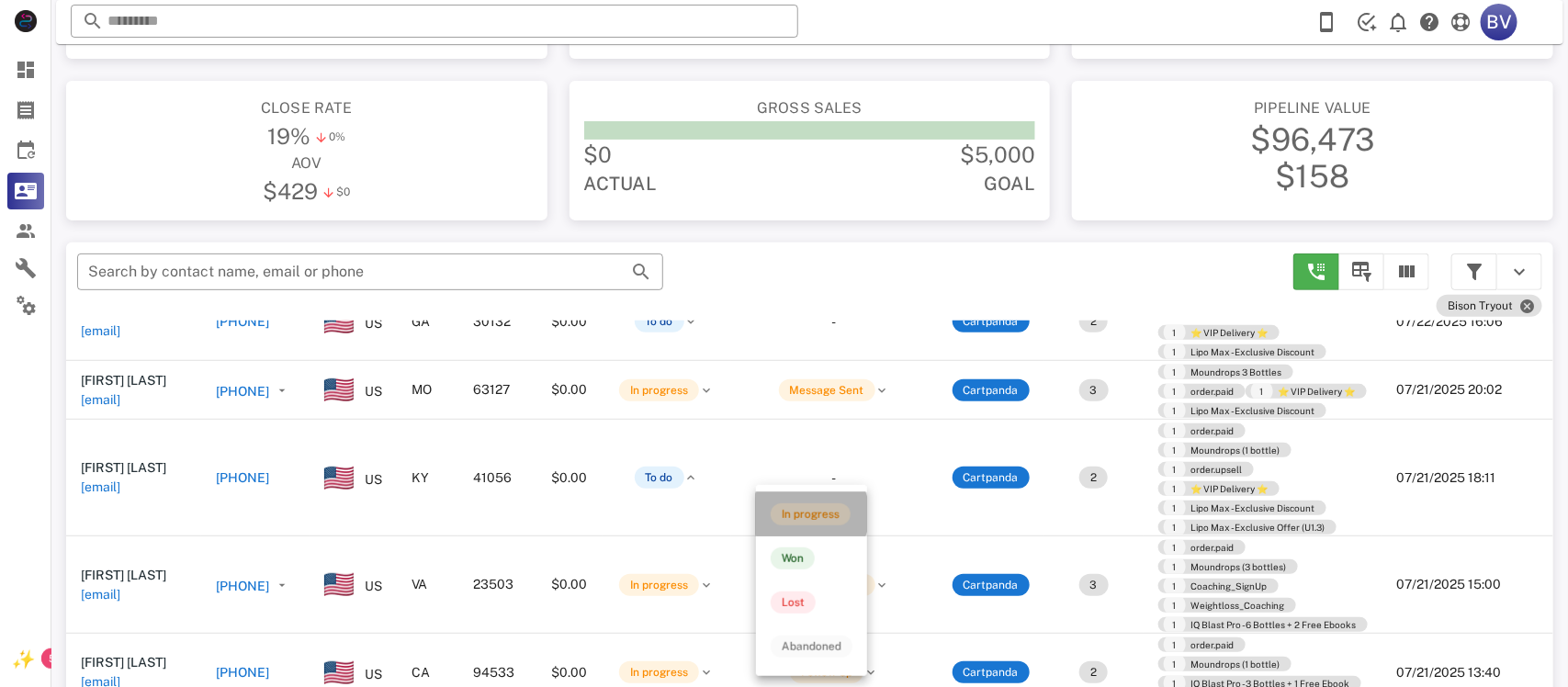 click on "In progress" at bounding box center [811, 514] 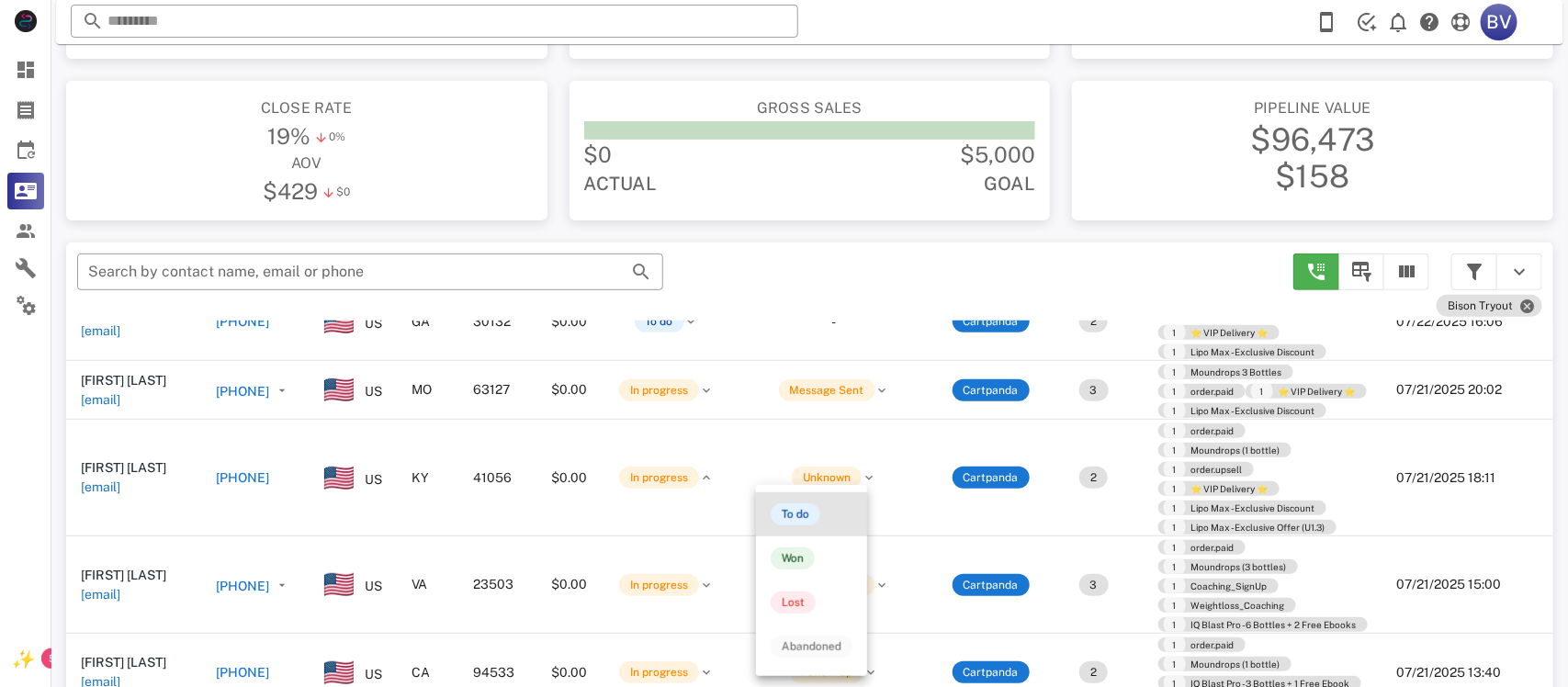 click on "To do" at bounding box center [811, 514] 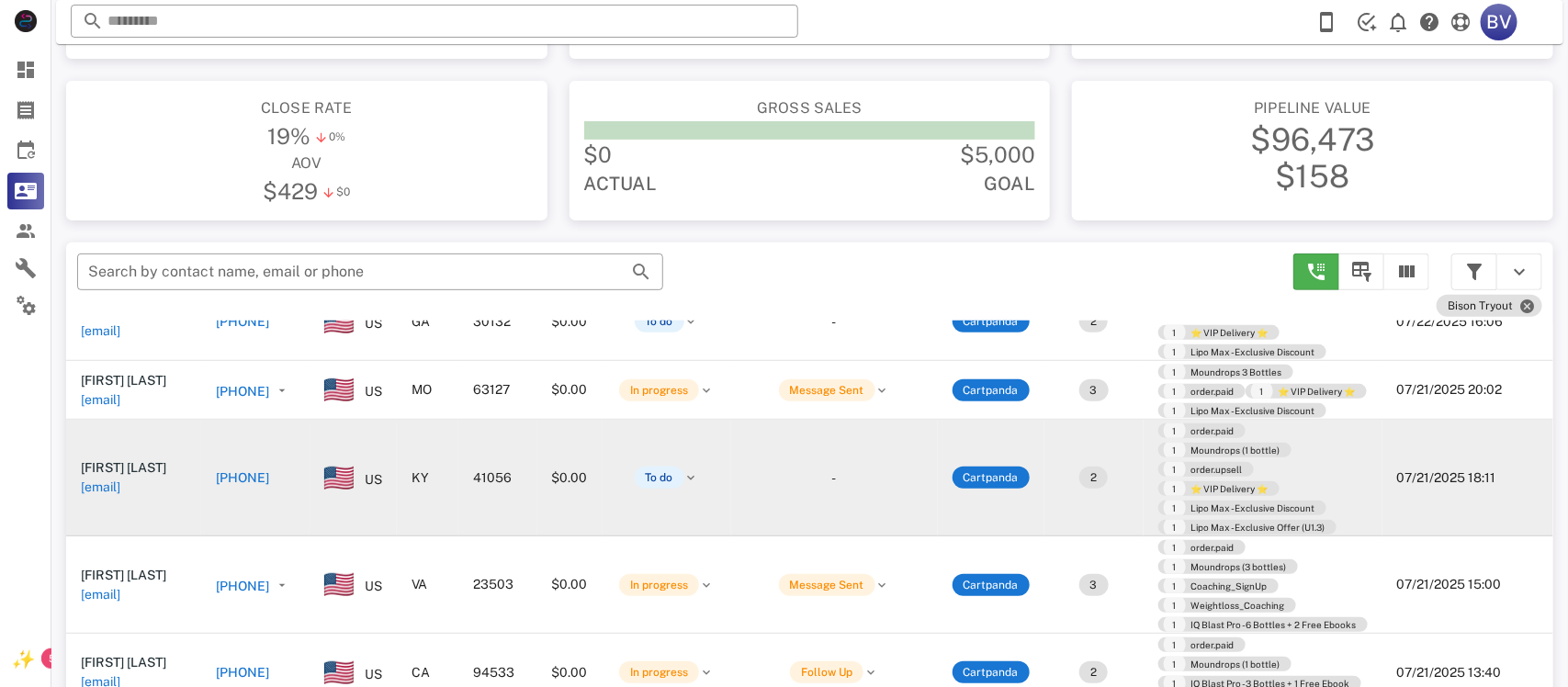 click on "[PHONE]" at bounding box center [243, 478] 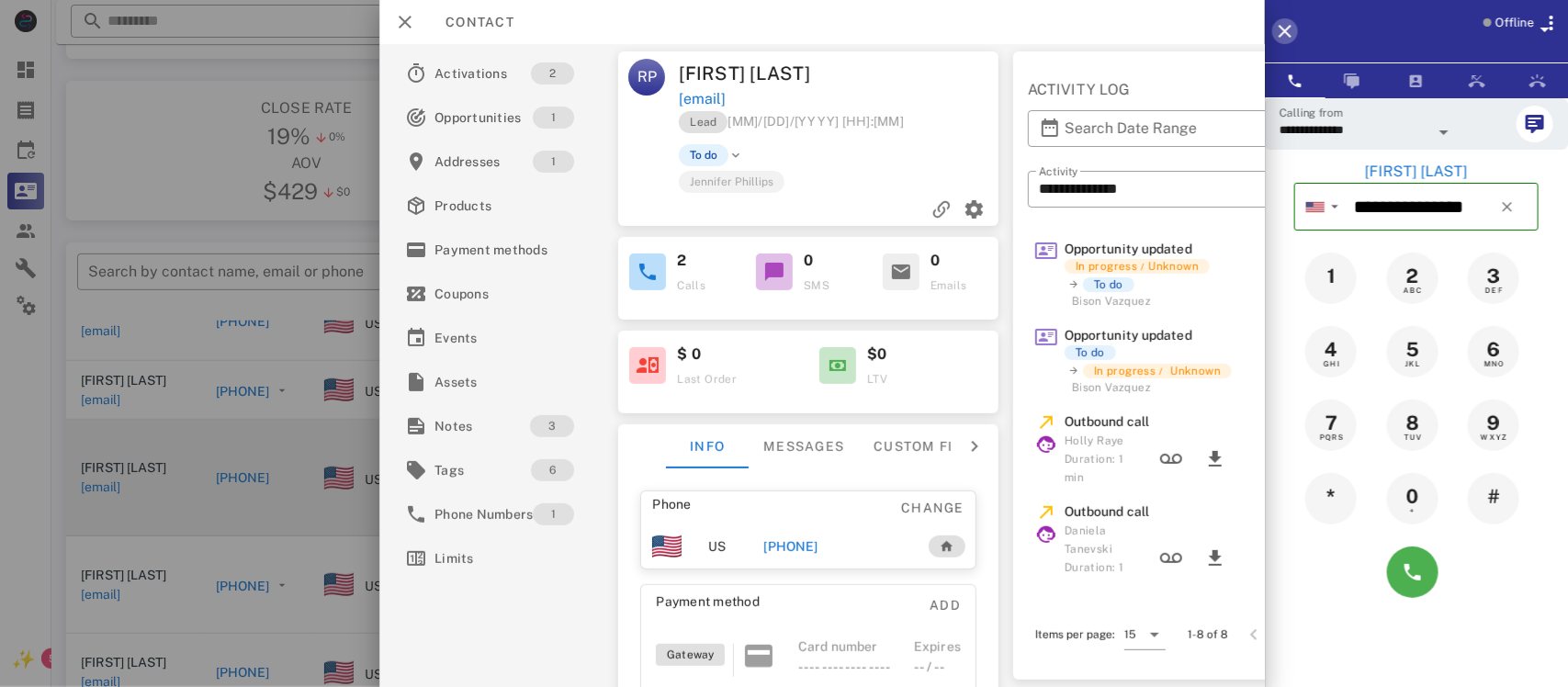 click at bounding box center (1285, 31) 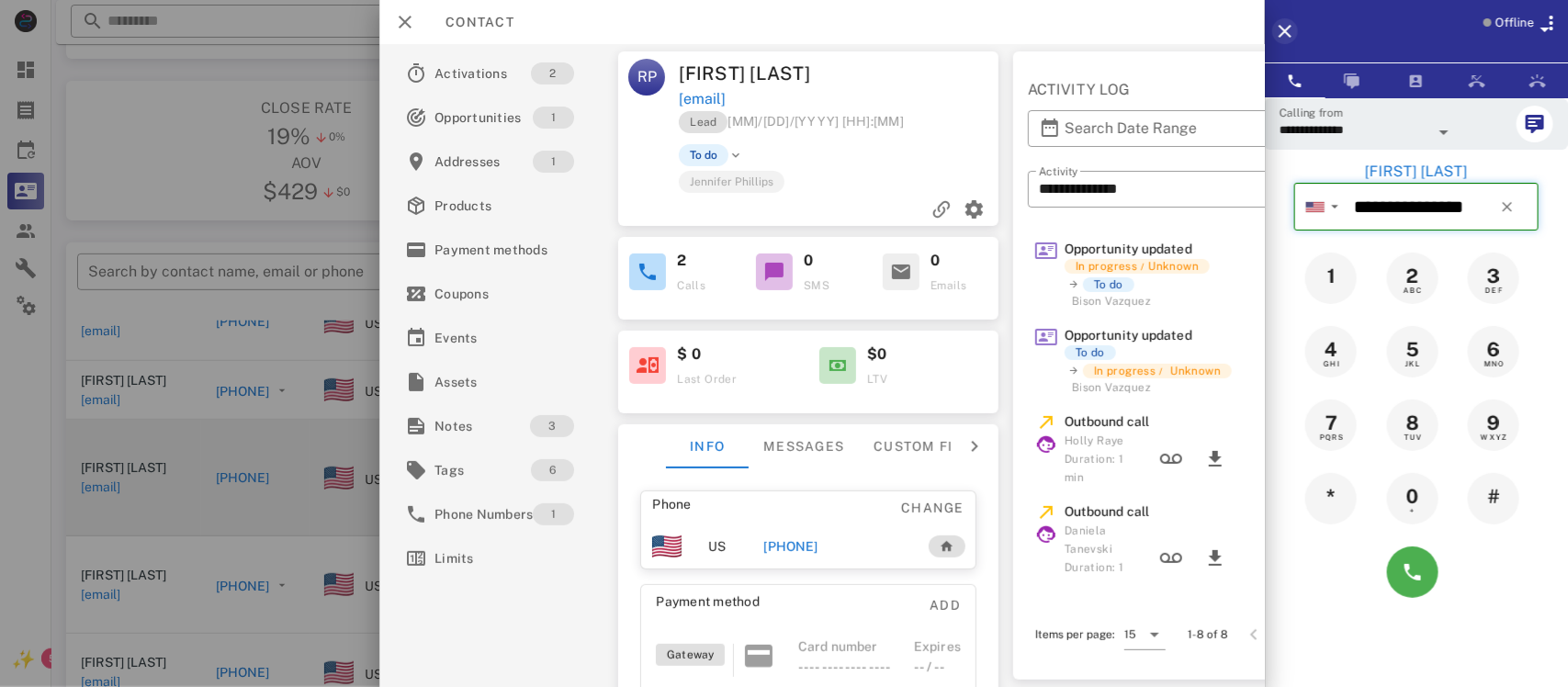 type 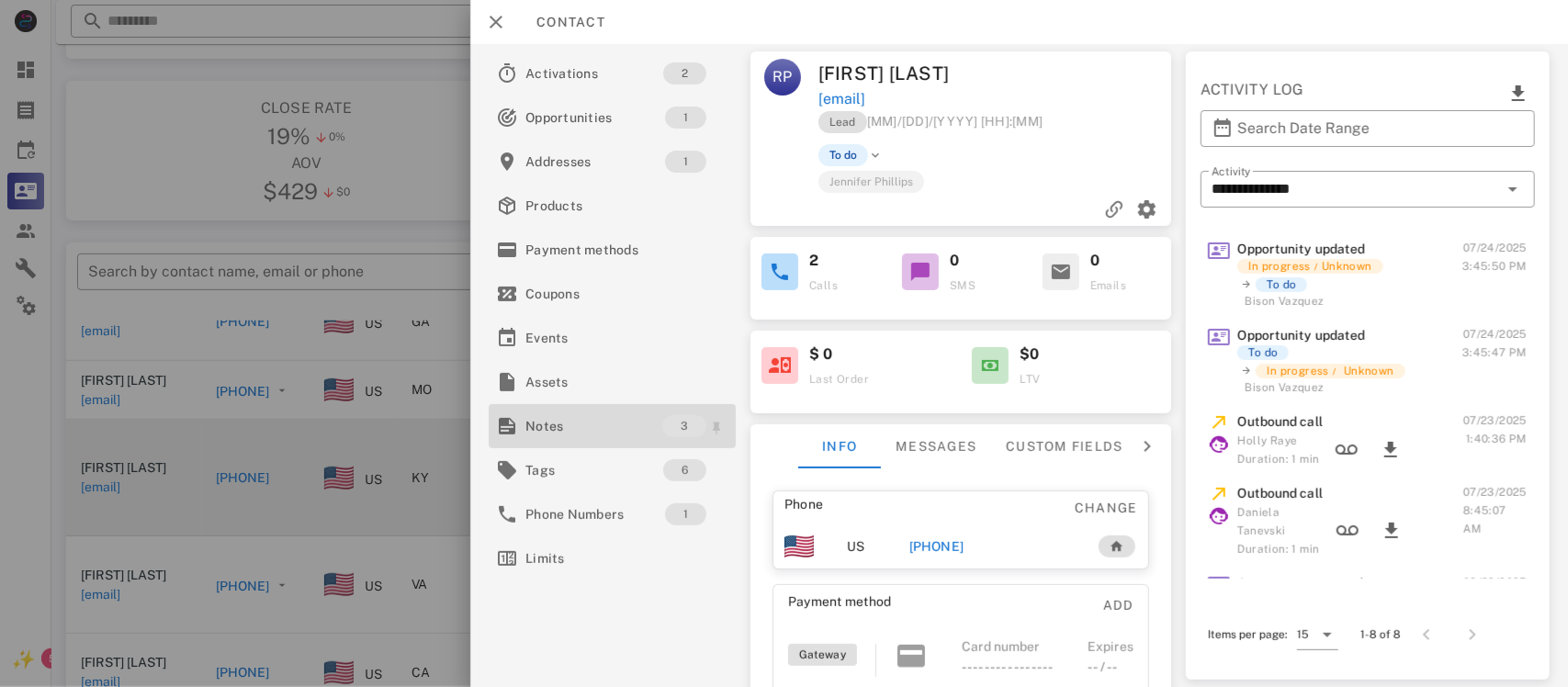 click on "Notes" at bounding box center (593, 426) 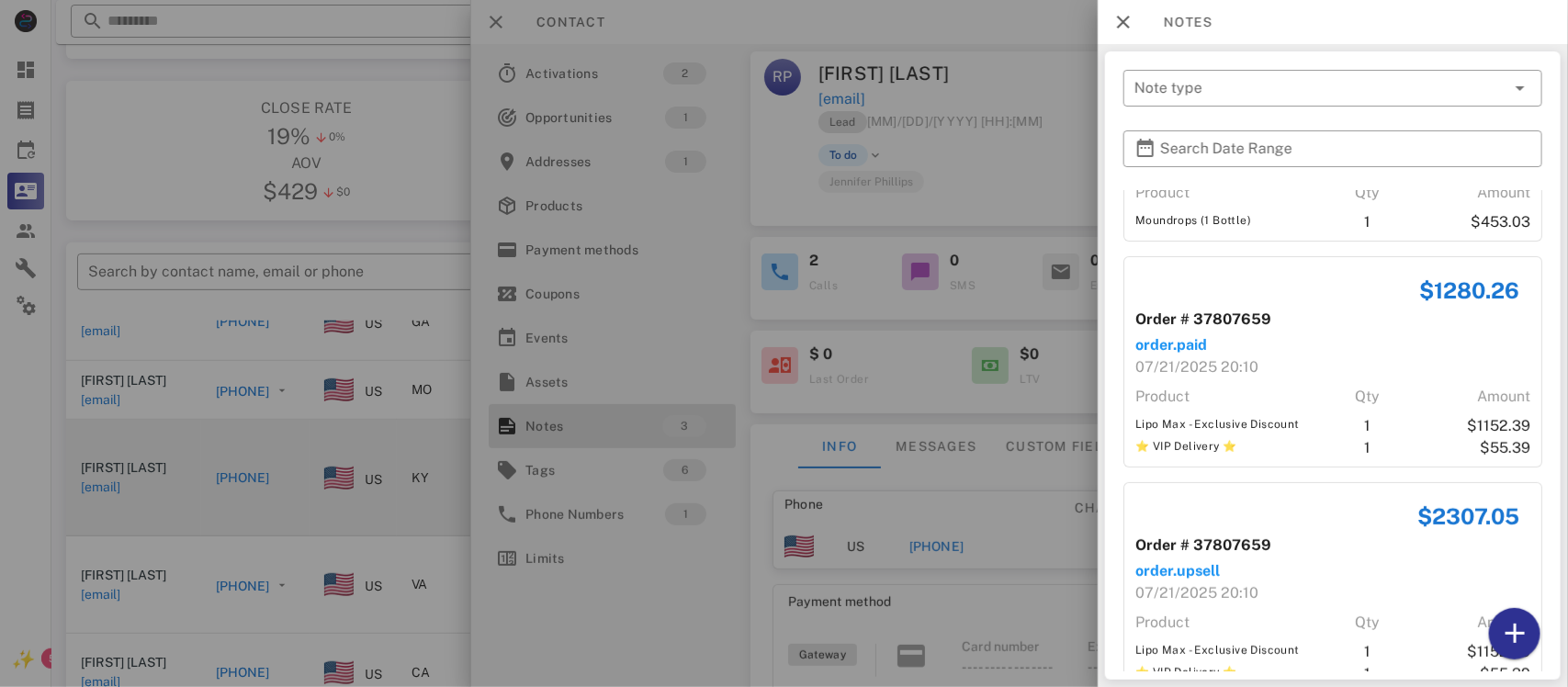 scroll, scrollTop: 208, scrollLeft: 0, axis: vertical 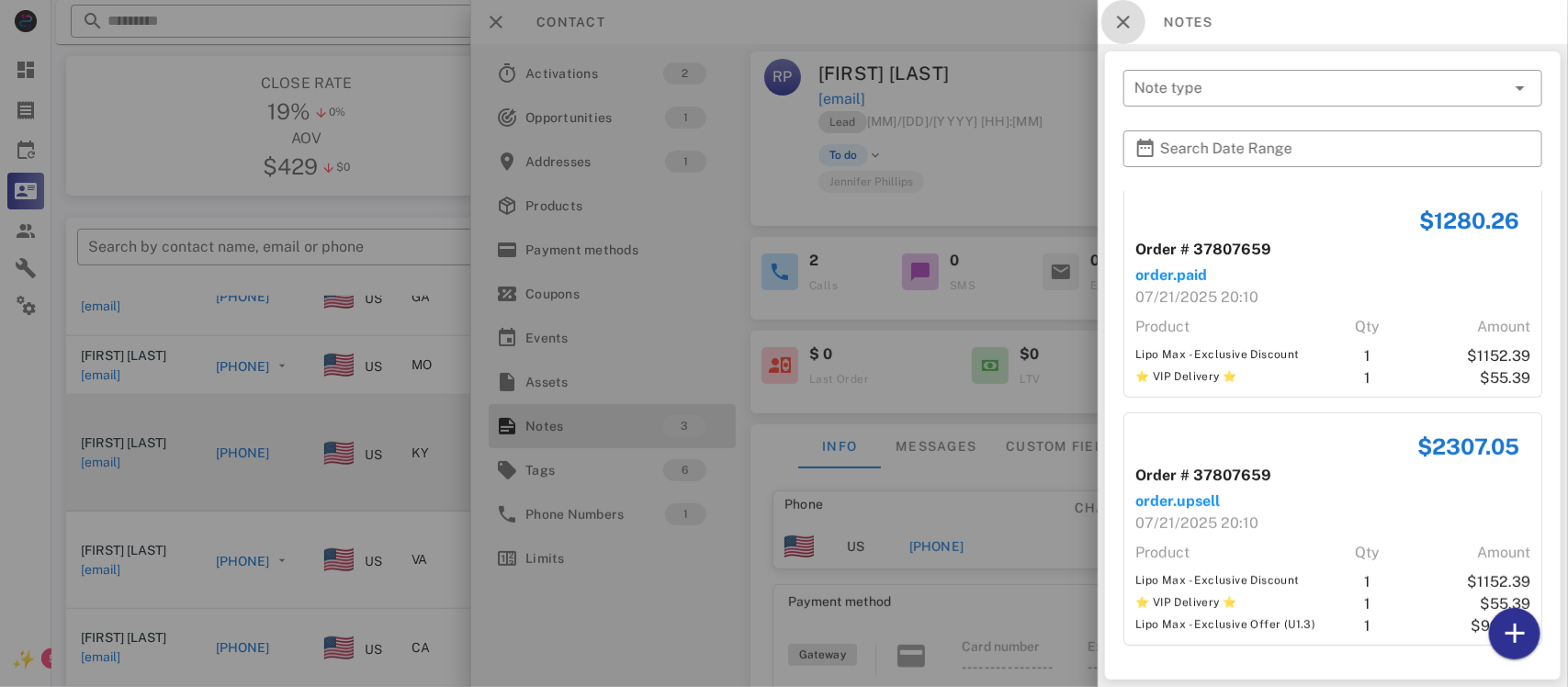 click at bounding box center [1123, 22] 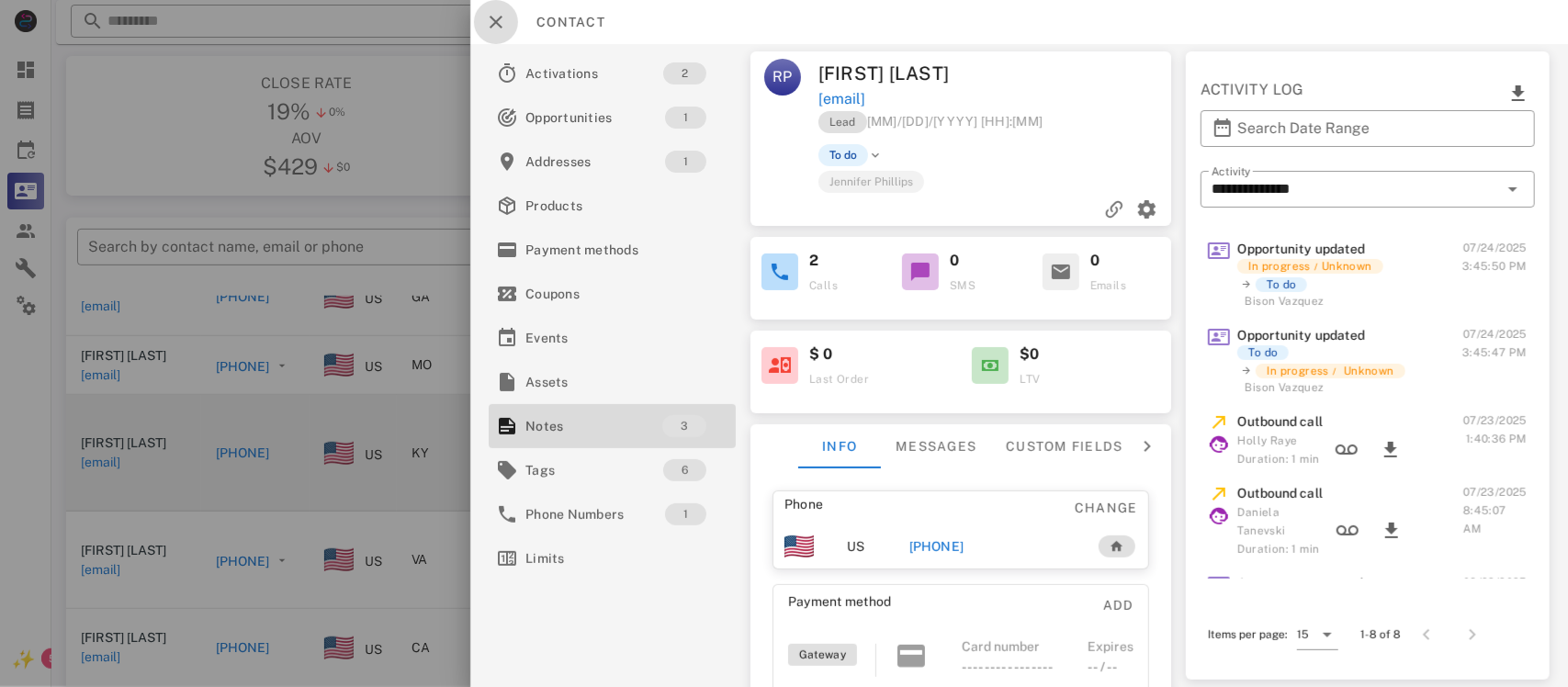click at bounding box center (496, 22) 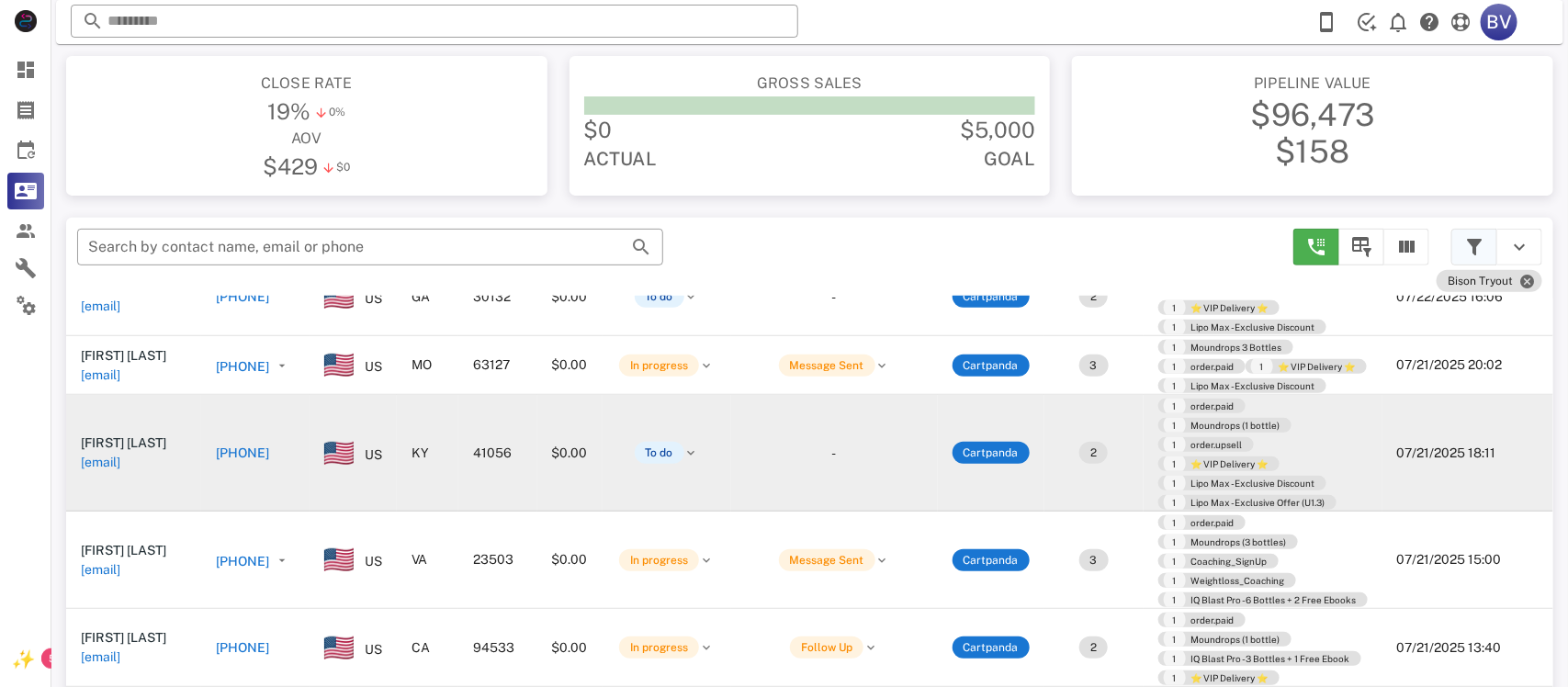 click at bounding box center (1474, 247) 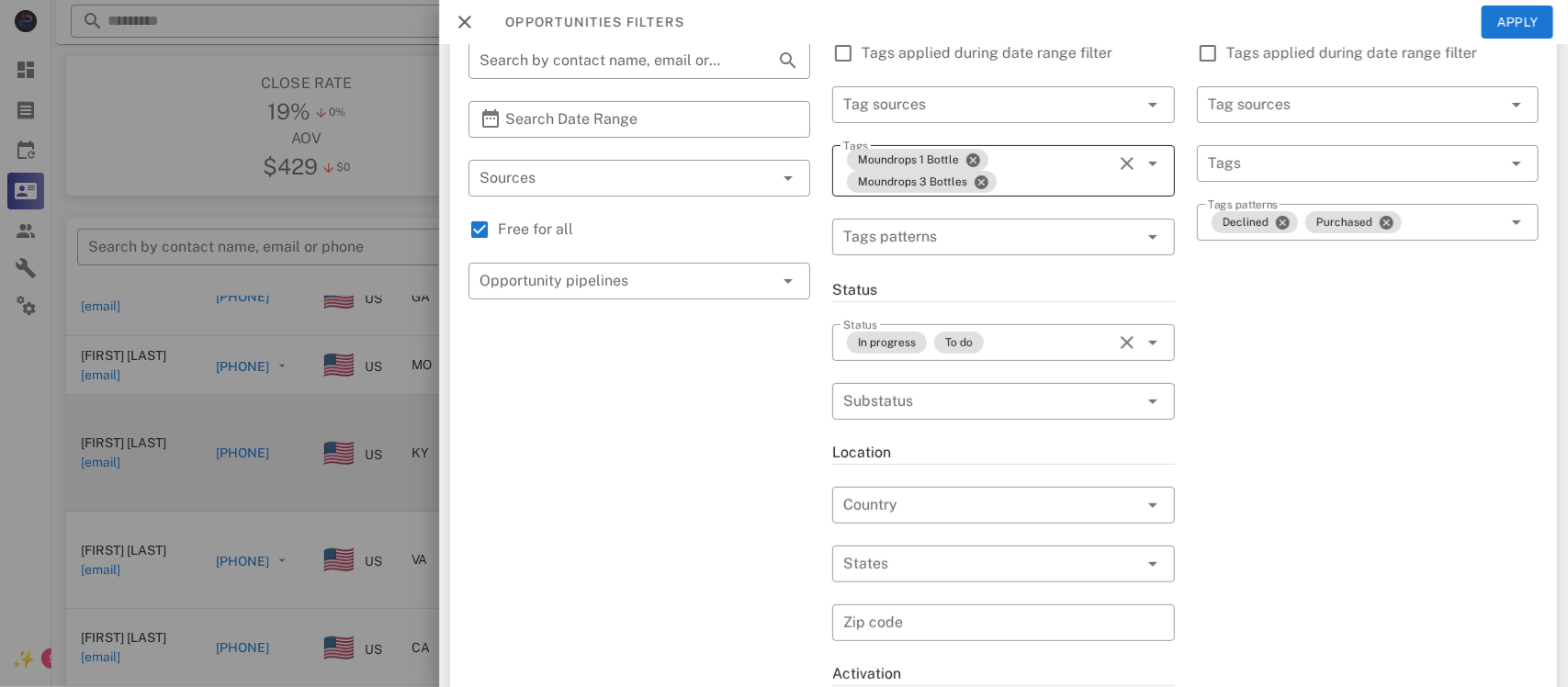 scroll, scrollTop: 152, scrollLeft: 0, axis: vertical 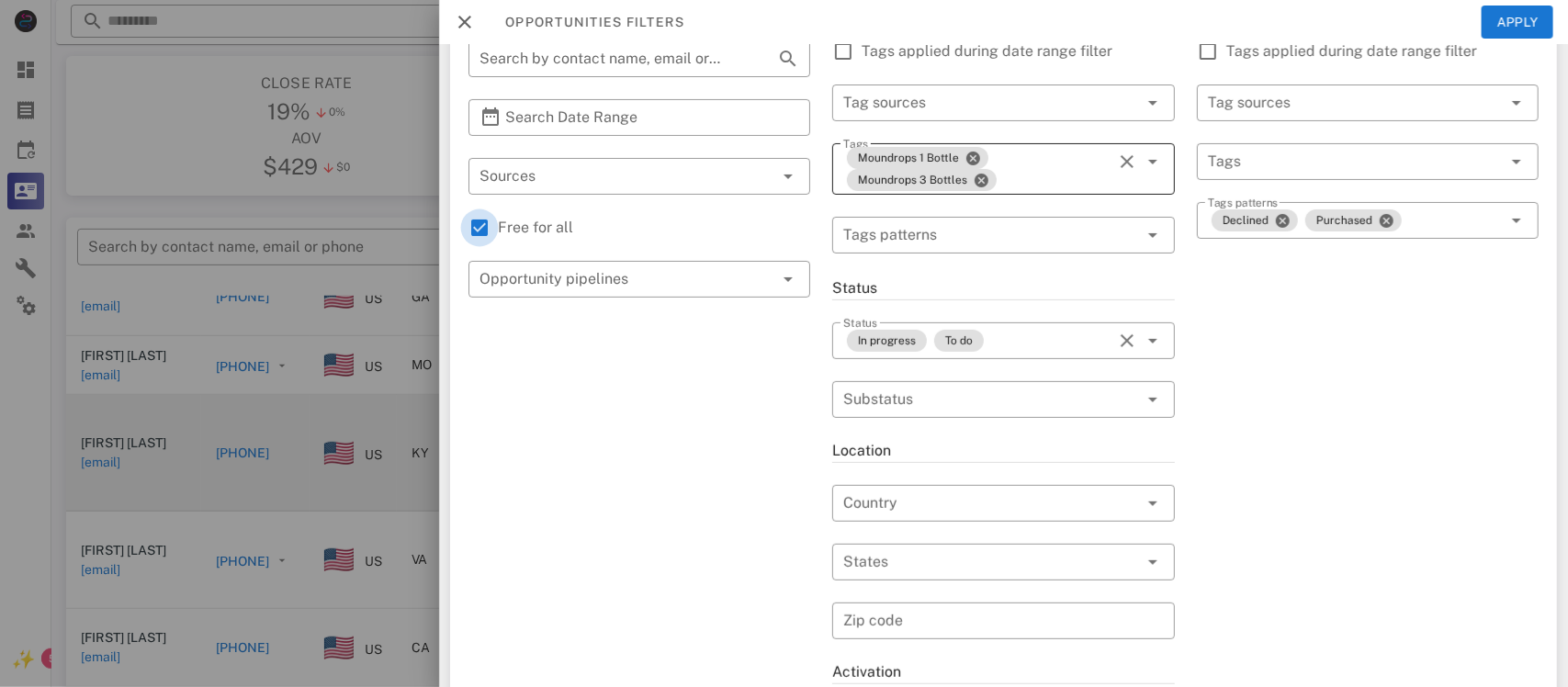click at bounding box center [479, 228] 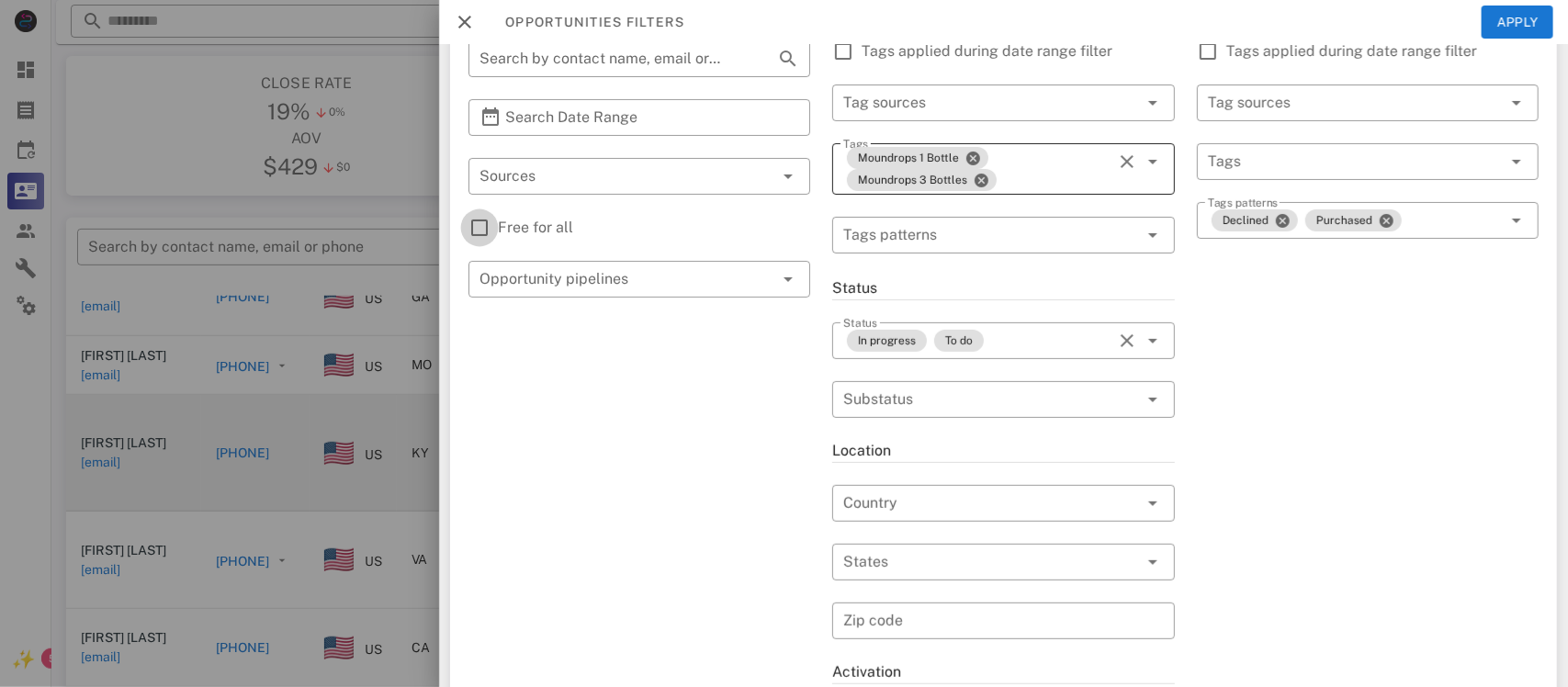 click at bounding box center [479, 228] 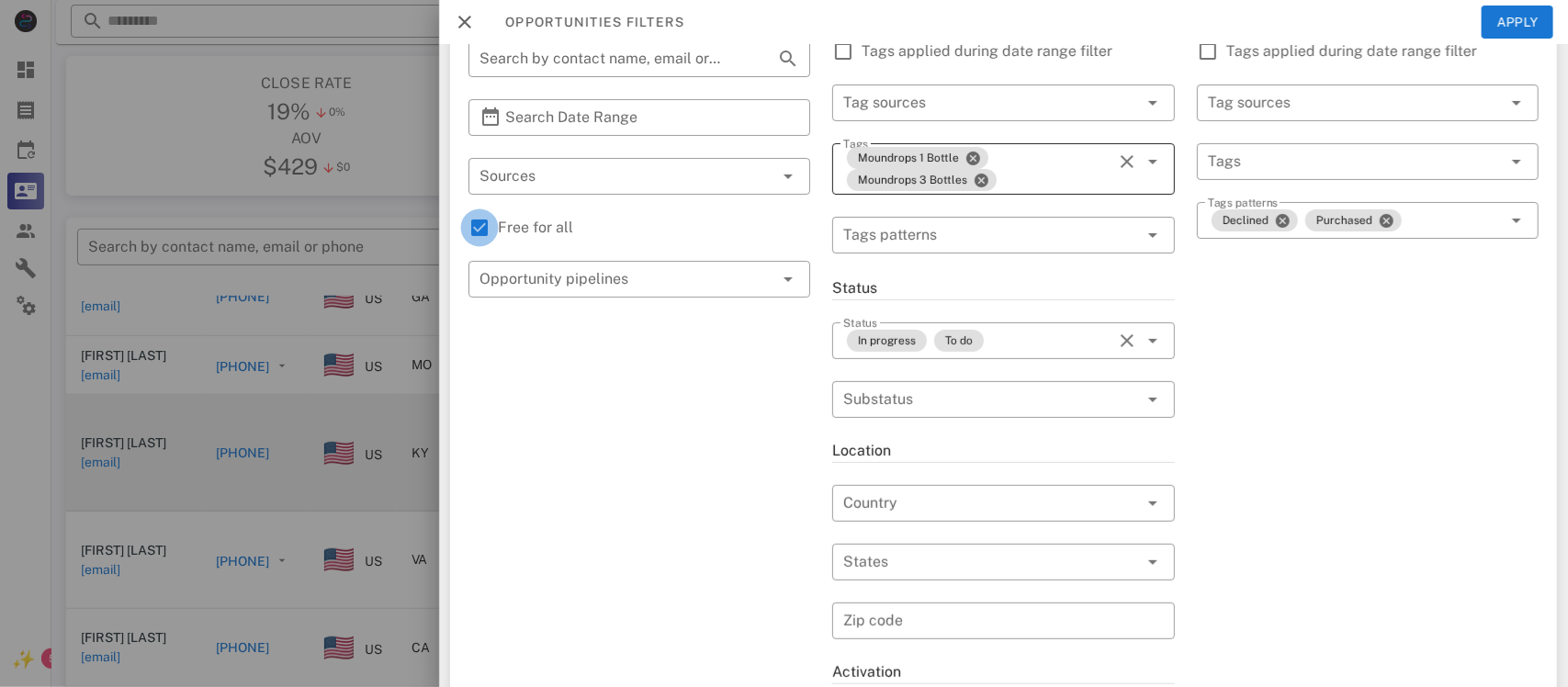 type on "**********" 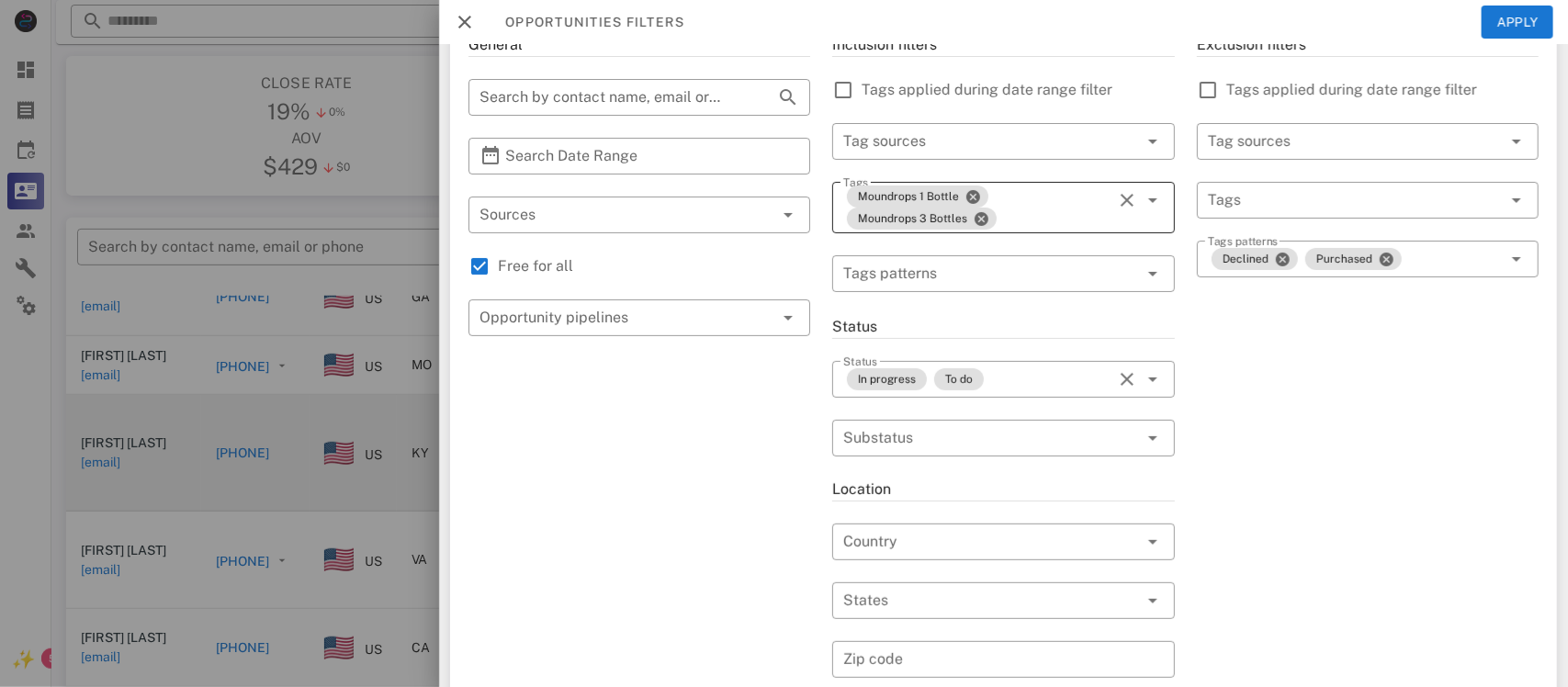 scroll, scrollTop: 120, scrollLeft: 0, axis: vertical 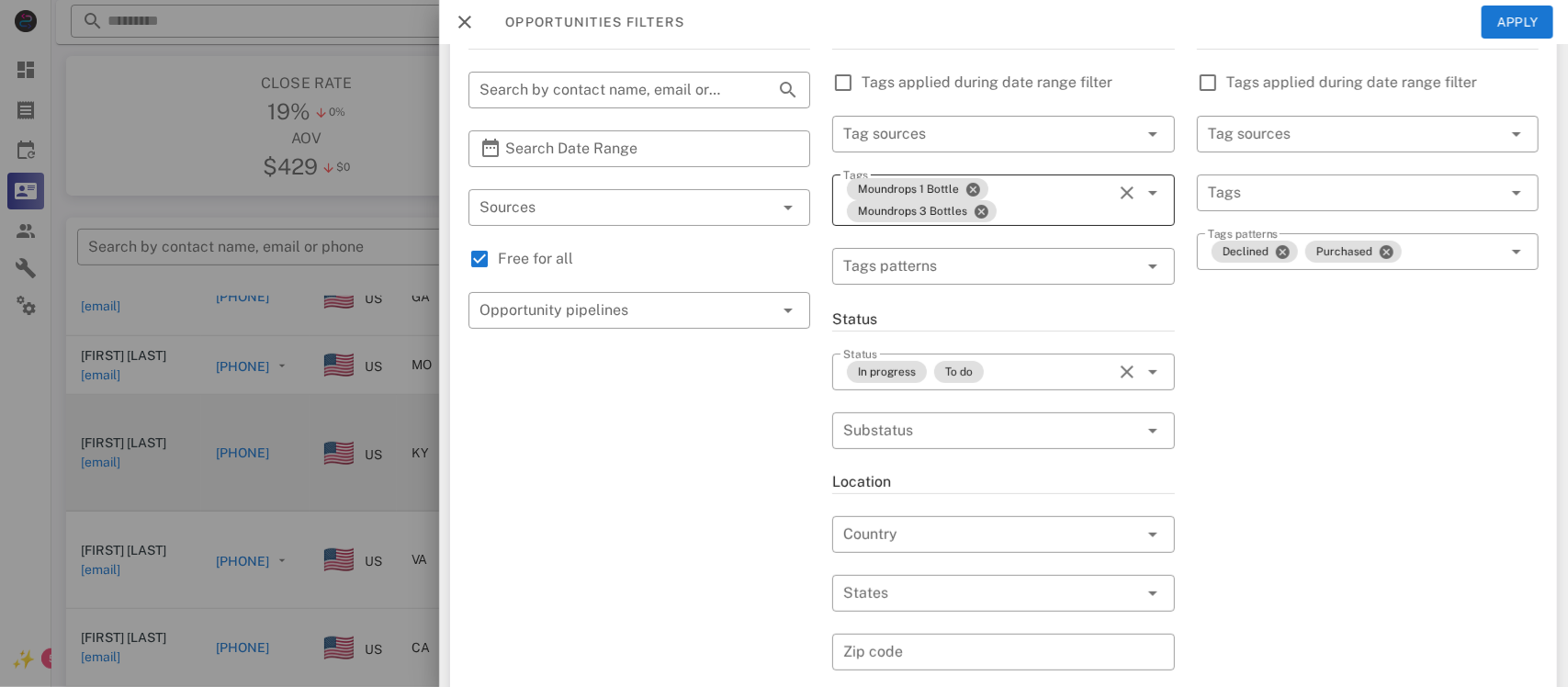 click at bounding box center (614, 208) 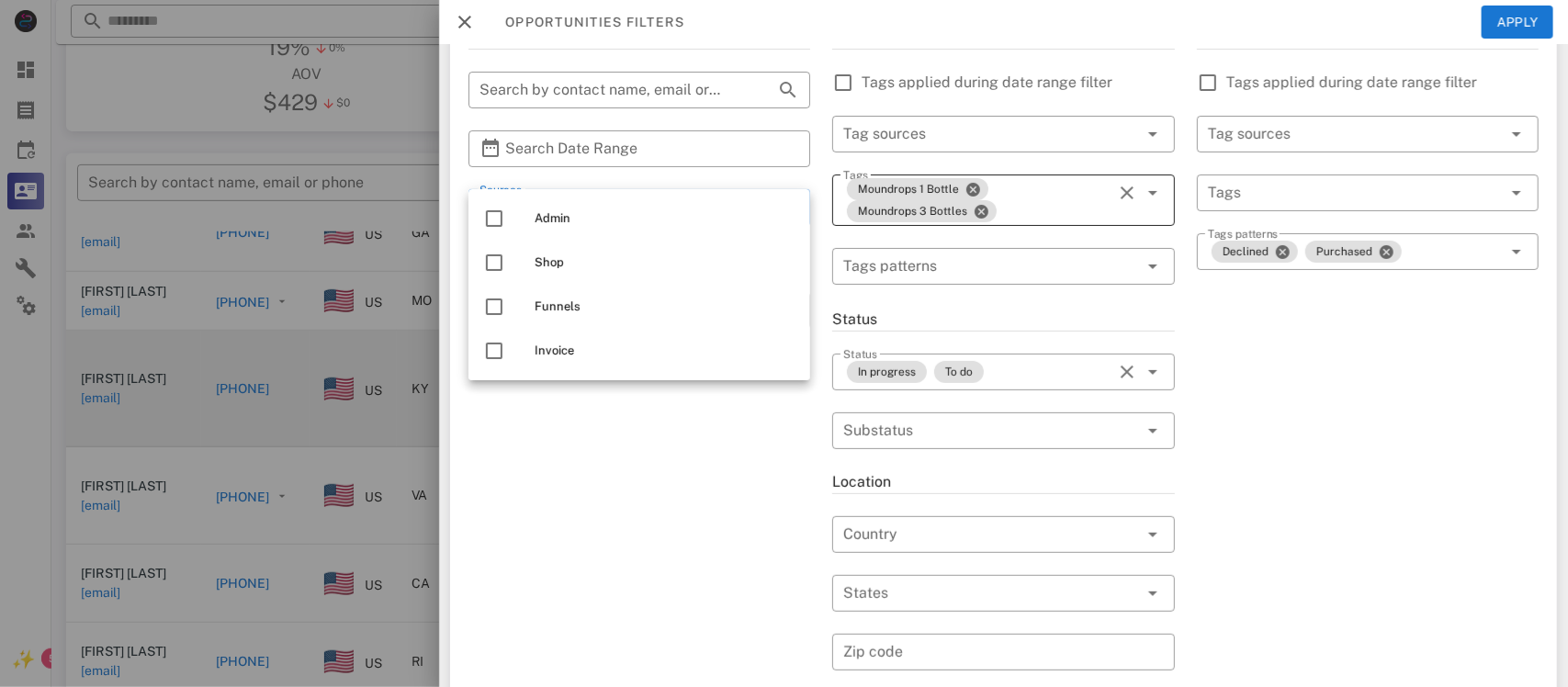 scroll, scrollTop: 255, scrollLeft: 0, axis: vertical 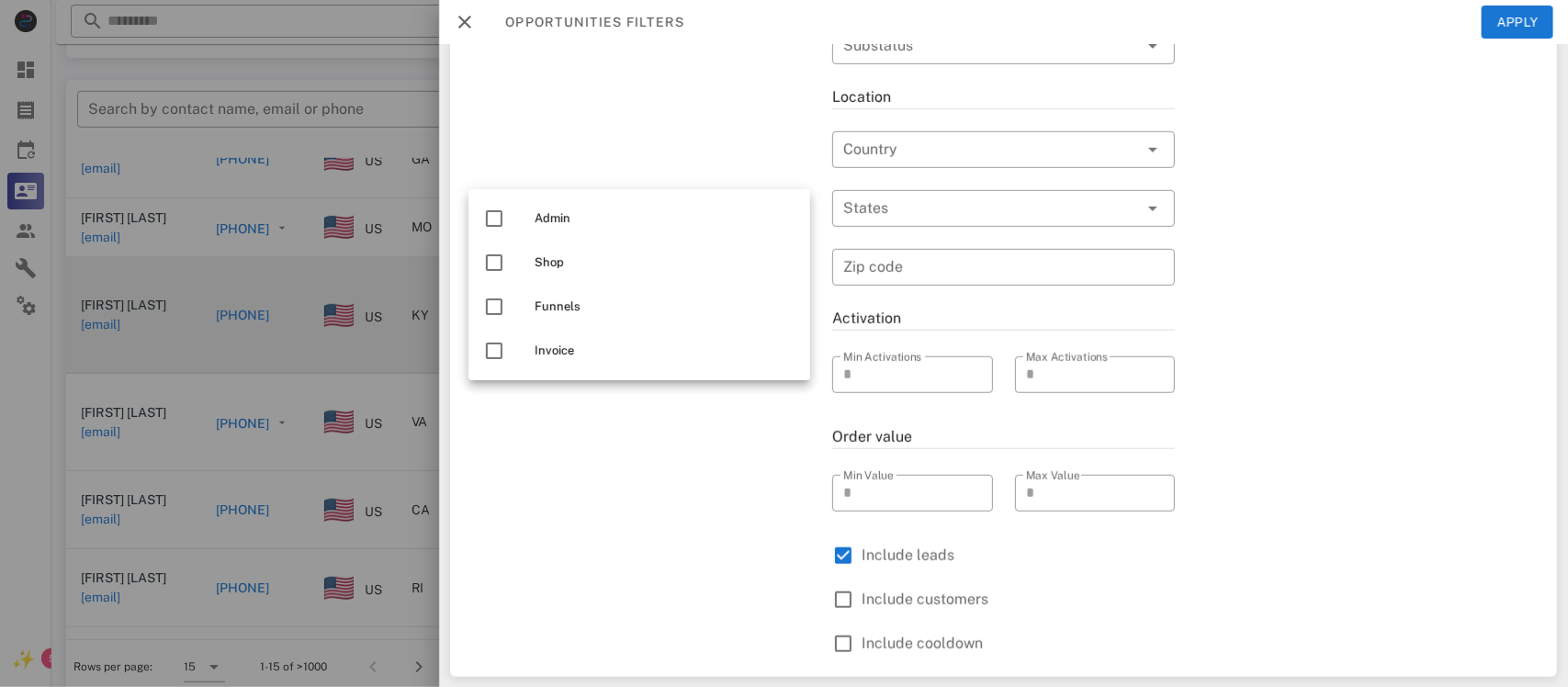 click on "General ​ Search by contact name, email or phone ​ Search Date Range ​ Sources Free for all ​ Opportunity pipelines" at bounding box center (639, 153) 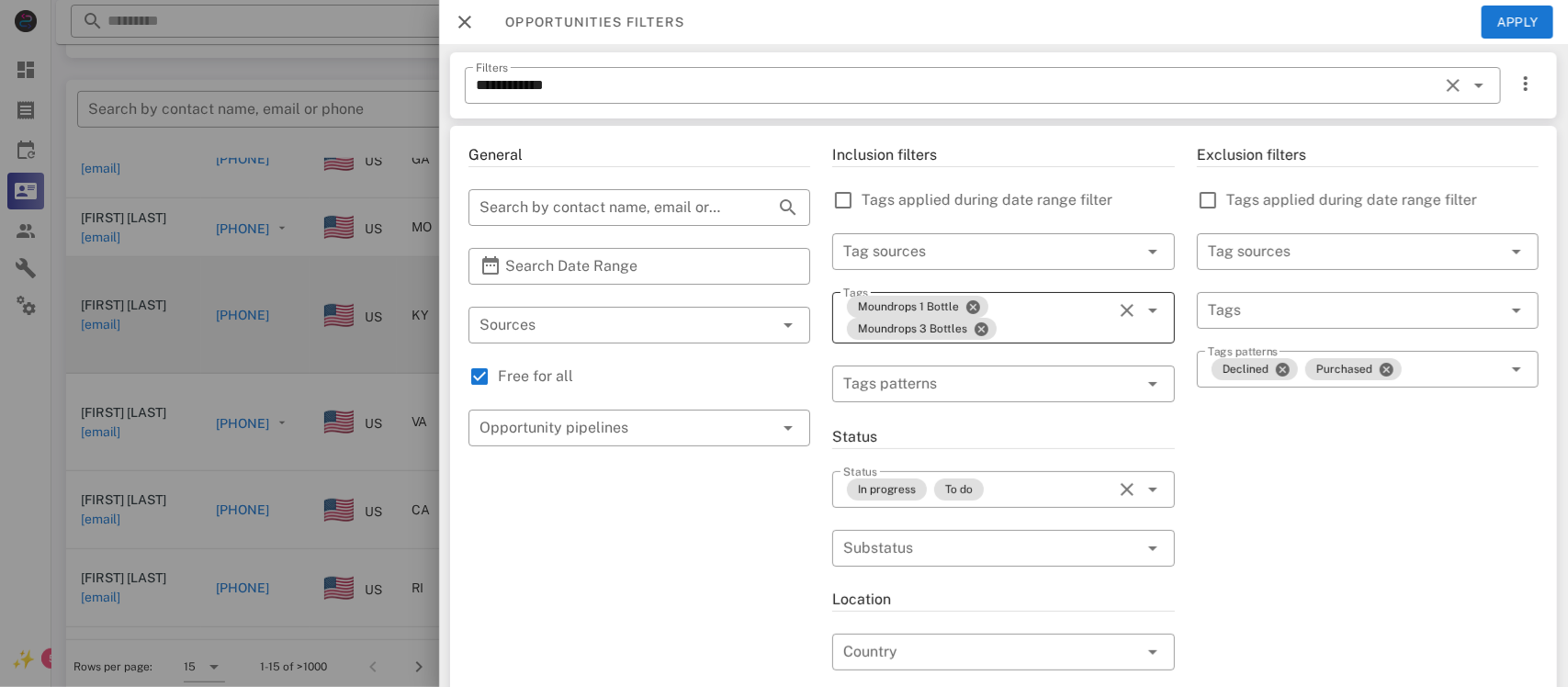 scroll, scrollTop: 0, scrollLeft: 0, axis: both 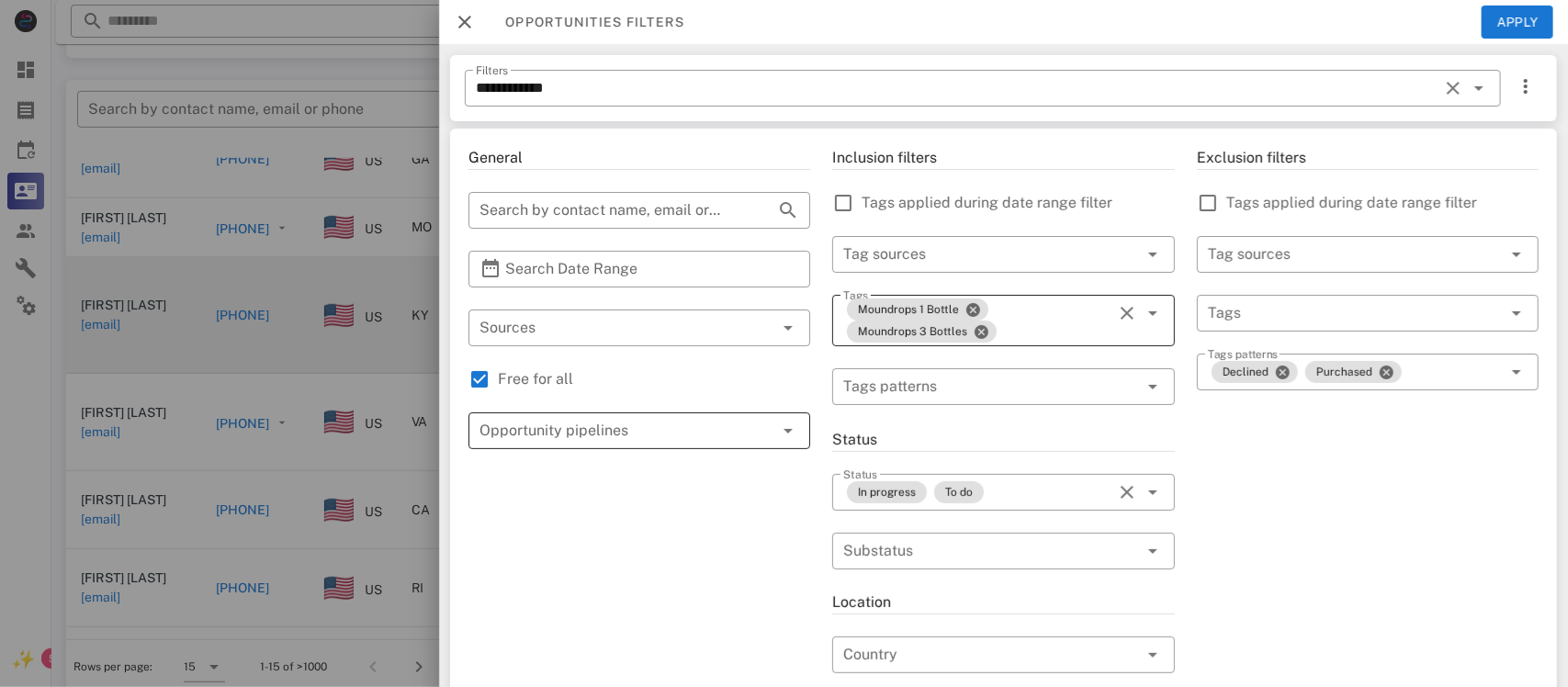 click at bounding box center (614, 431) 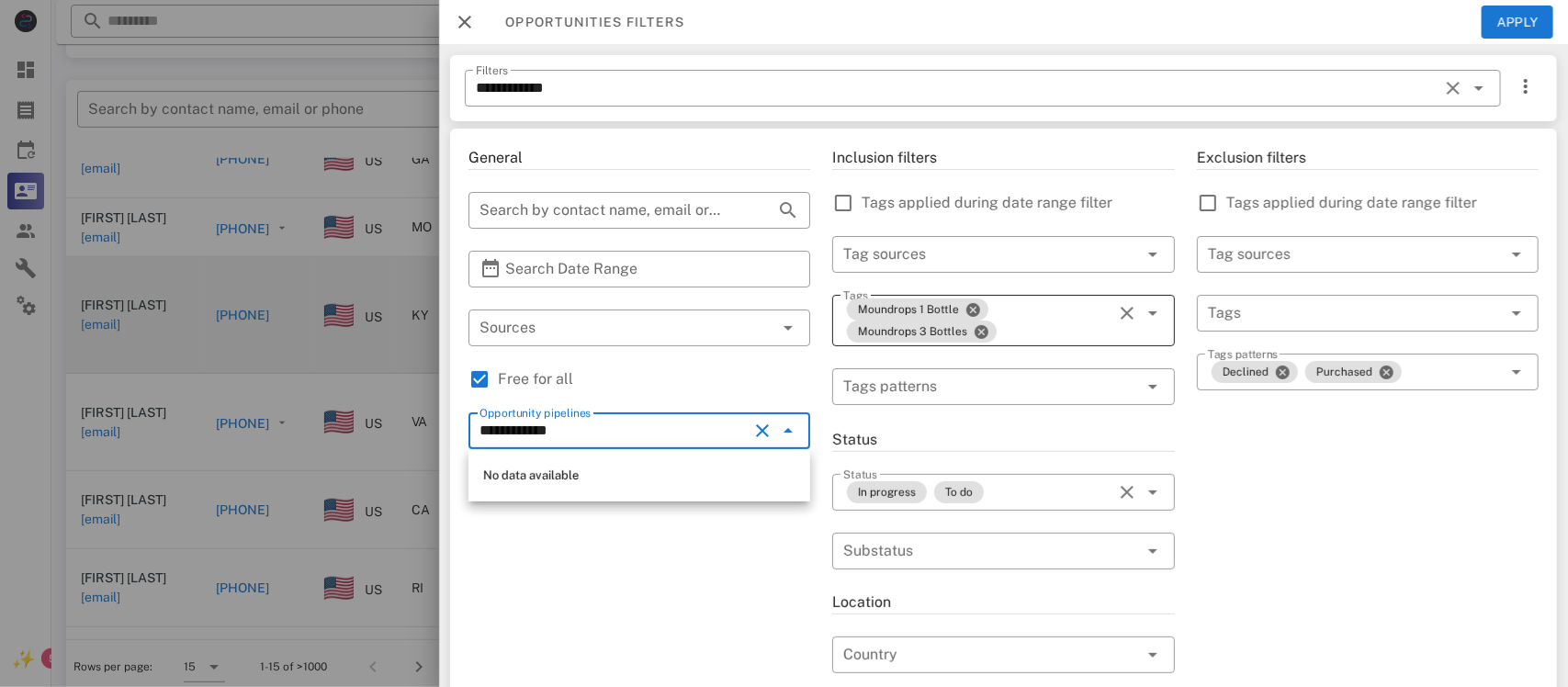 type on "**********" 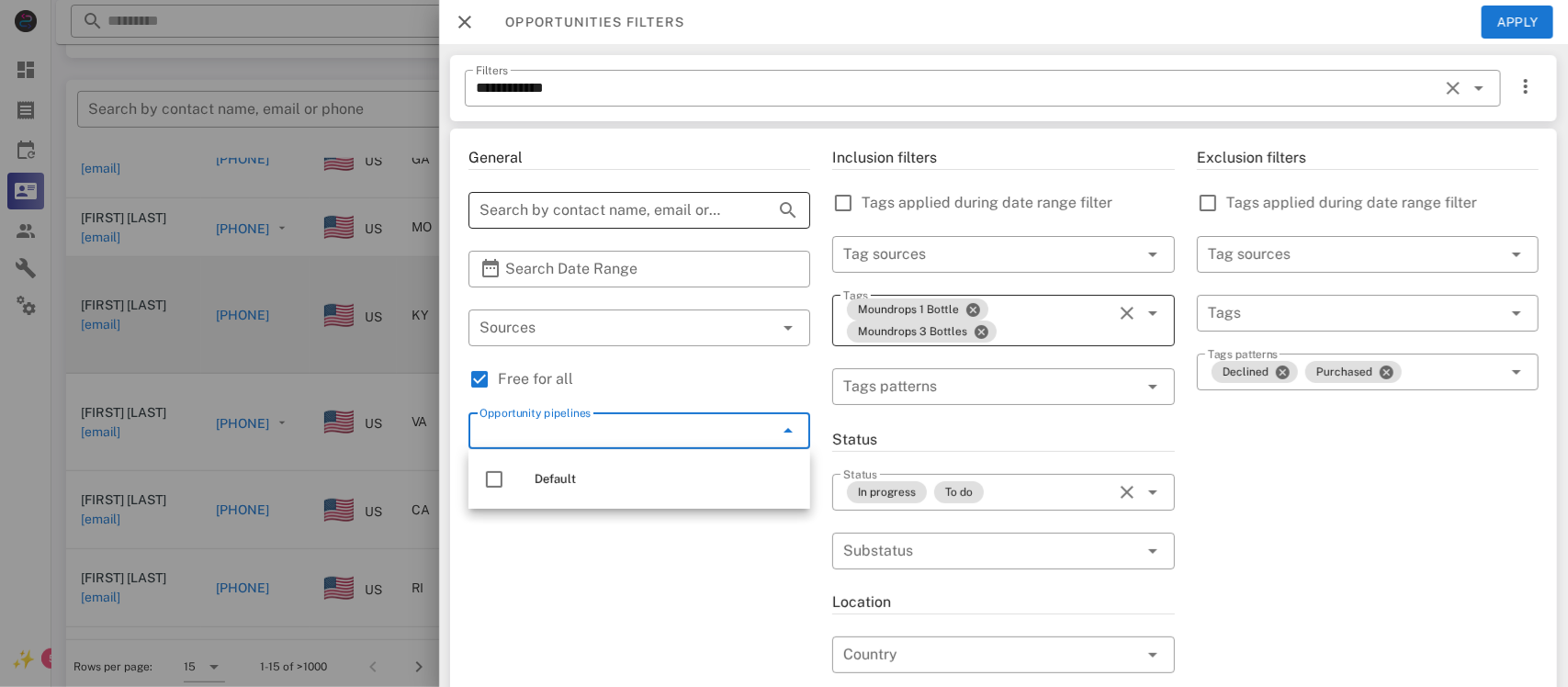 click on "Search by contact name, email or phone" at bounding box center (614, 210) 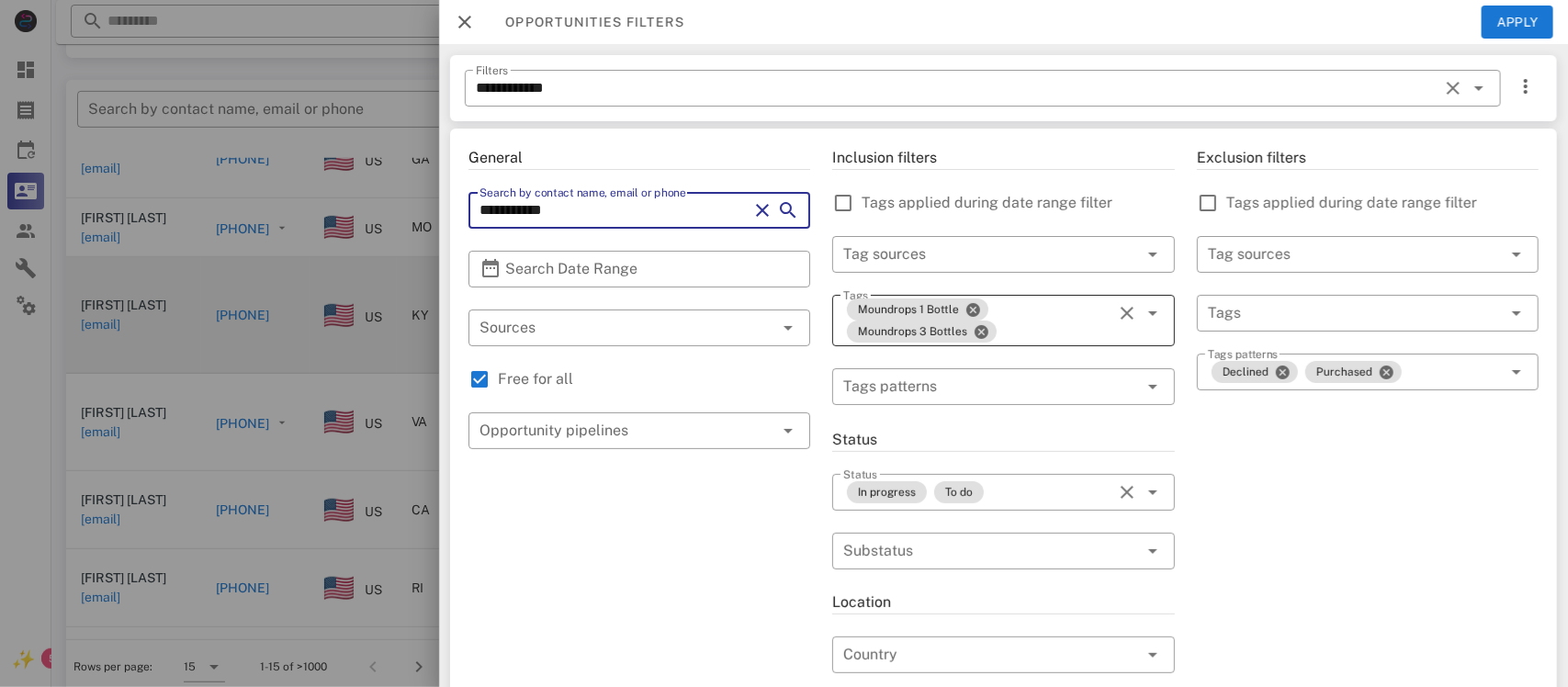 type on "**********" 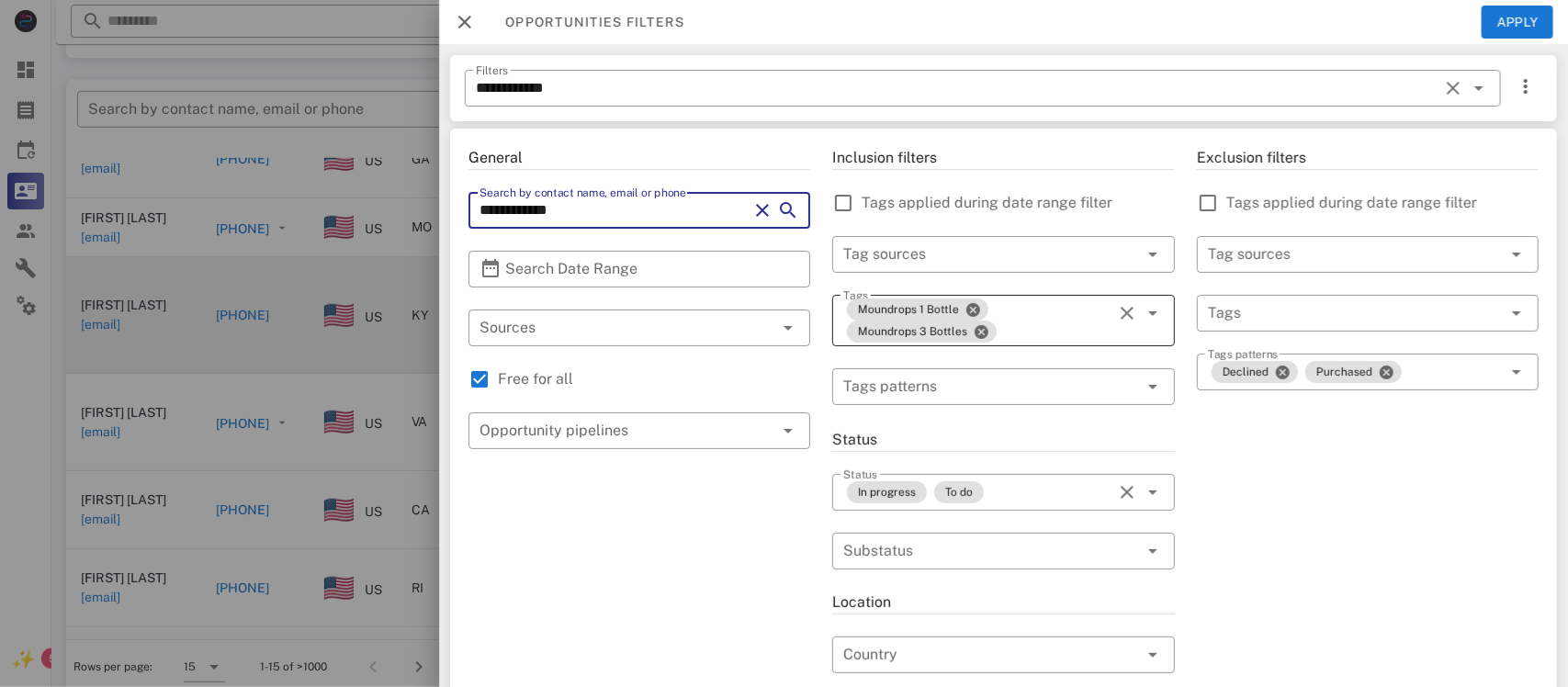 type 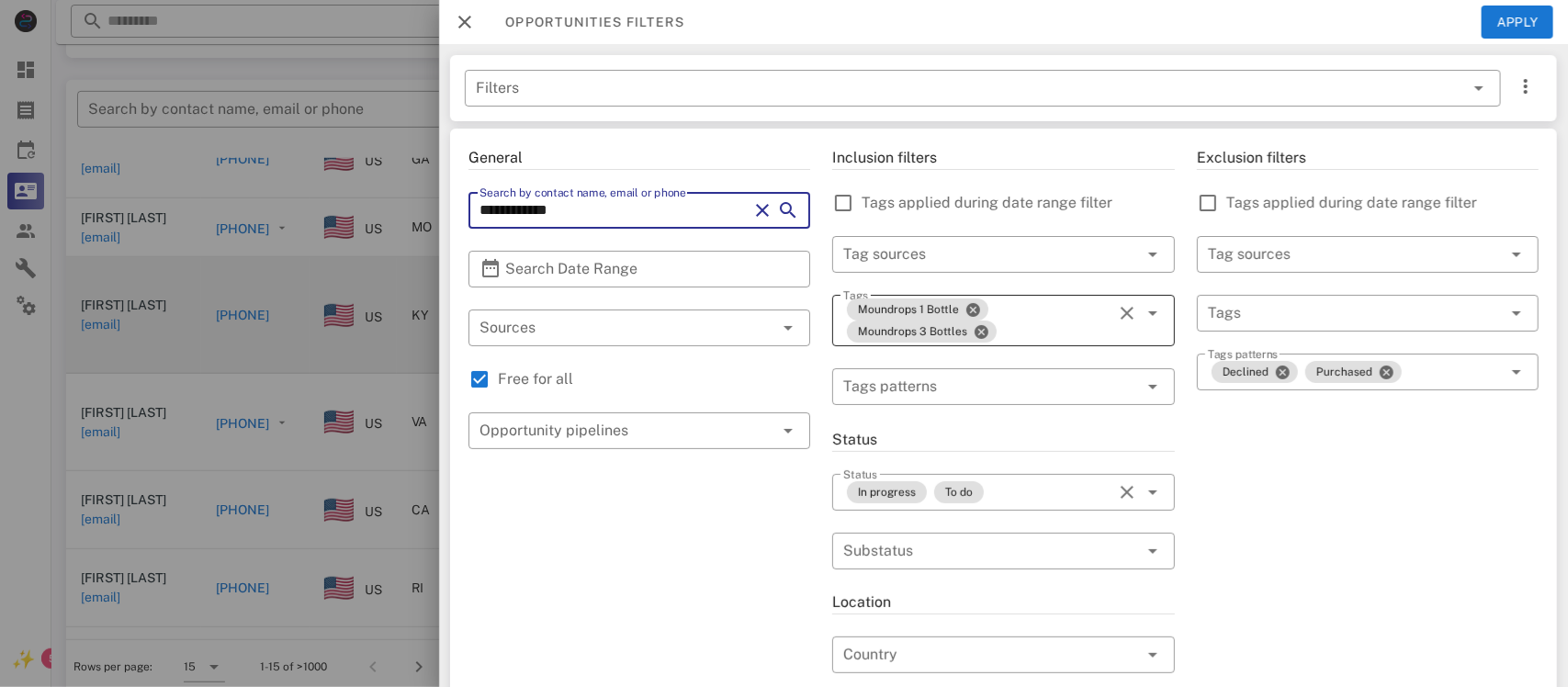 type on "**********" 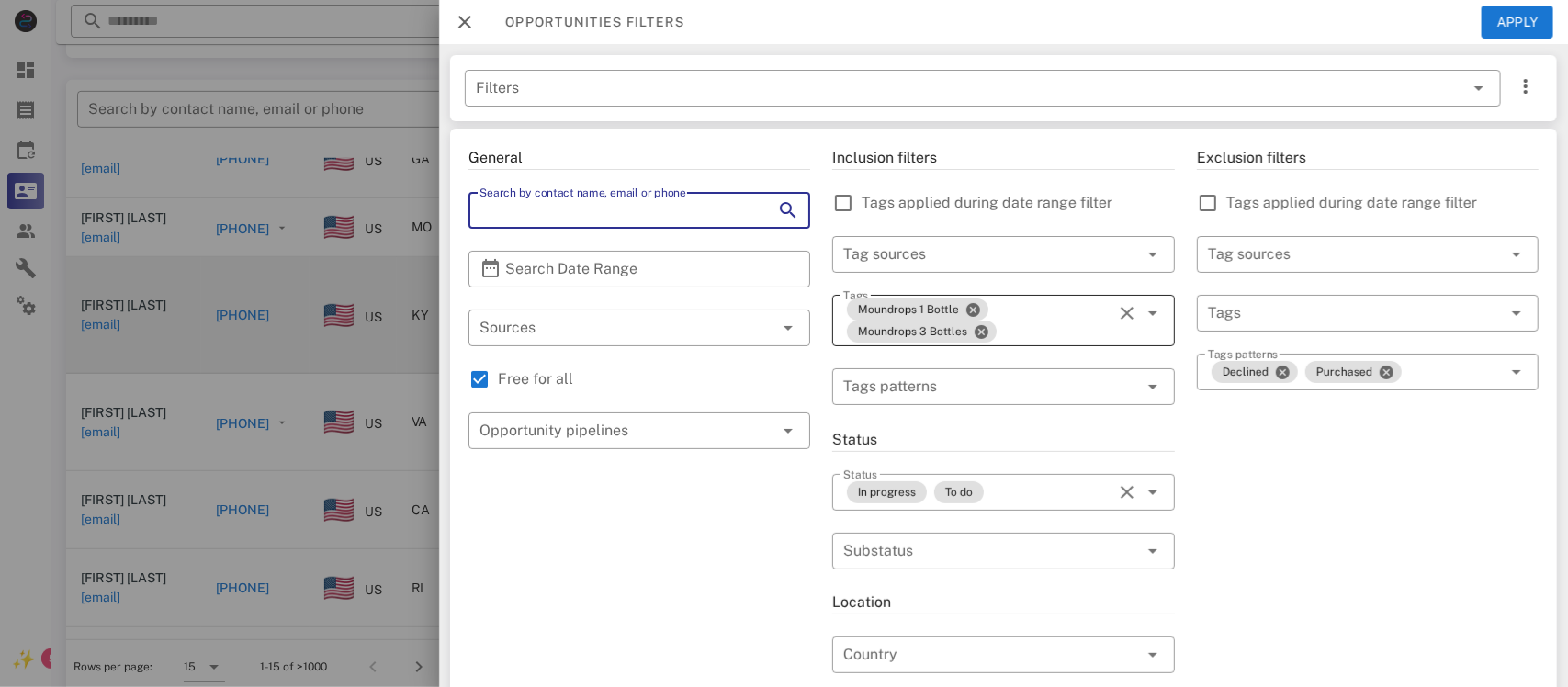 type on "**********" 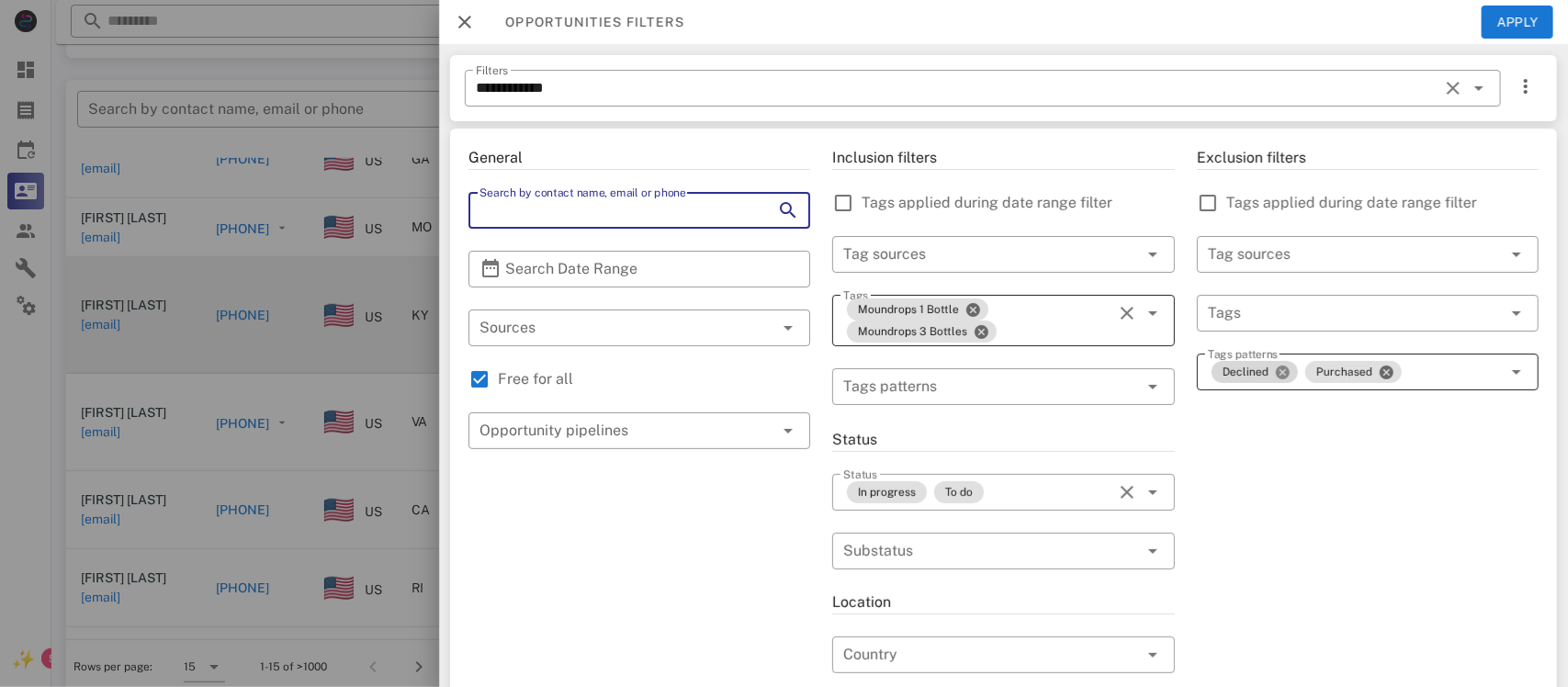 click at bounding box center [1282, 372] 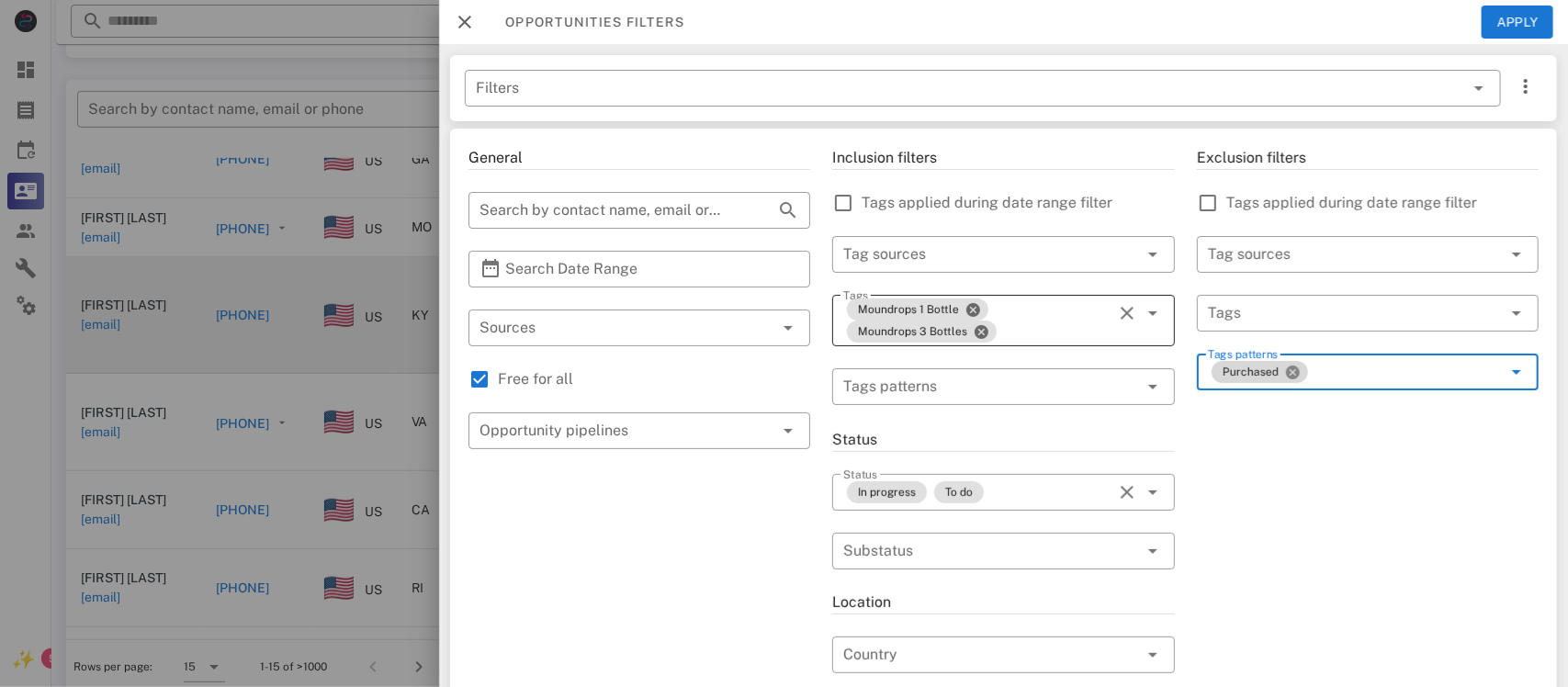 click at bounding box center [1292, 372] 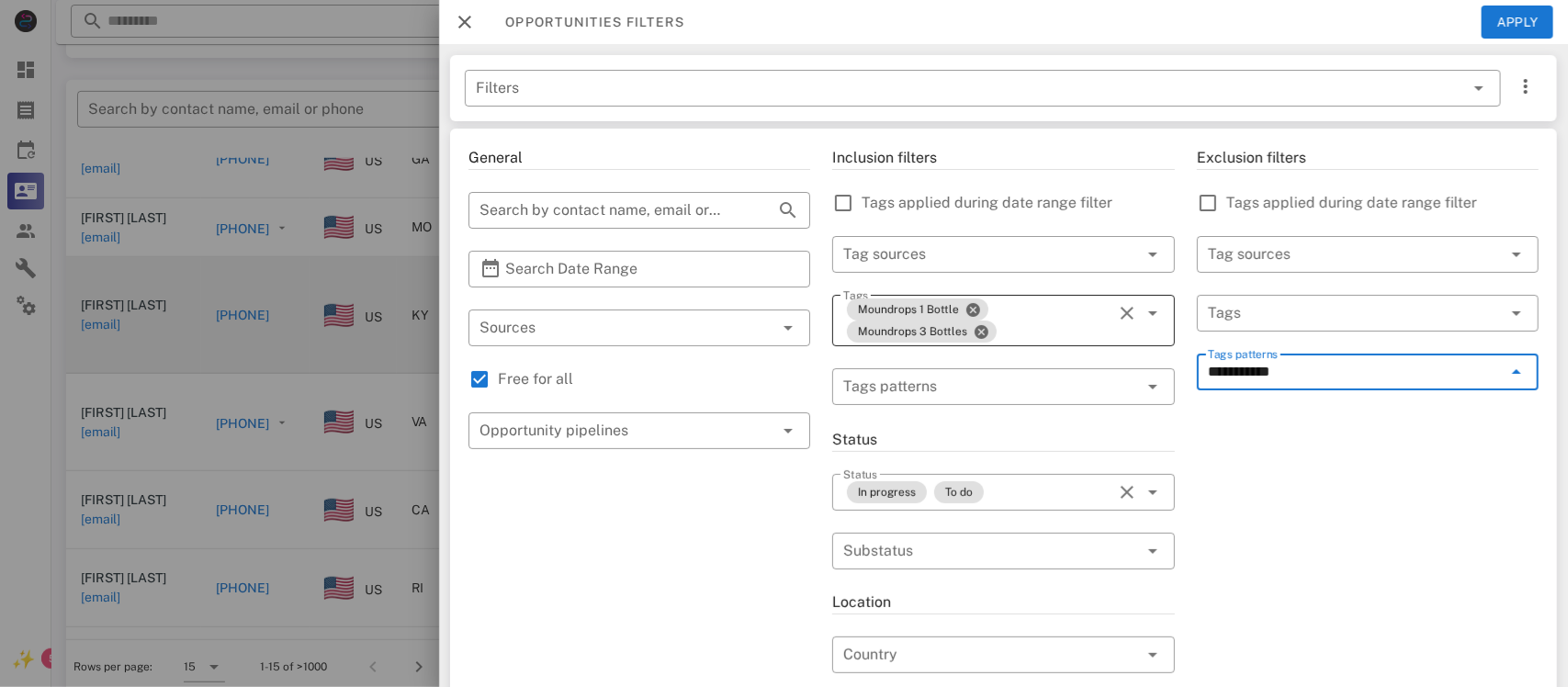 type on "**********" 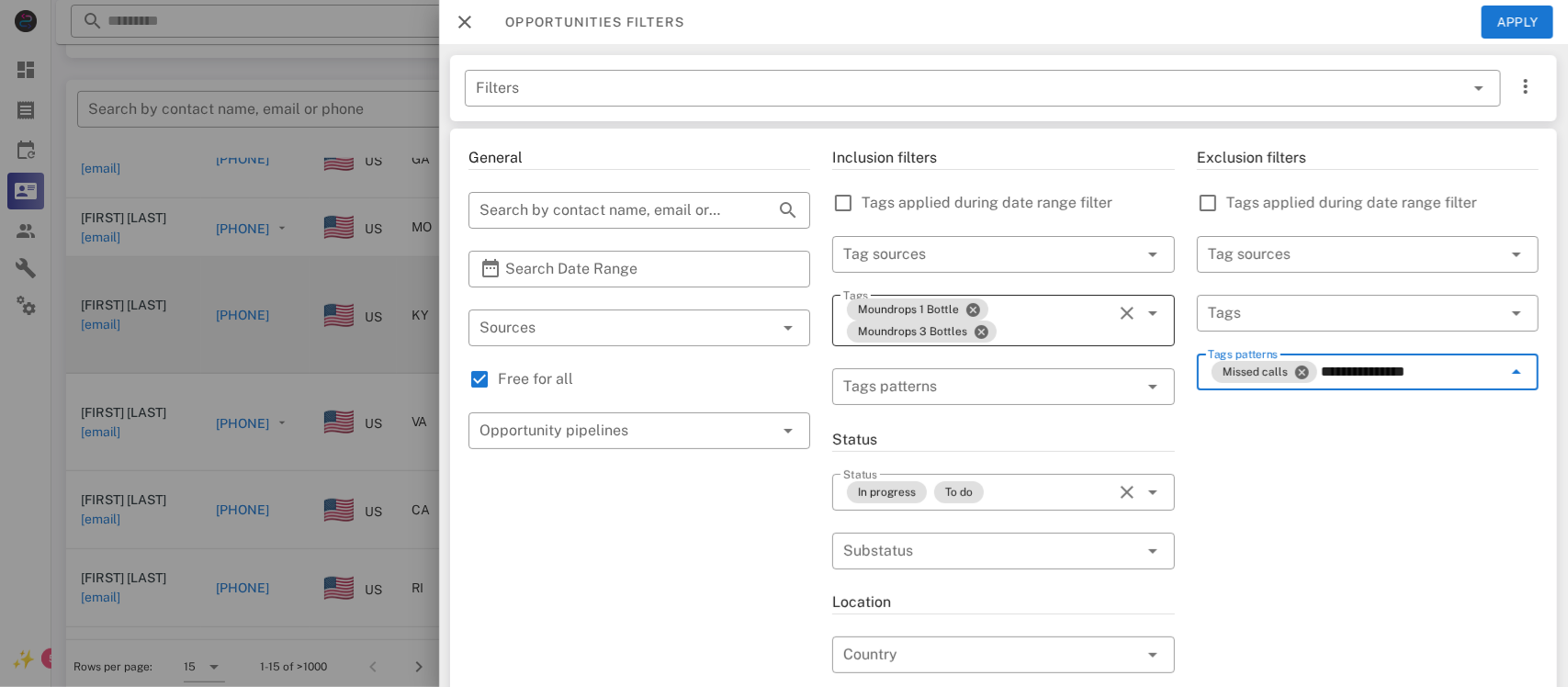type on "**********" 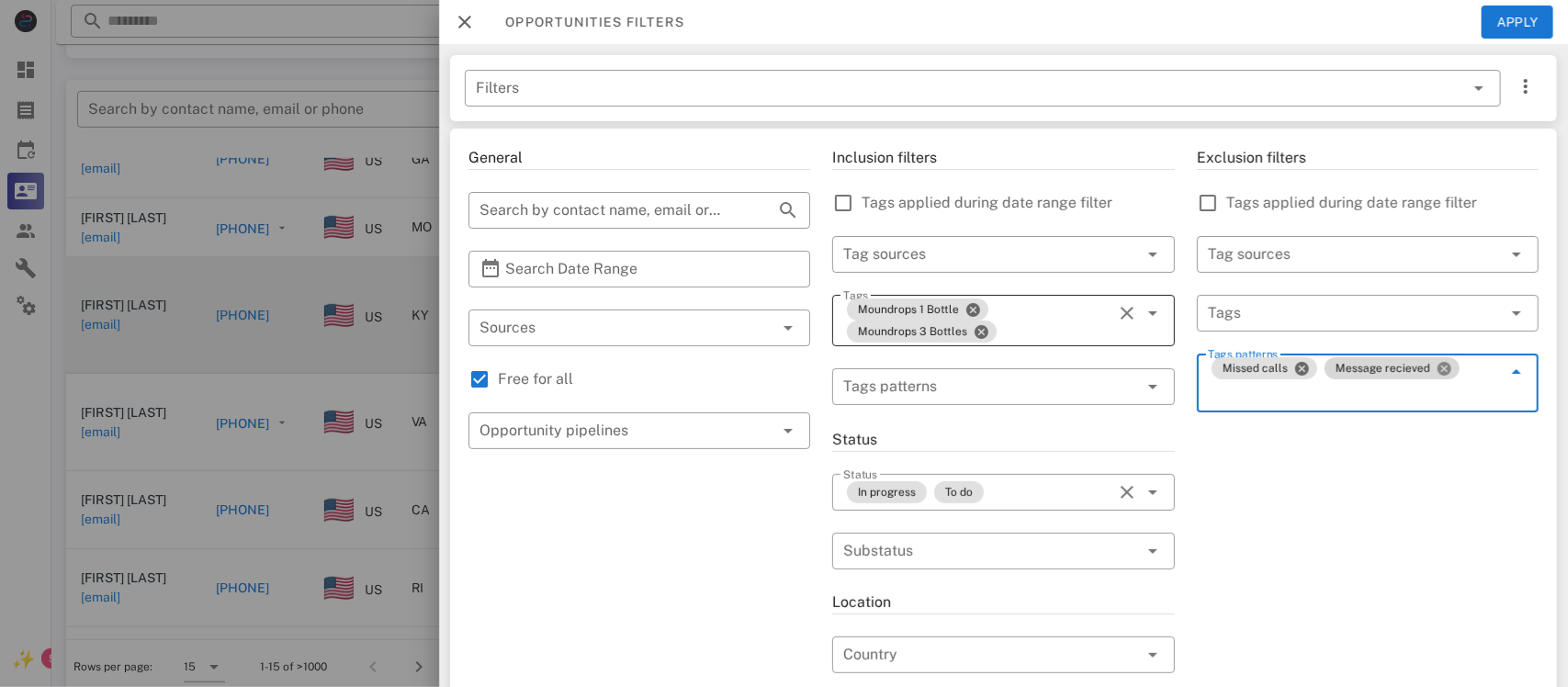 click at bounding box center (1444, 368) 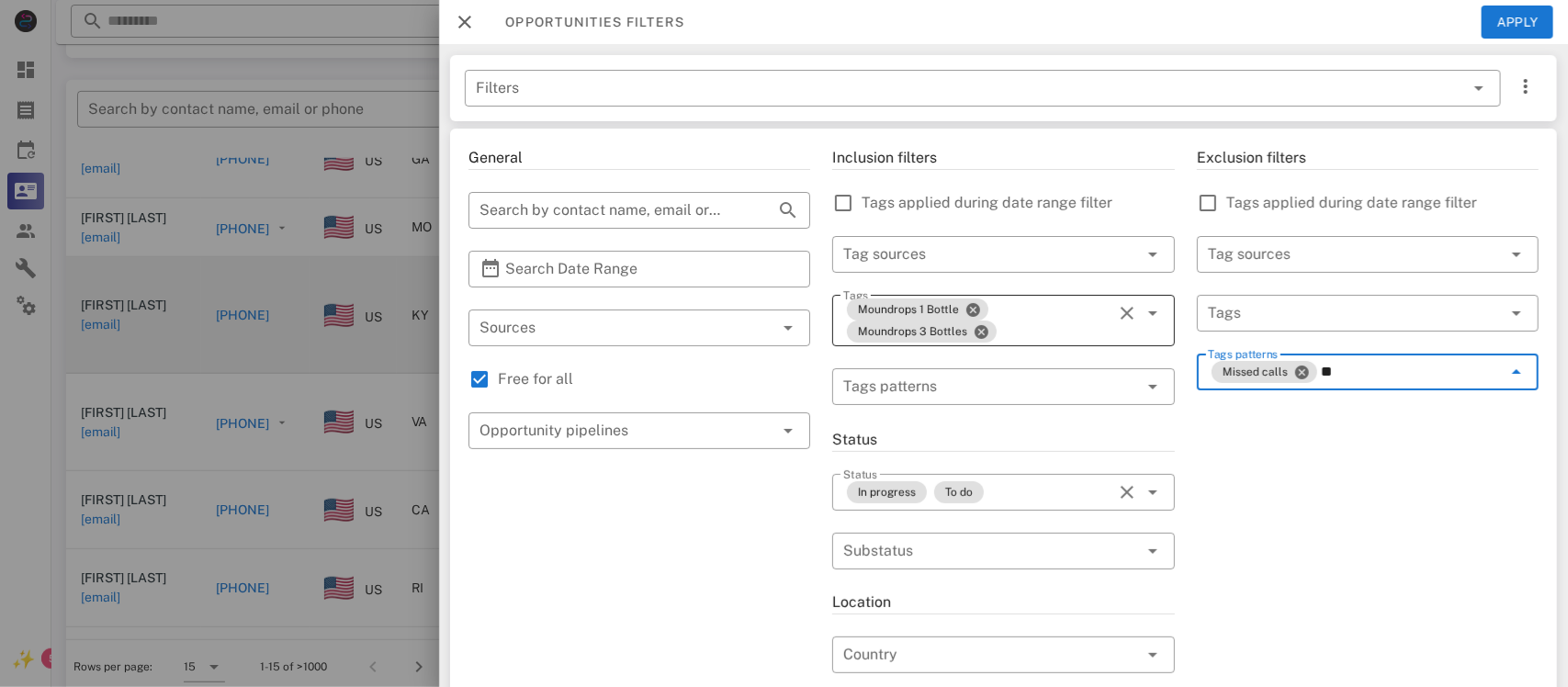 type on "*" 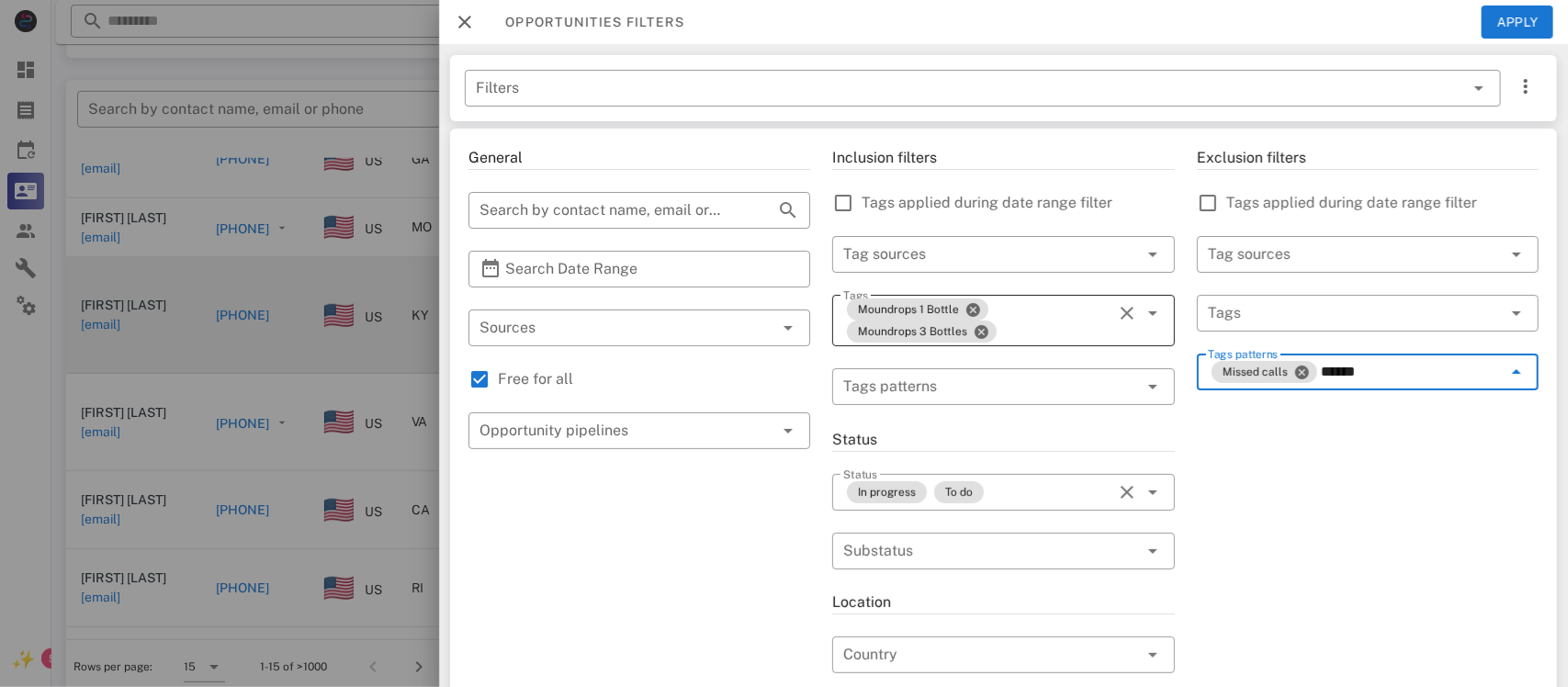 type on "*******" 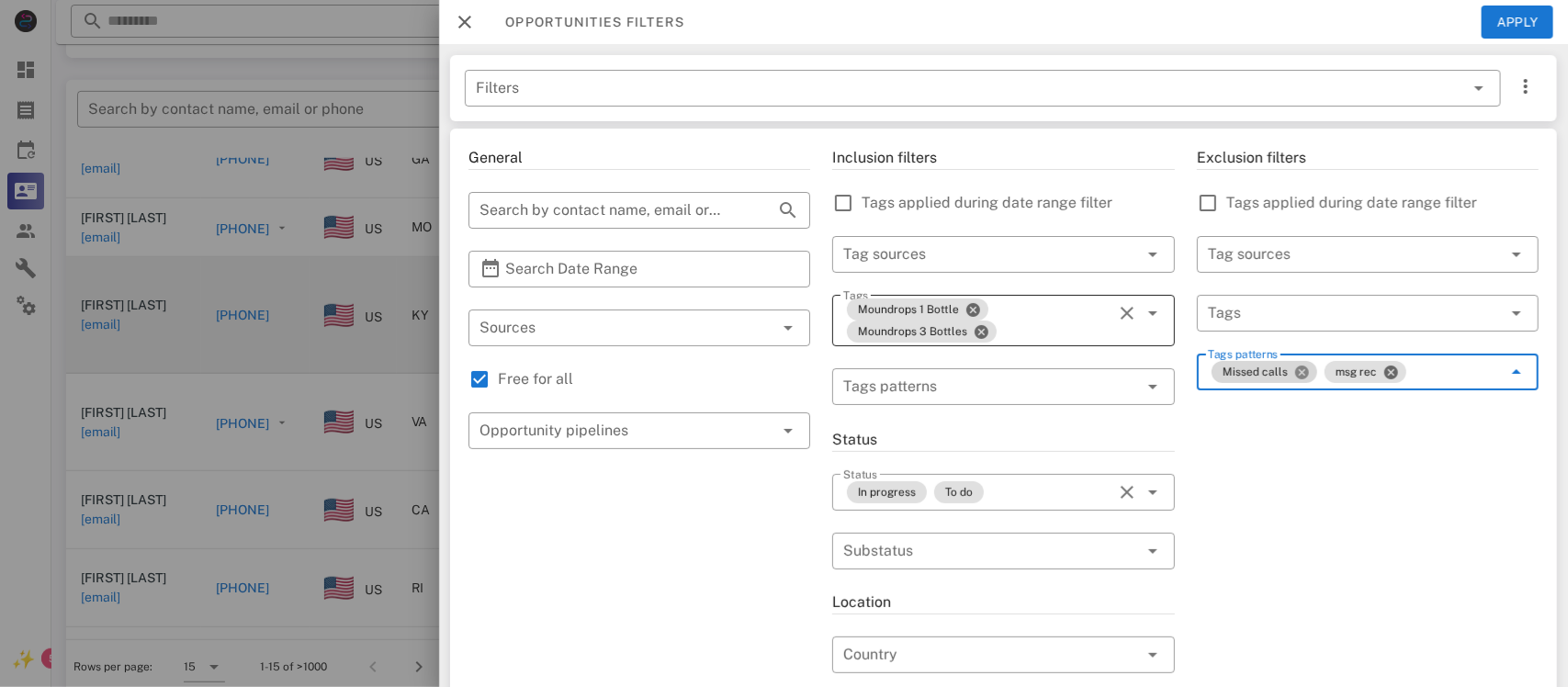 click at bounding box center (1302, 372) 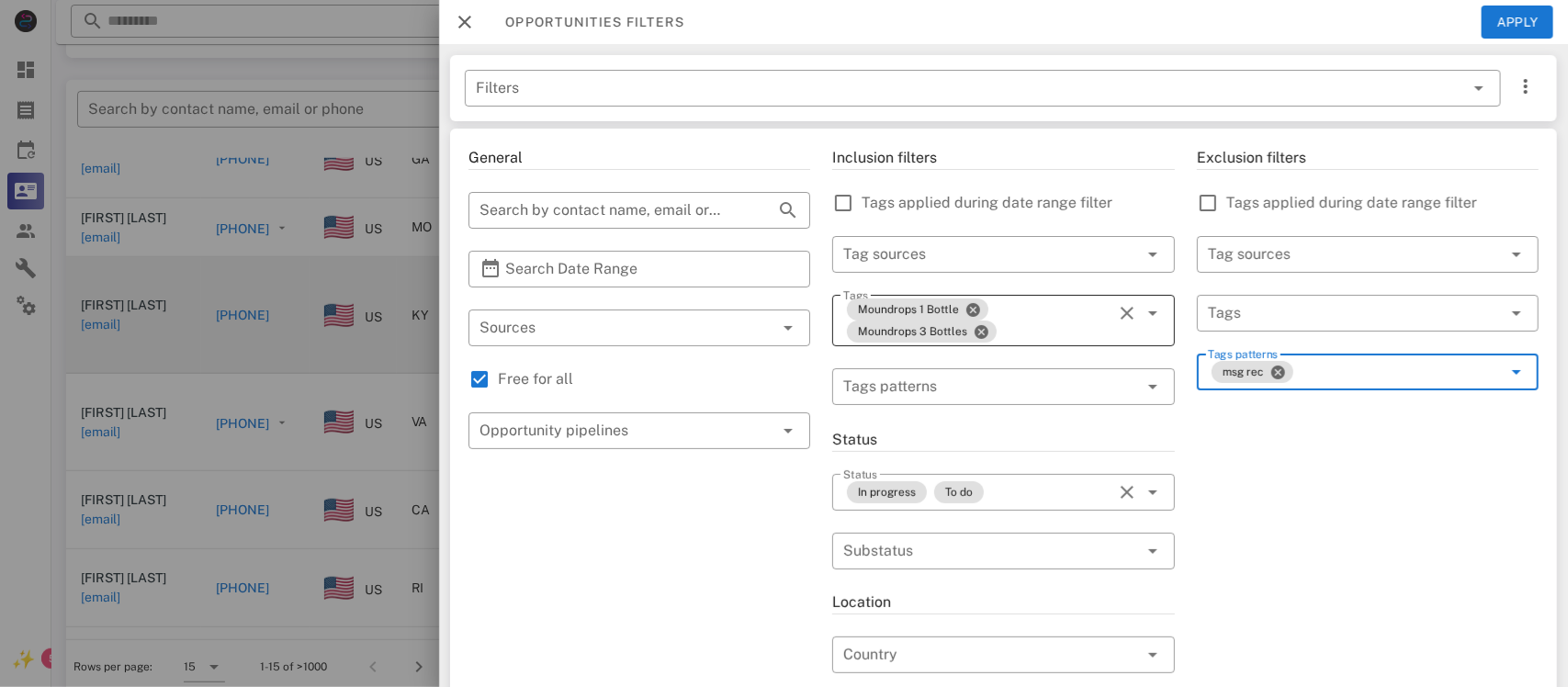 click on "Tags patterns" at bounding box center [1399, 372] 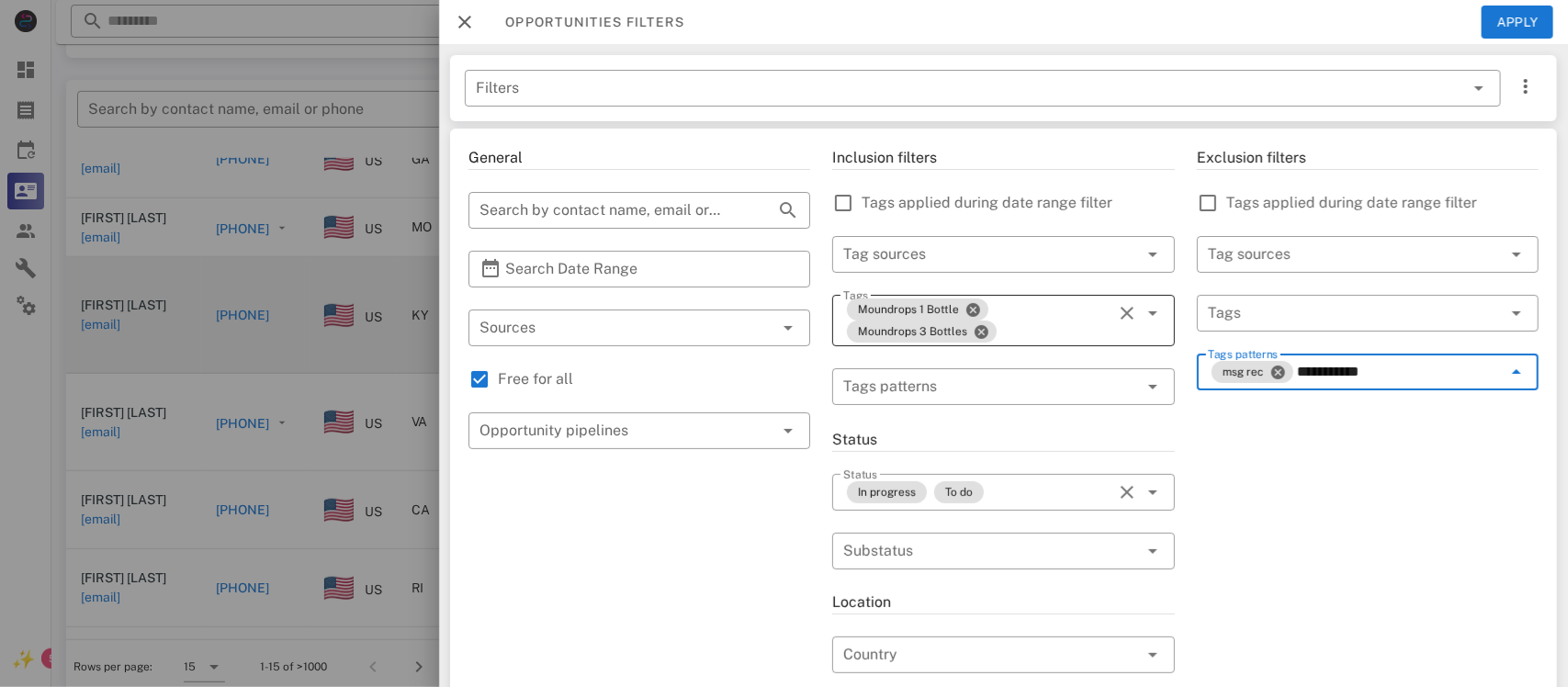 type on "**********" 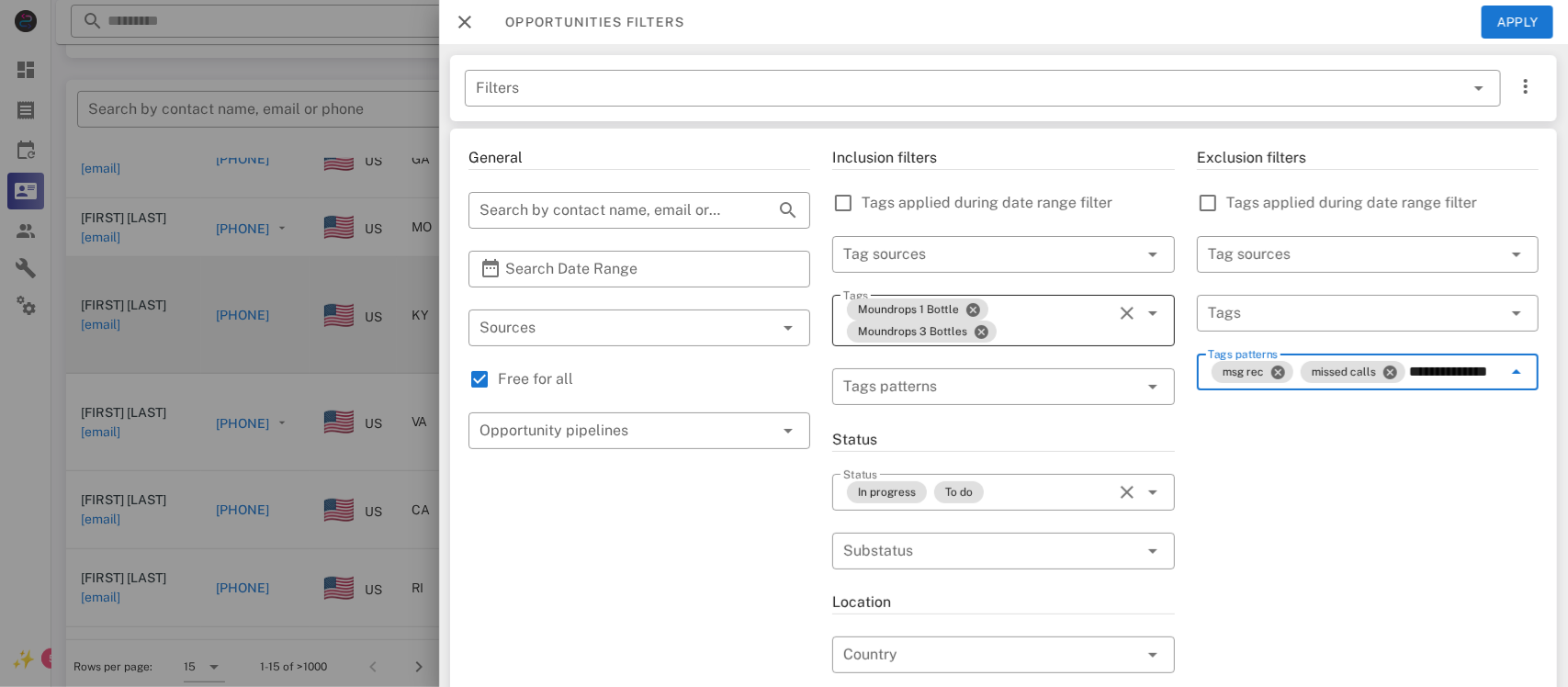 scroll, scrollTop: 0, scrollLeft: 11, axis: horizontal 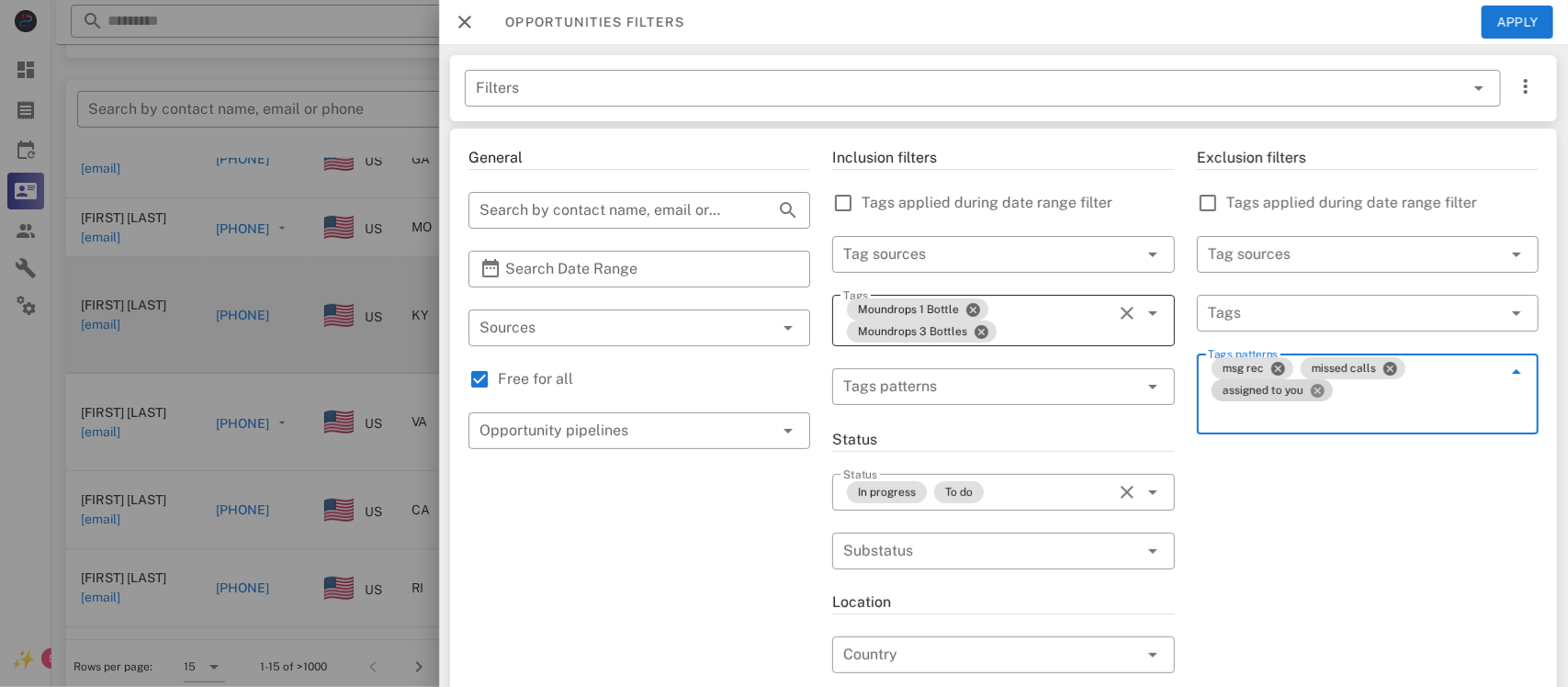 click at bounding box center [1317, 390] 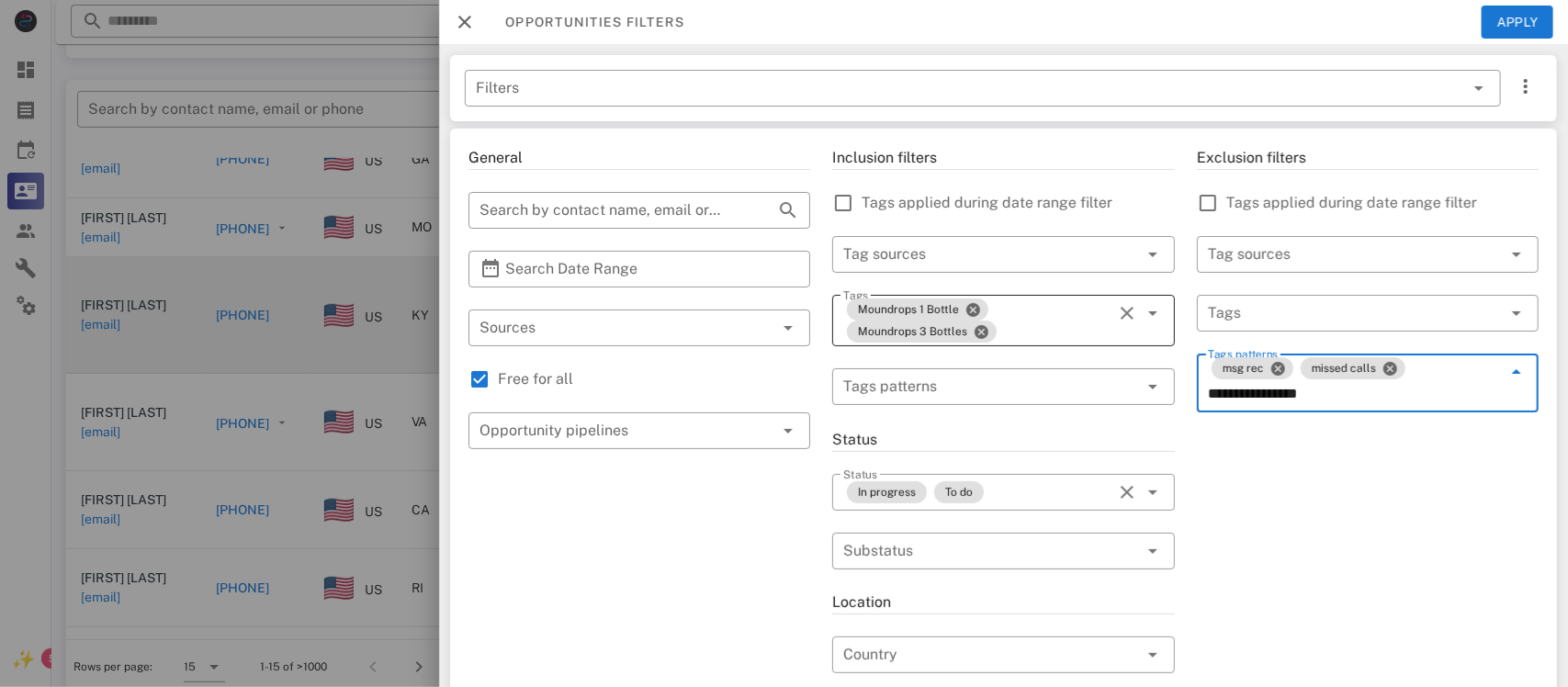 type on "**********" 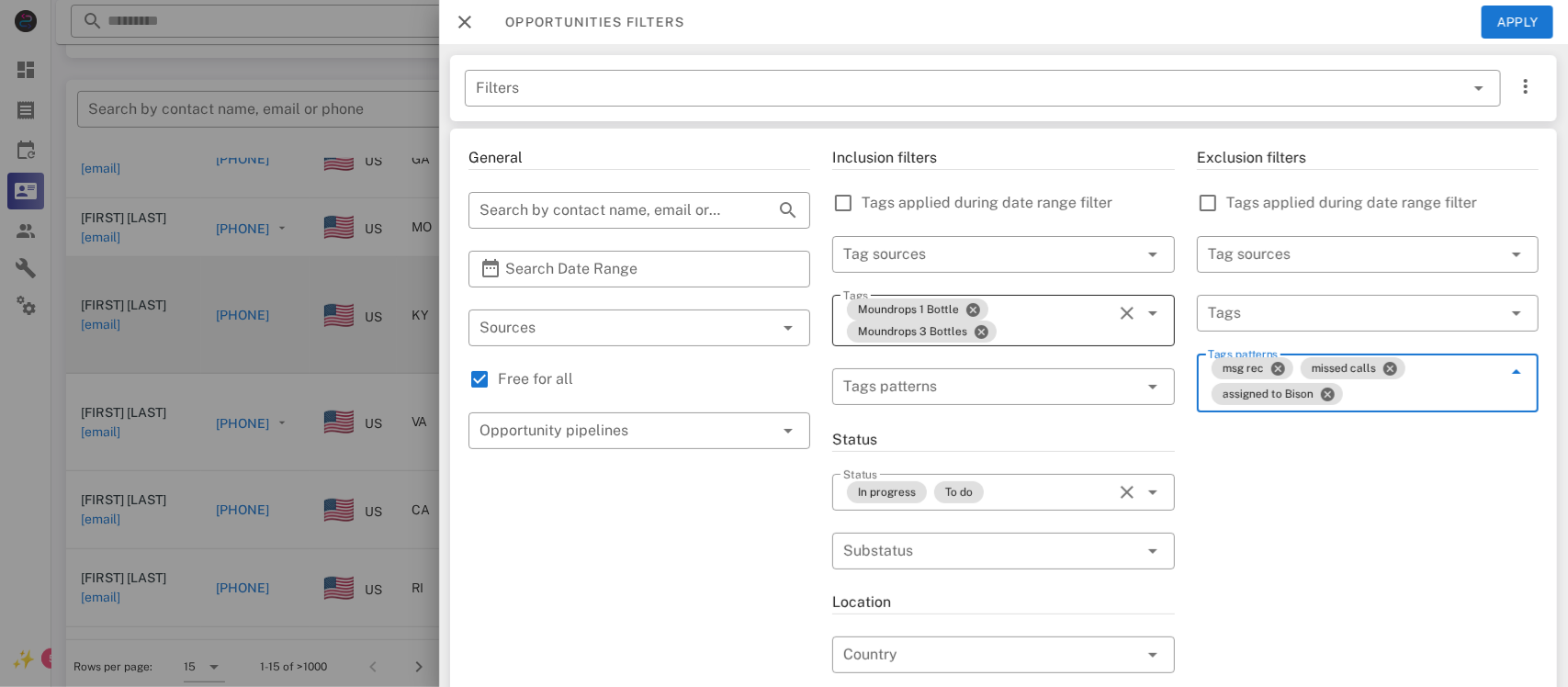 scroll, scrollTop: 0, scrollLeft: 0, axis: both 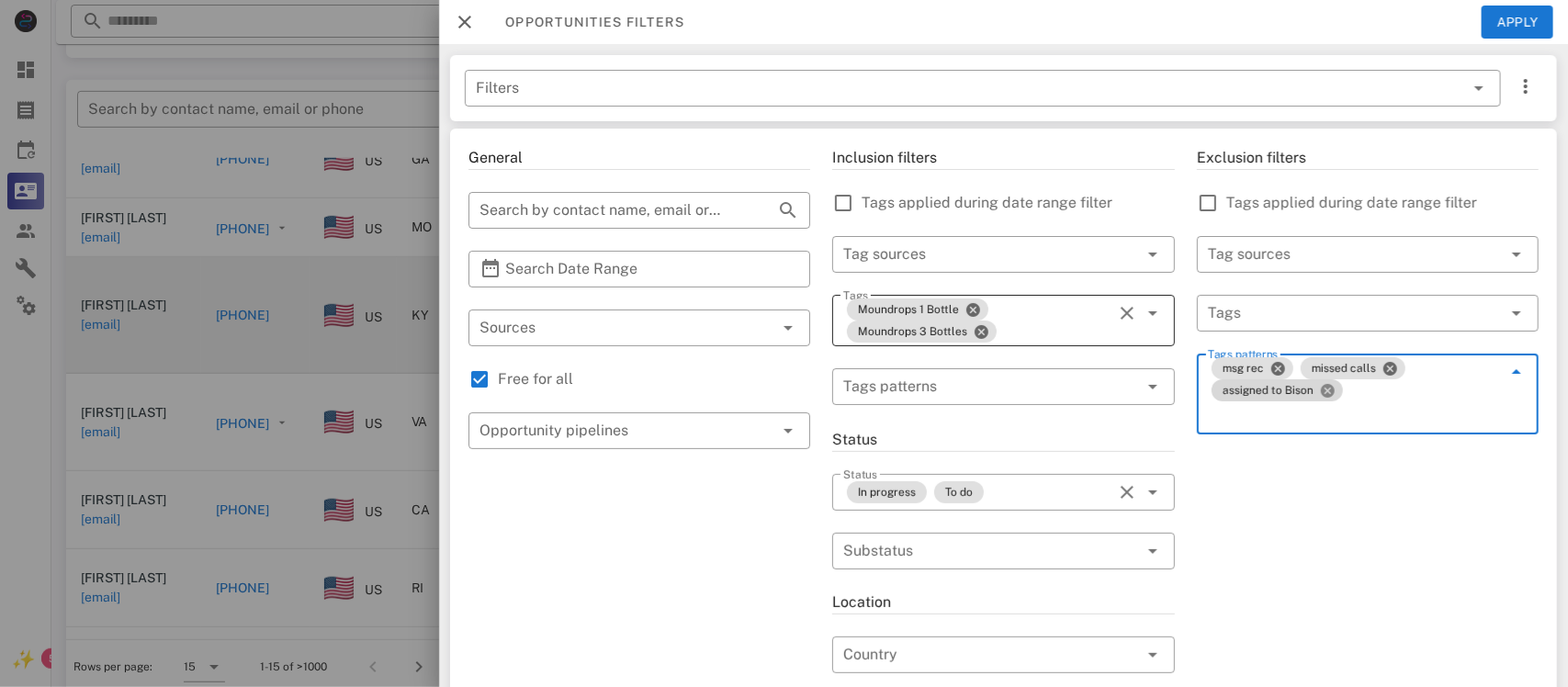 click at bounding box center [1327, 390] 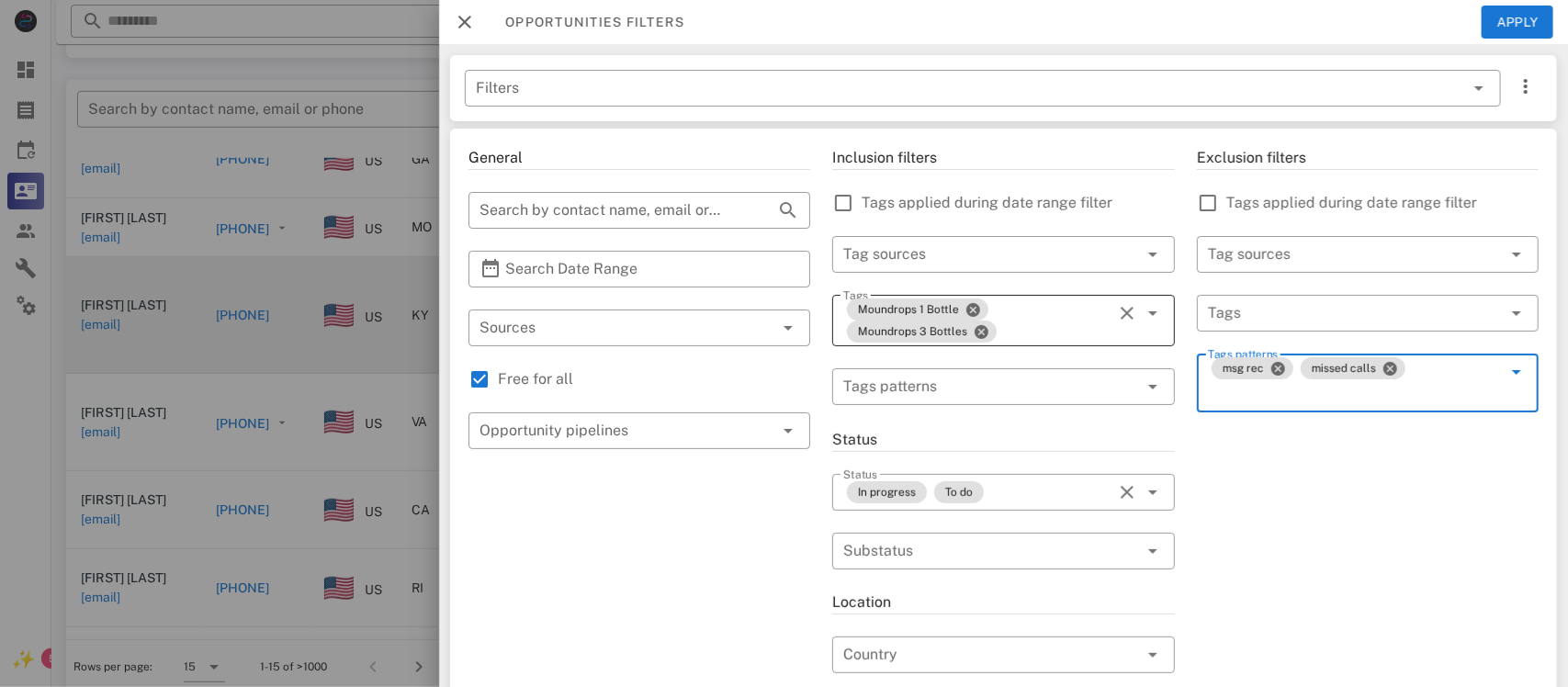 type on "*" 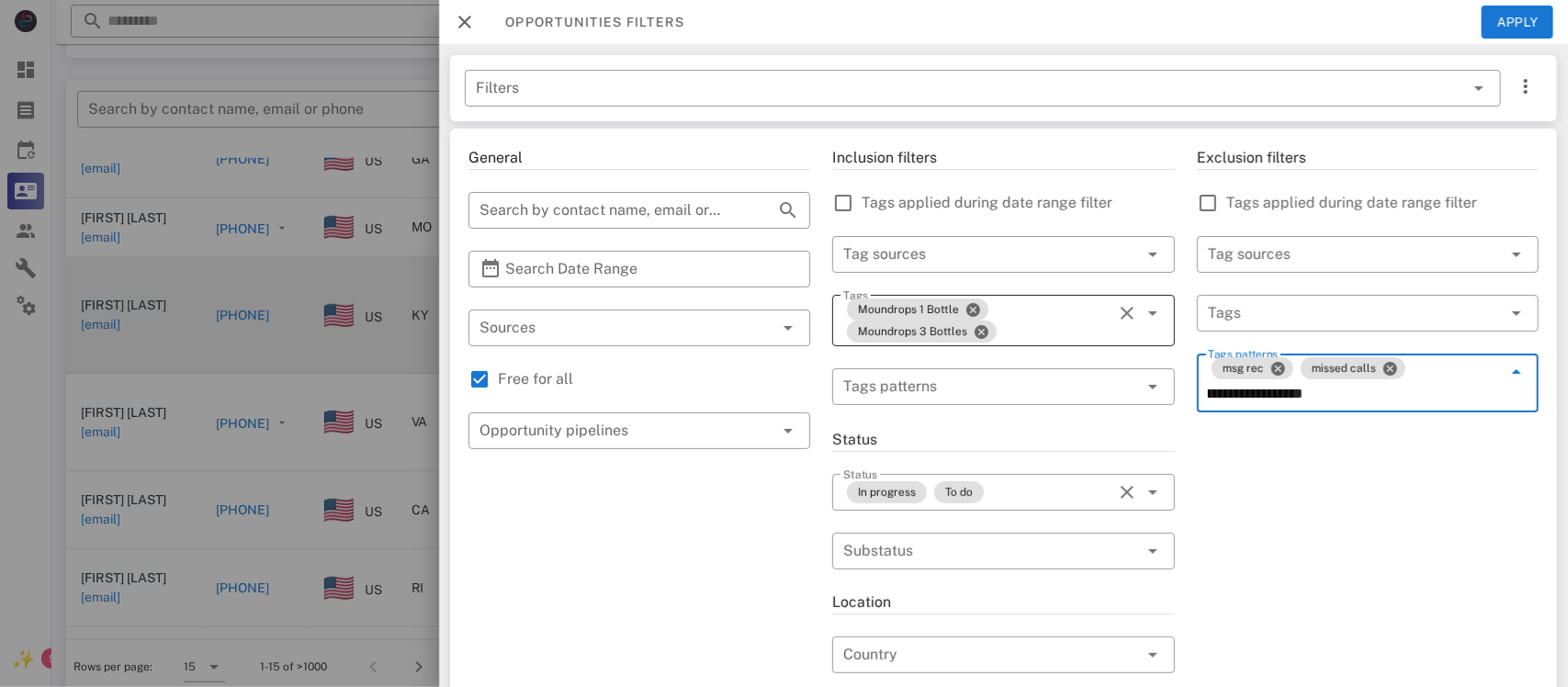 type on "**********" 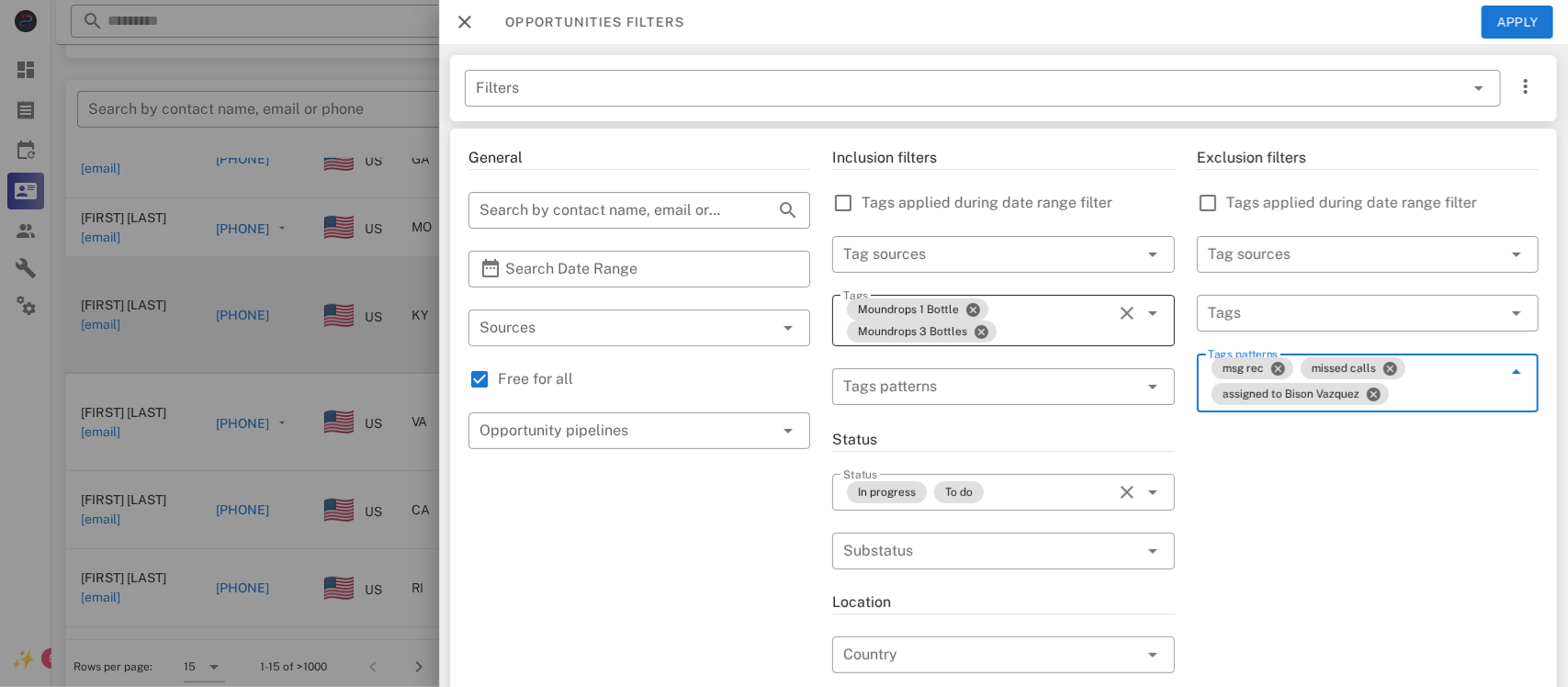 scroll, scrollTop: 0, scrollLeft: 0, axis: both 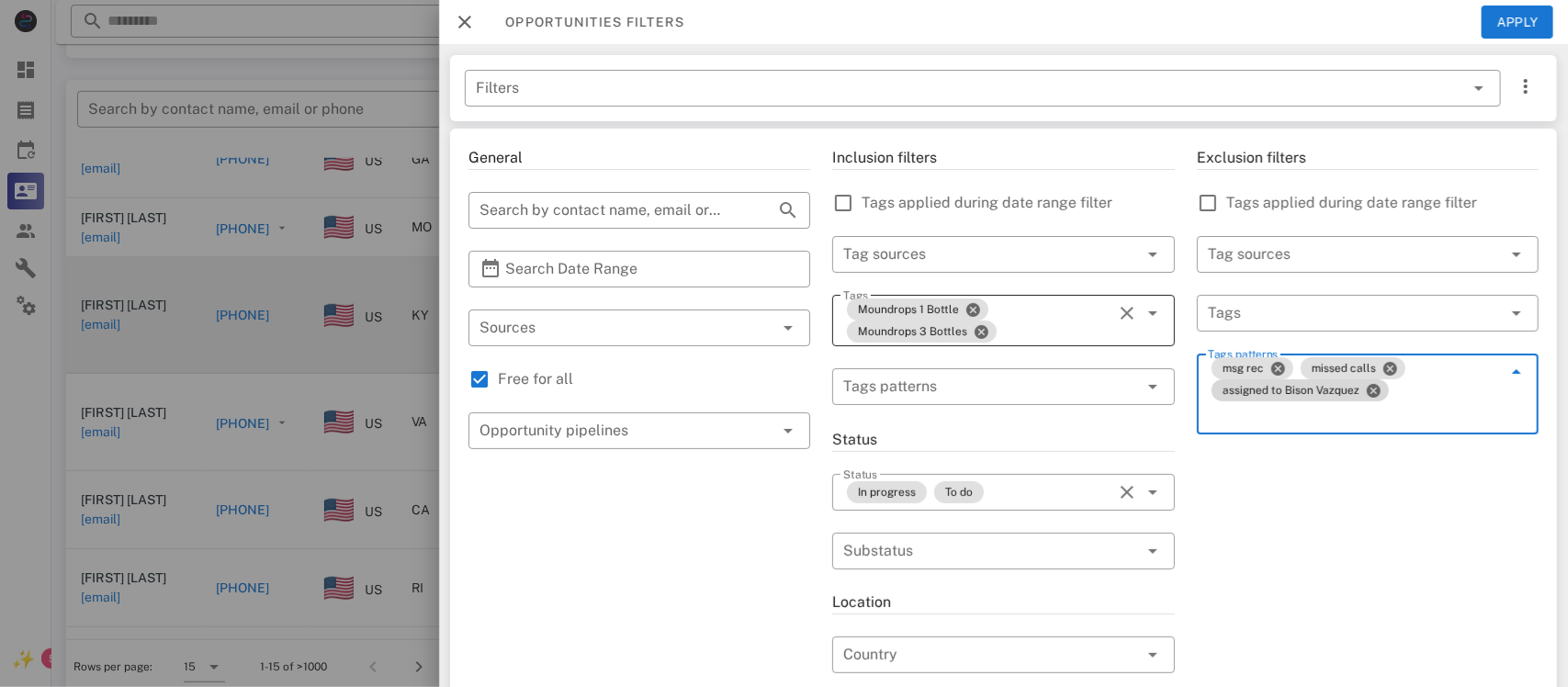 type on "*" 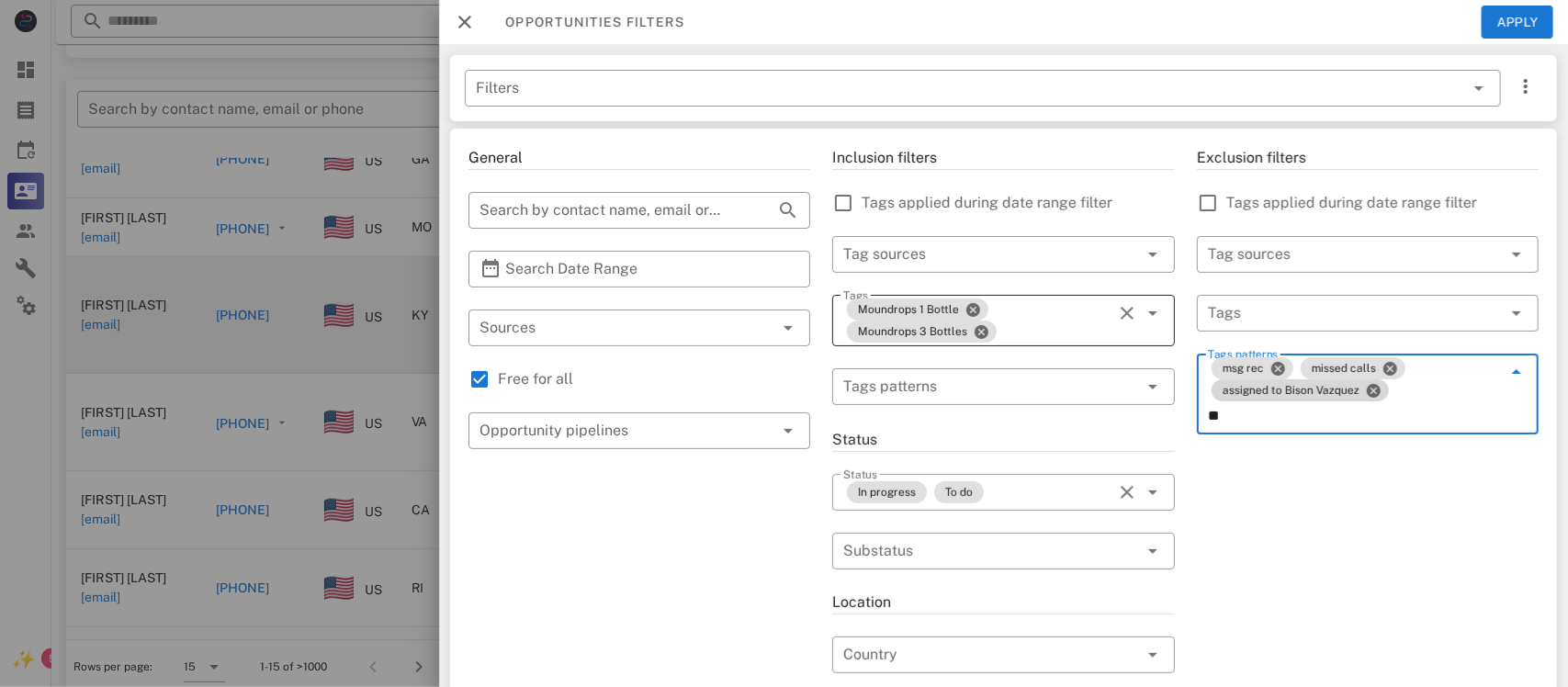type on "*" 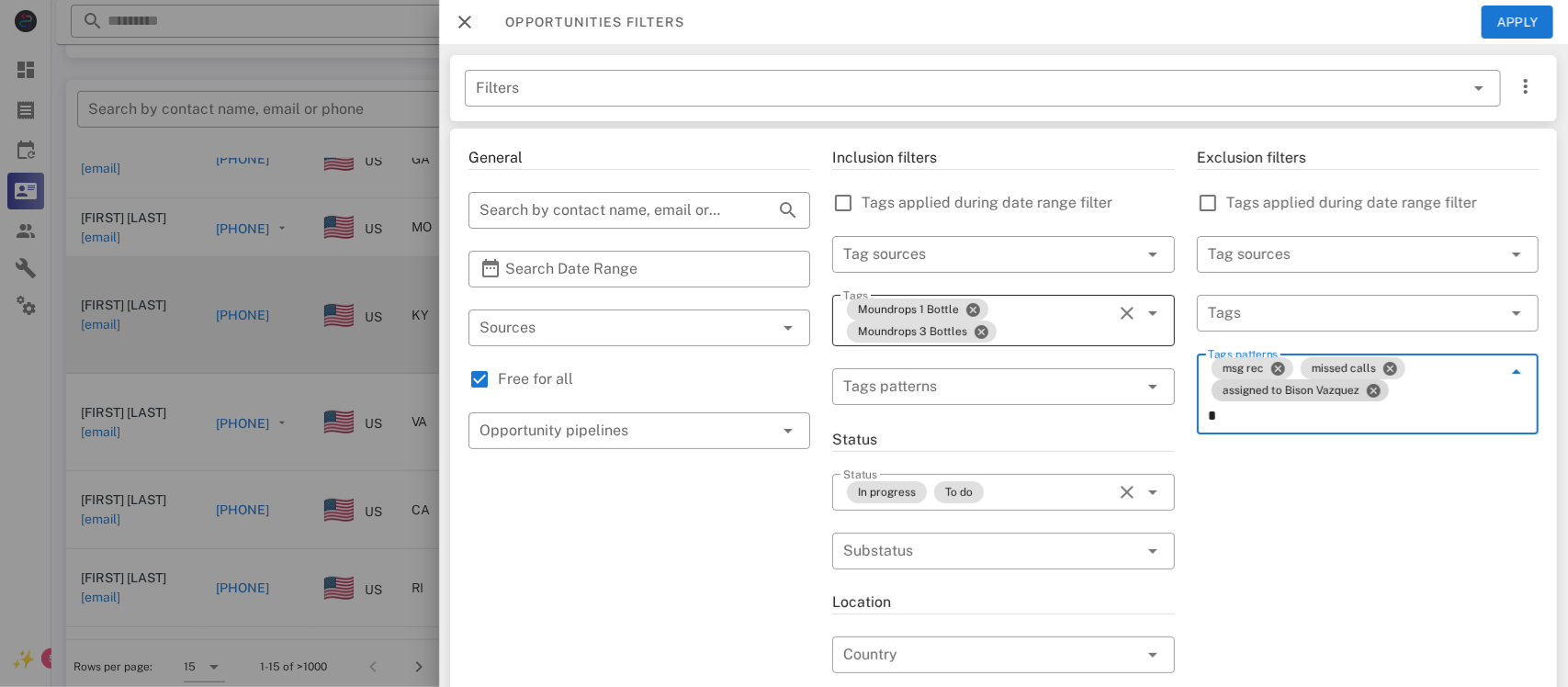 type 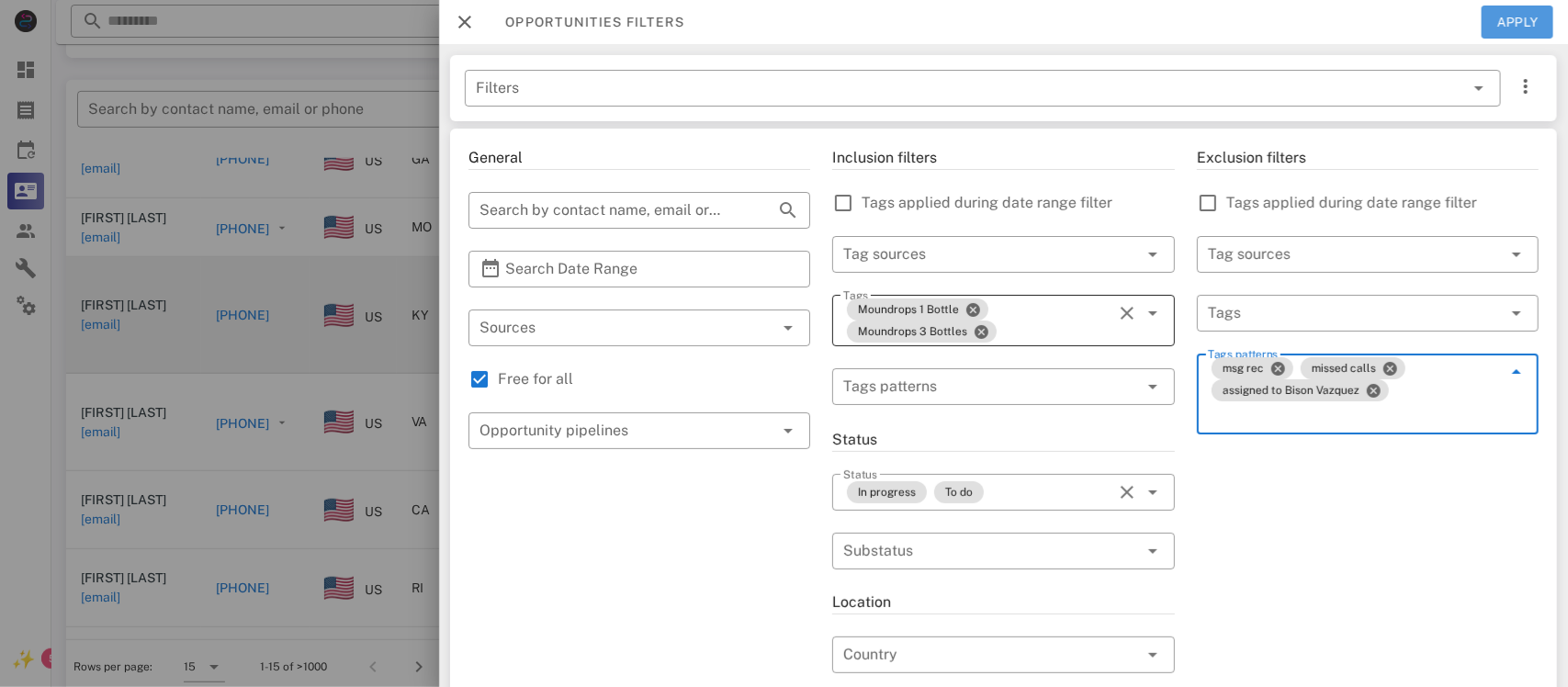 click on "Apply" at bounding box center (1517, 22) 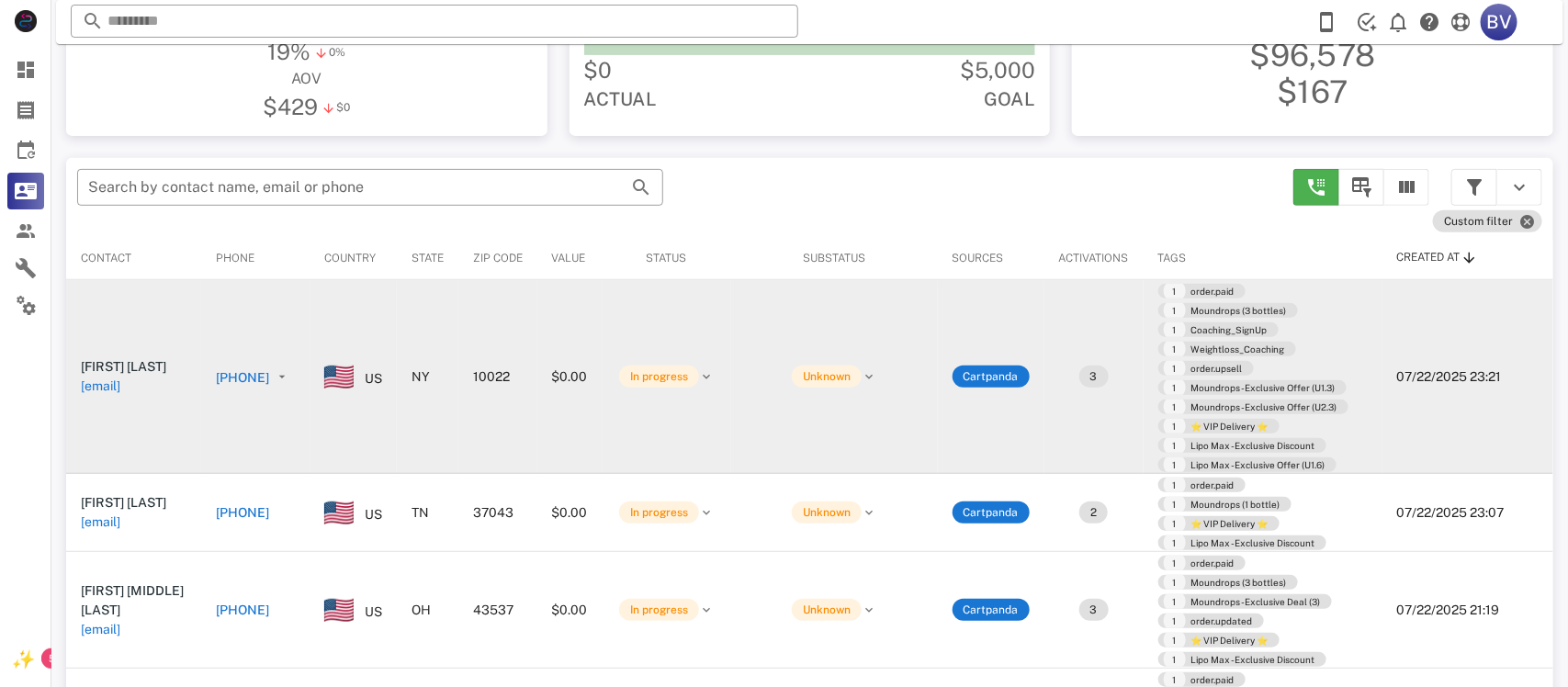 scroll, scrollTop: 246, scrollLeft: 0, axis: vertical 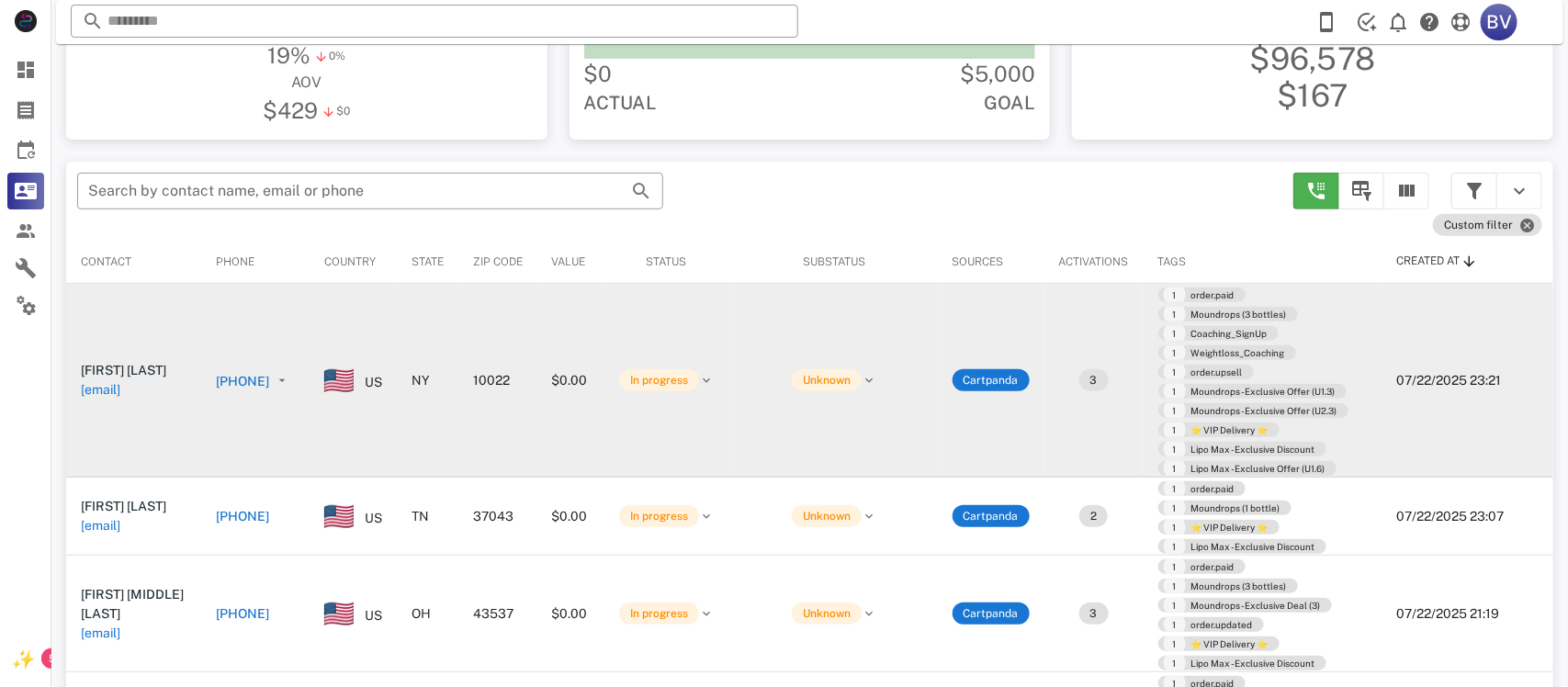 click on "[PHONE]" at bounding box center (243, 381) 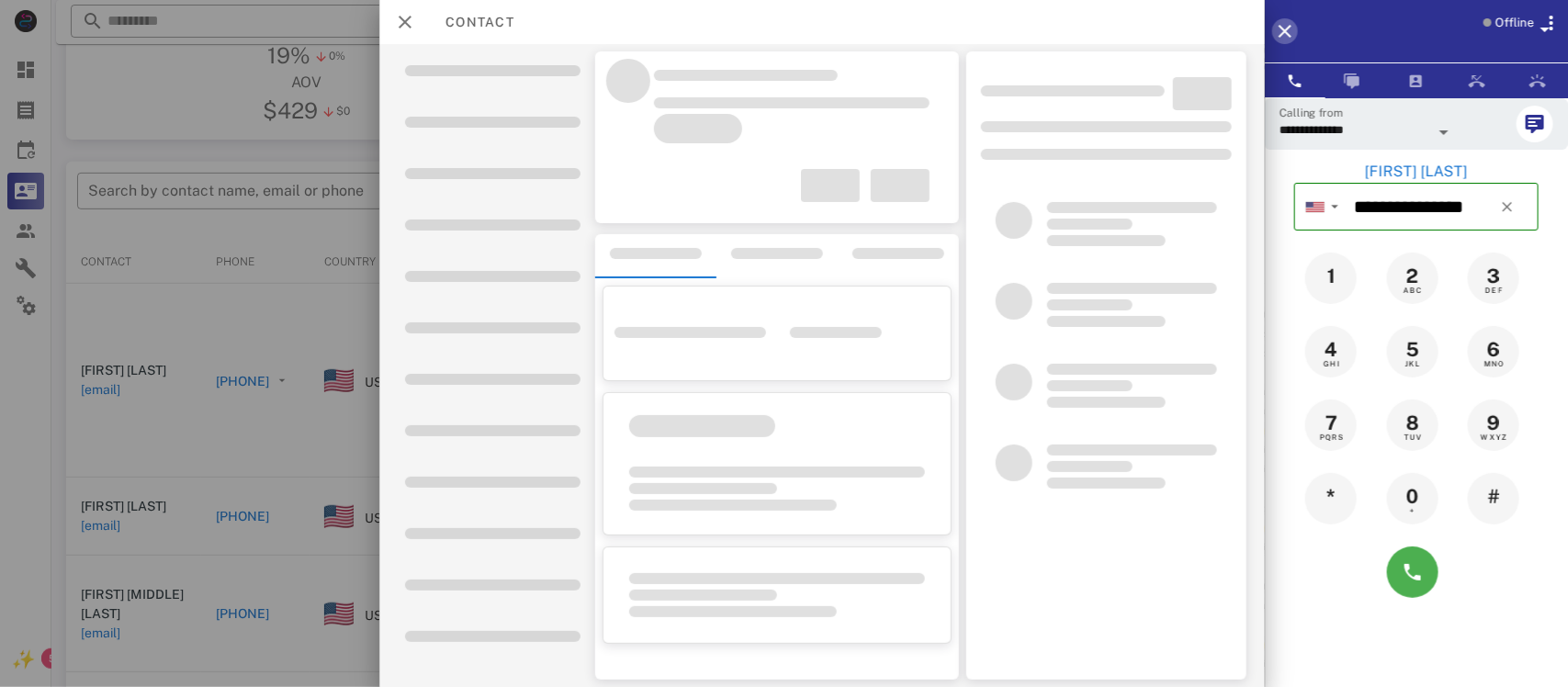 click at bounding box center [1285, 31] 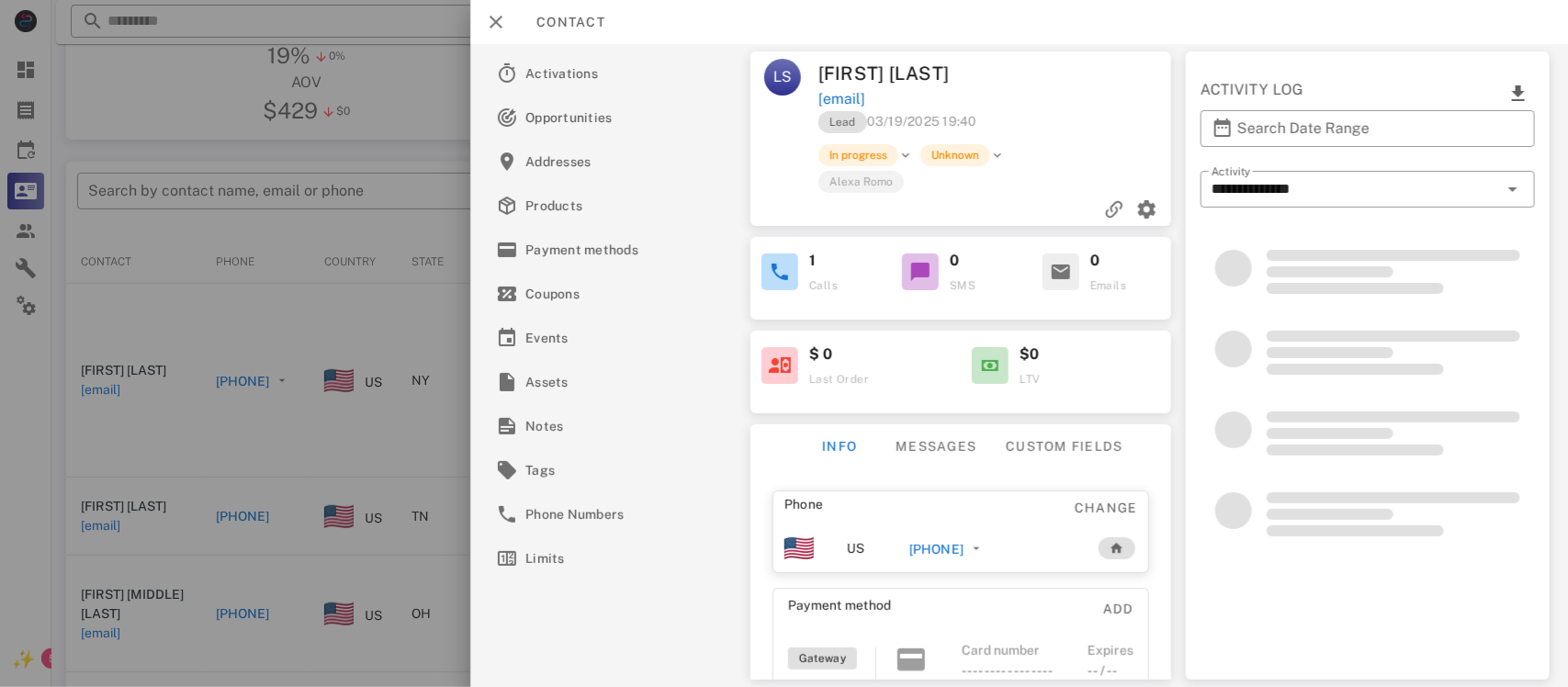 type 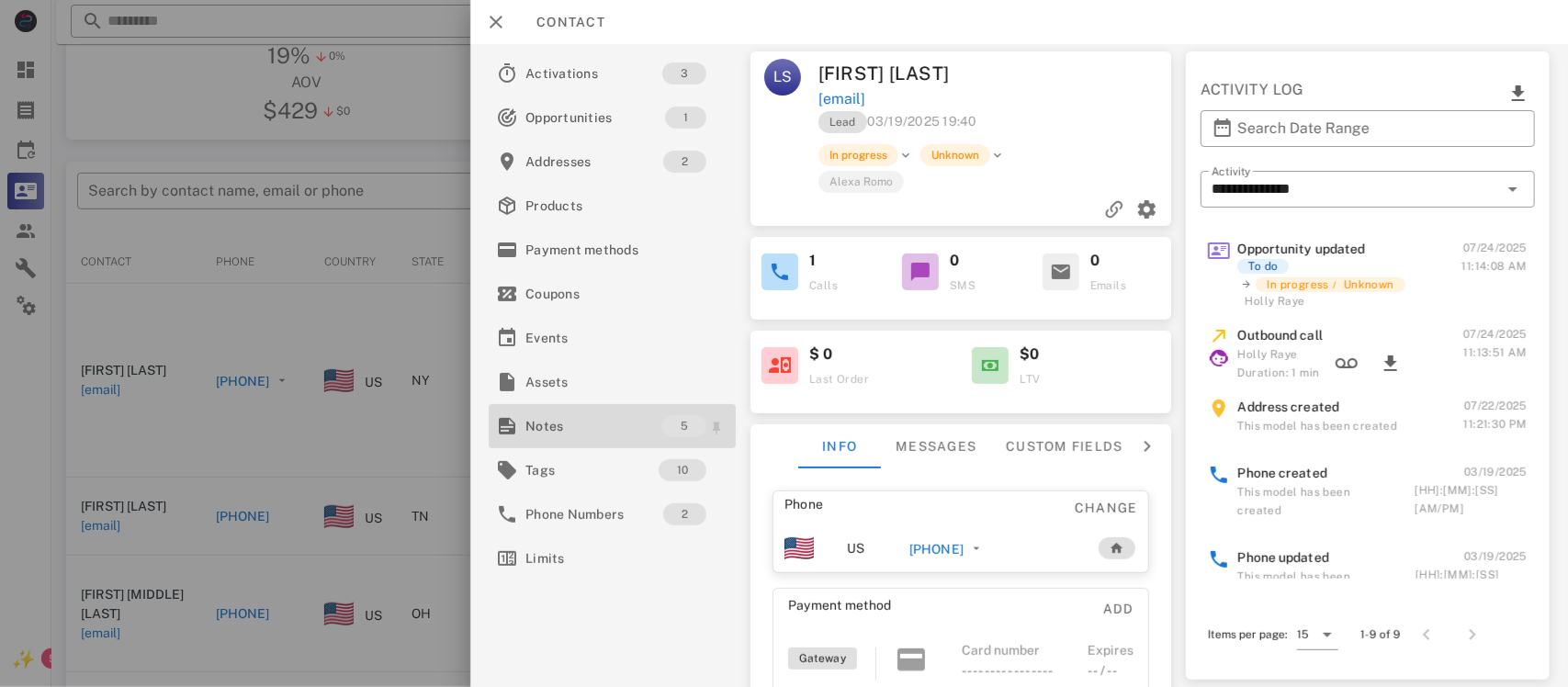 click on "Notes" at bounding box center [593, 426] 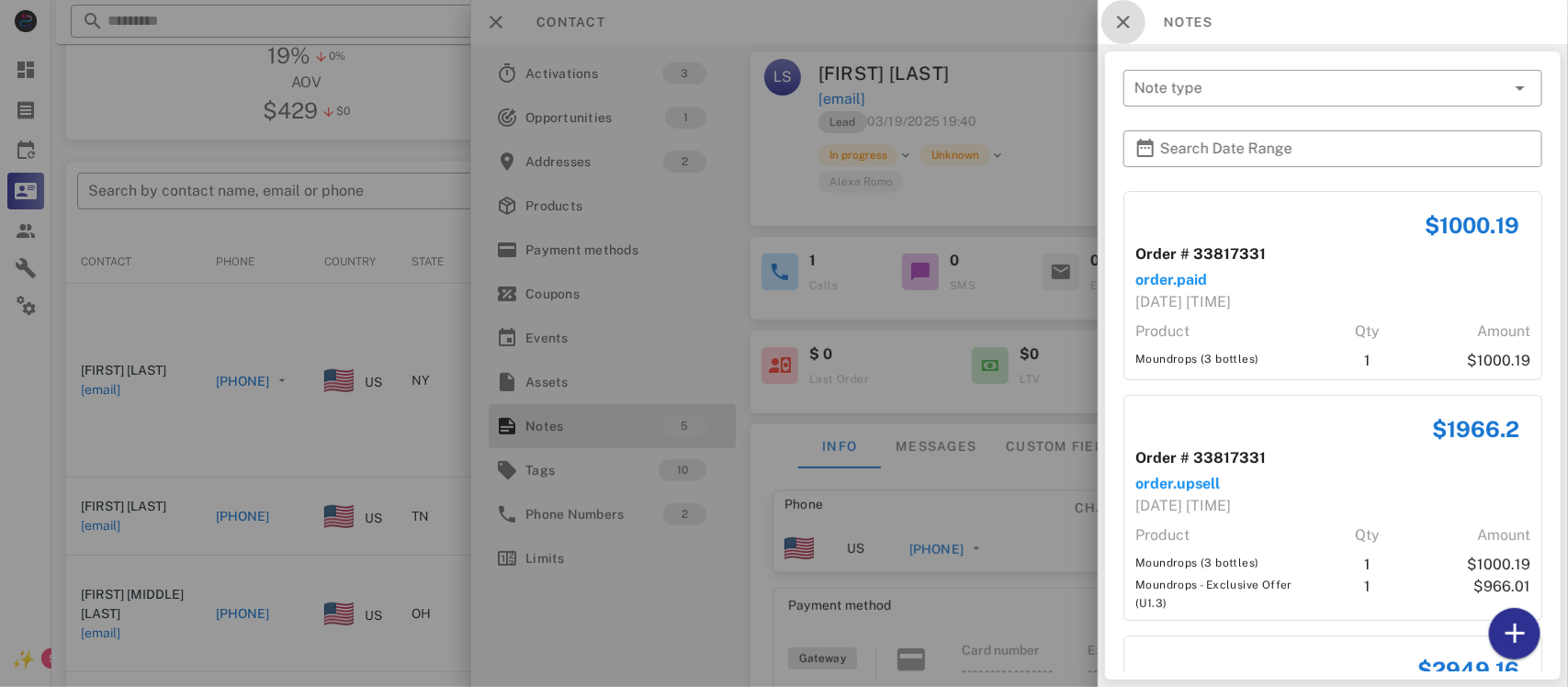 click at bounding box center [1123, 22] 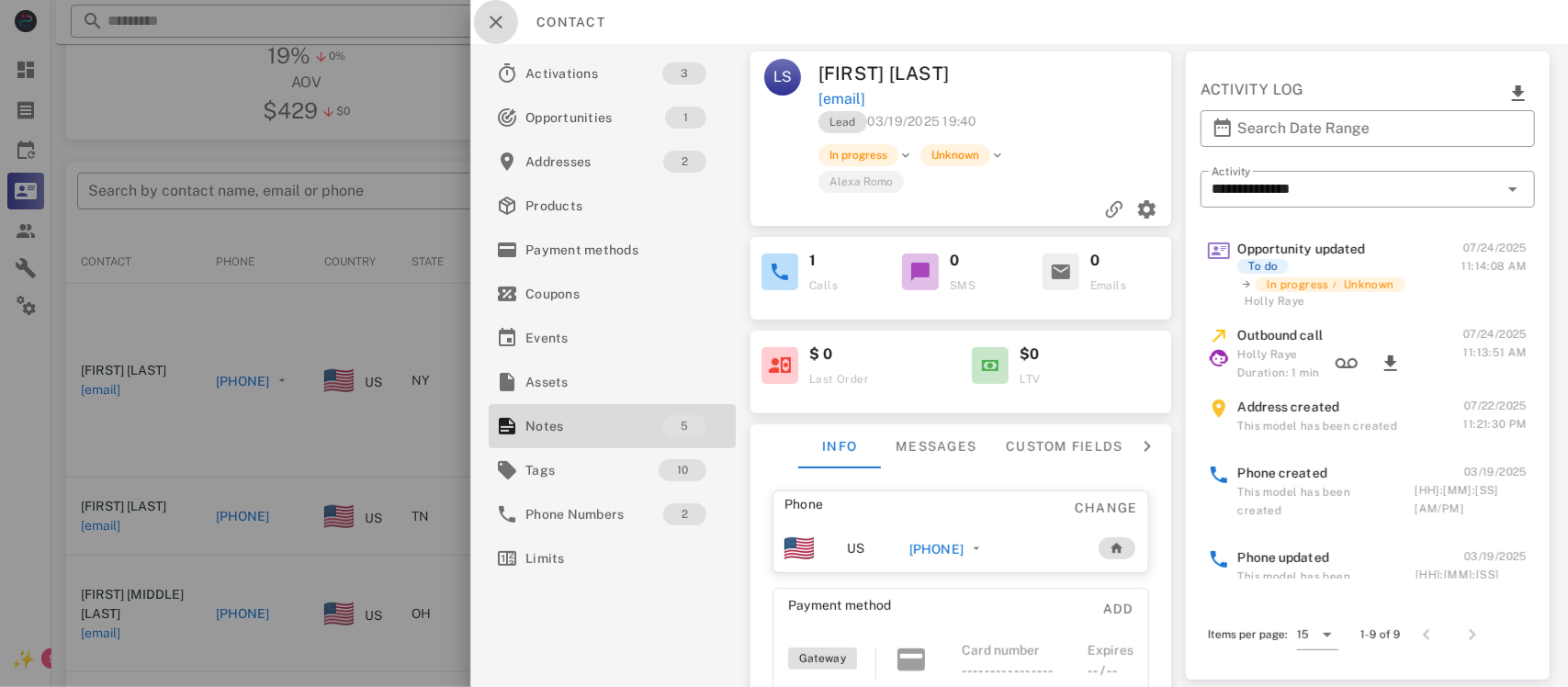 click at bounding box center (496, 22) 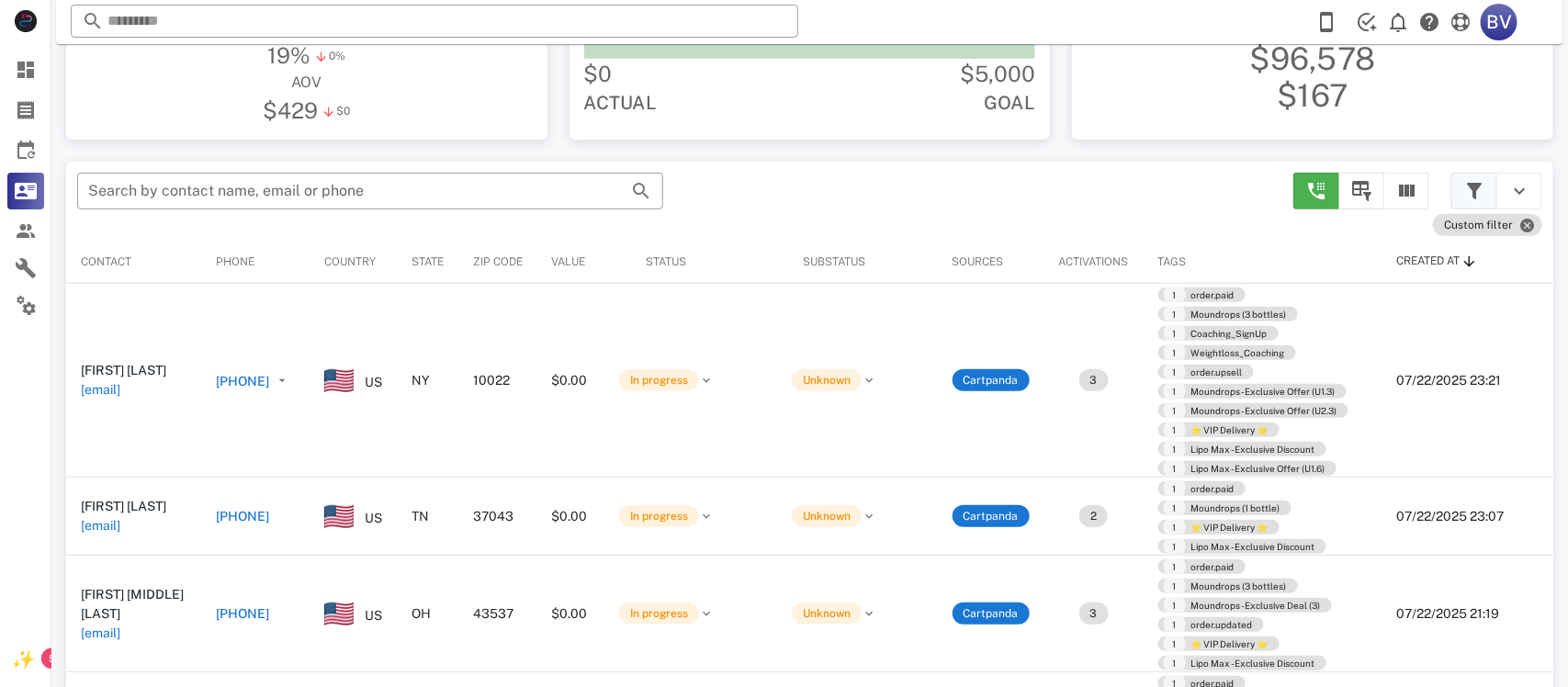 click at bounding box center (1474, 191) 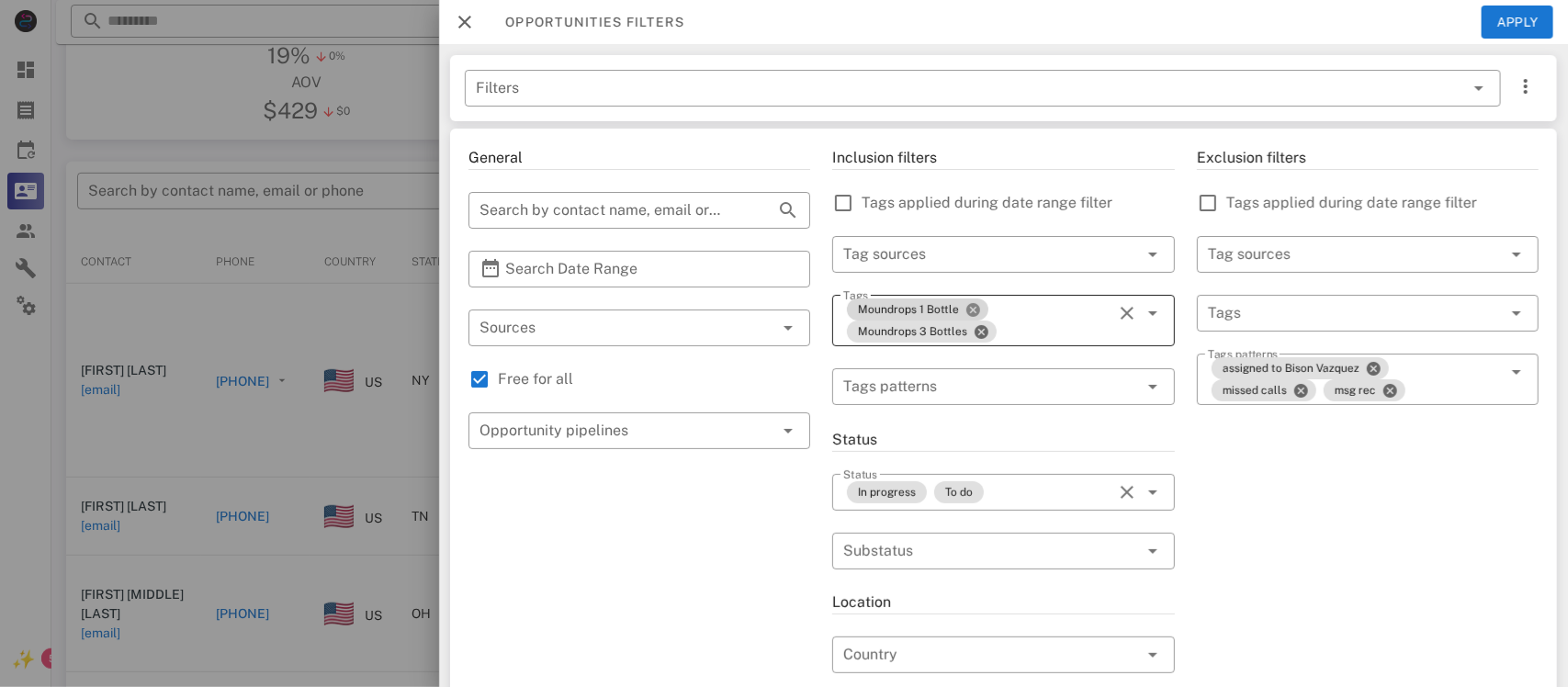 click at bounding box center (973, 310) 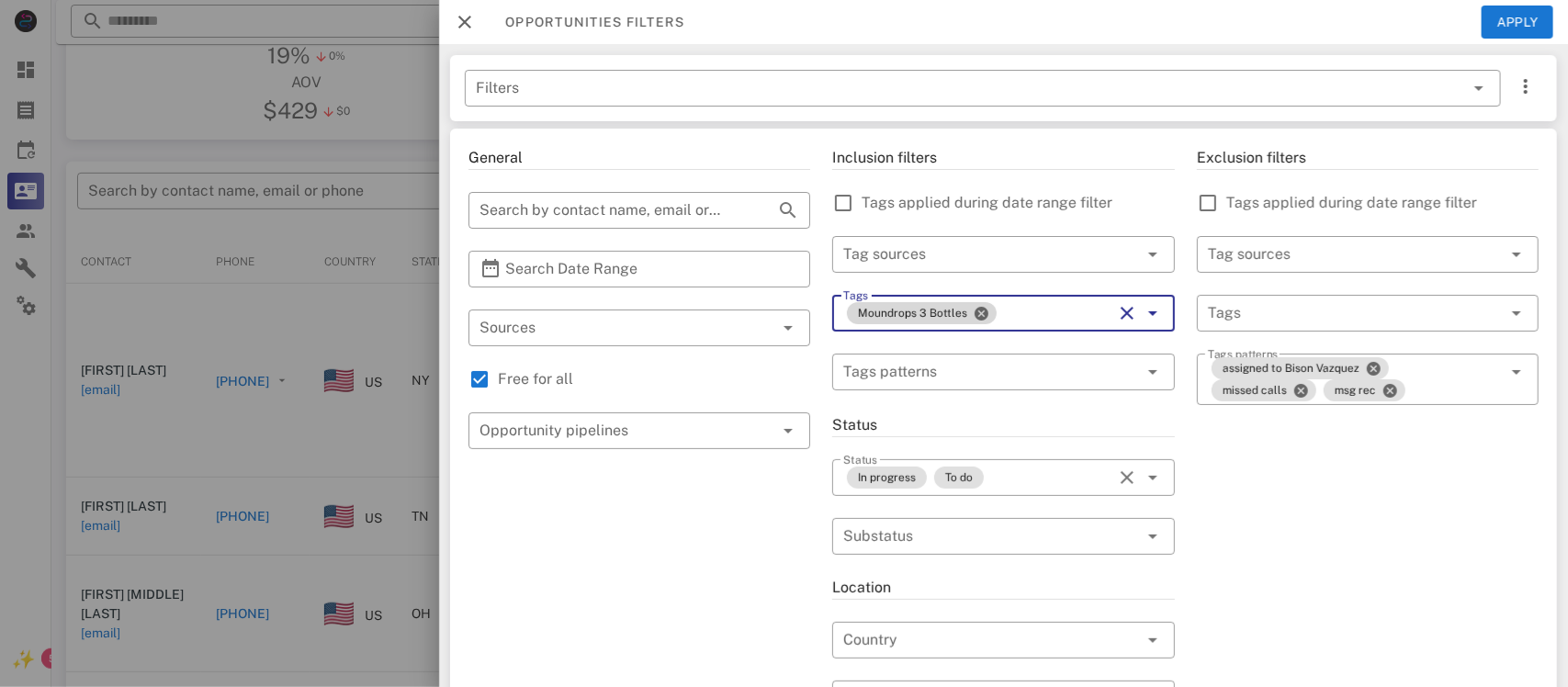 click on "Moundrops 3 Bottles" at bounding box center [921, 313] 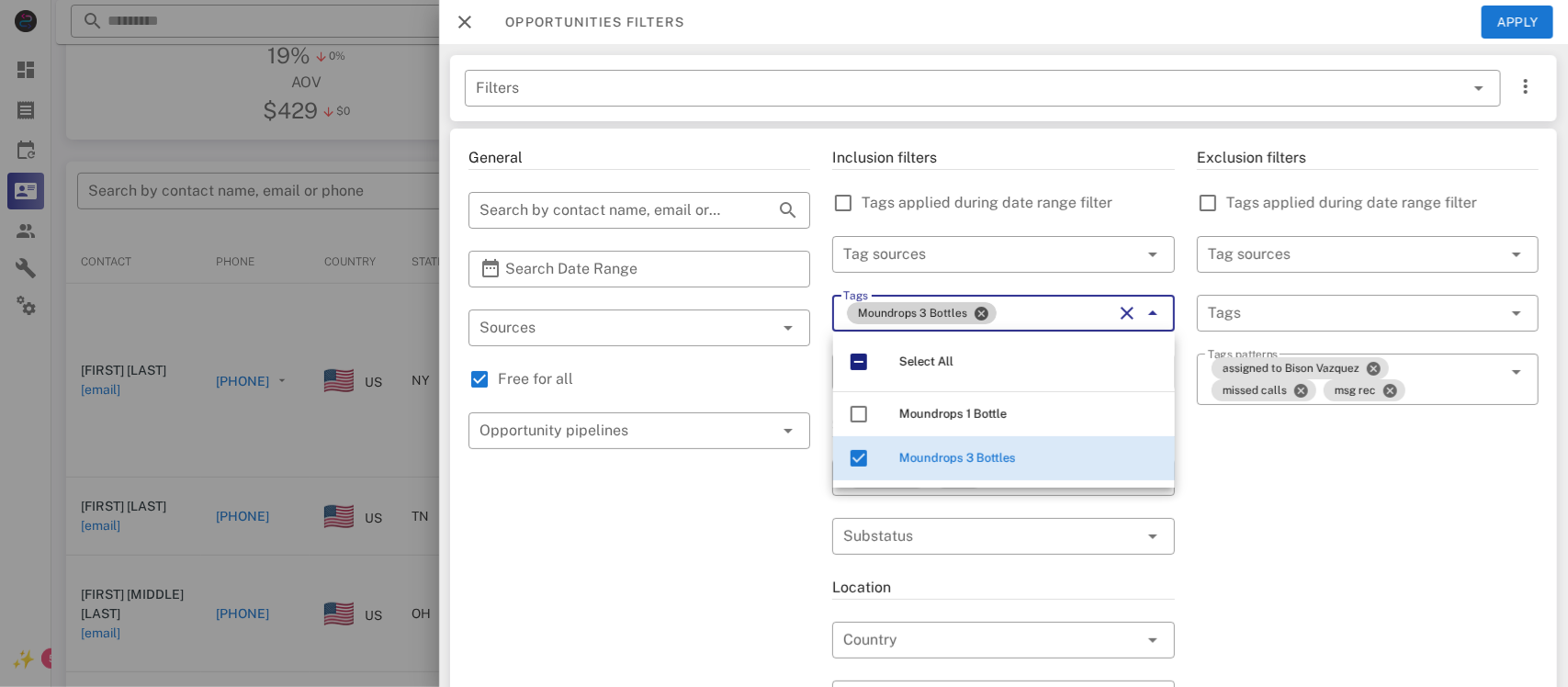 click at bounding box center [981, 313] 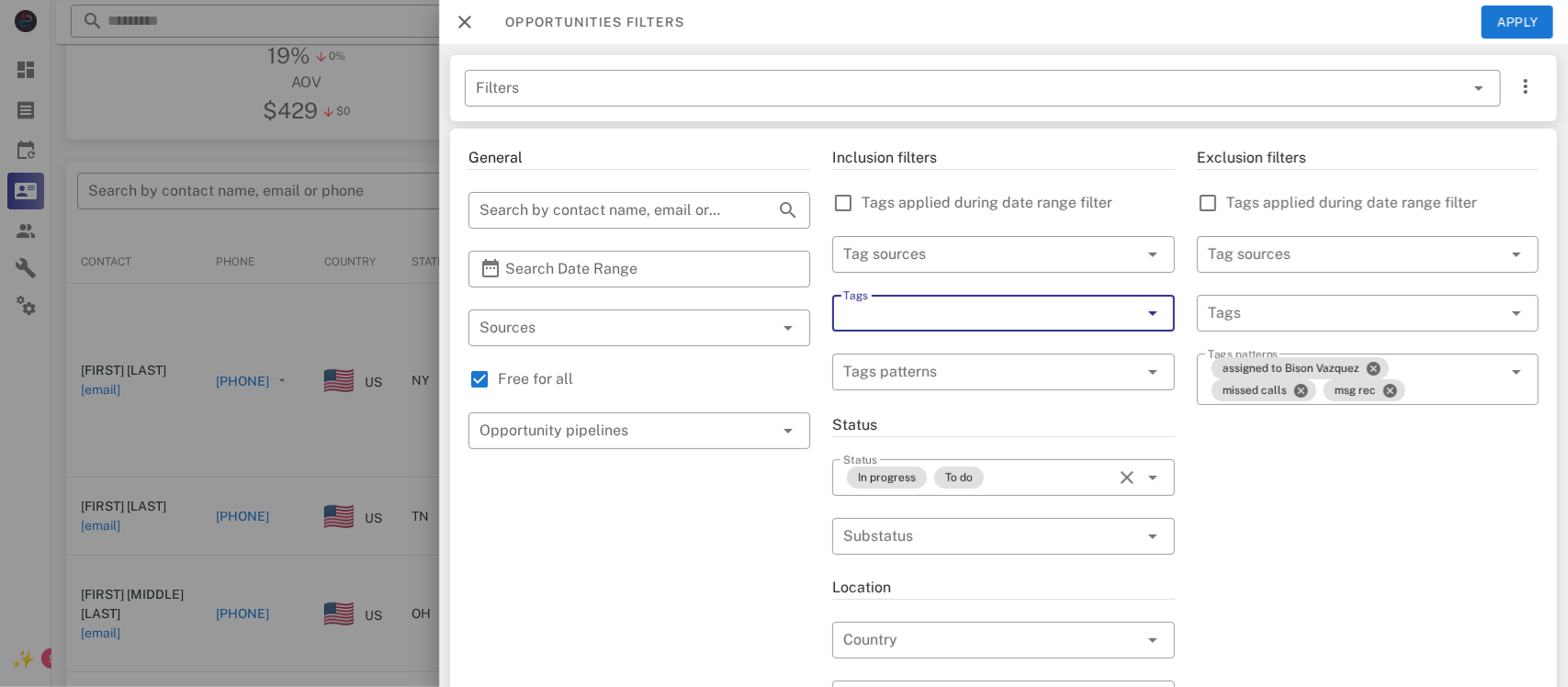 click on "Tags" at bounding box center (977, 313) 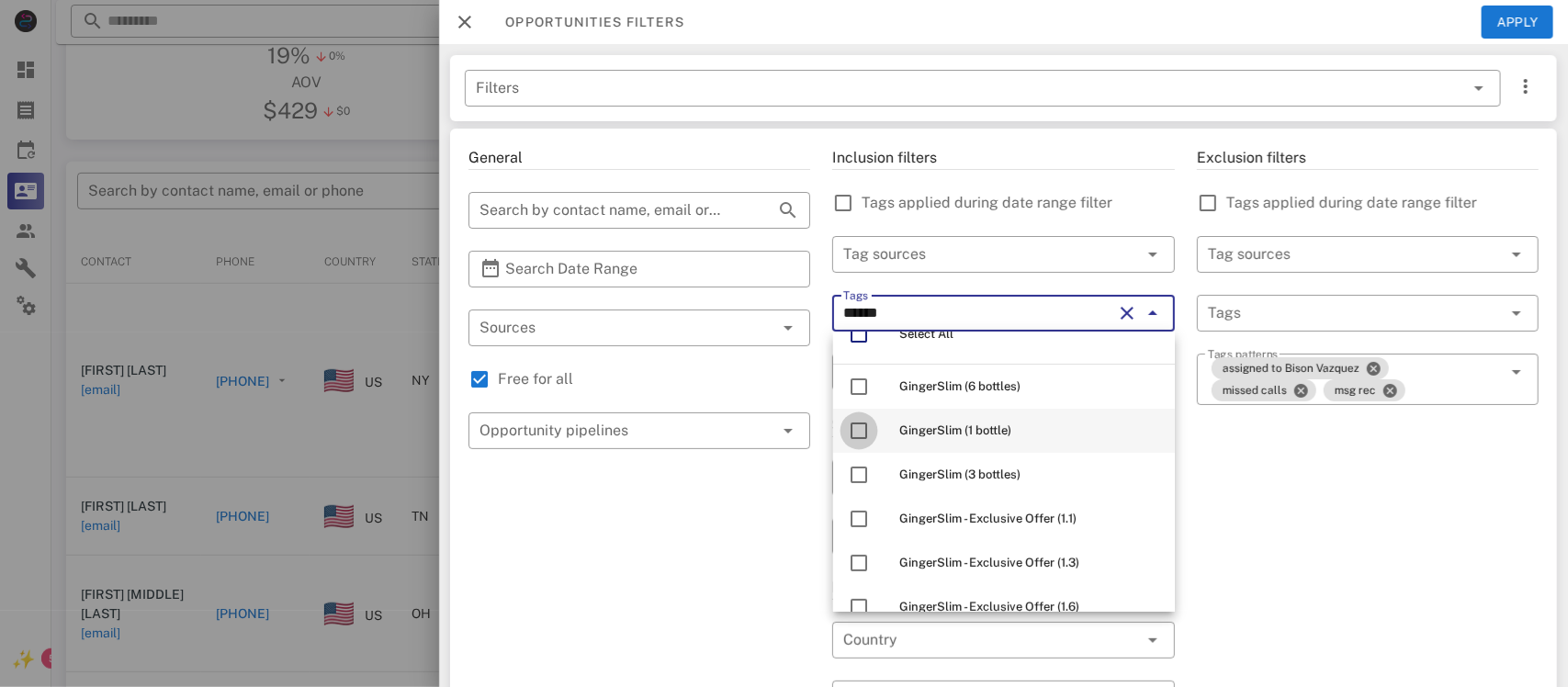 click at bounding box center [859, 431] 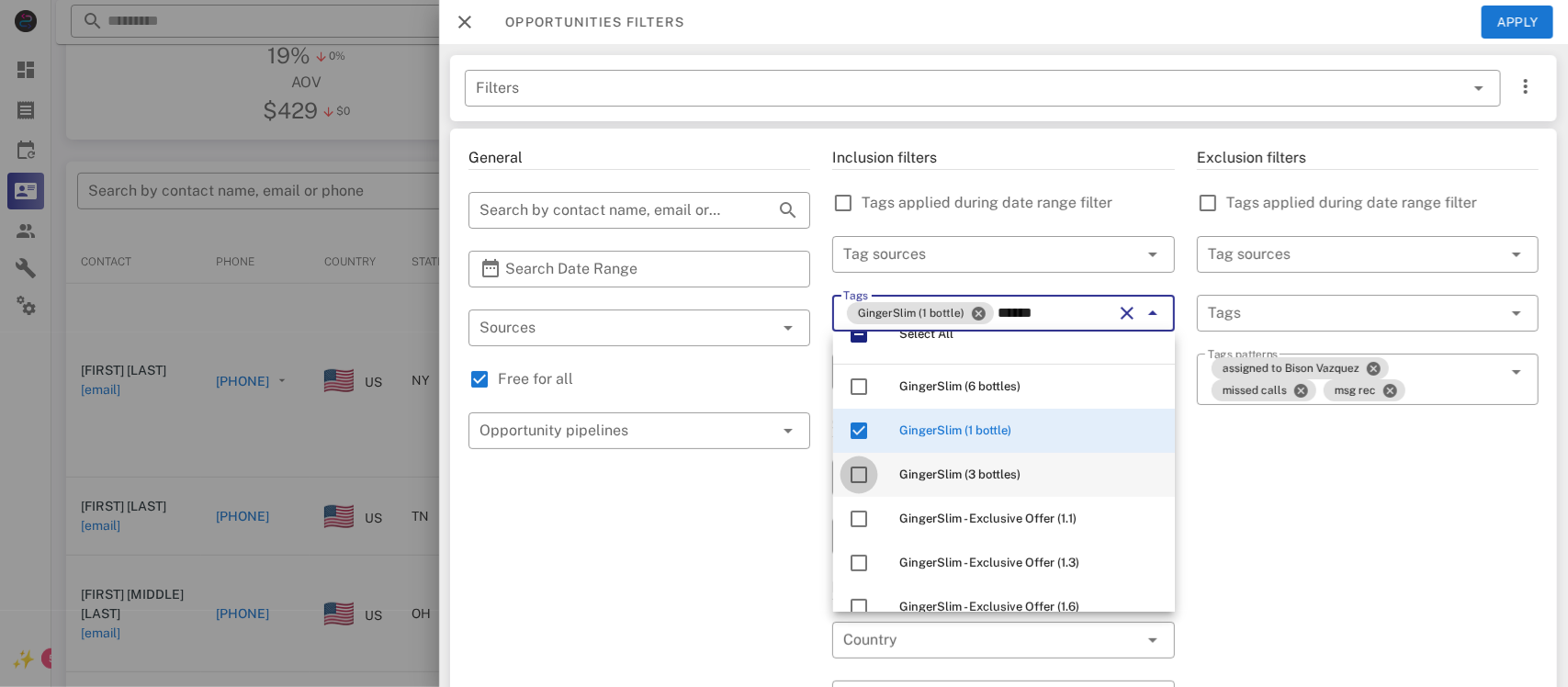 click at bounding box center (859, 475) 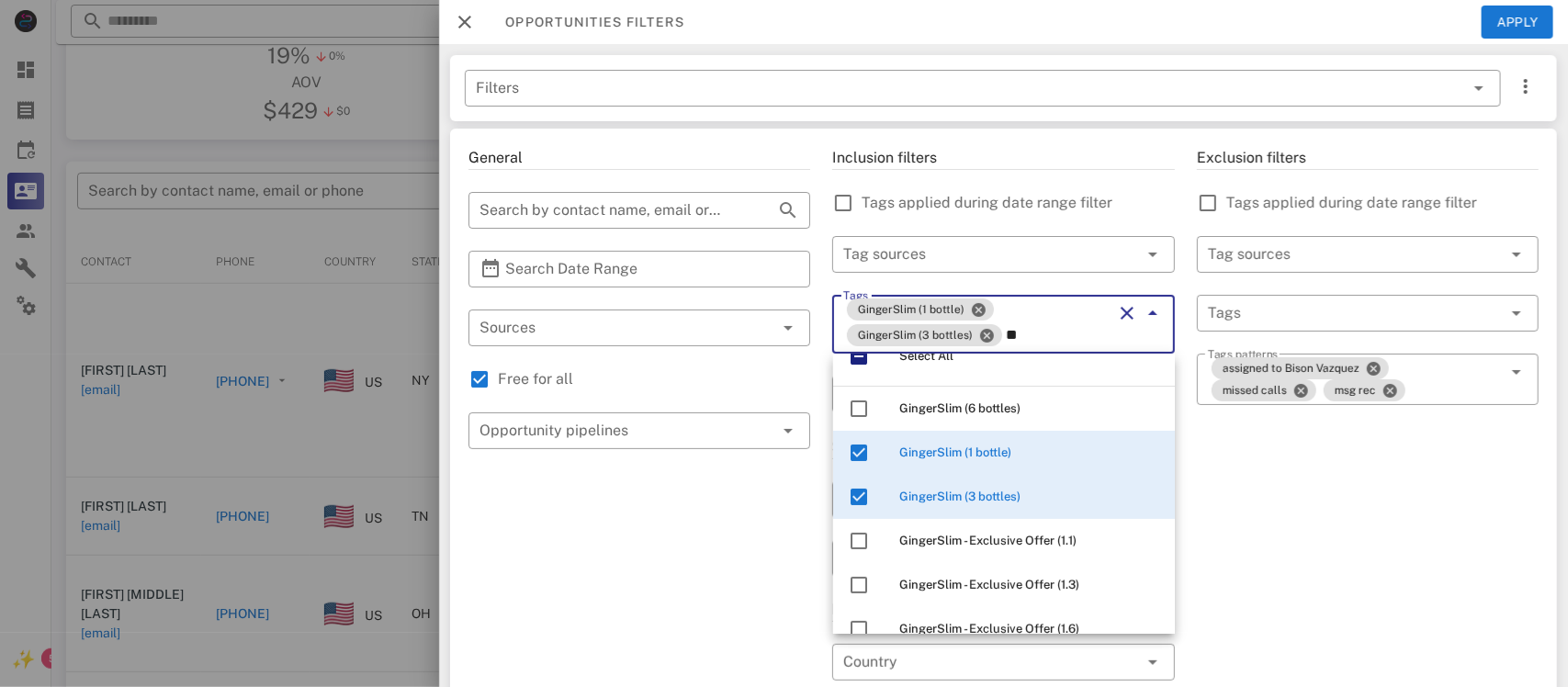 type on "*" 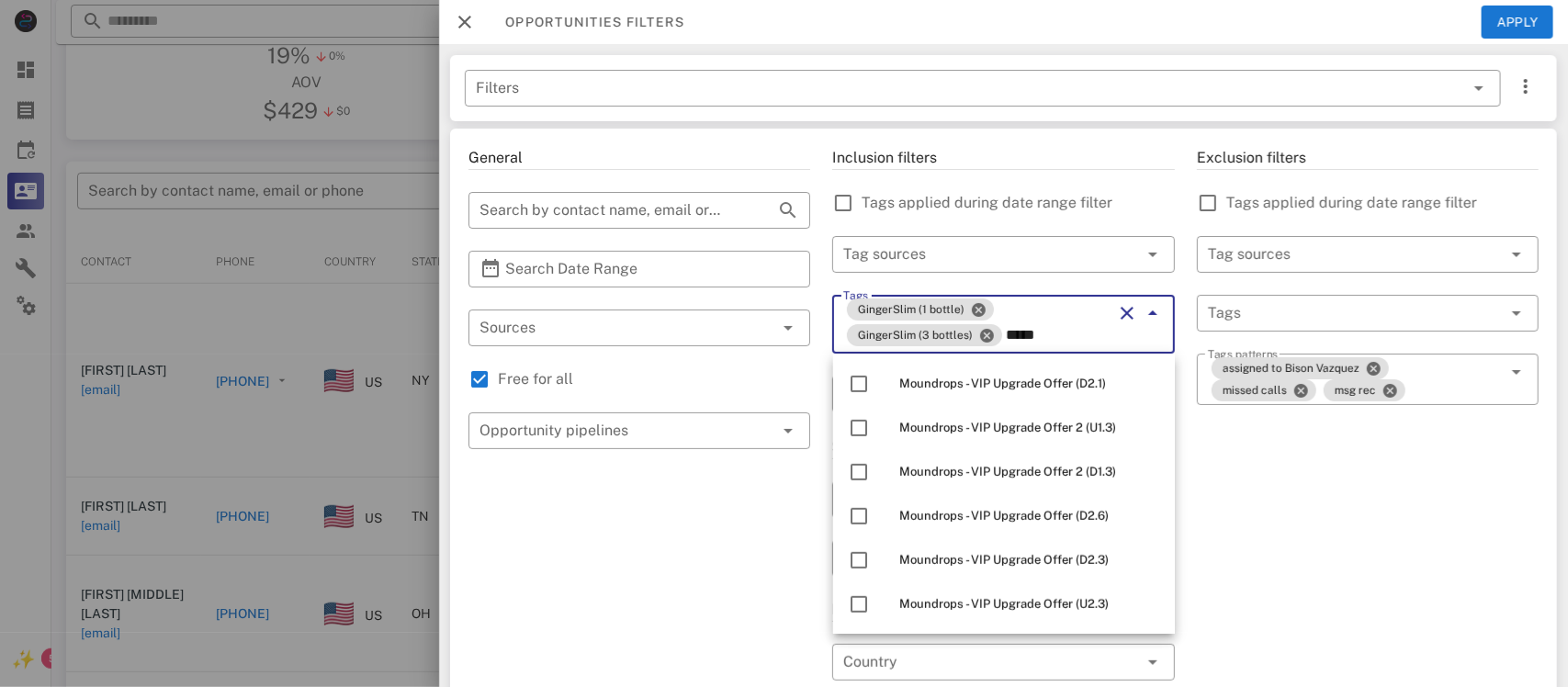 scroll, scrollTop: 0, scrollLeft: 0, axis: both 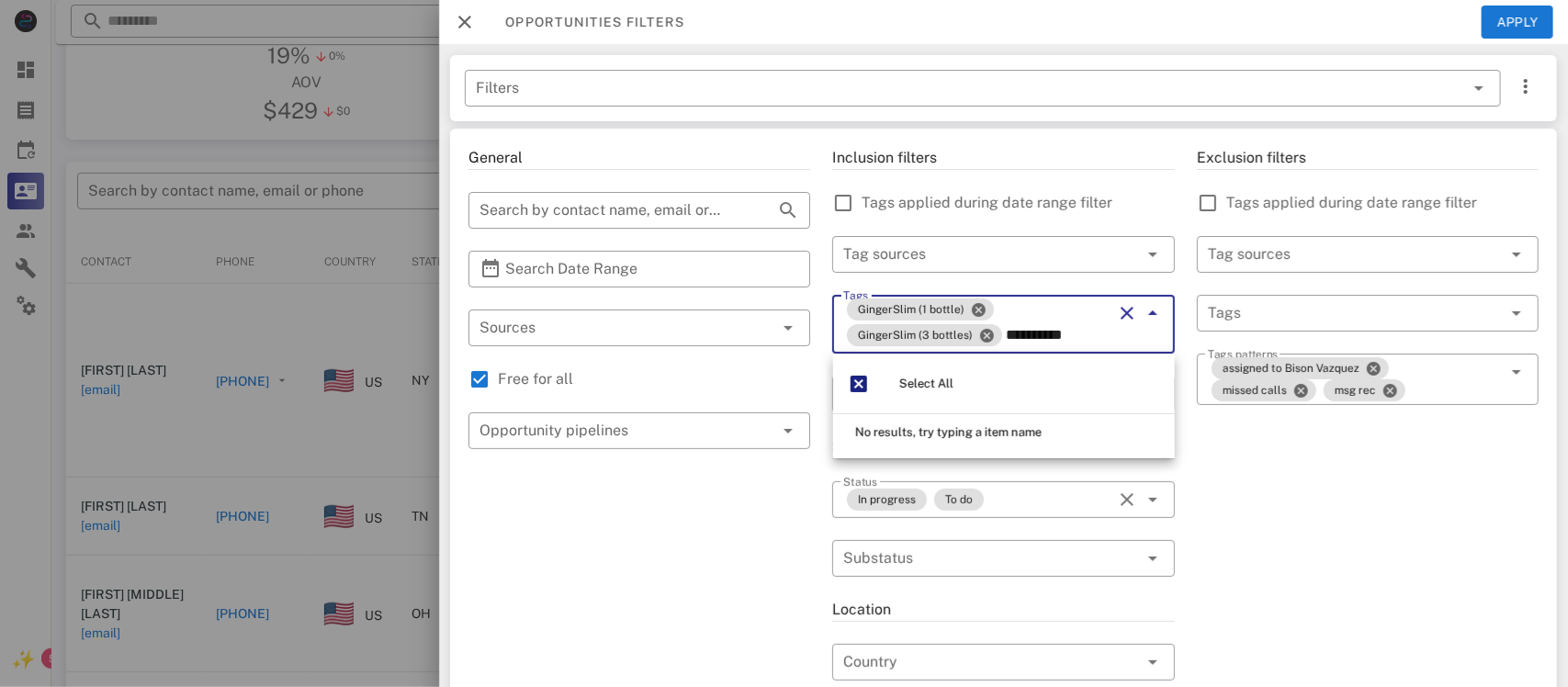 click on "**********" at bounding box center (1058, 335) 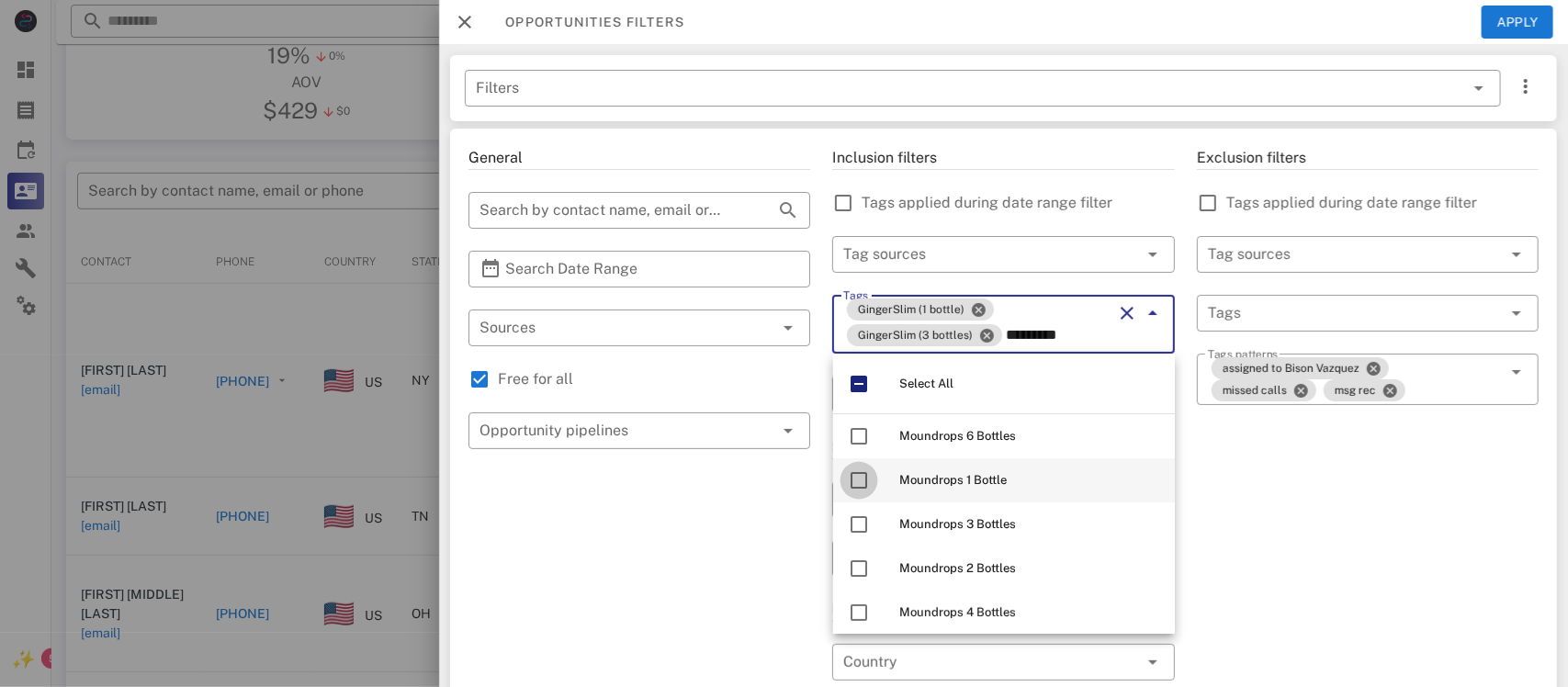 click at bounding box center [859, 480] 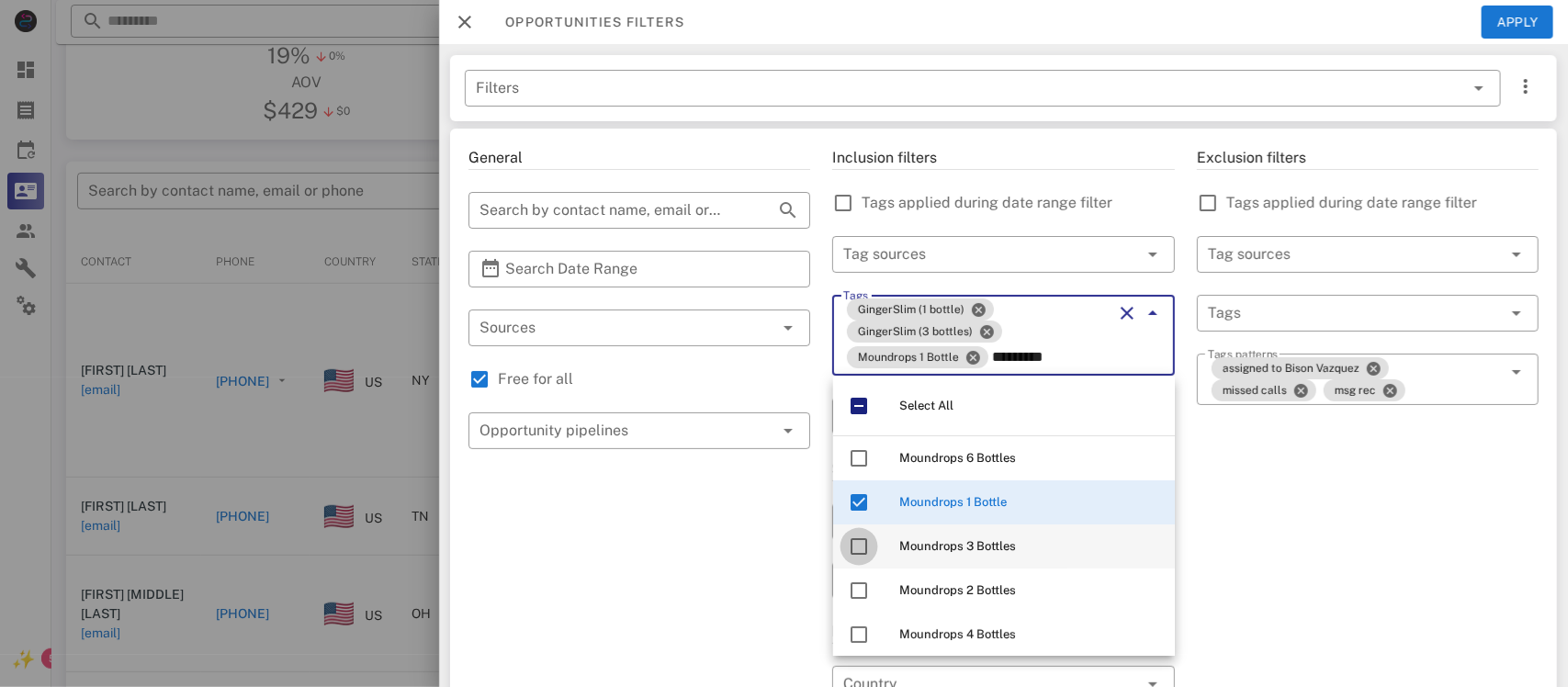 click at bounding box center (859, 546) 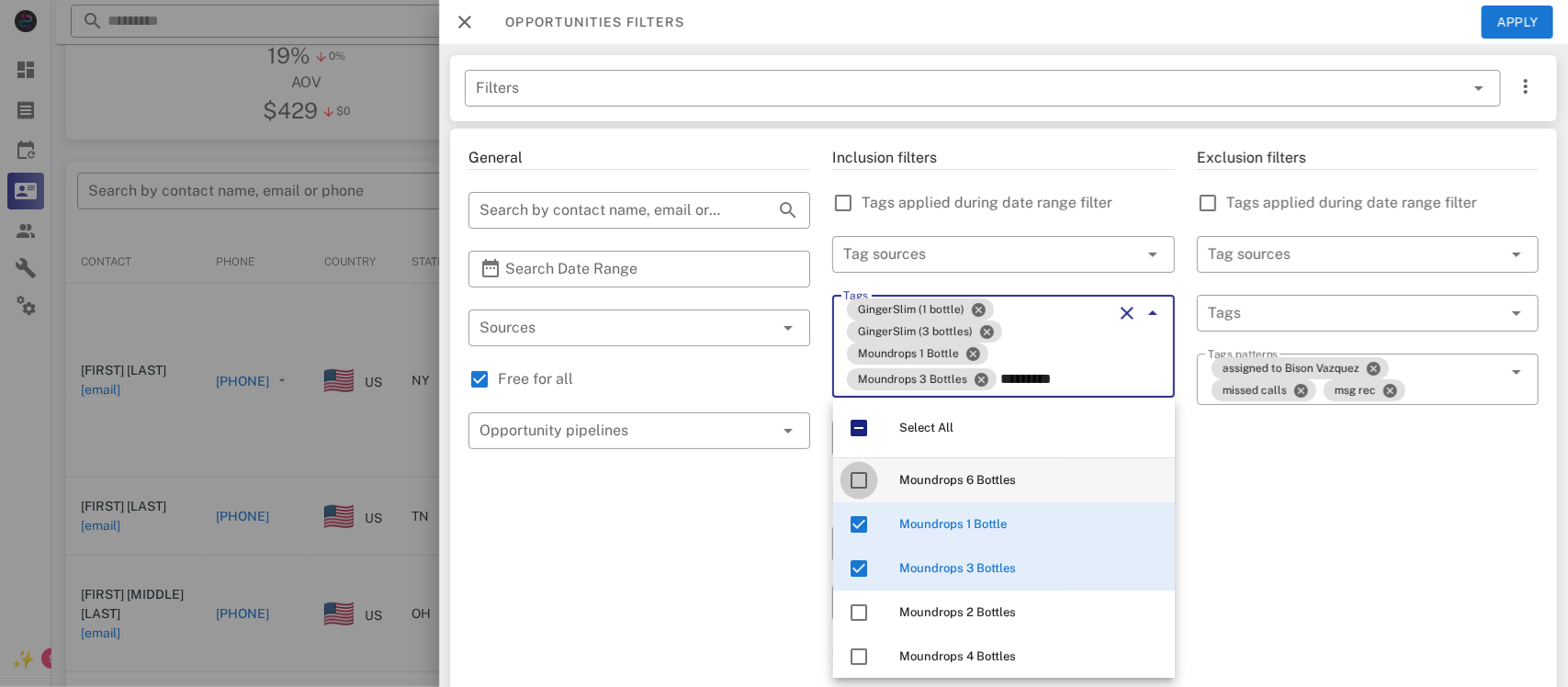 click at bounding box center (859, 480) 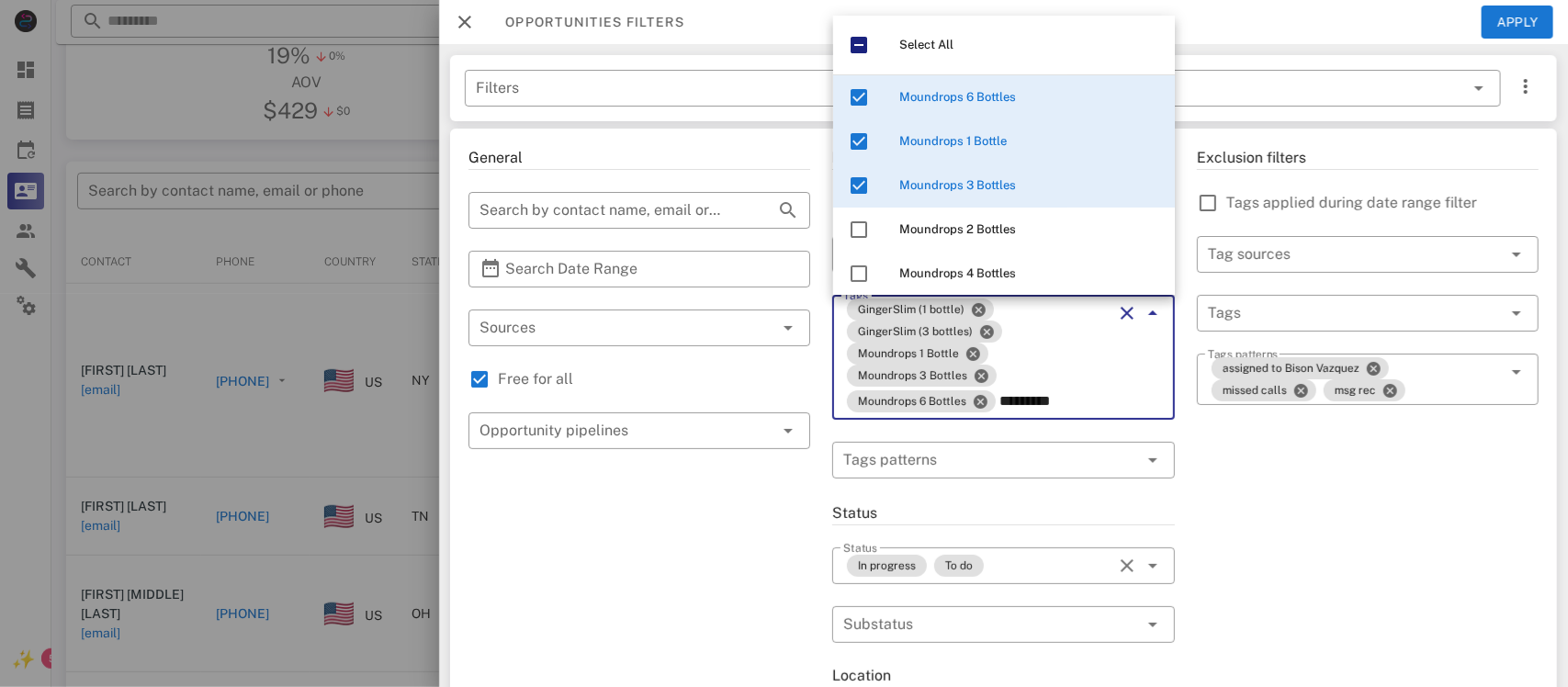 type on "*********" 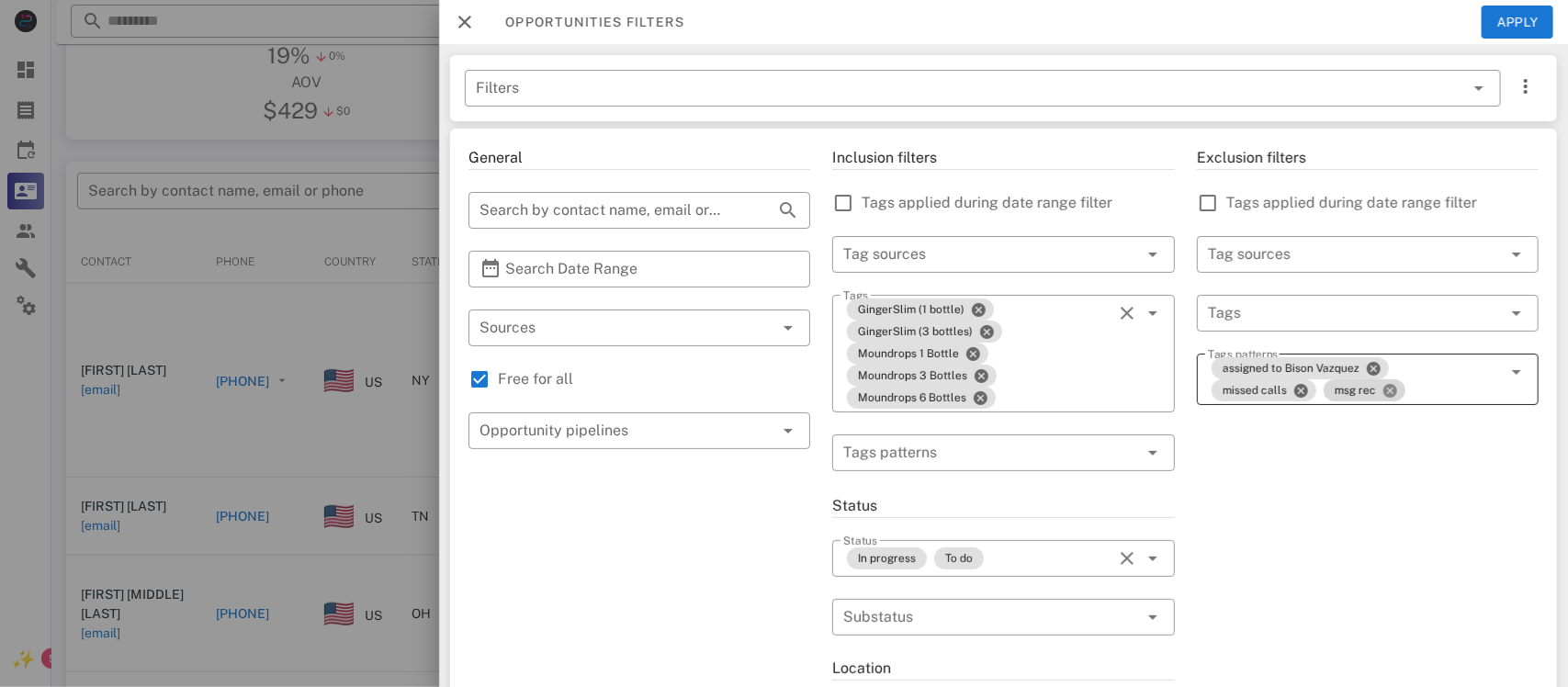 click at bounding box center (1390, 390) 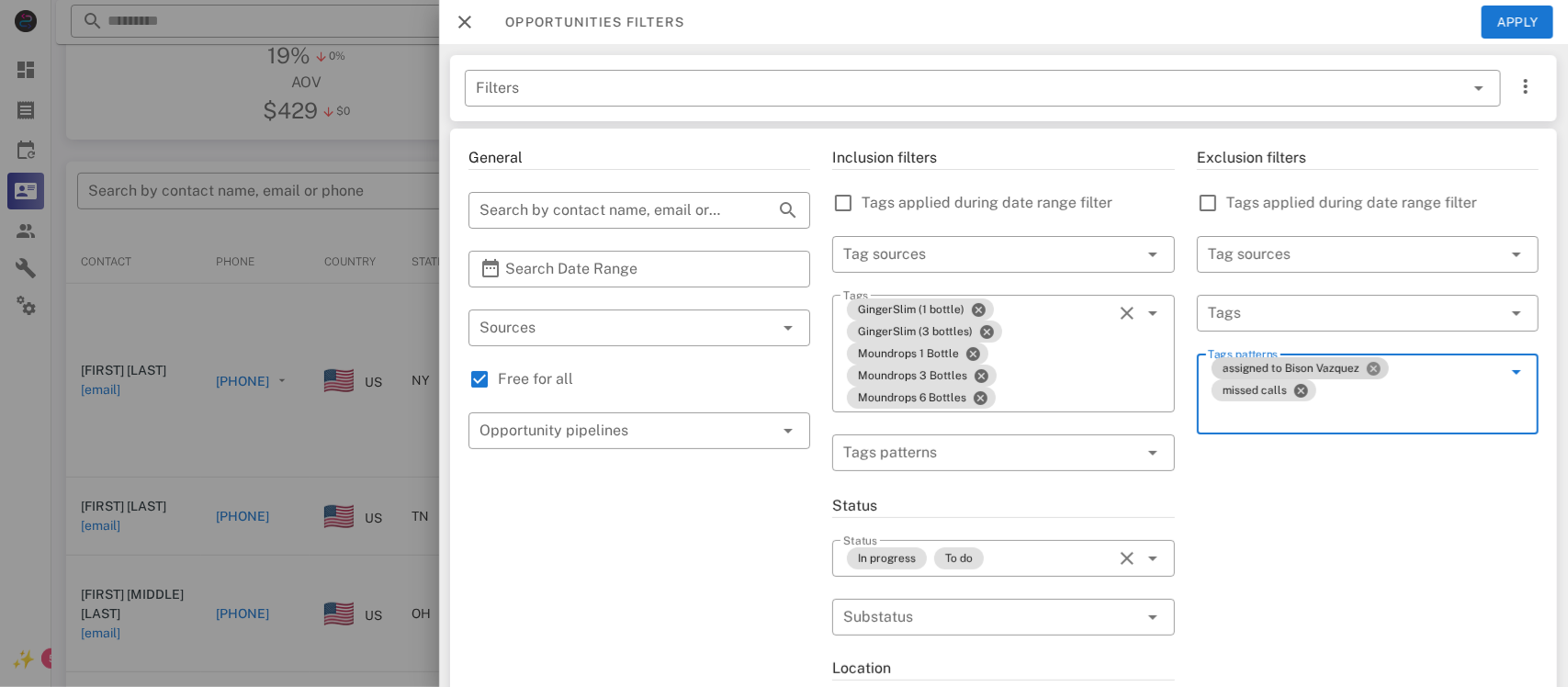 click at bounding box center (1373, 368) 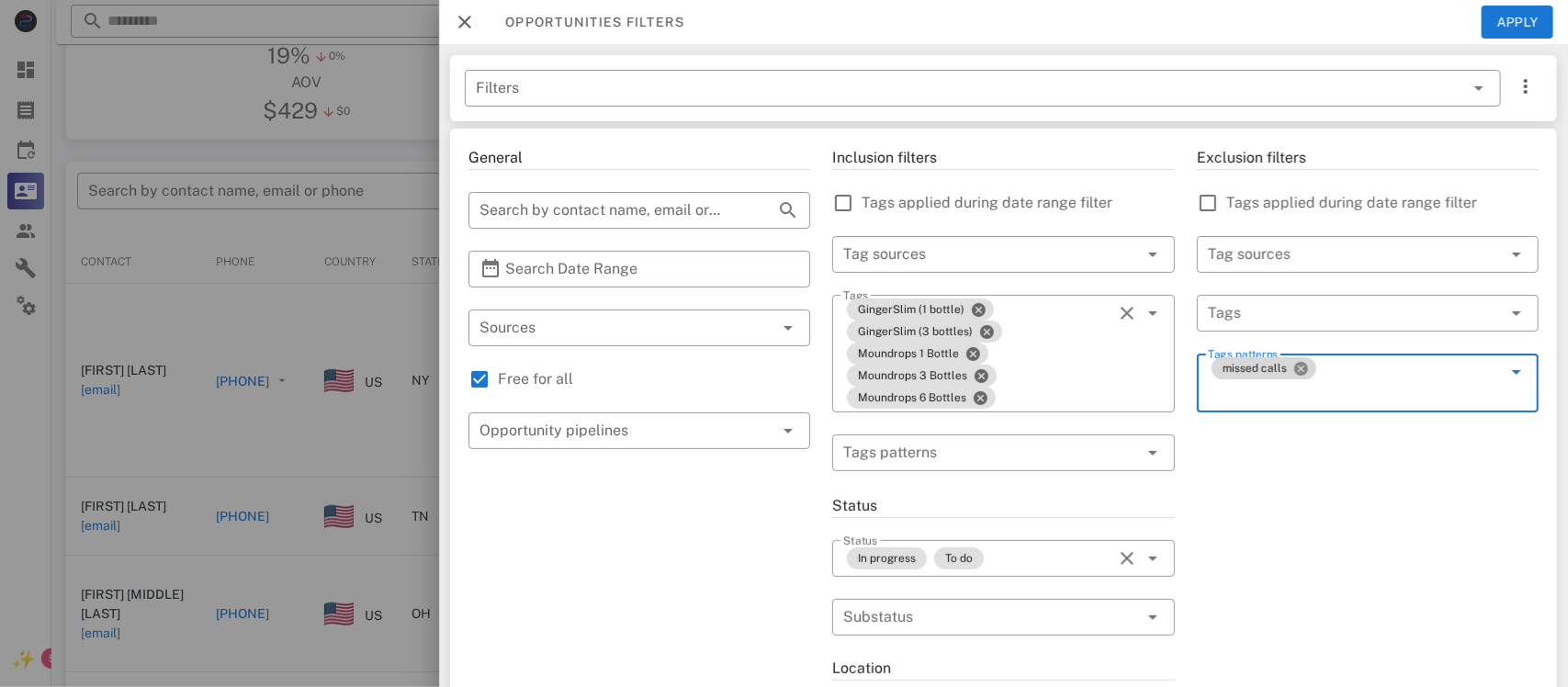 click at bounding box center [1301, 368] 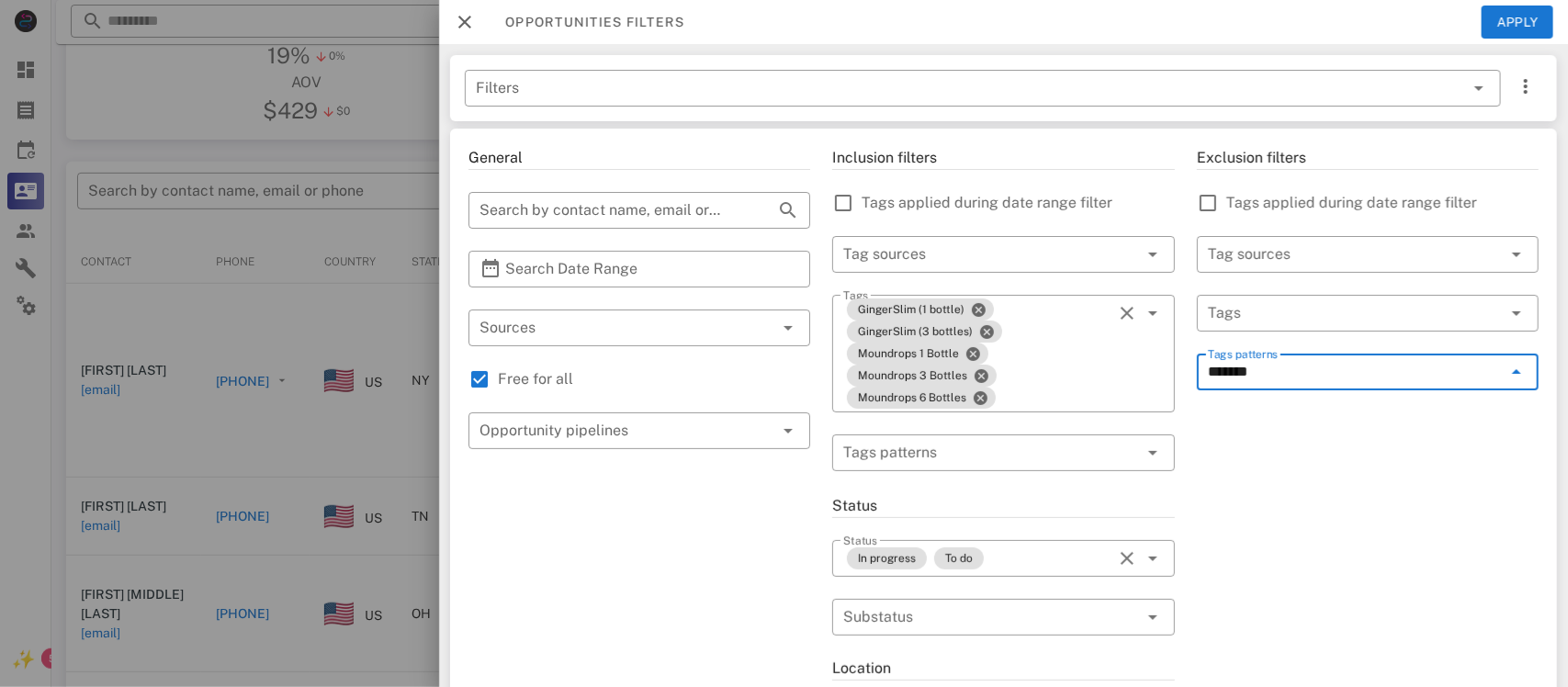 type on "********" 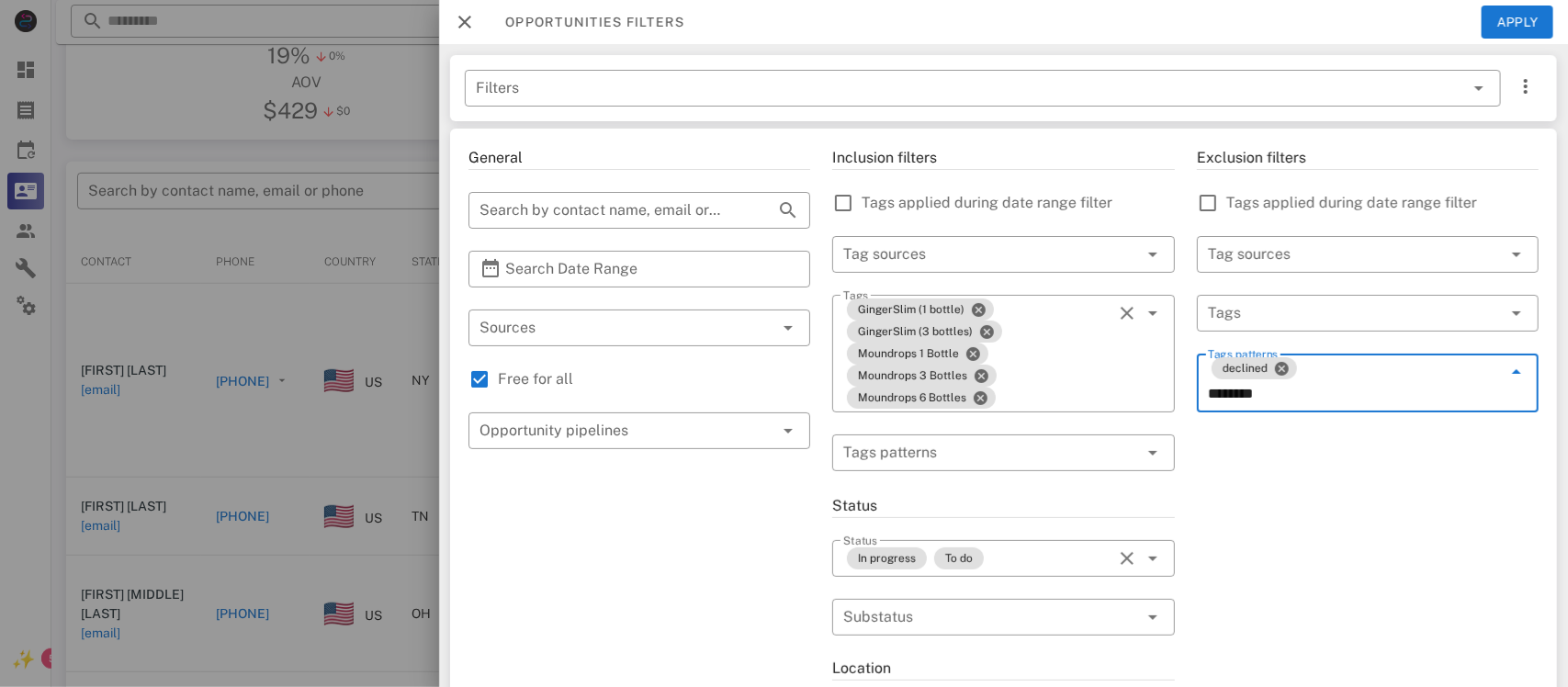 type on "*********" 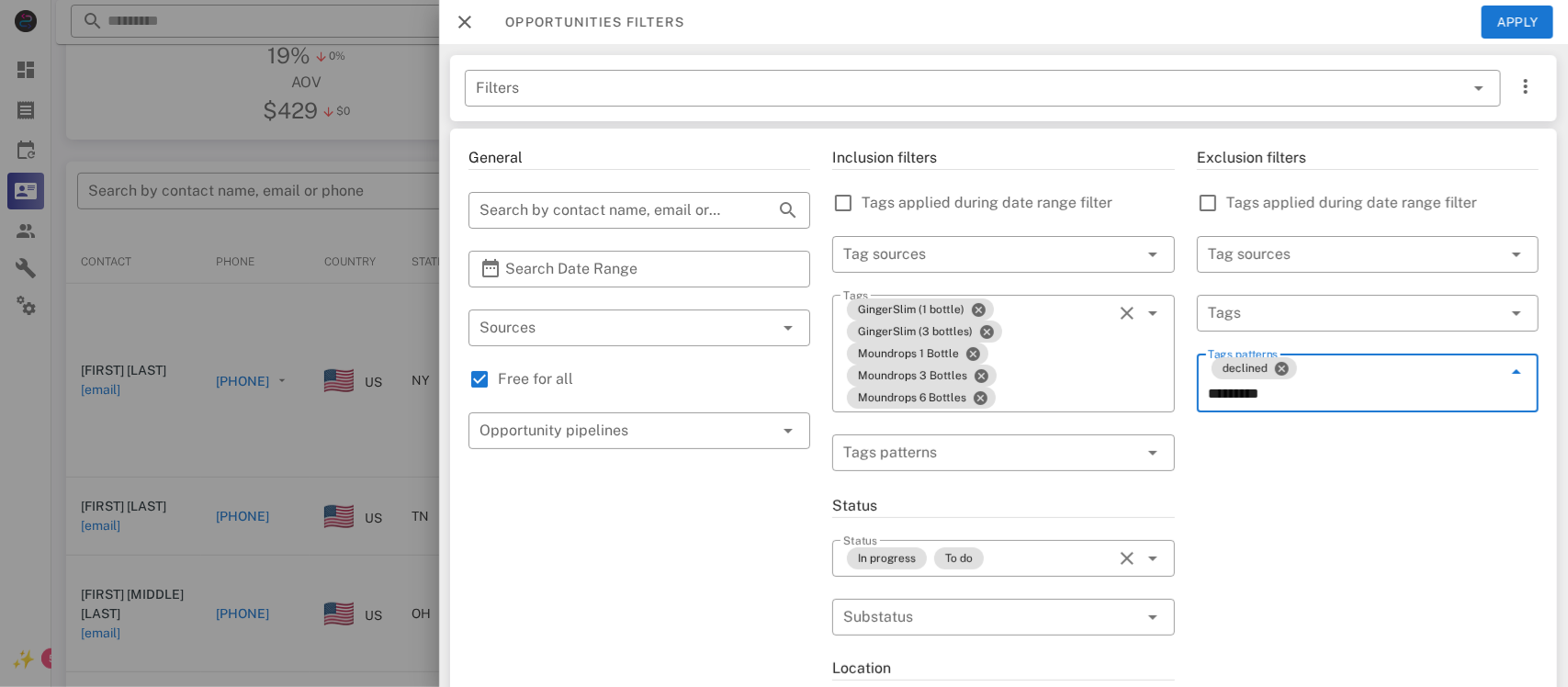 type 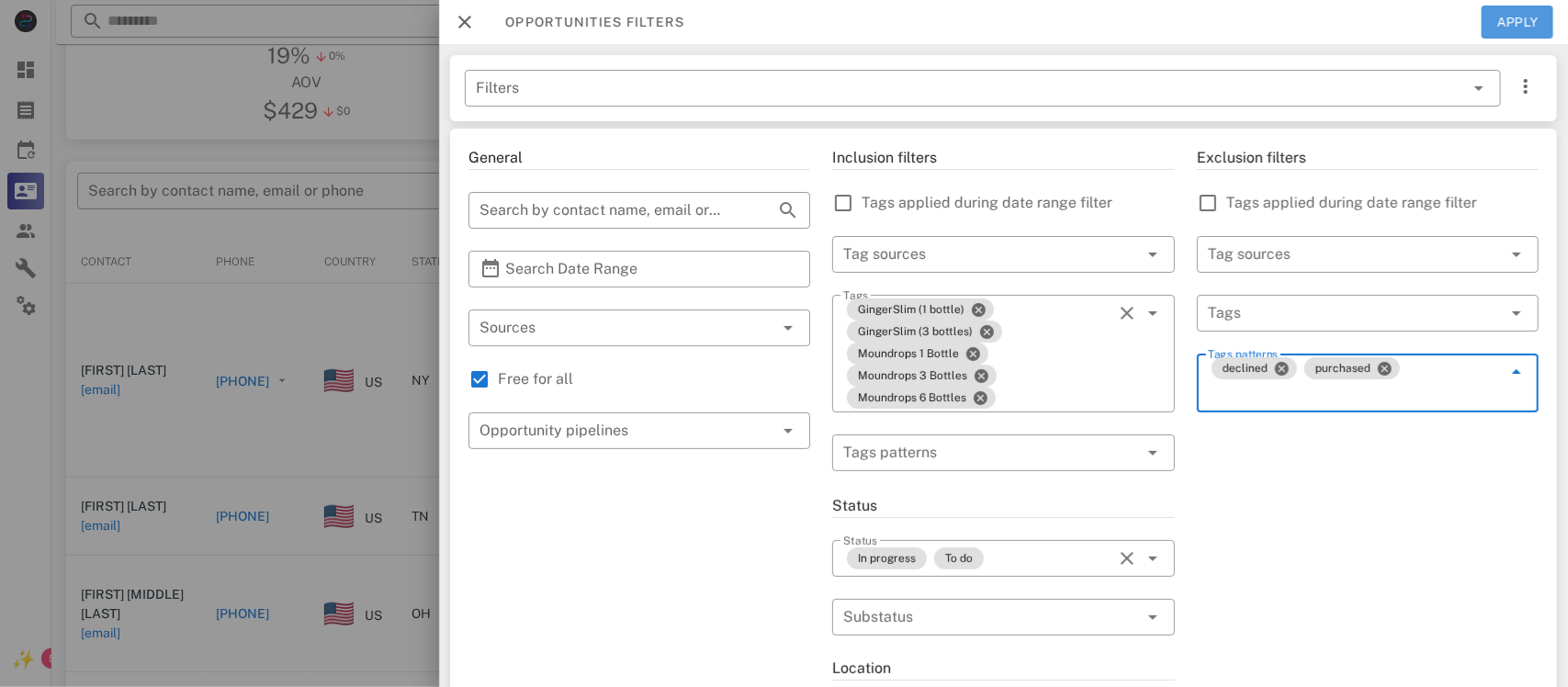 click on "Apply" at bounding box center [1517, 22] 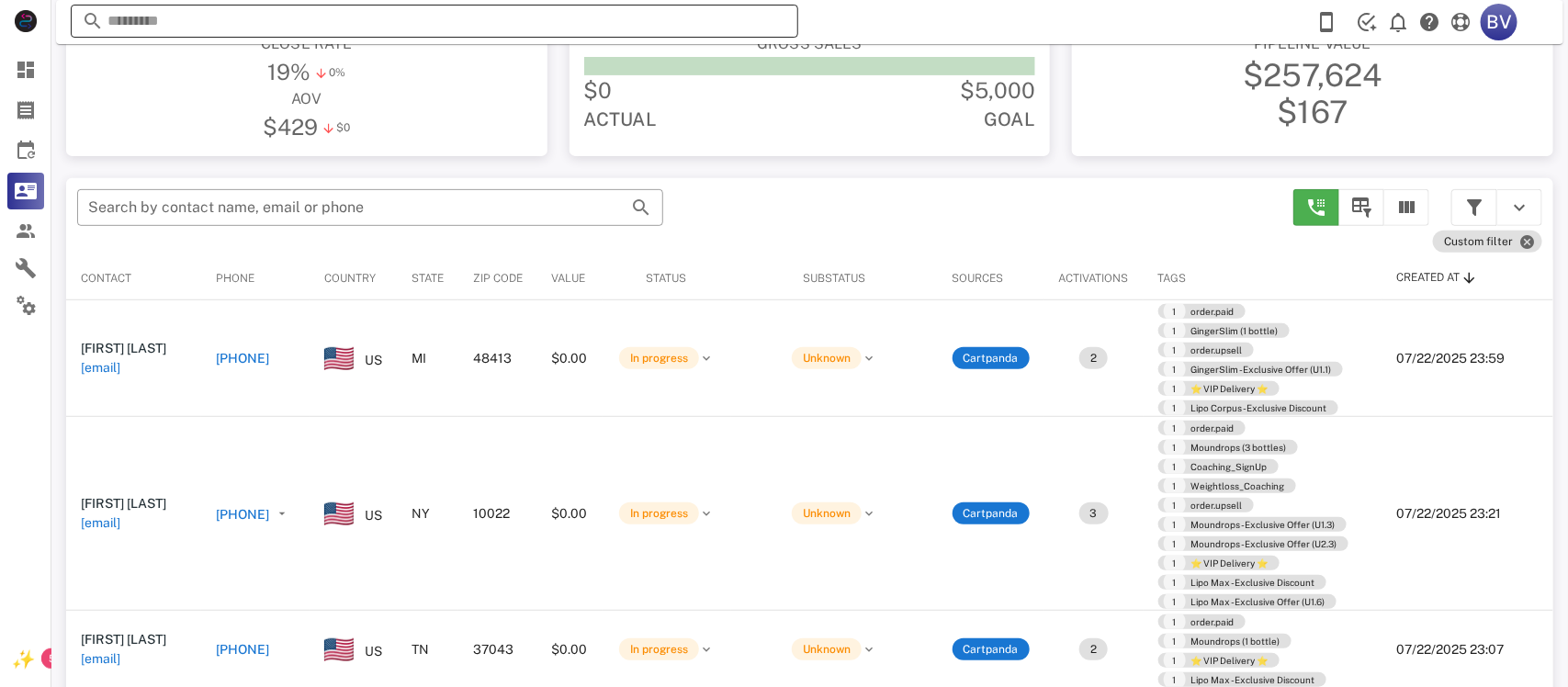 scroll, scrollTop: 246, scrollLeft: 0, axis: vertical 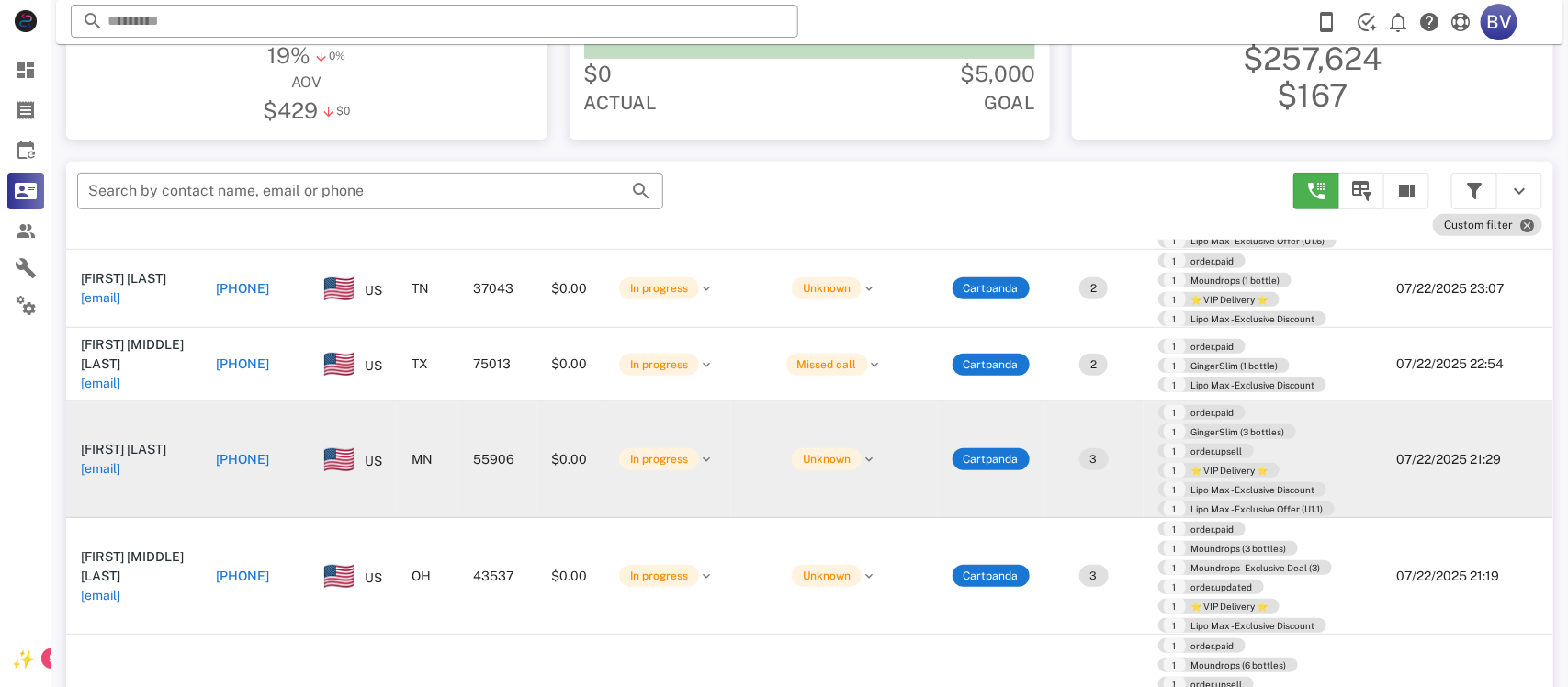 click on "[PHONE]" at bounding box center [243, 459] 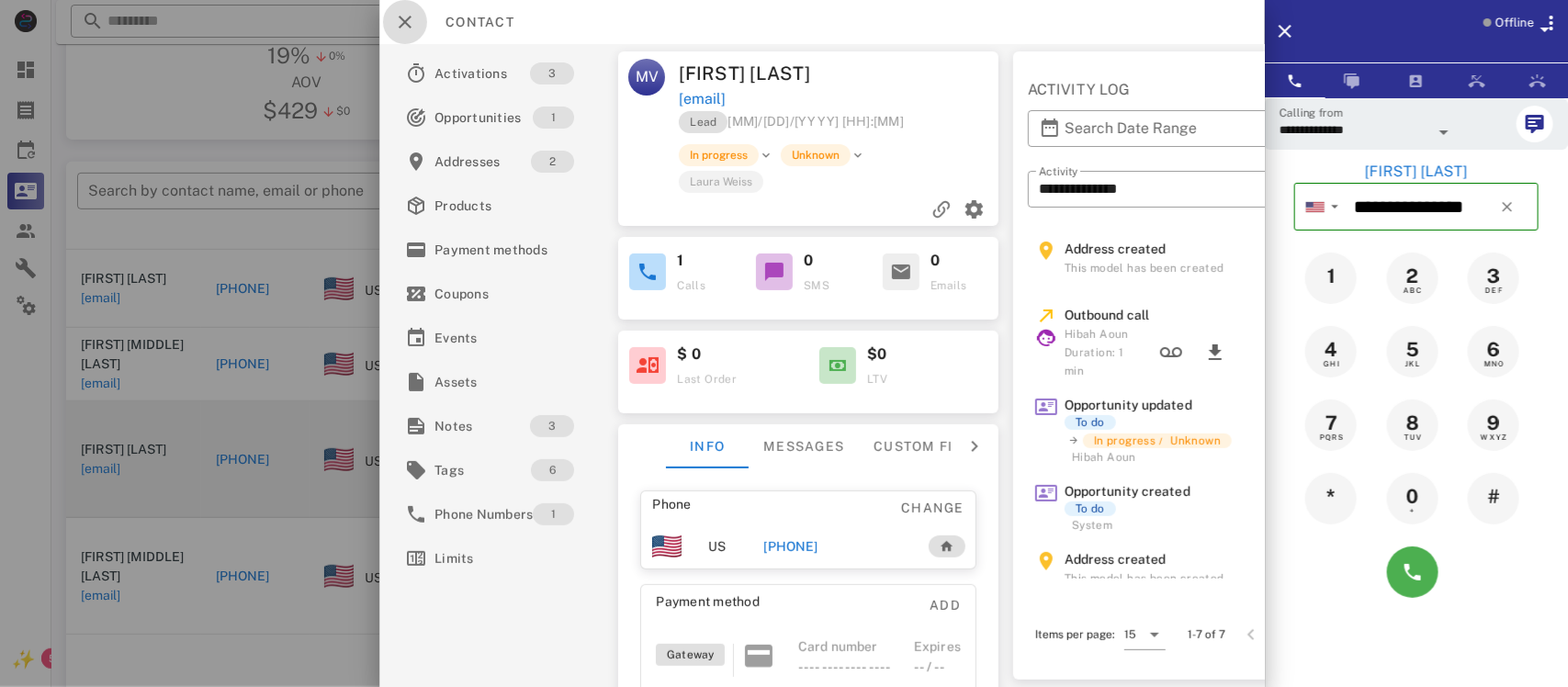 click at bounding box center [405, 22] 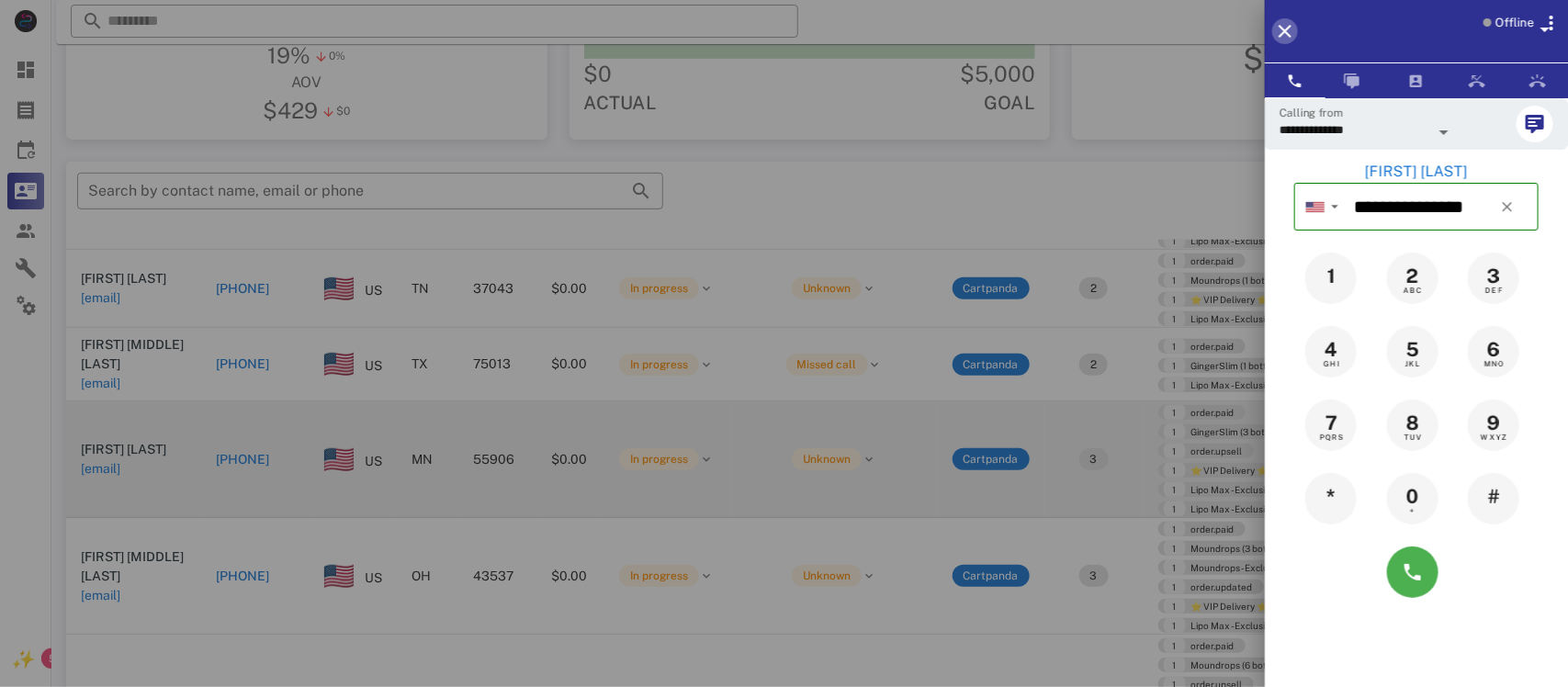 click at bounding box center (1285, 31) 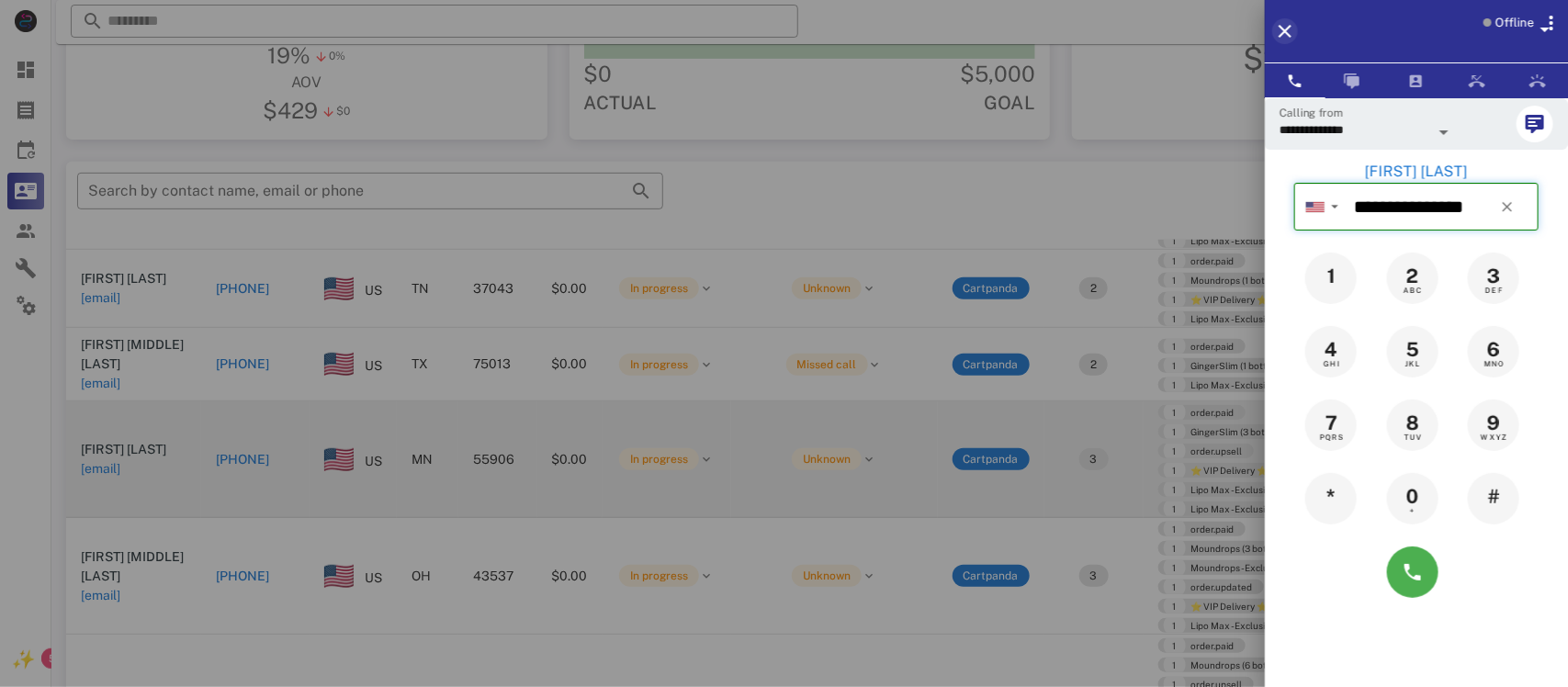 type 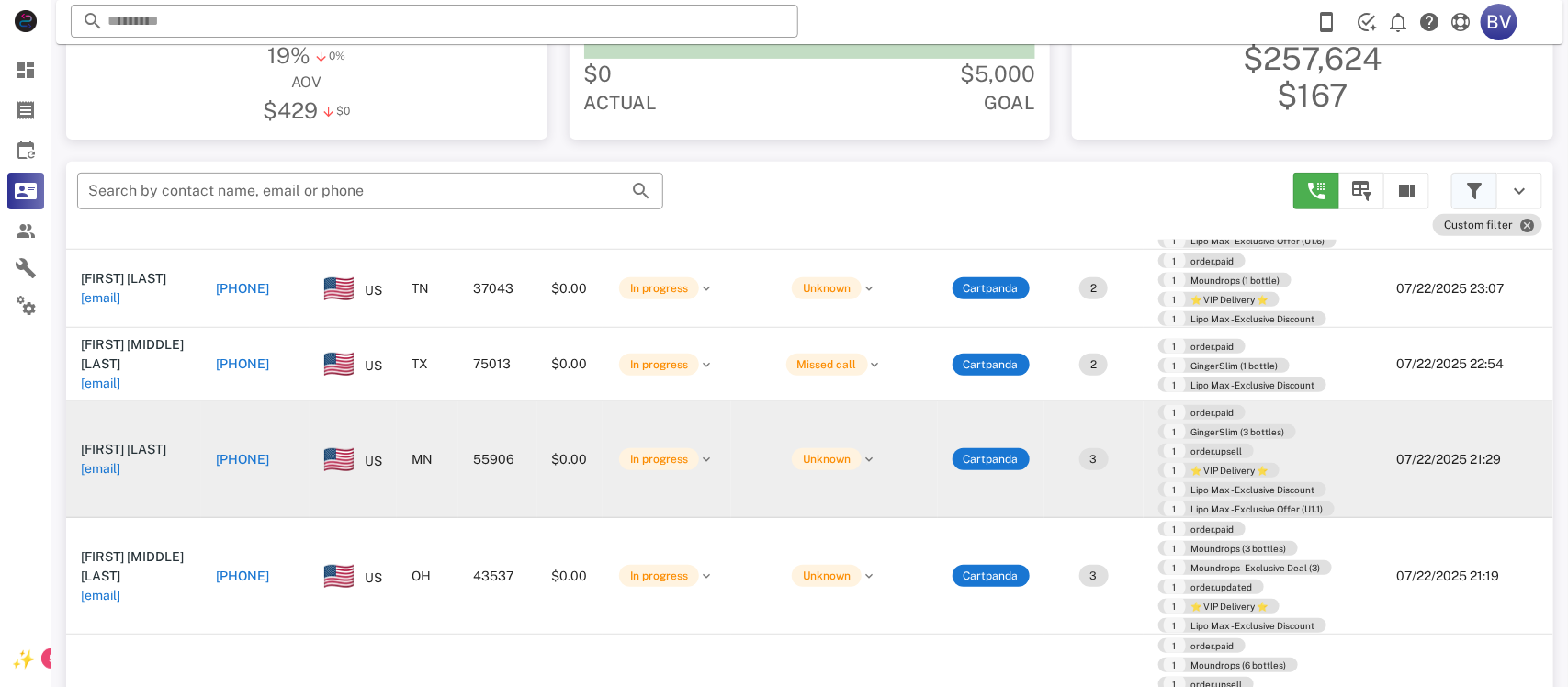 click at bounding box center (1474, 191) 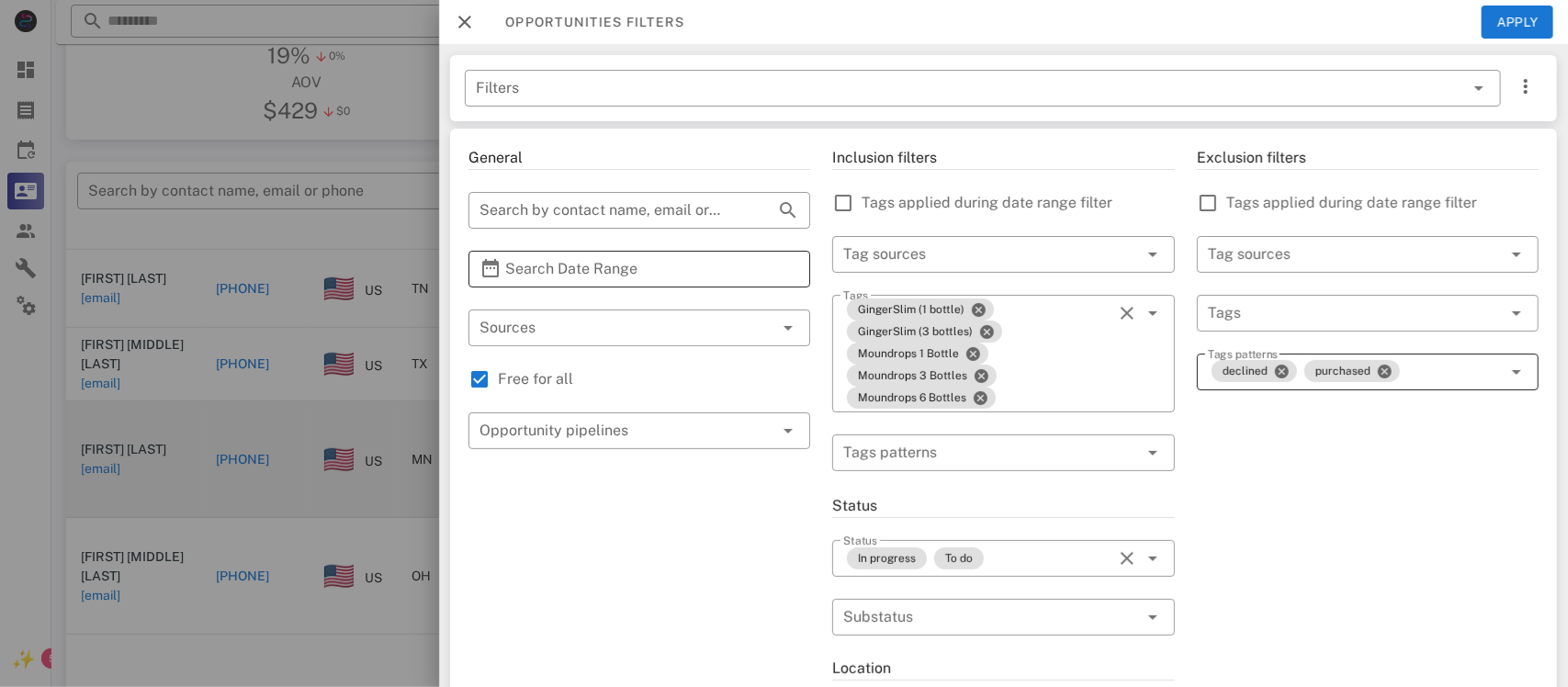 click on "Search Date Range" at bounding box center [639, 269] 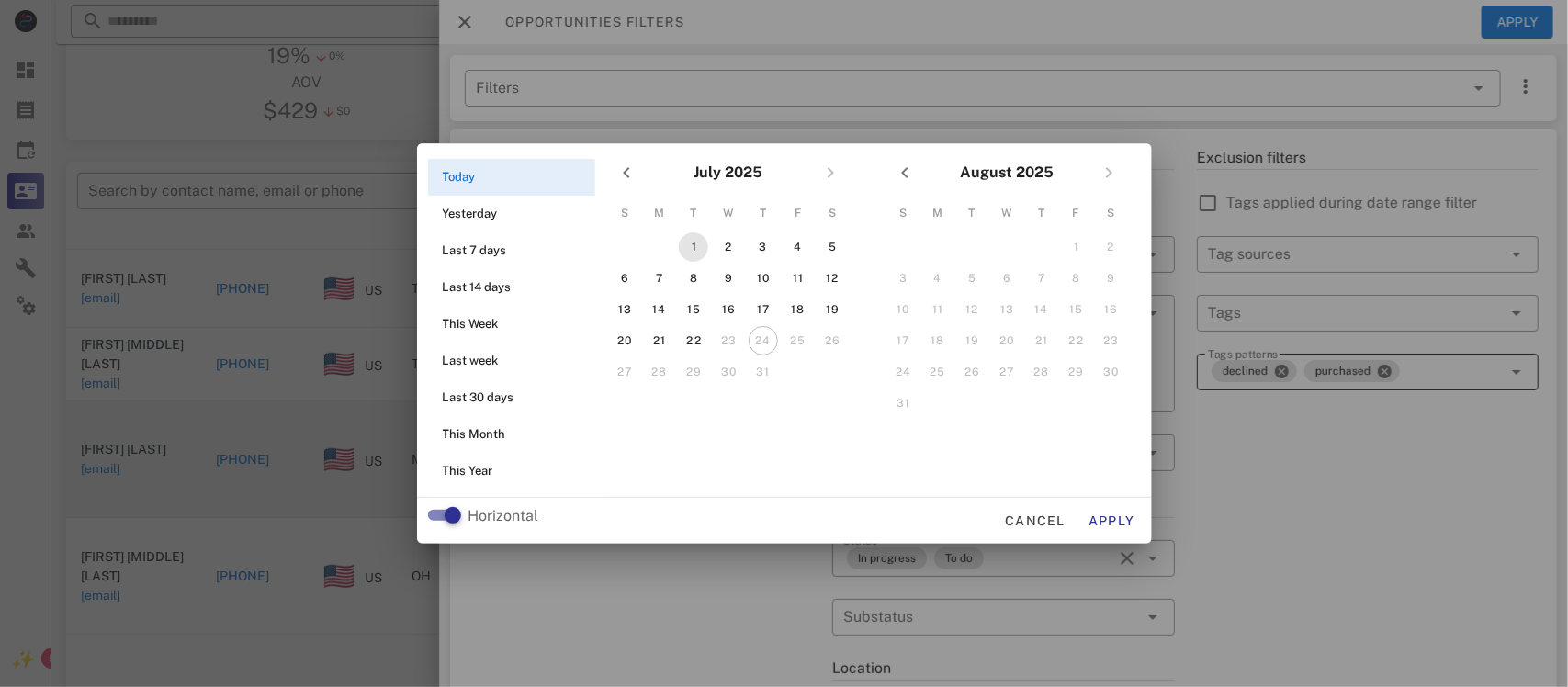 click on "1" at bounding box center (694, 247) 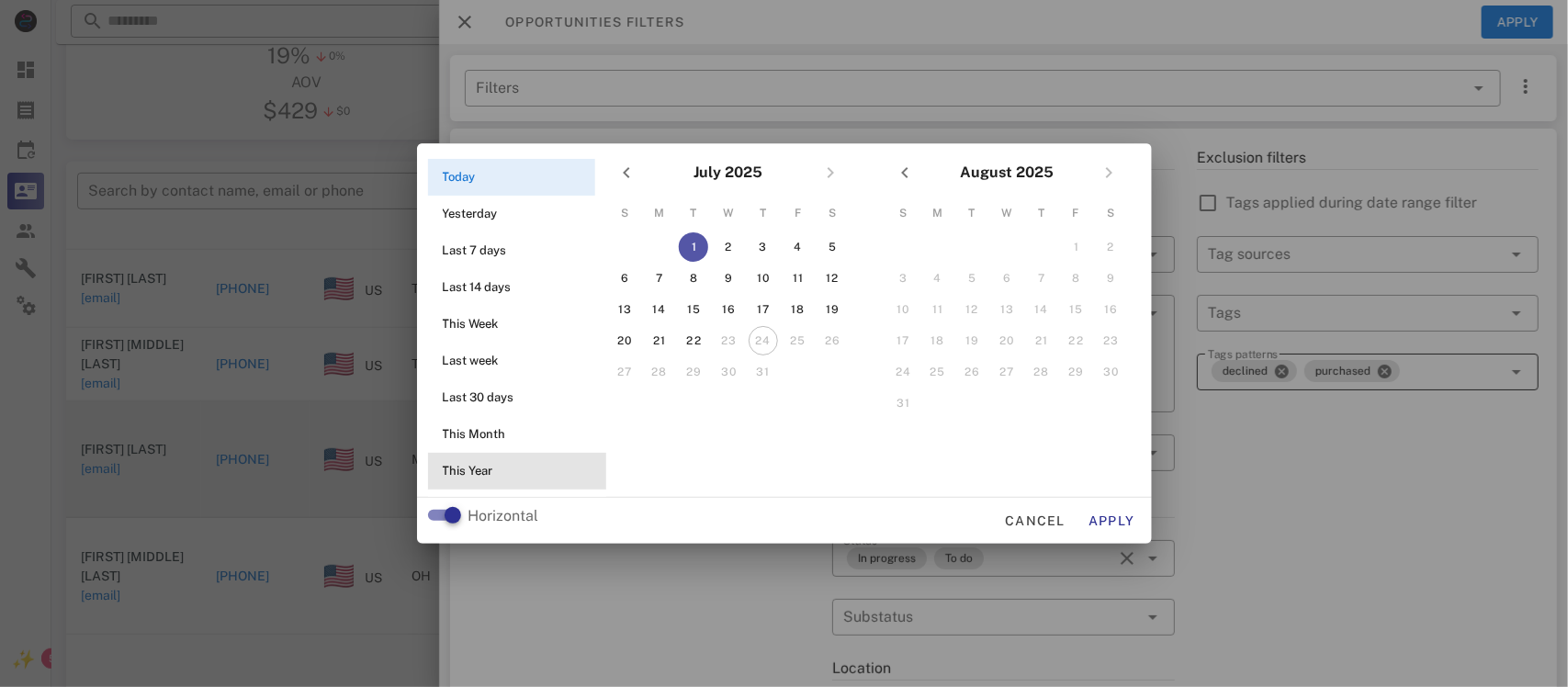click on "This Year" at bounding box center [517, 471] 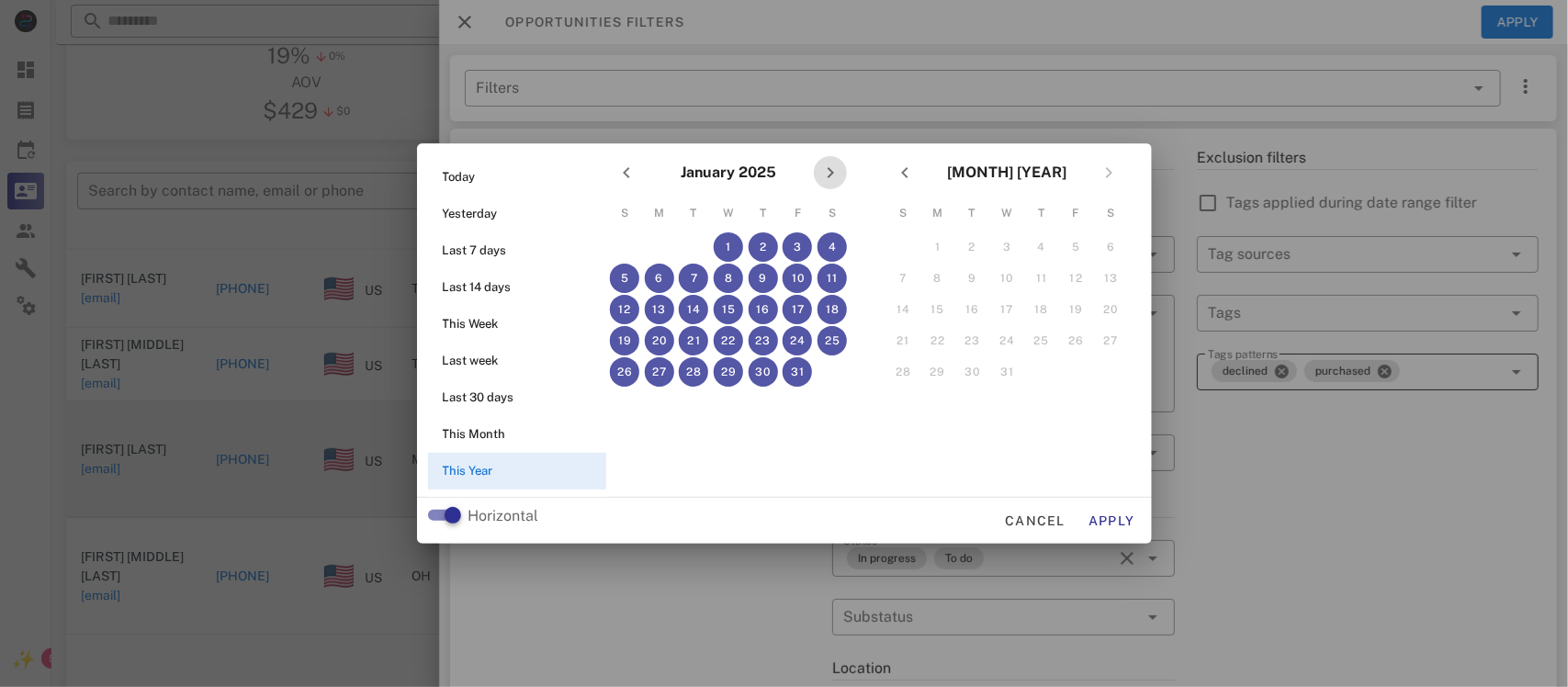 click at bounding box center [830, 173] 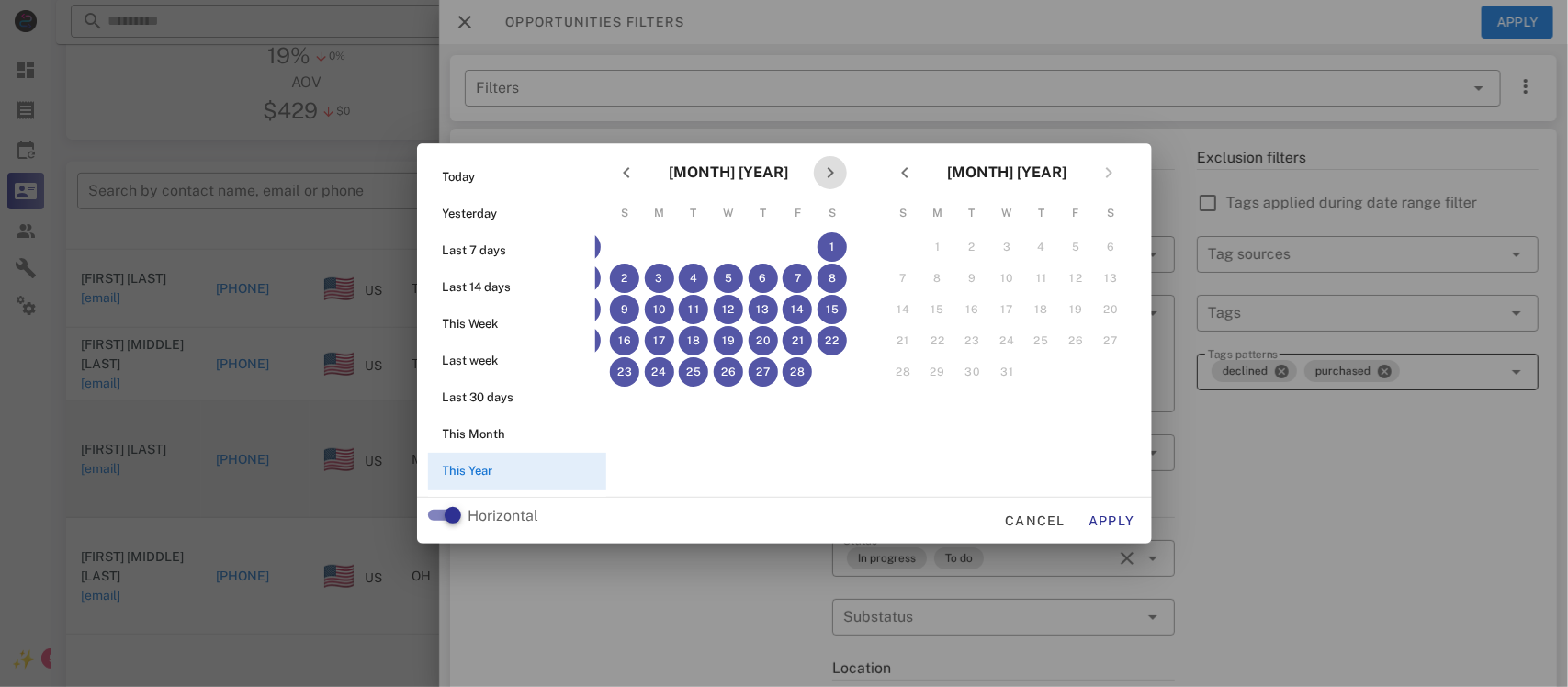 click at bounding box center (830, 173) 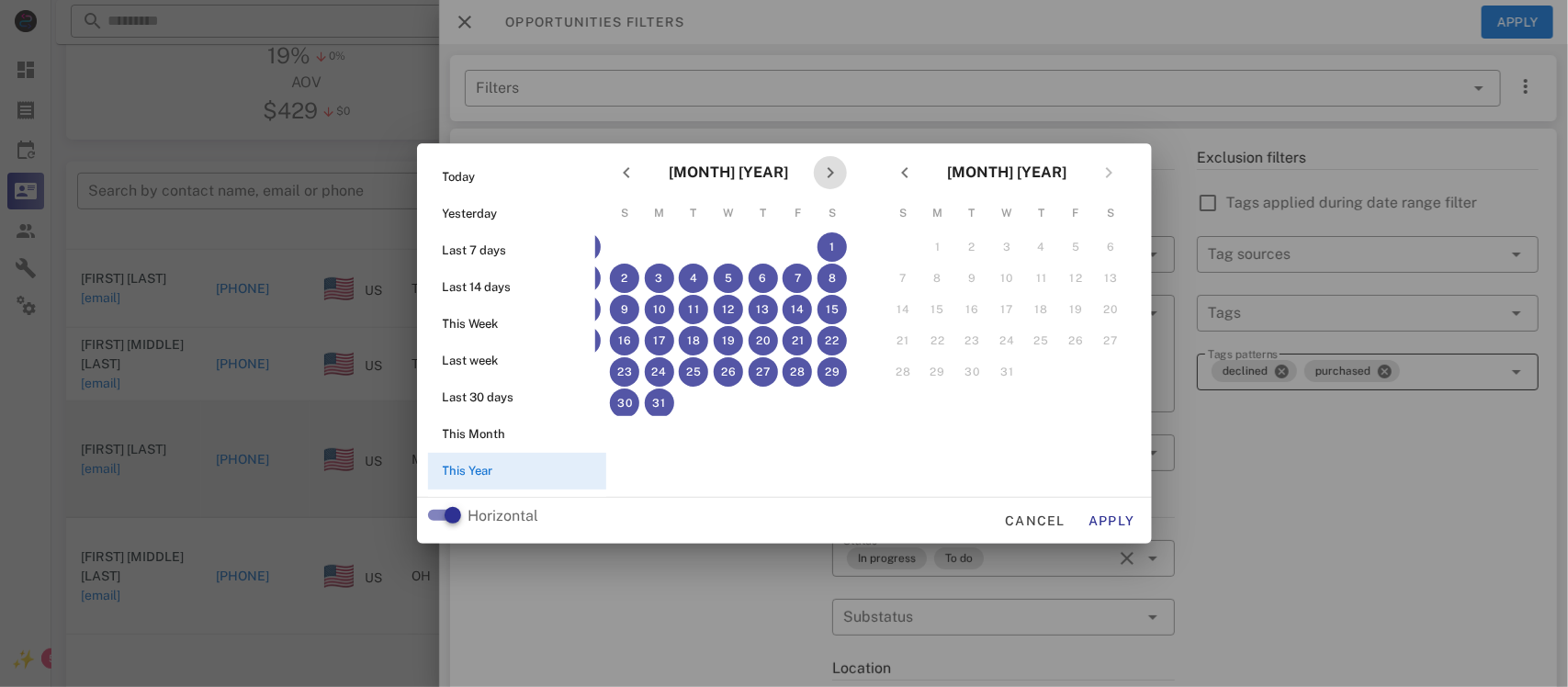 click at bounding box center [830, 173] 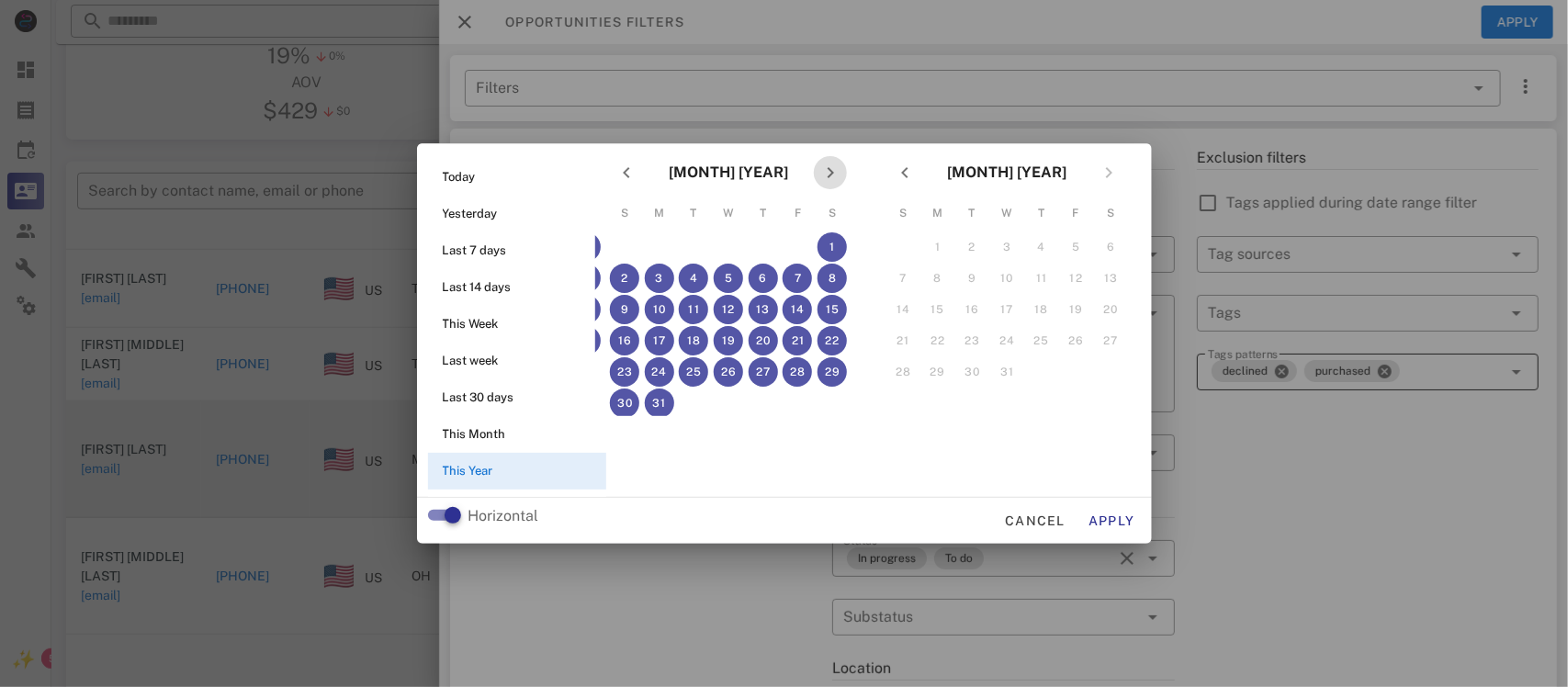 click at bounding box center (830, 173) 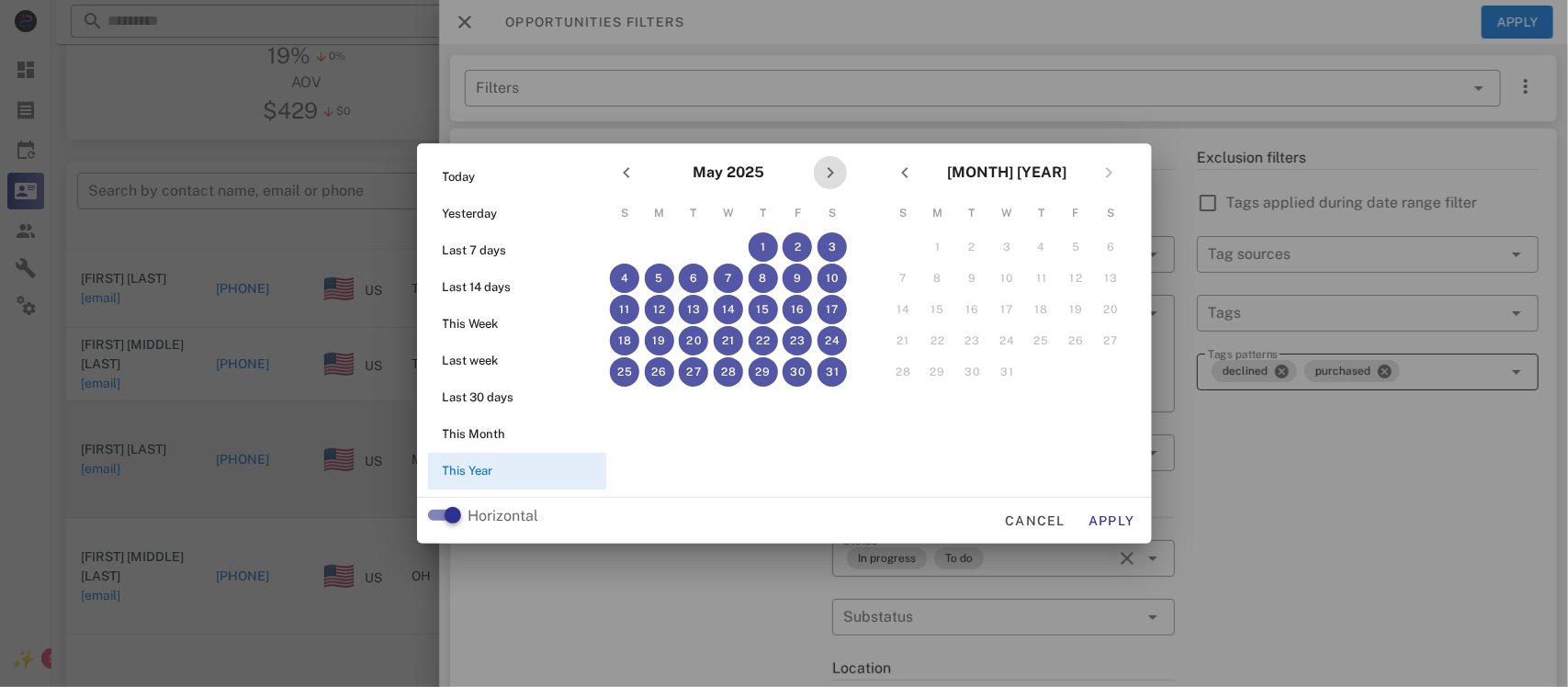click at bounding box center [830, 173] 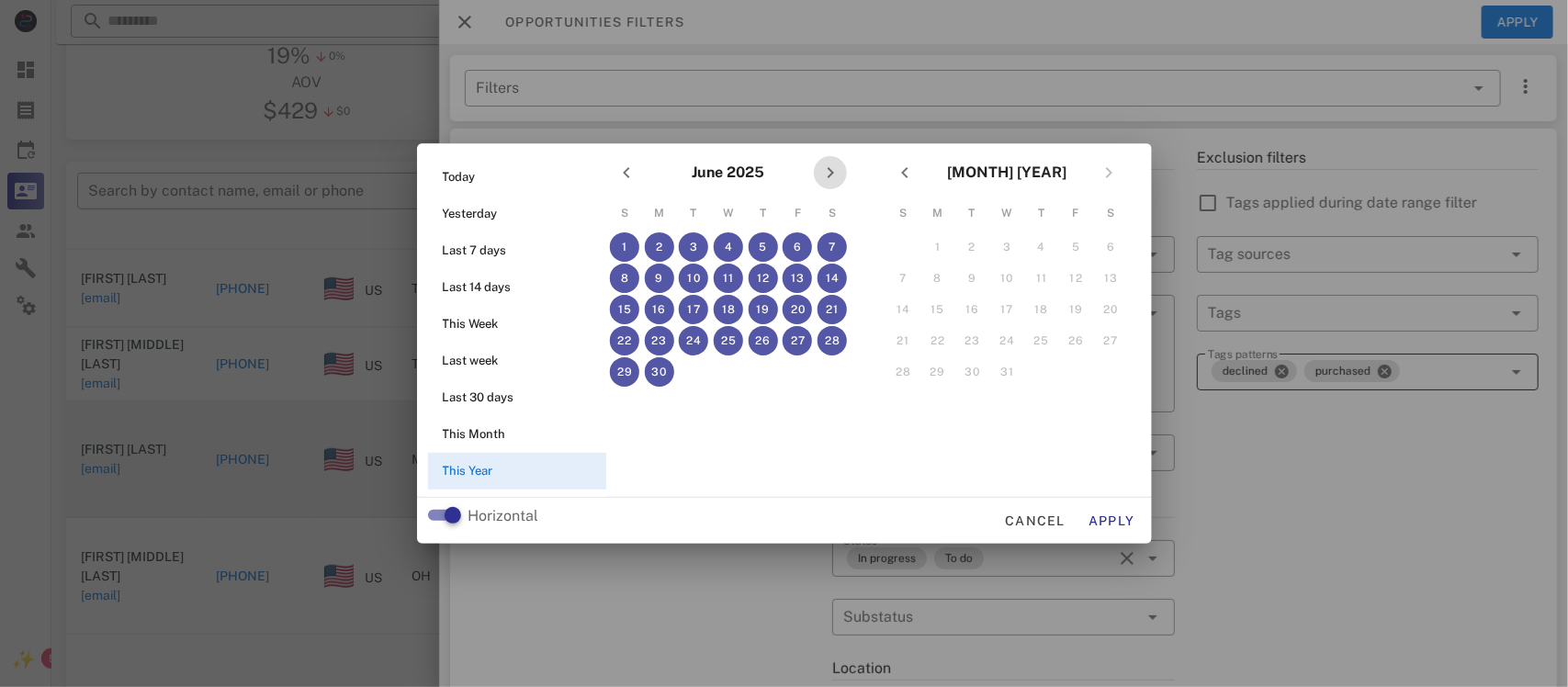 click at bounding box center (830, 173) 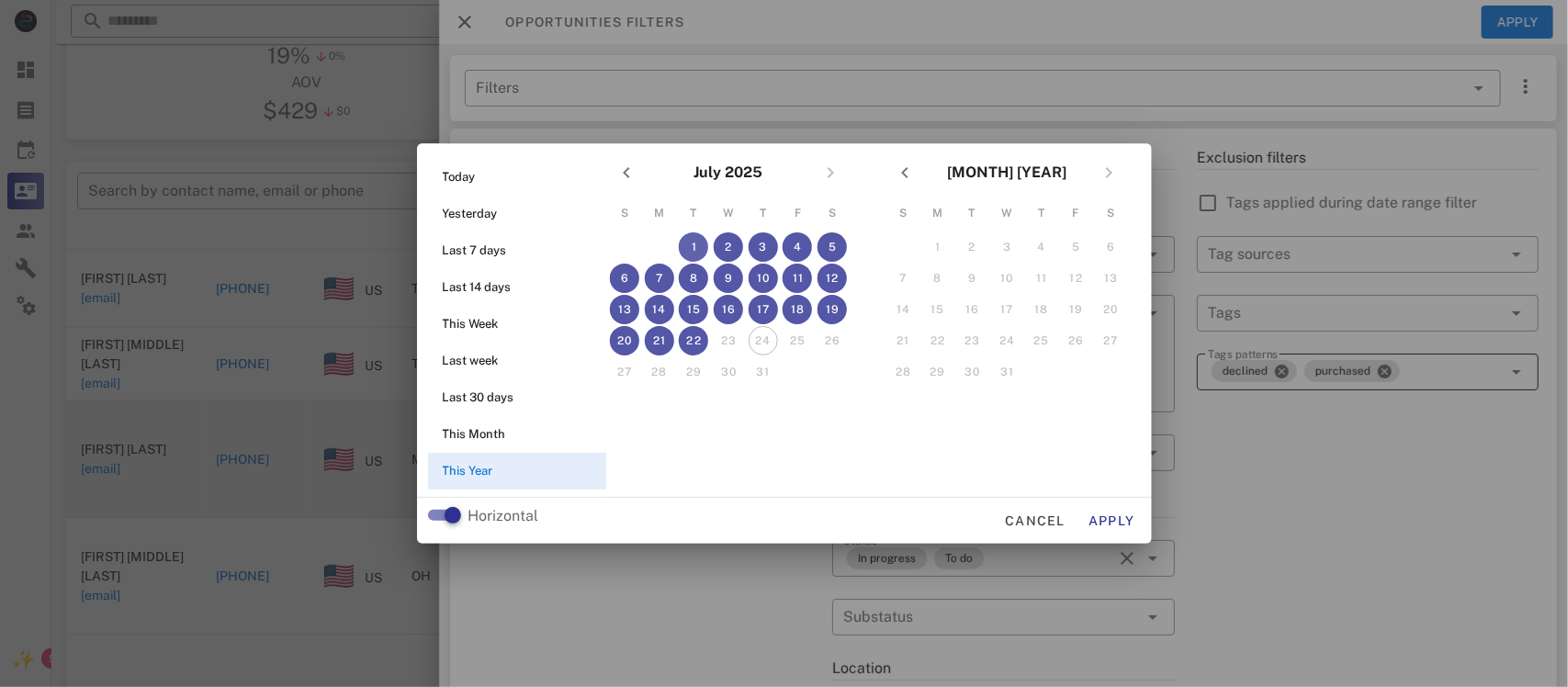 click on "1" at bounding box center (694, 247) 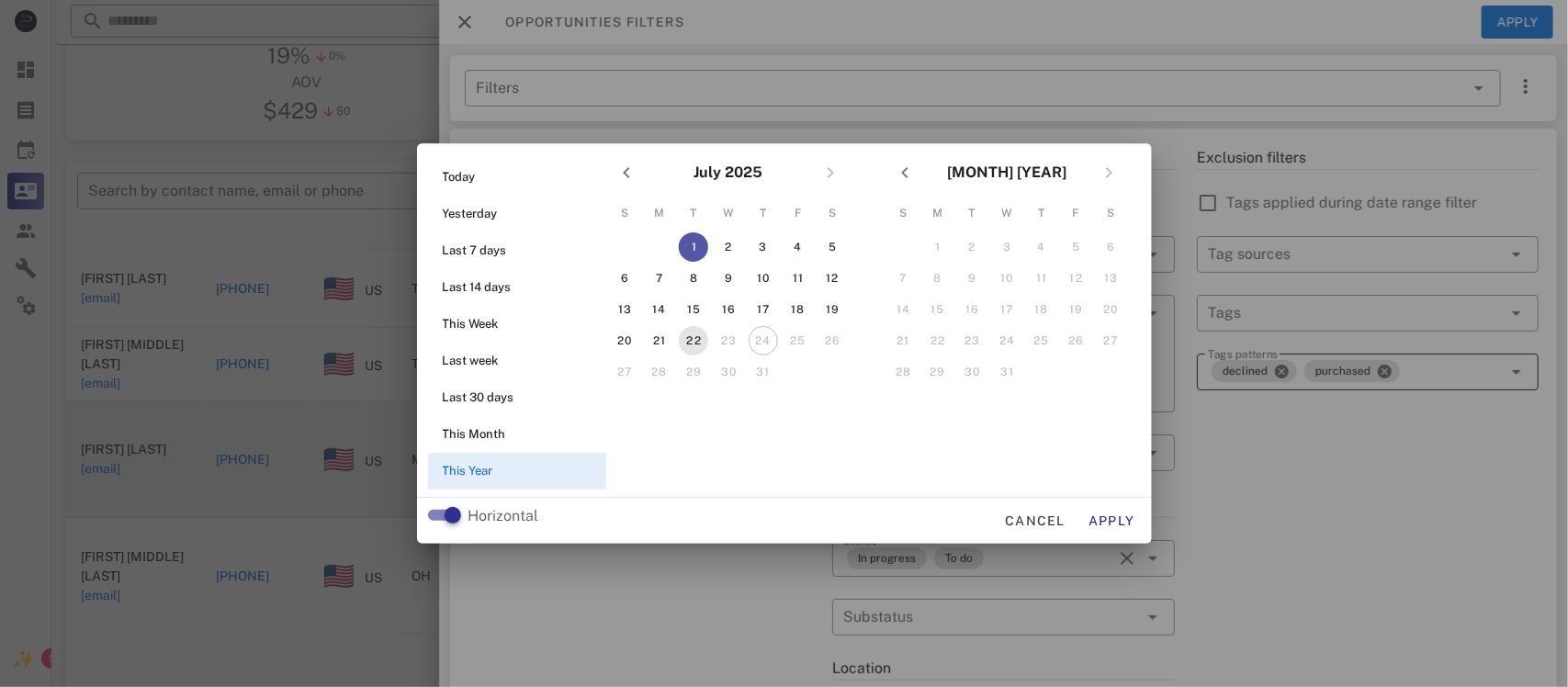 click on "22" at bounding box center (694, 341) 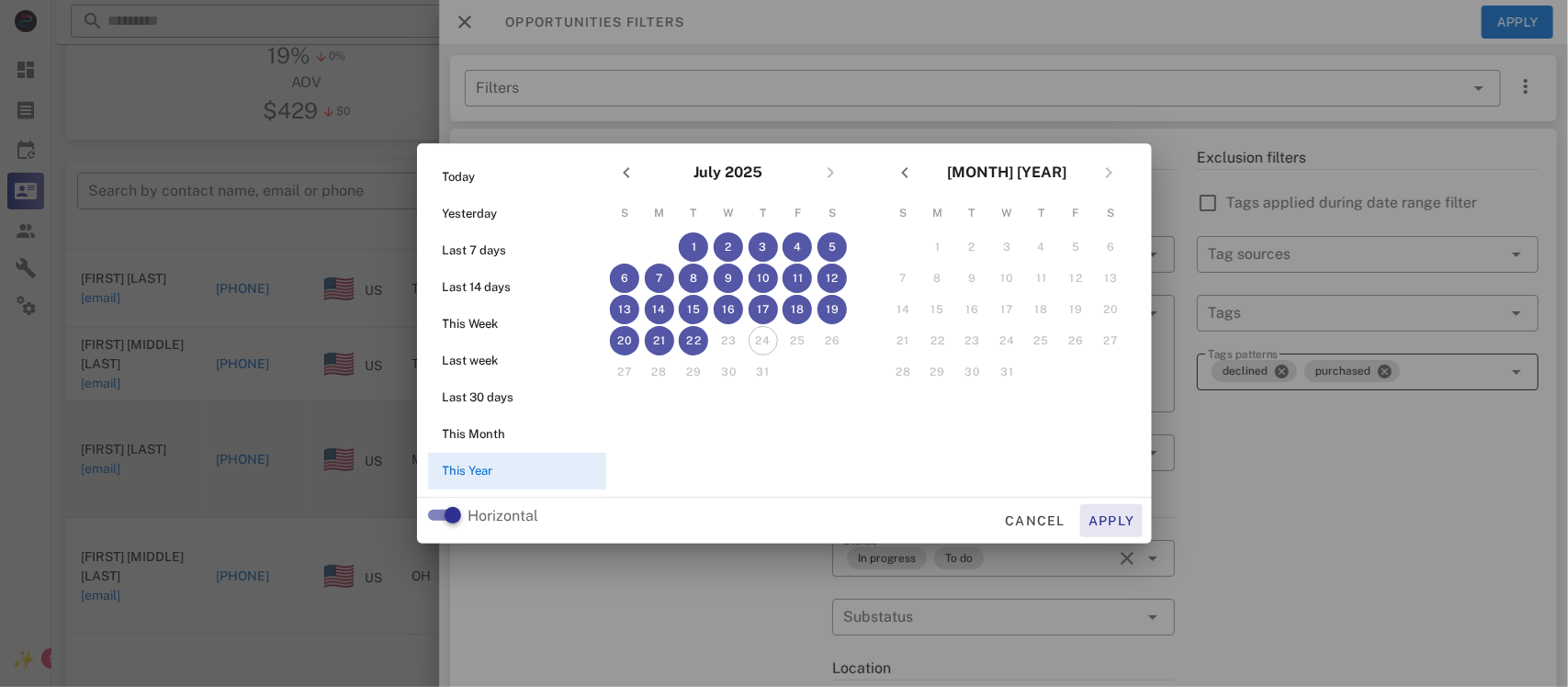 click on "Apply" at bounding box center [1111, 521] 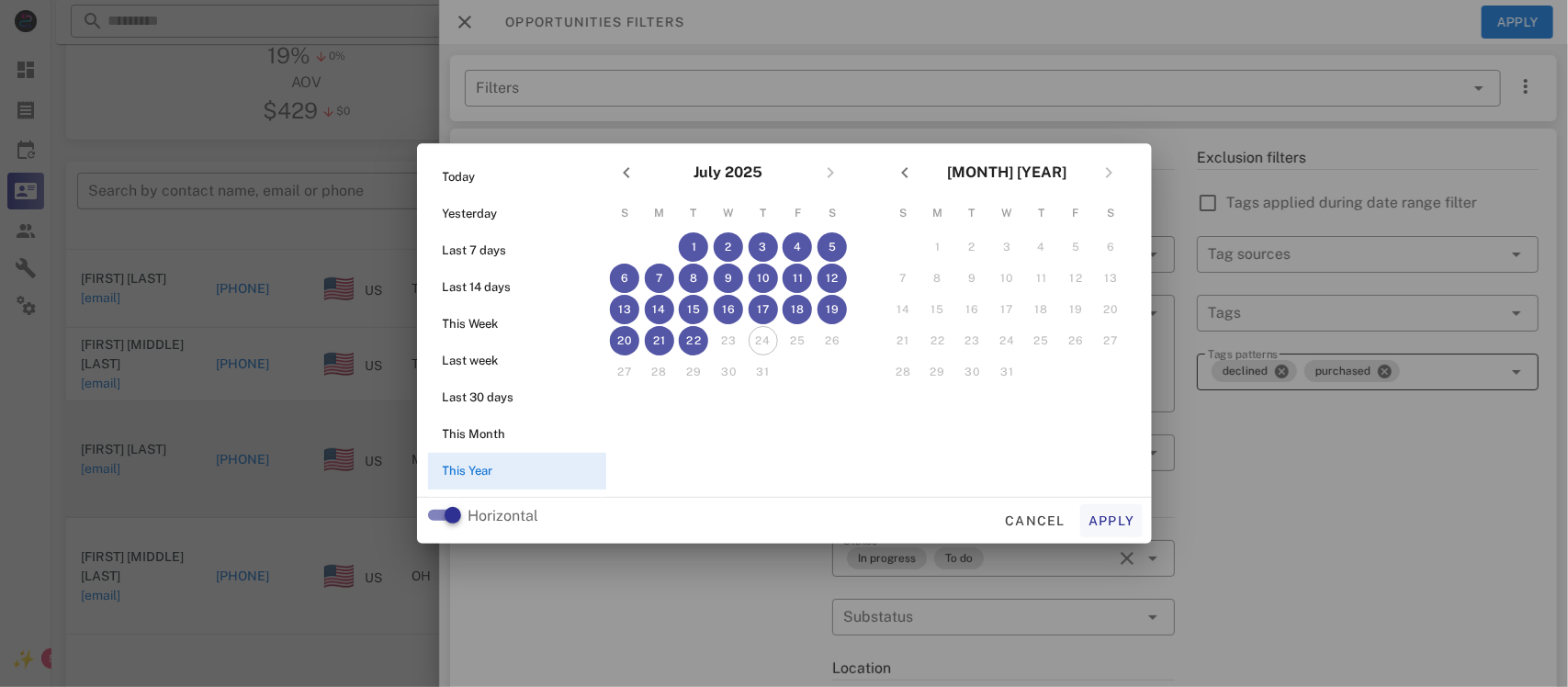 type on "**********" 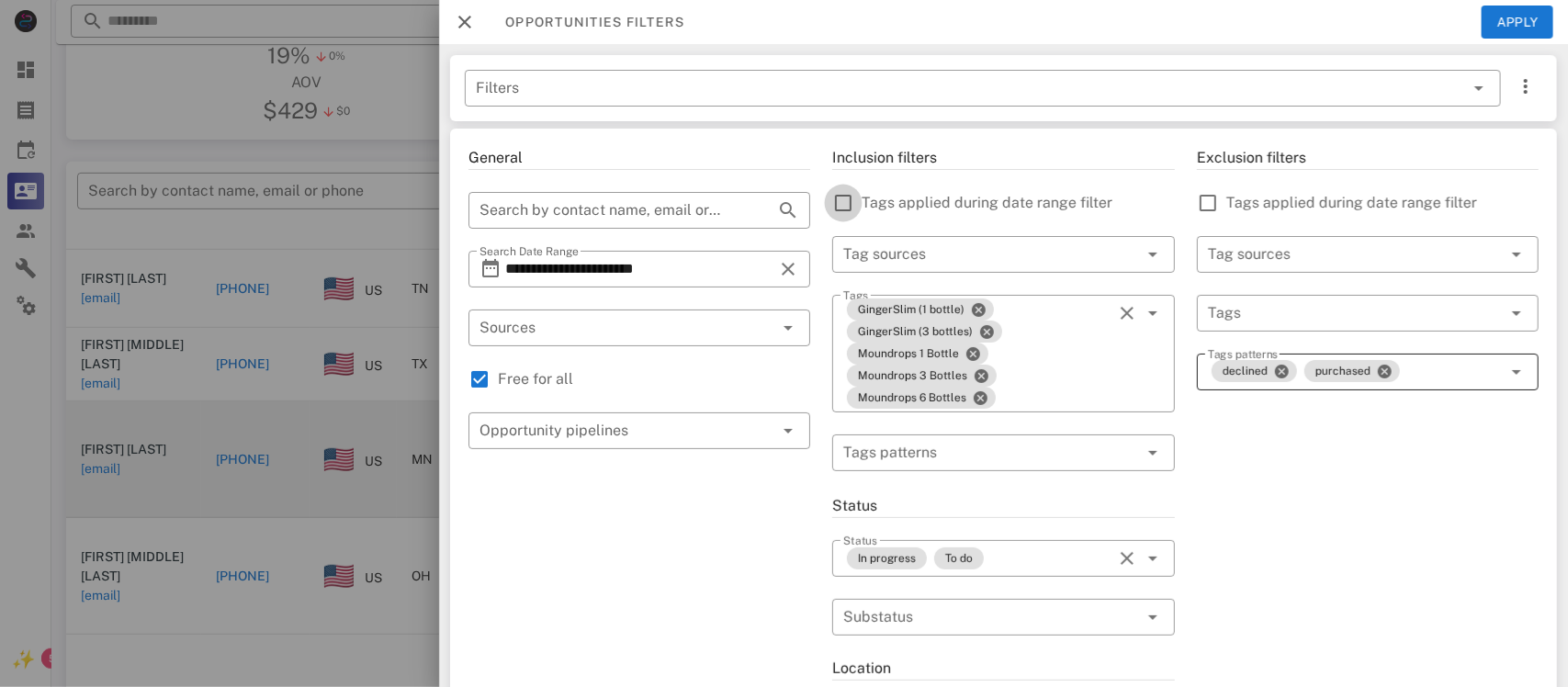 click at bounding box center (843, 203) 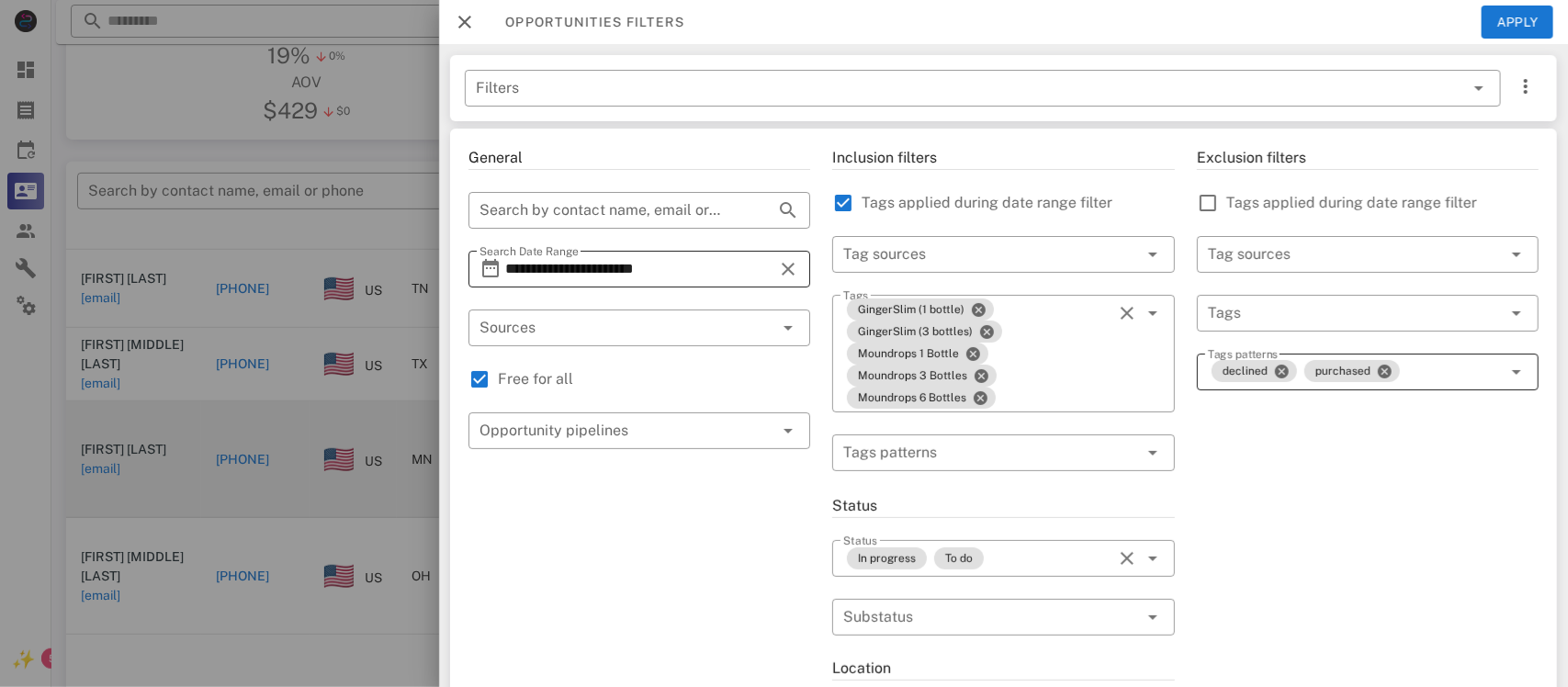 click on "**********" at bounding box center (639, 269) 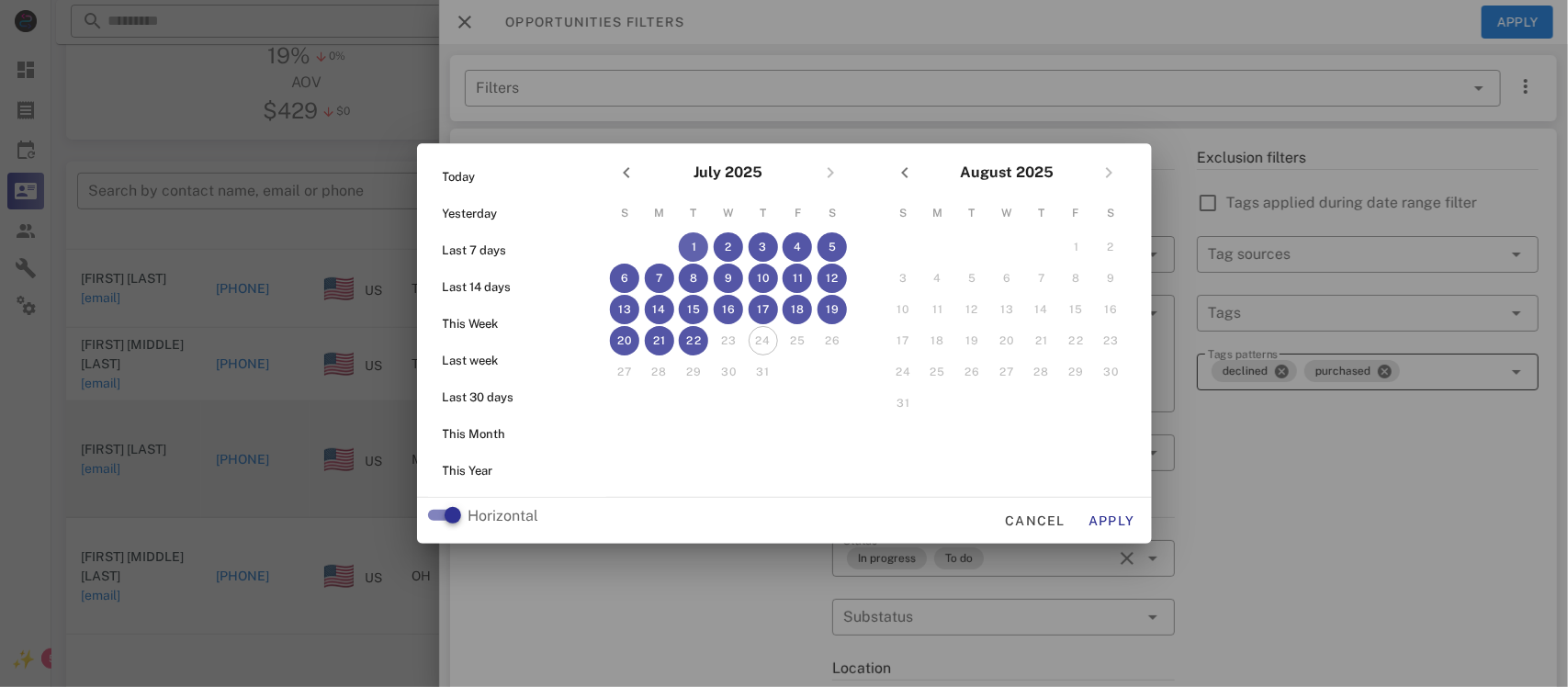 click on "1" at bounding box center (694, 247) 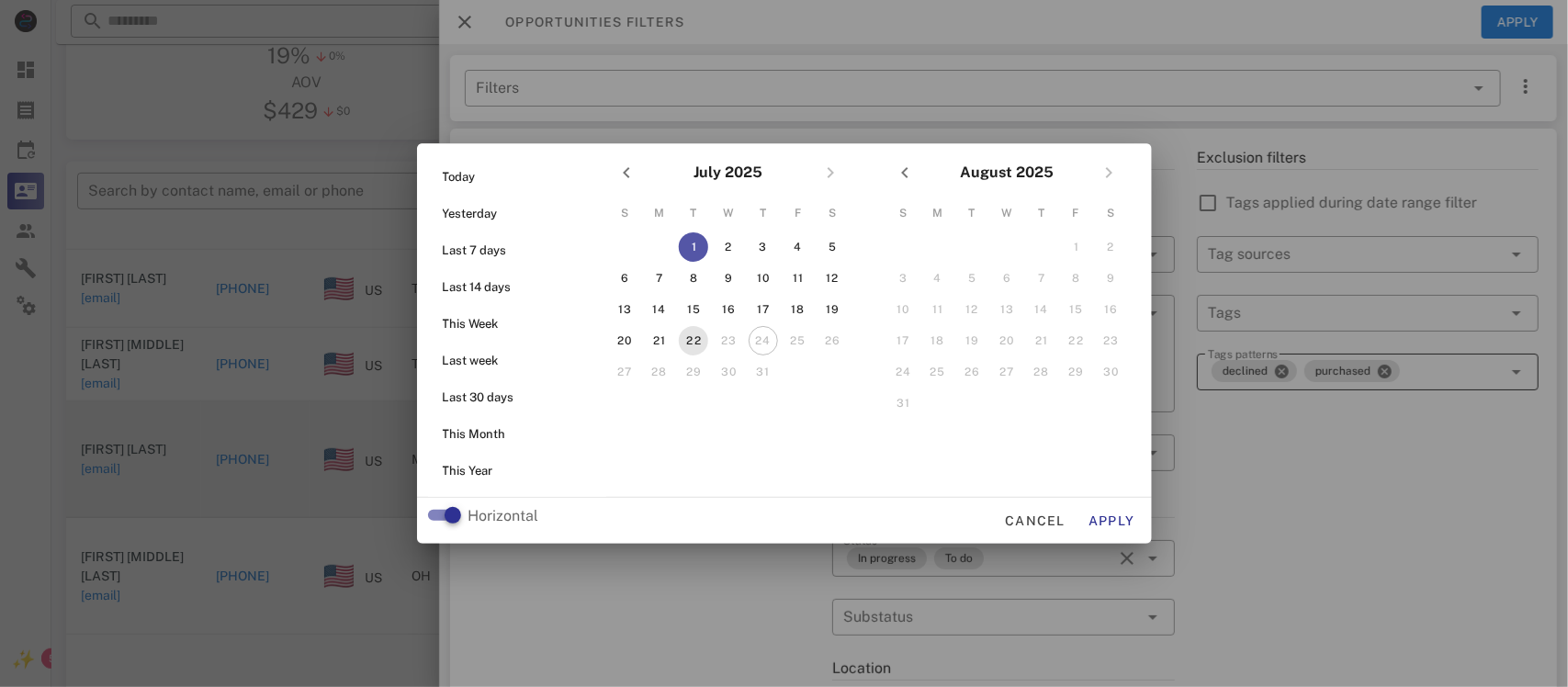click on "22" at bounding box center (694, 341) 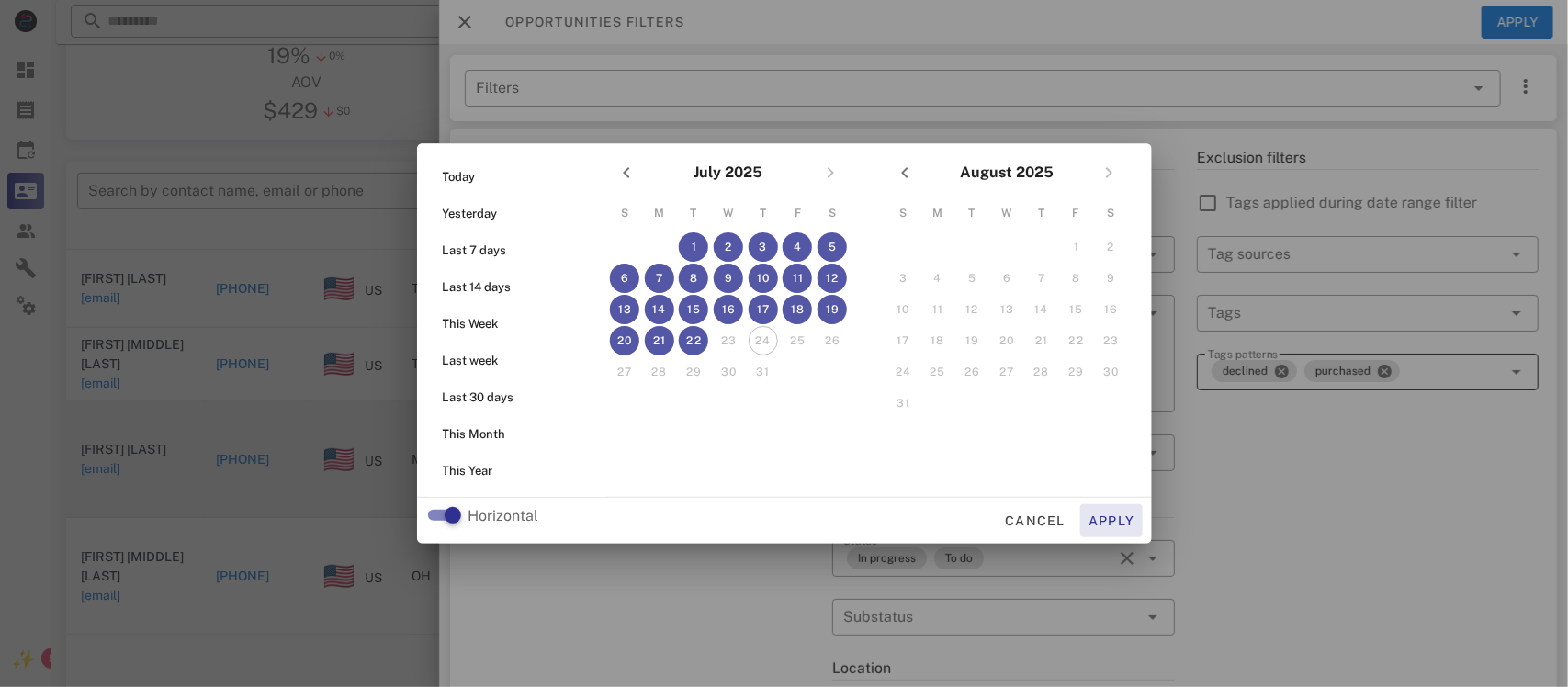 click on "Apply" at bounding box center [1111, 521] 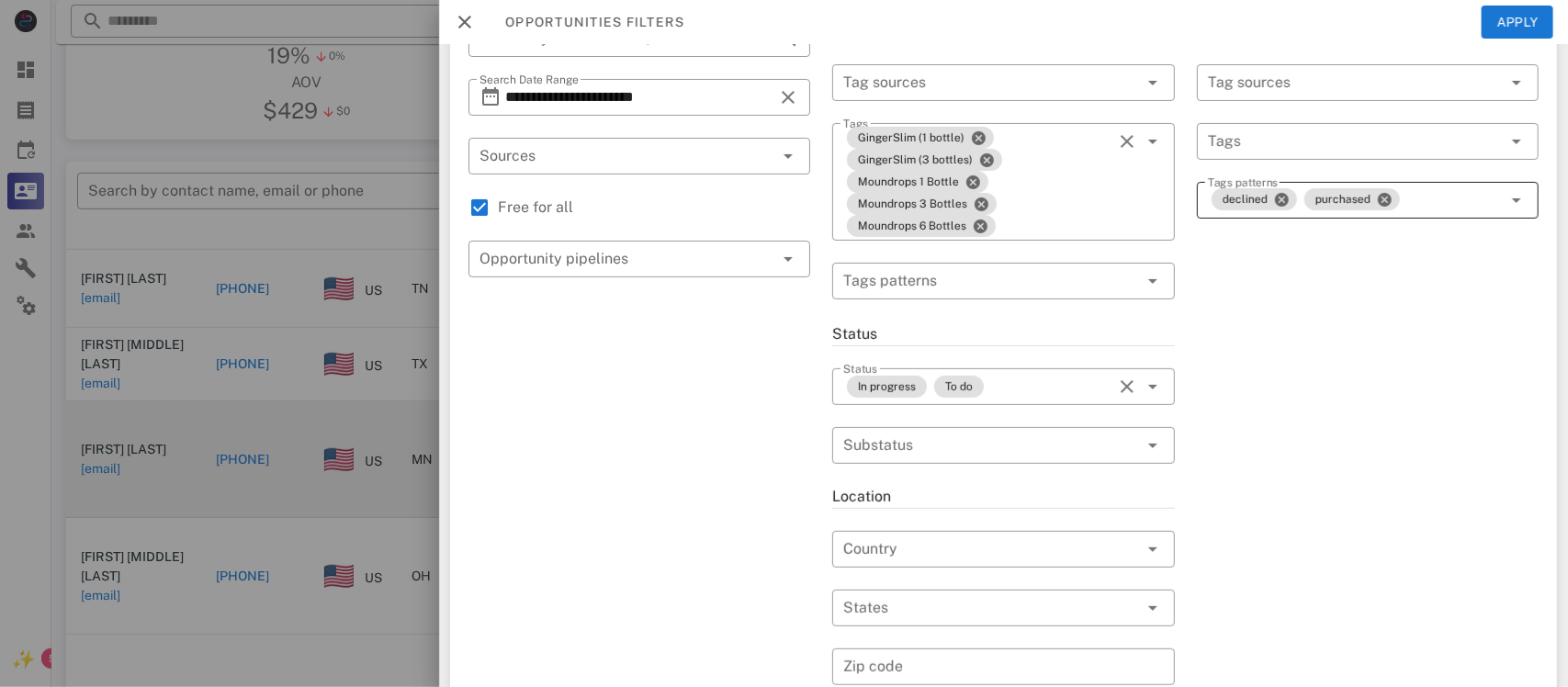 scroll, scrollTop: 0, scrollLeft: 0, axis: both 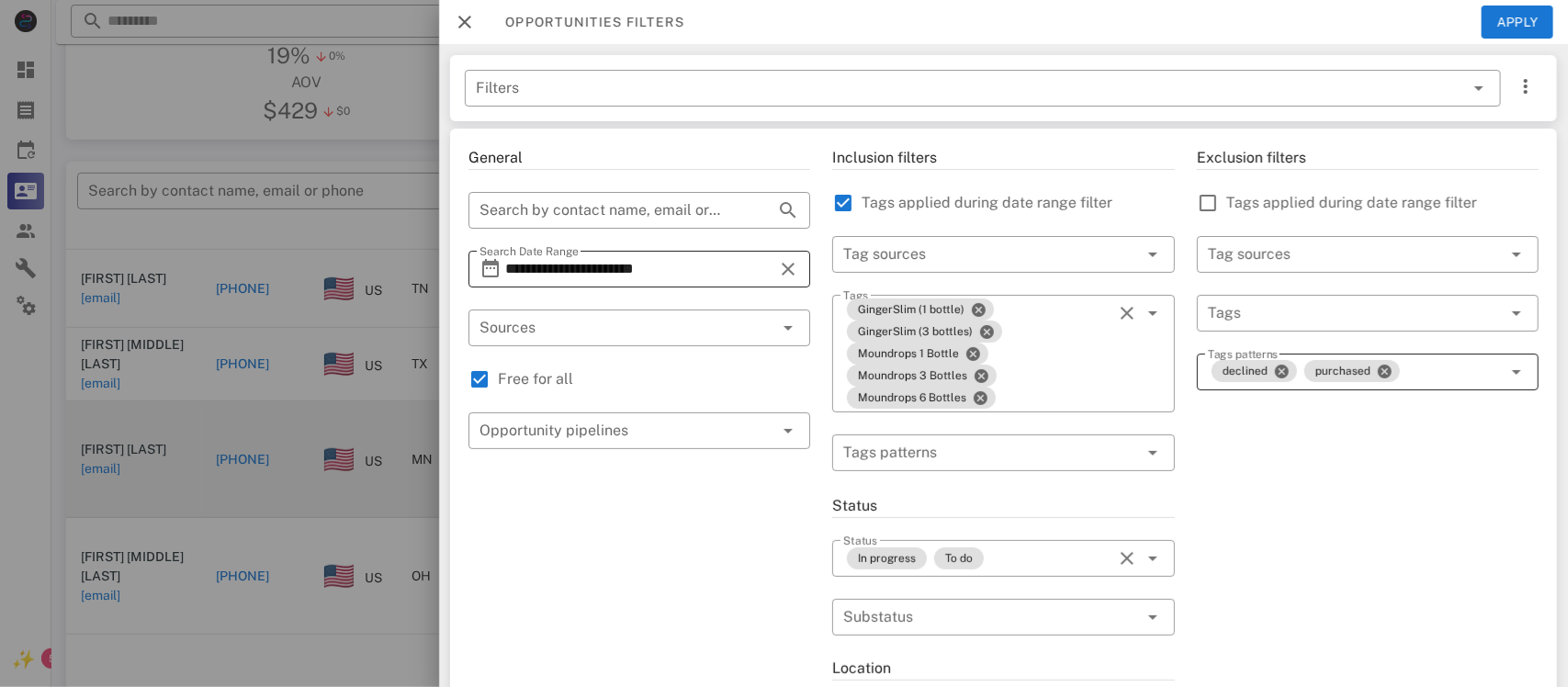click on "**********" at bounding box center [639, 269] 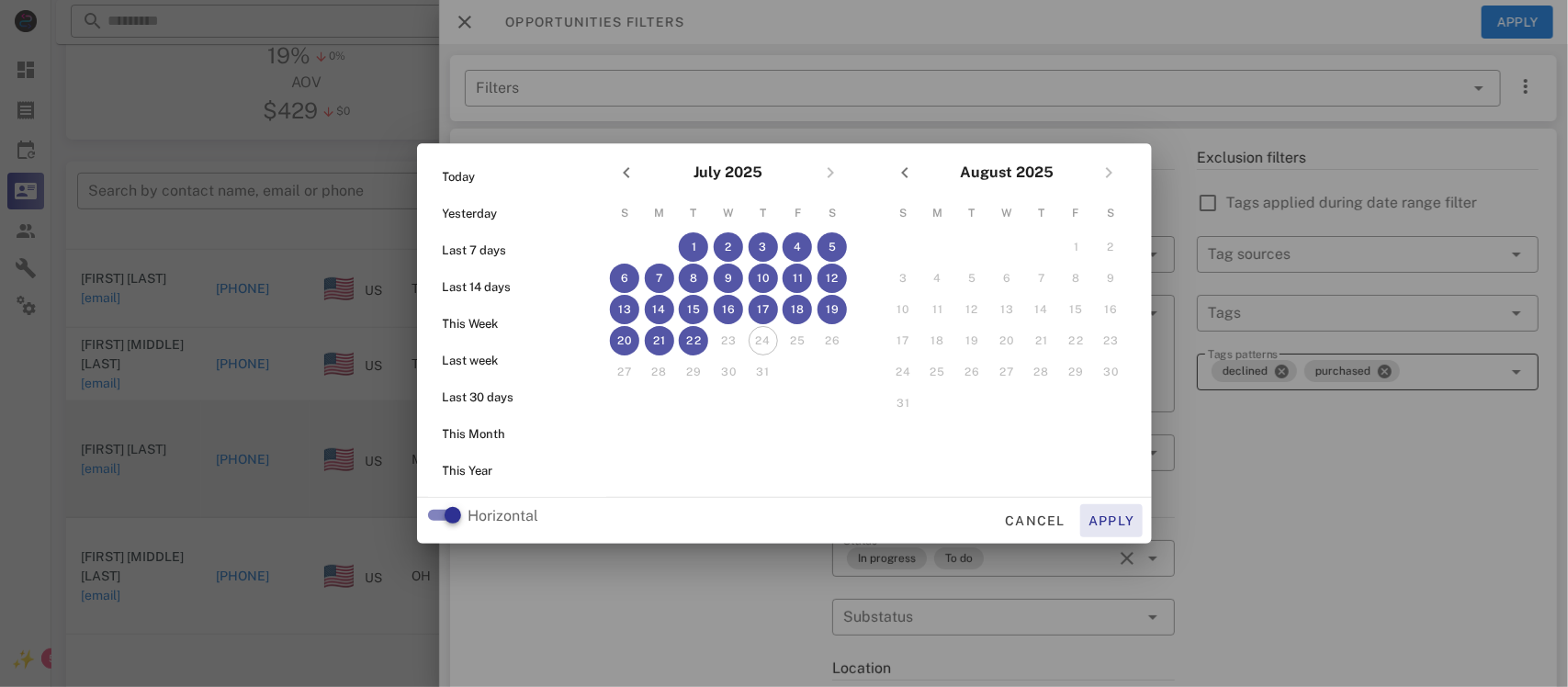 click on "Apply" at bounding box center (1111, 521) 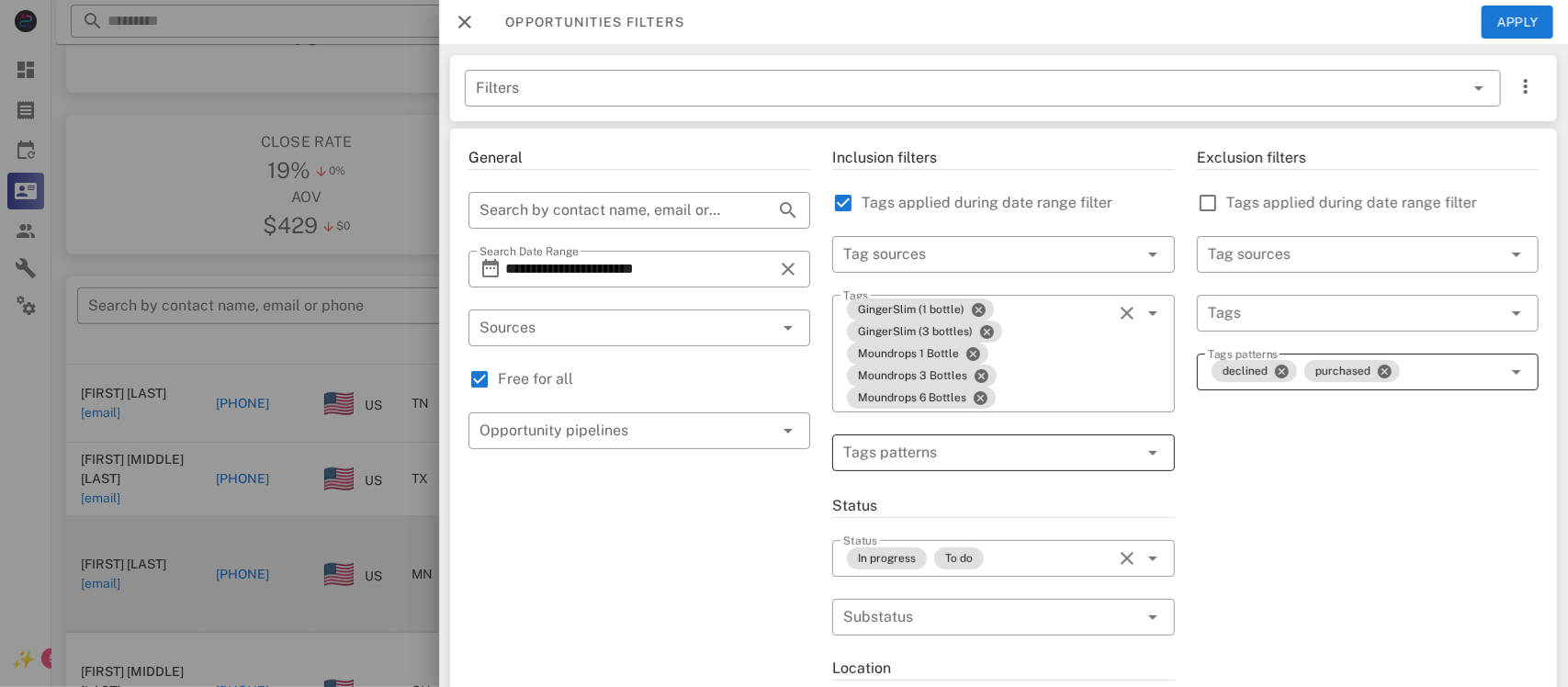 scroll, scrollTop: 126, scrollLeft: 0, axis: vertical 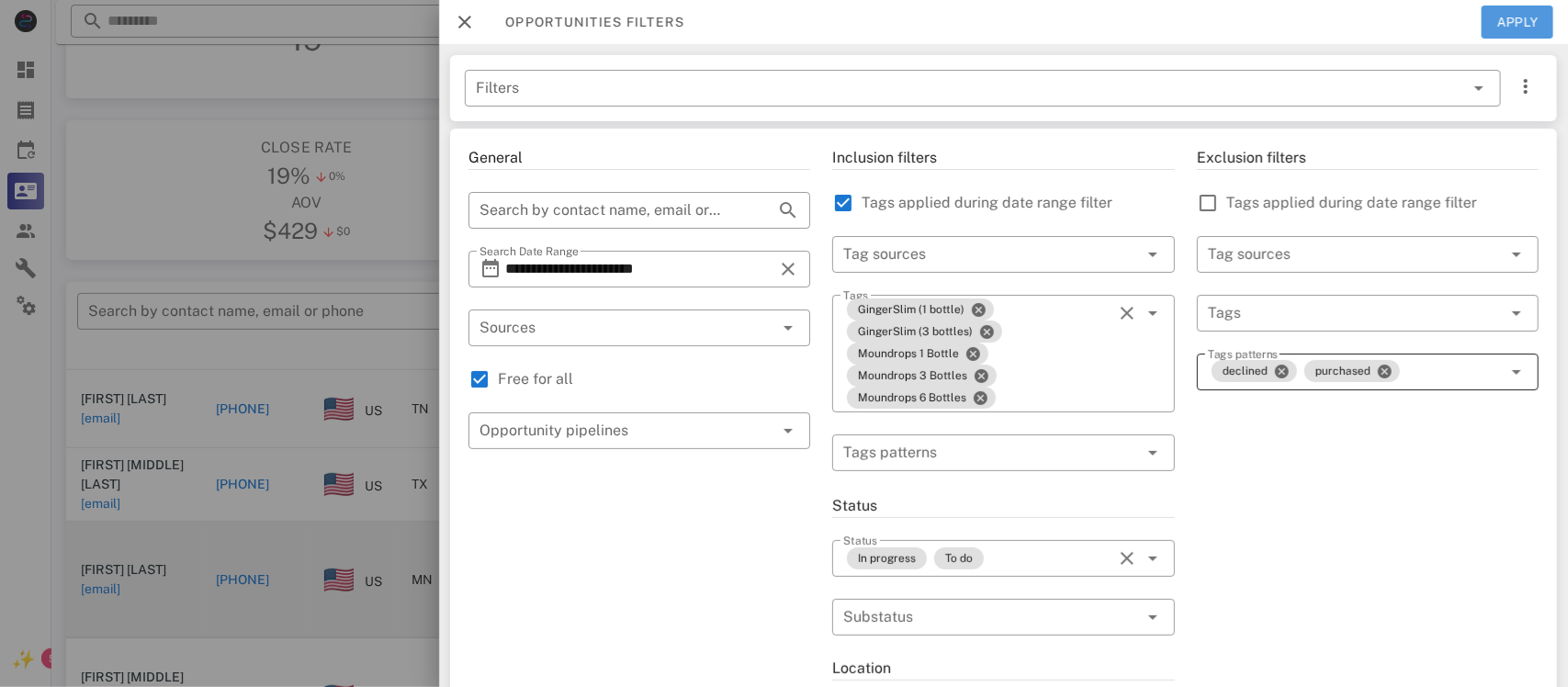 click on "Apply" at bounding box center (1517, 22) 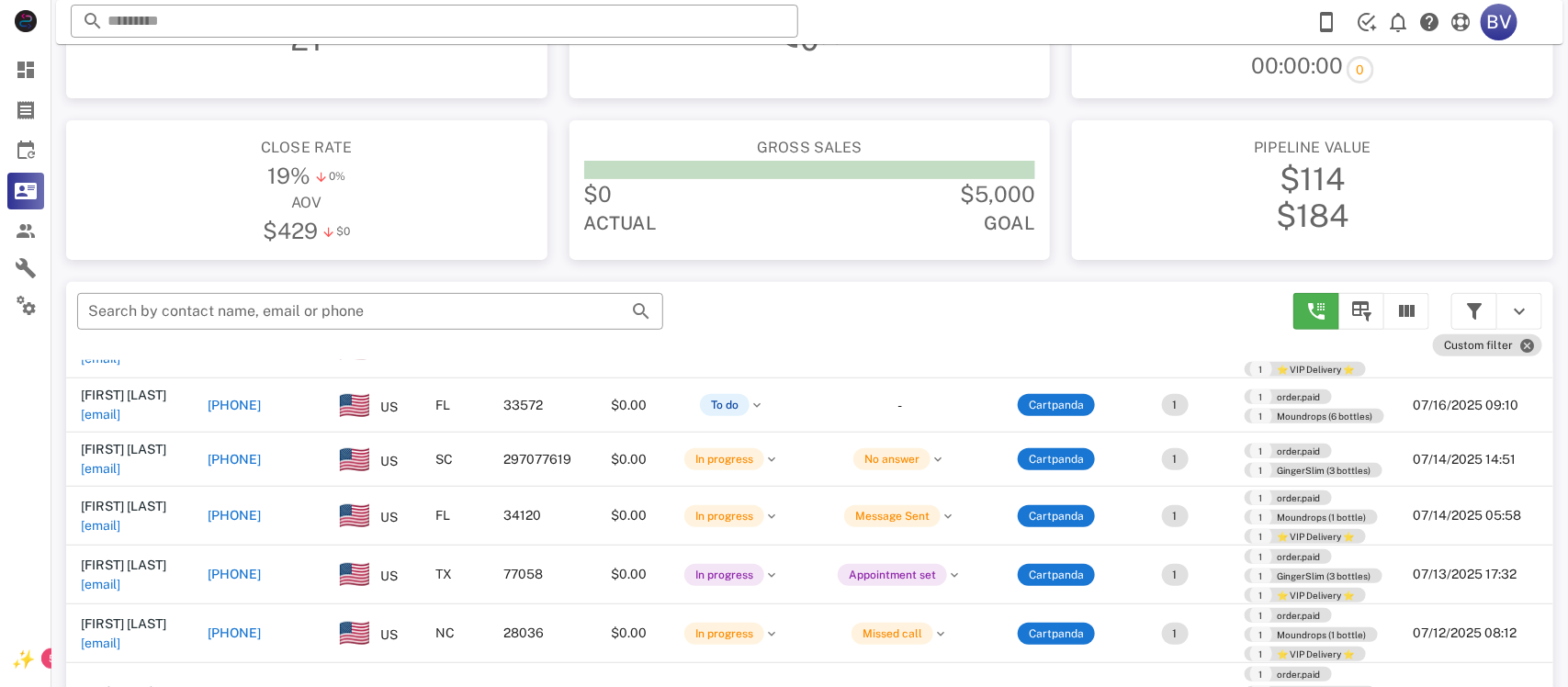 scroll, scrollTop: 116, scrollLeft: 0, axis: vertical 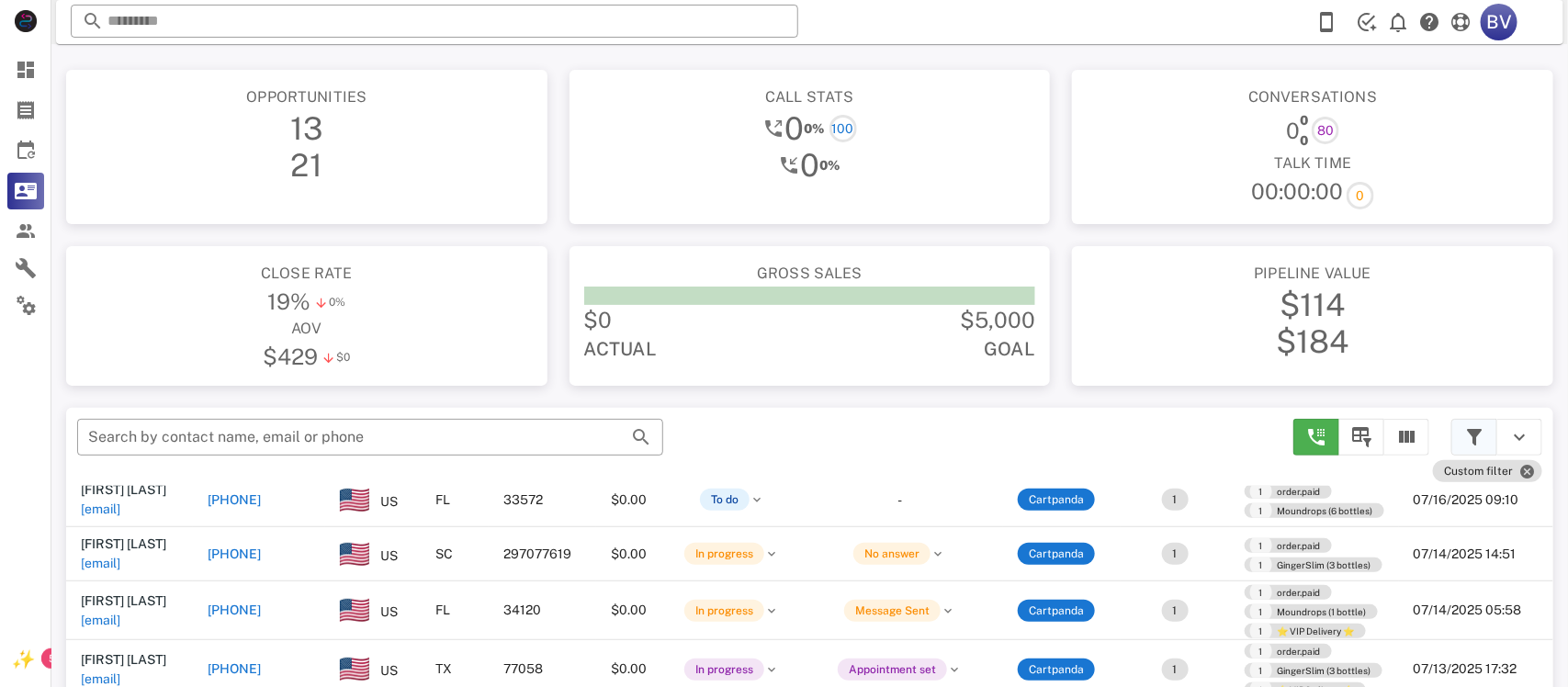 click at bounding box center (1474, 437) 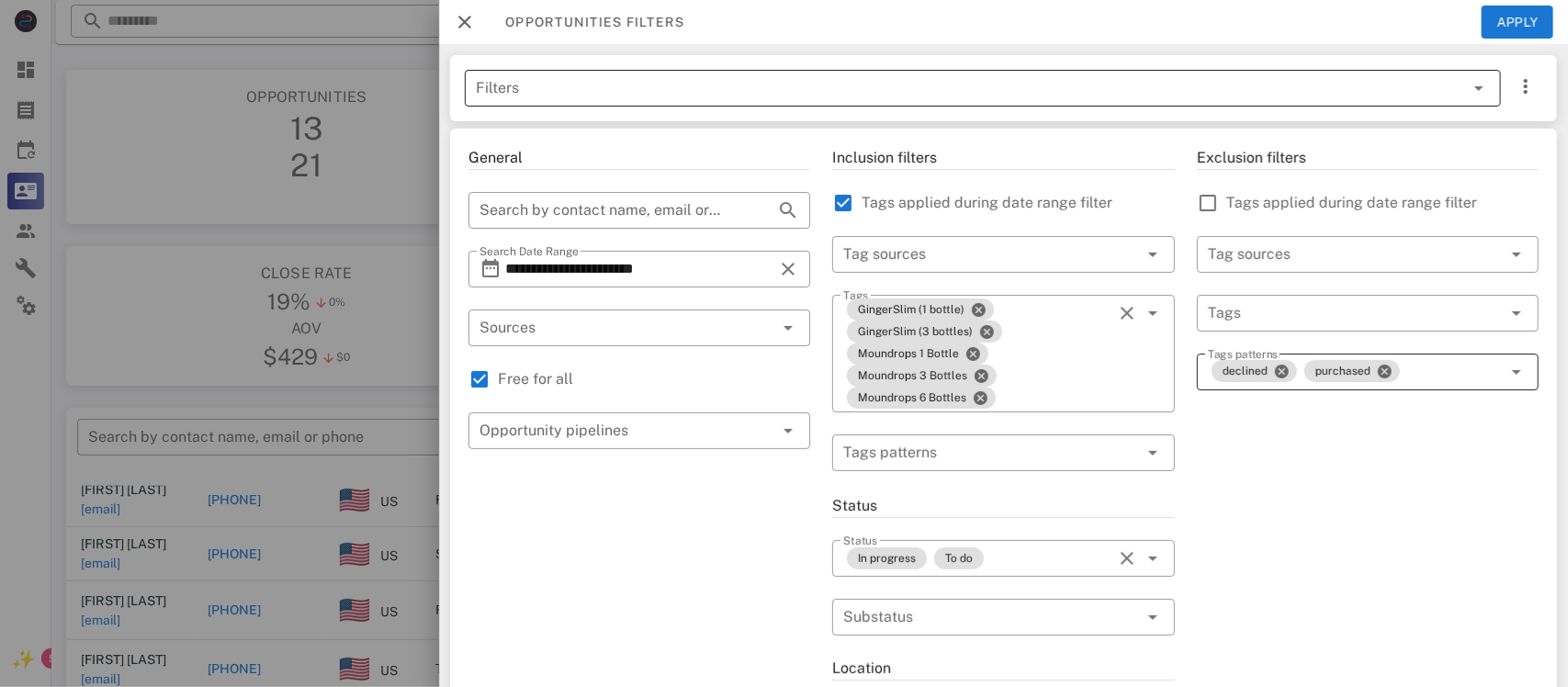 click on "Filters" at bounding box center [957, 88] 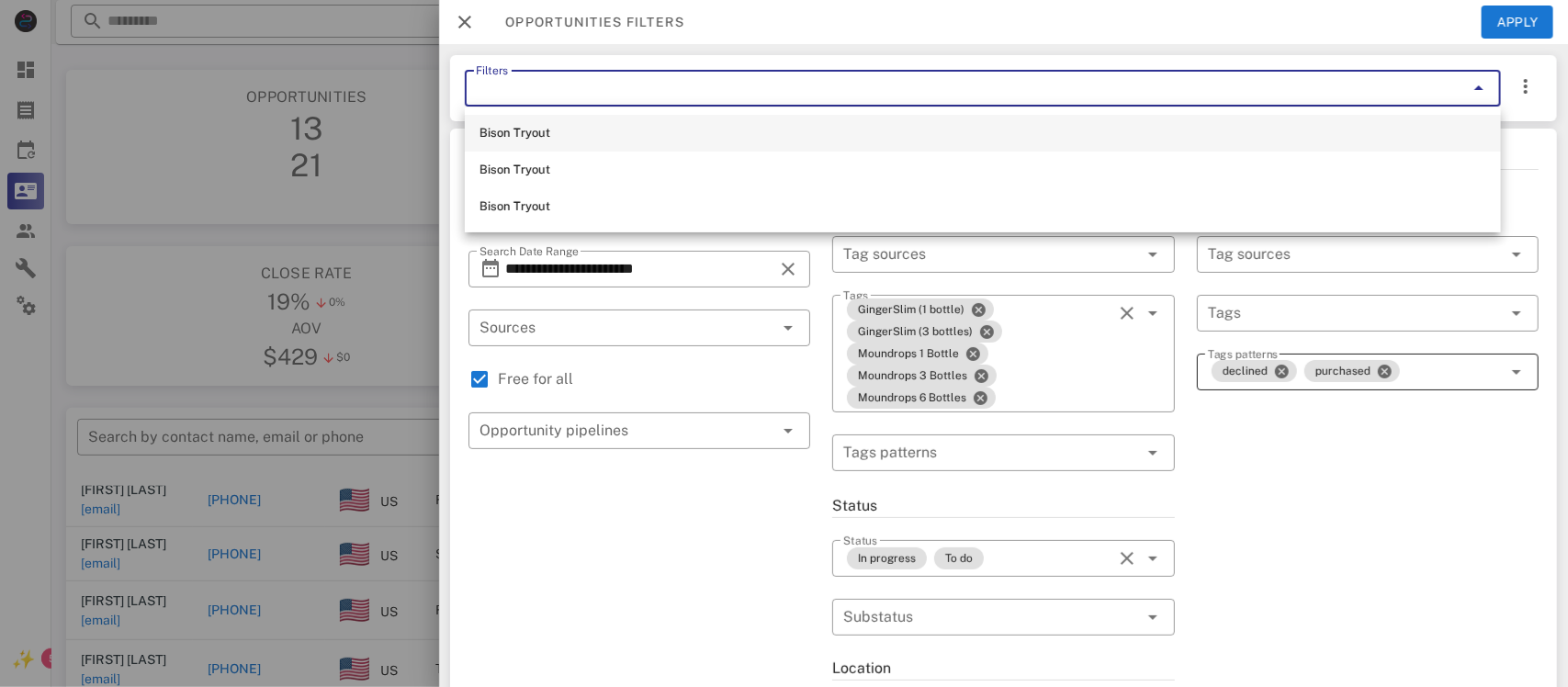 click on "Bison Tryout" at bounding box center [983, 133] 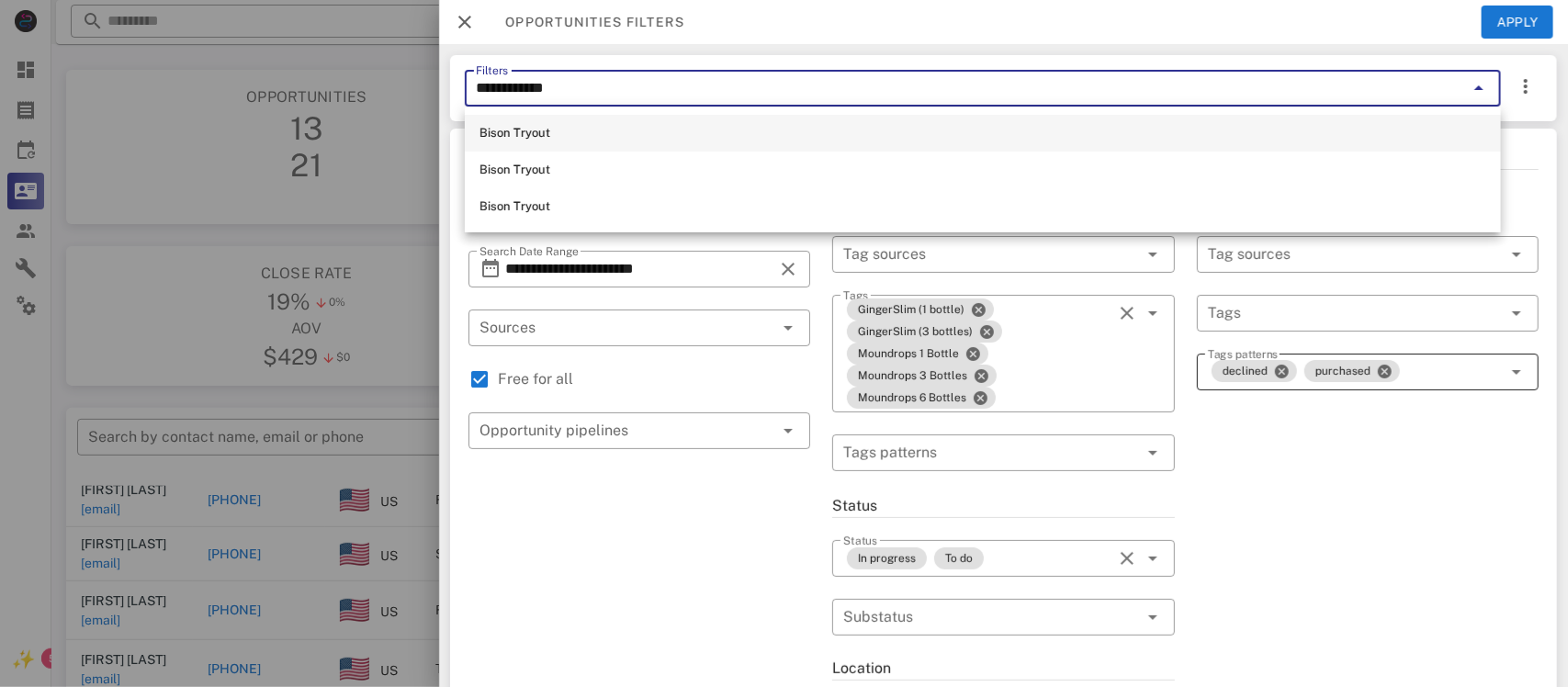 type 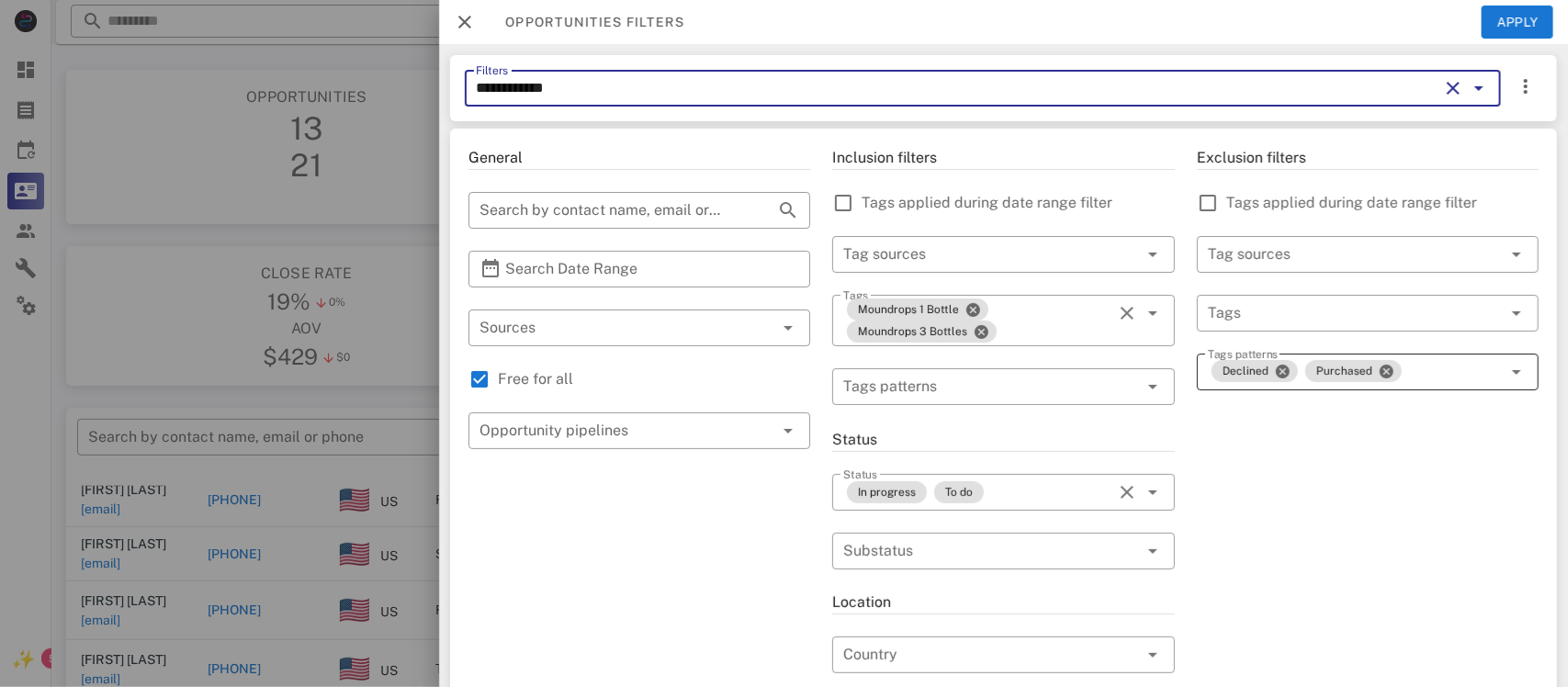 click at bounding box center [1479, 88] 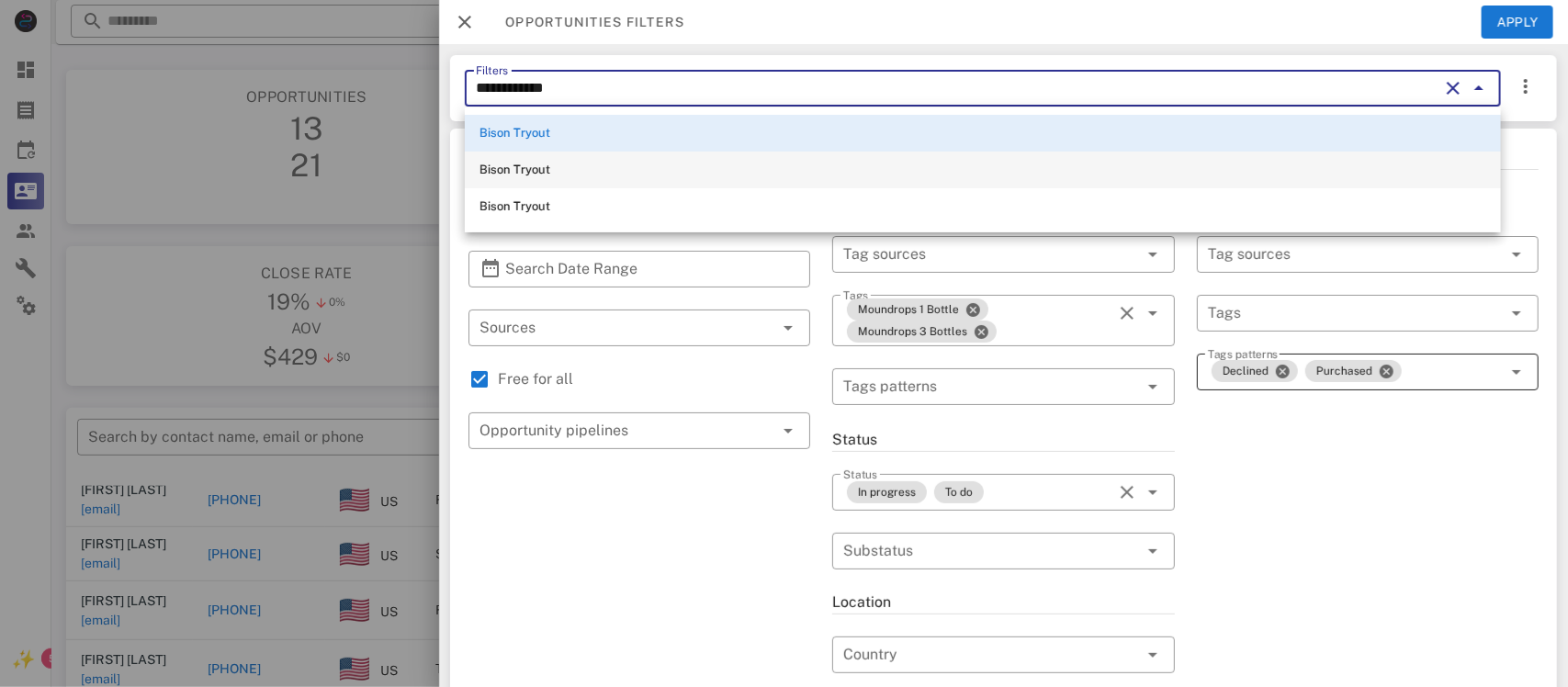 click on "Bison Tryout" at bounding box center (983, 170) 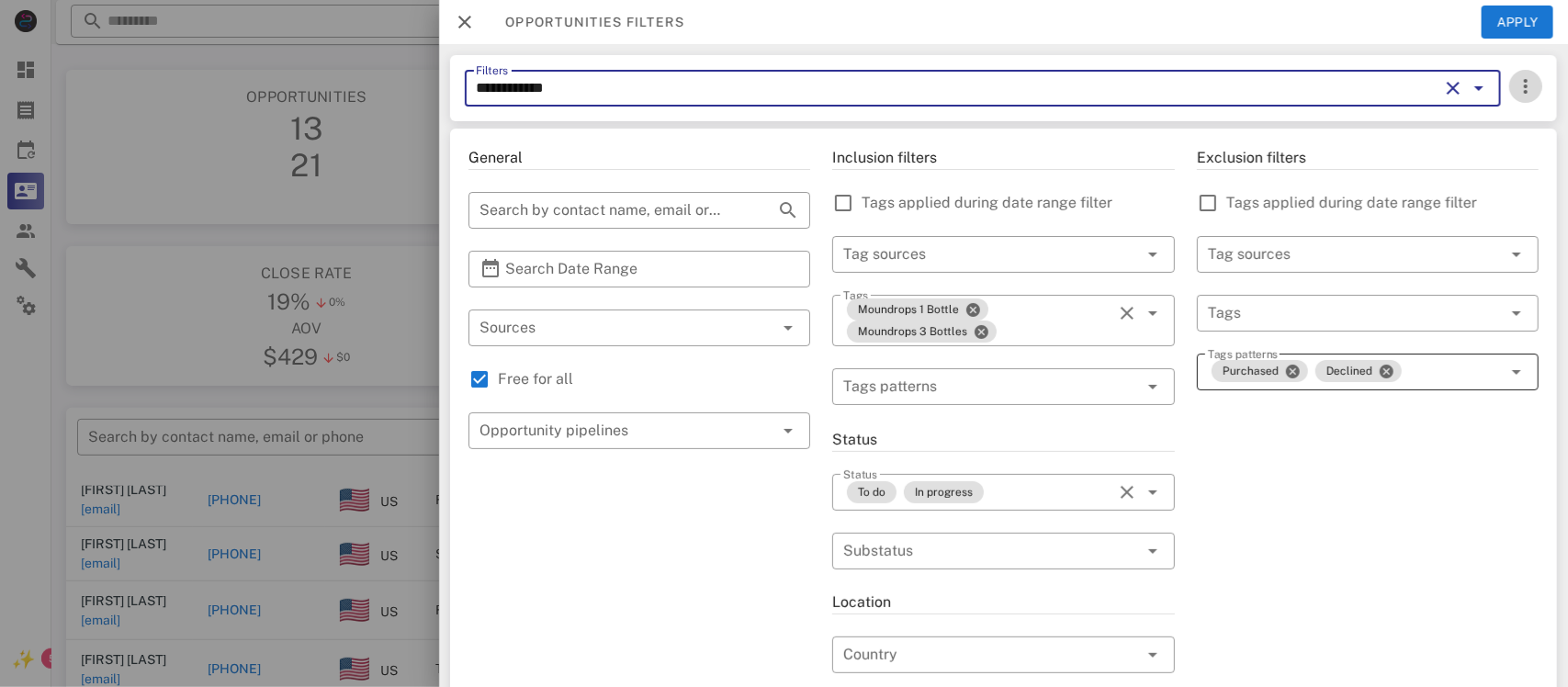 click at bounding box center [1526, 86] 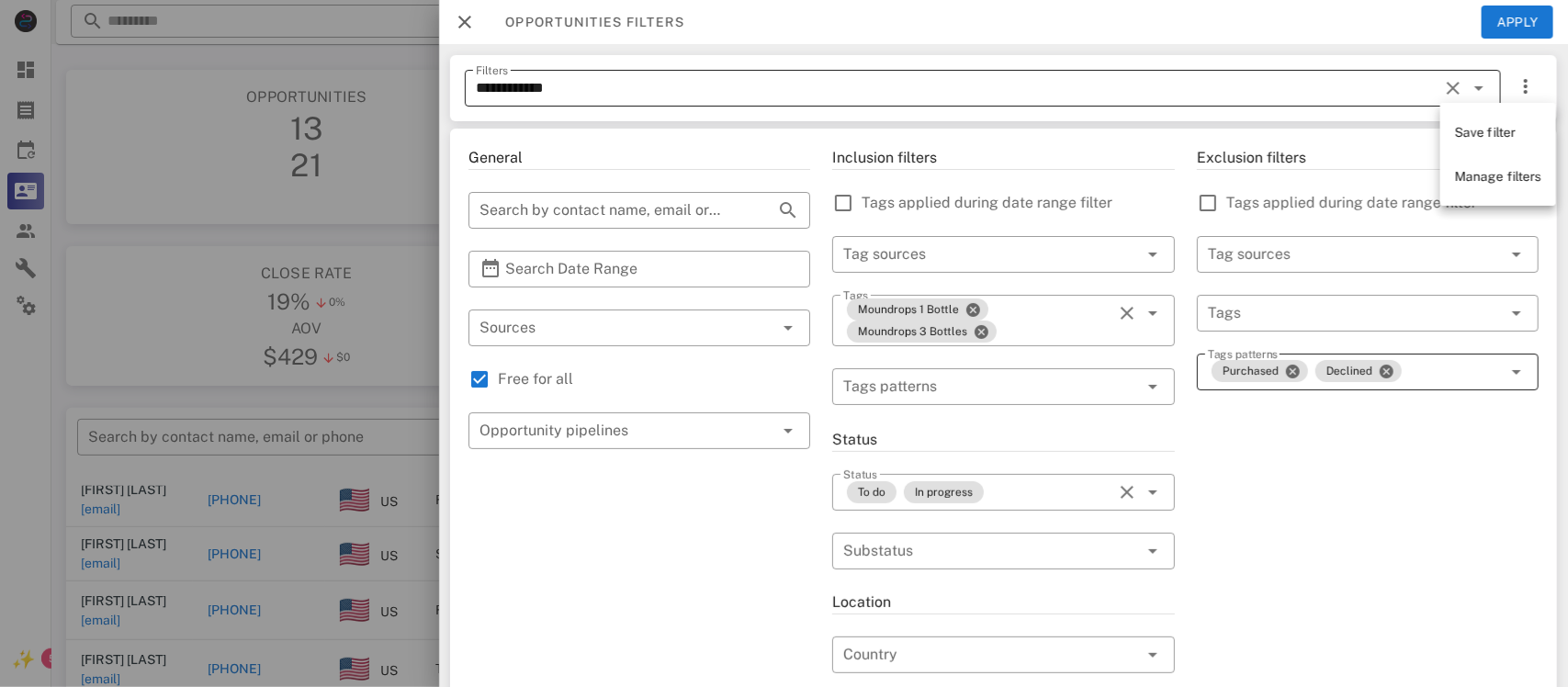 click on "**********" at bounding box center (957, 88) 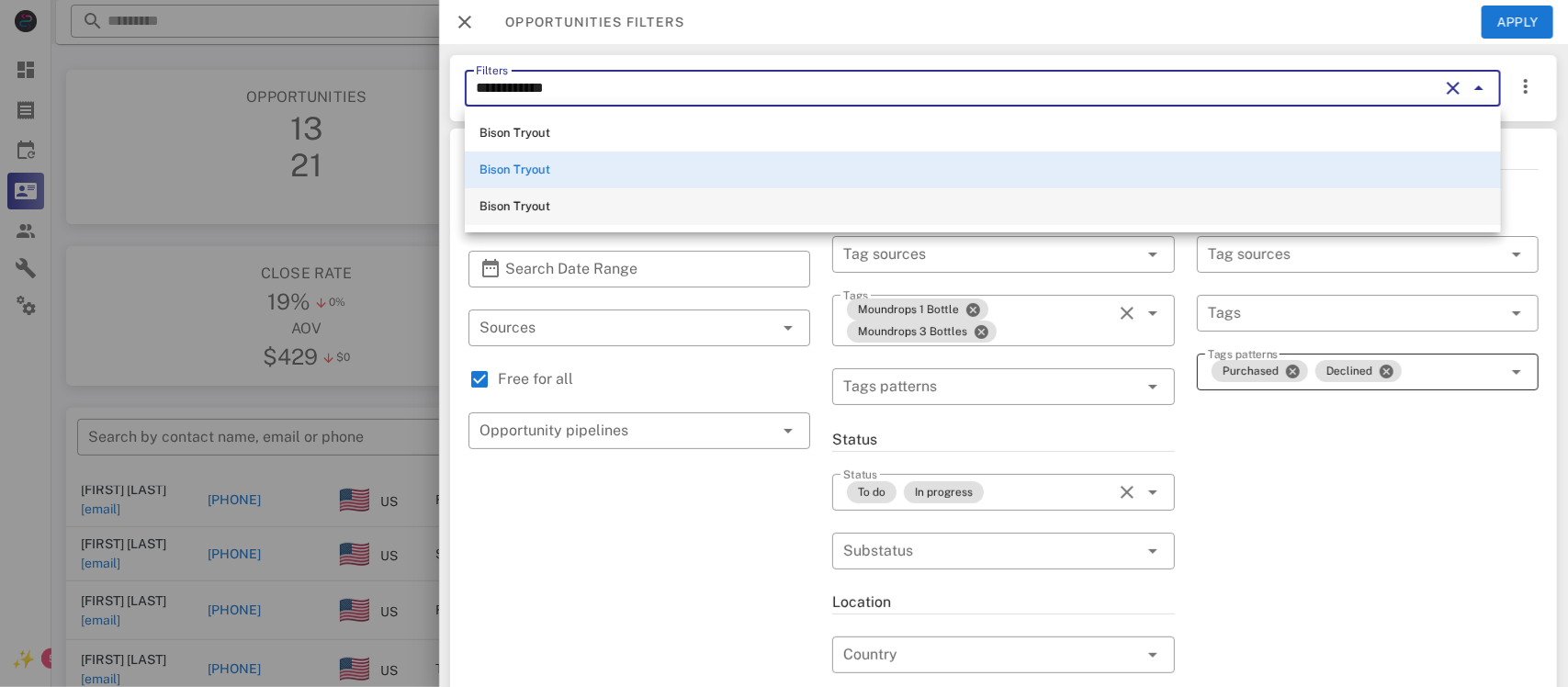 click on "Bison Tryout" at bounding box center [983, 207] 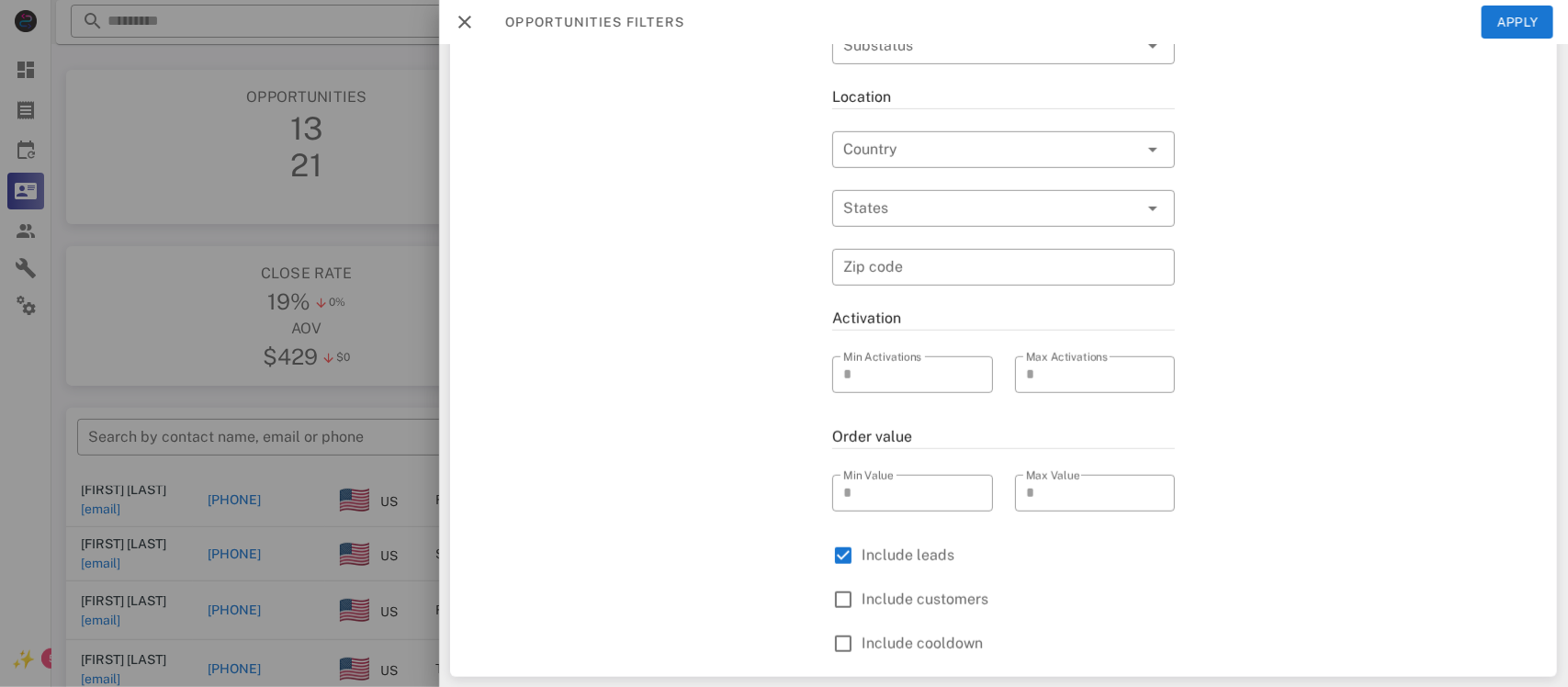 scroll, scrollTop: 0, scrollLeft: 0, axis: both 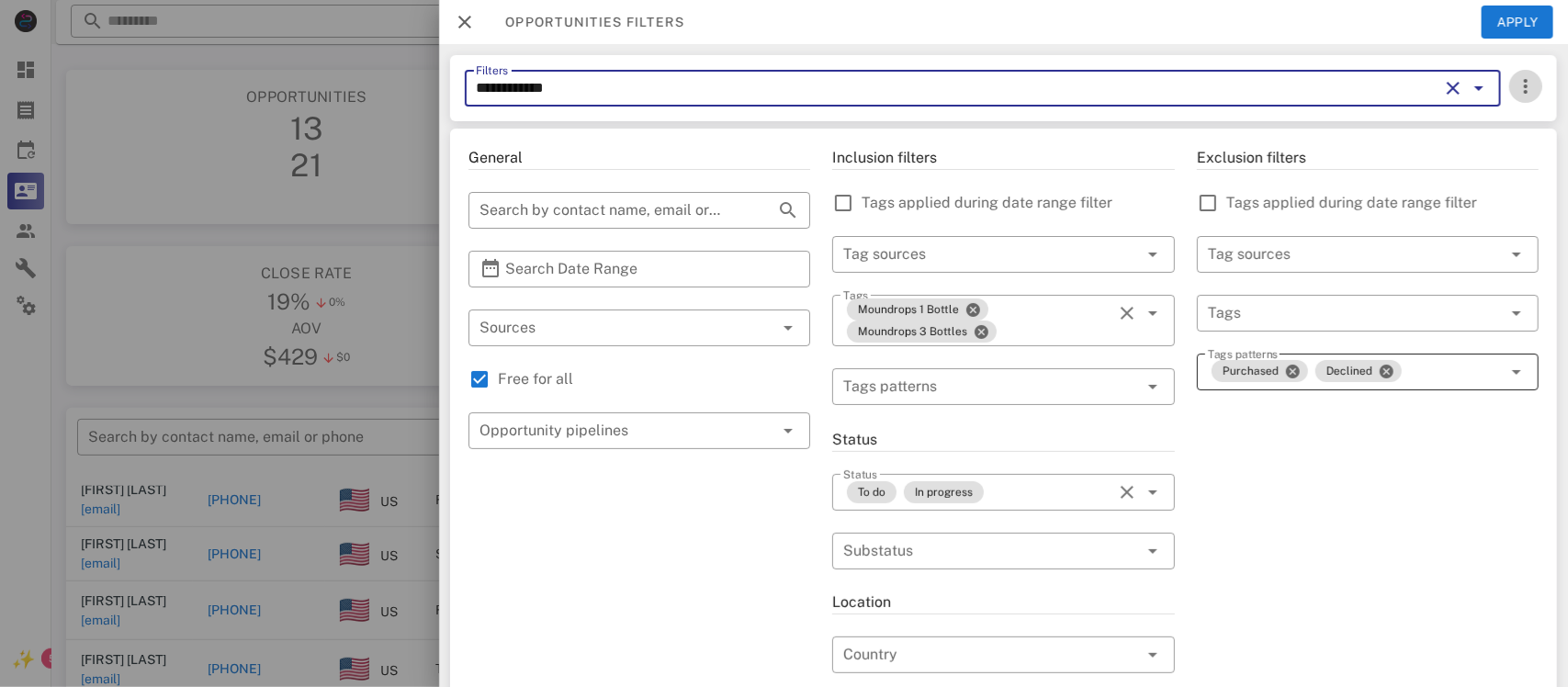 click at bounding box center [1526, 86] 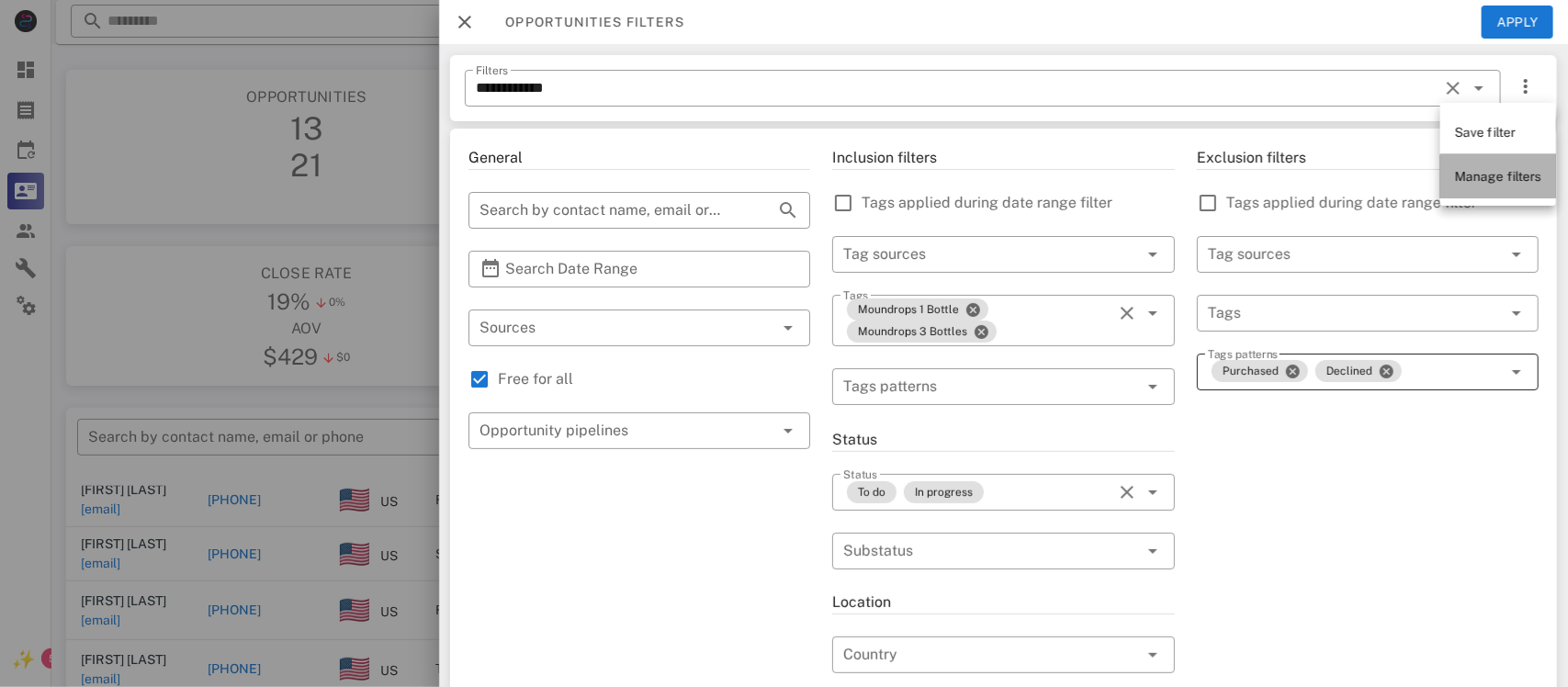 click on "Manage filters" at bounding box center (1498, 176) 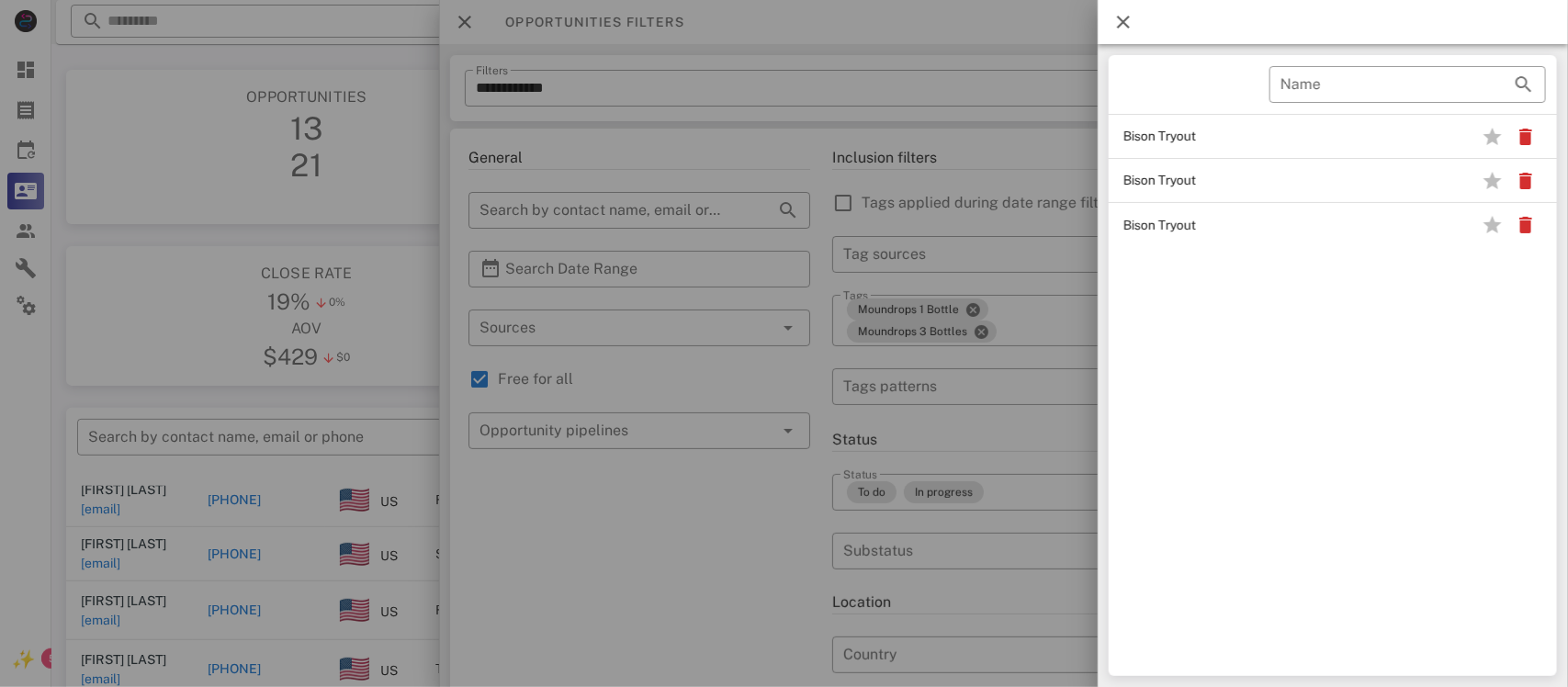 click at bounding box center (1123, 22) 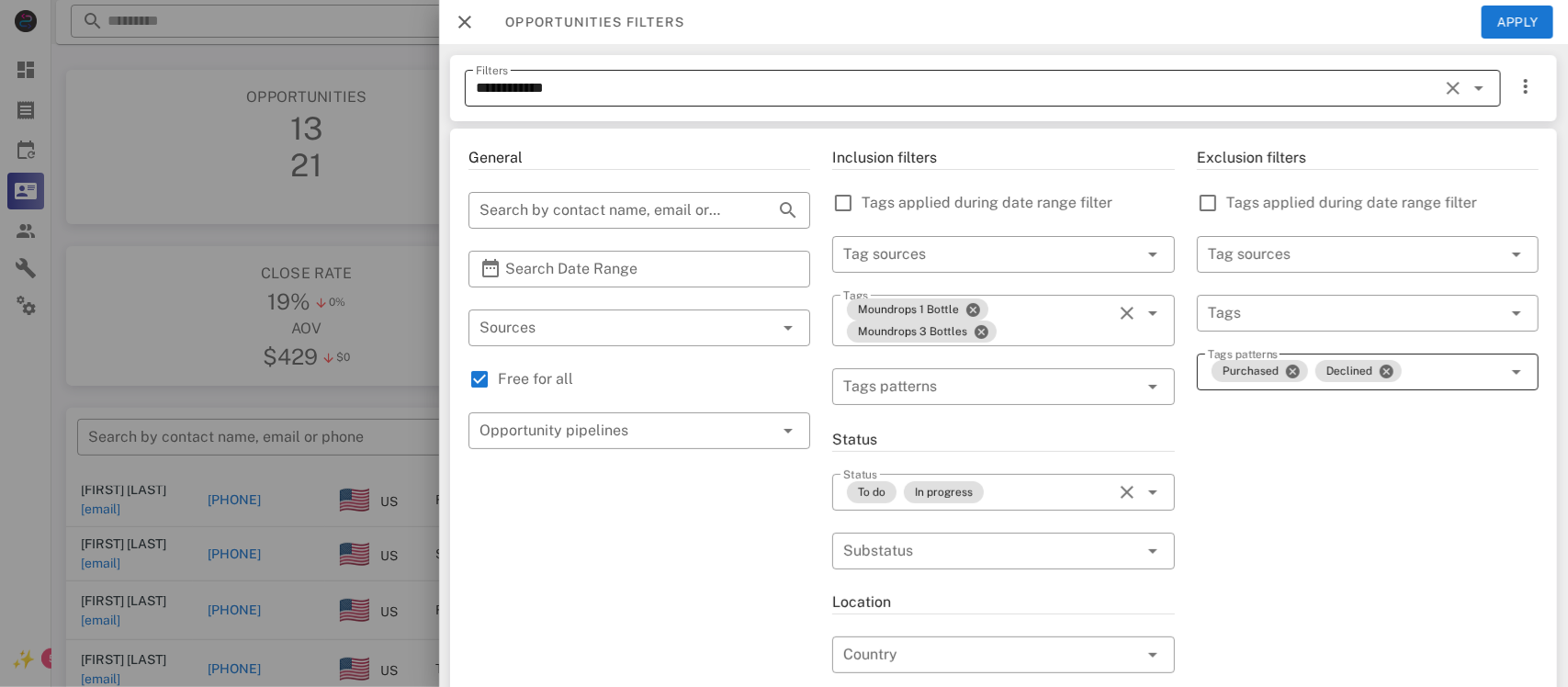 click at bounding box center (1479, 88) 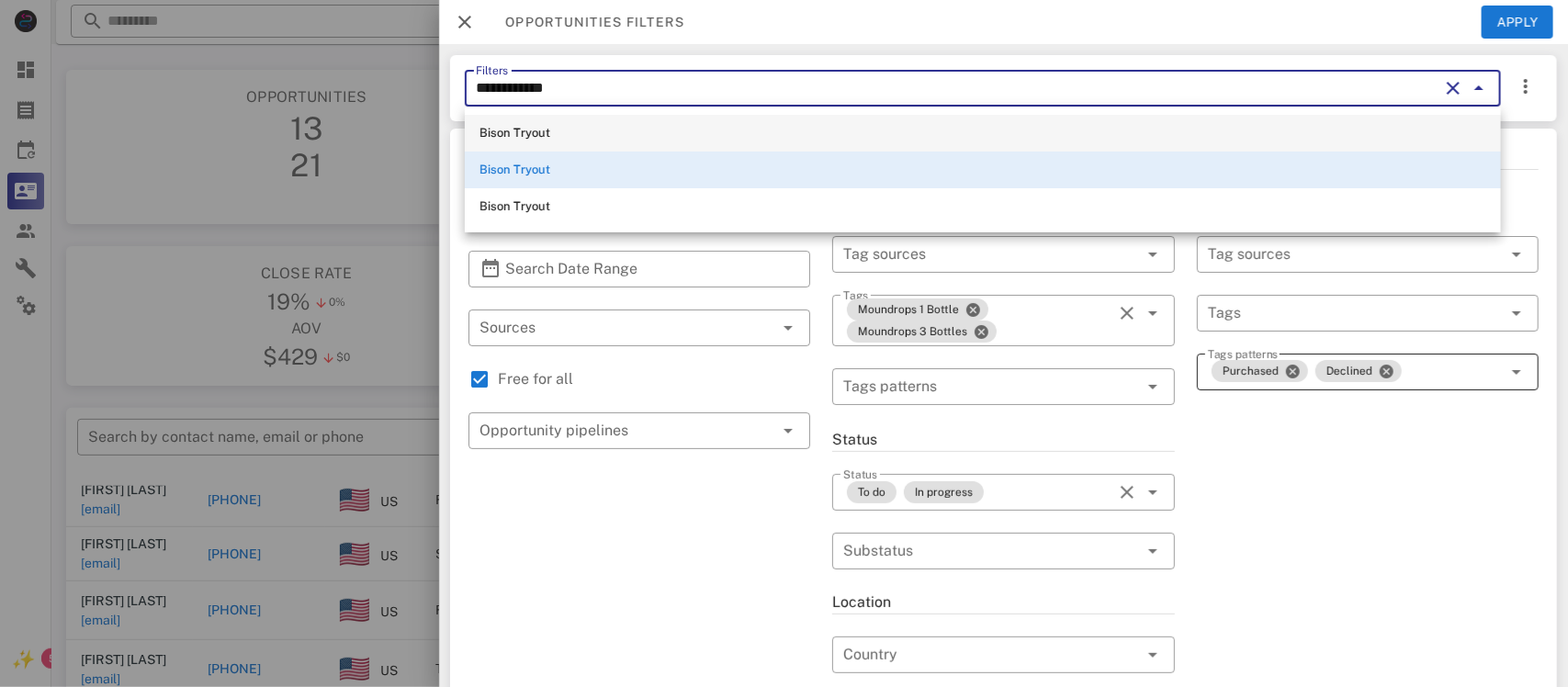 click on "Bison Tryout" at bounding box center (983, 133) 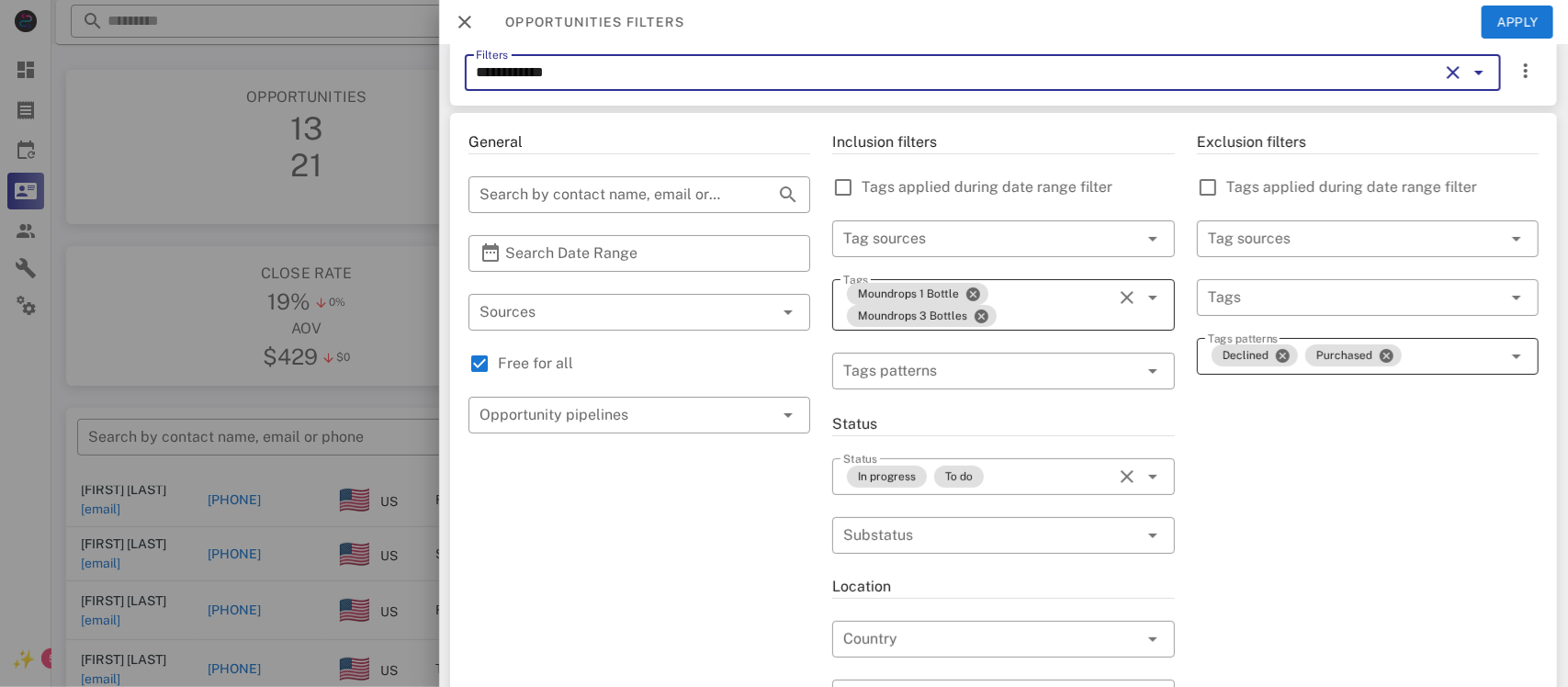 scroll, scrollTop: 15, scrollLeft: 0, axis: vertical 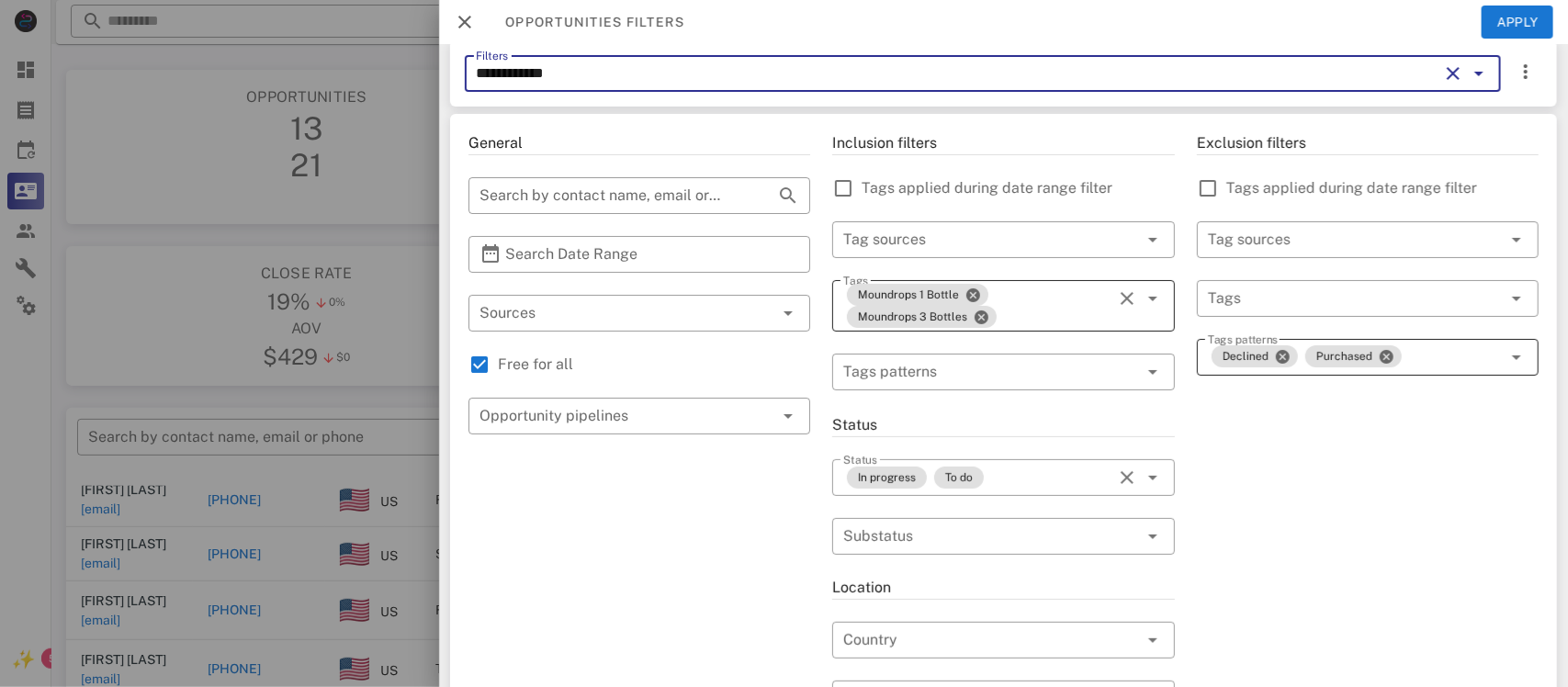 click at bounding box center [1153, 298] 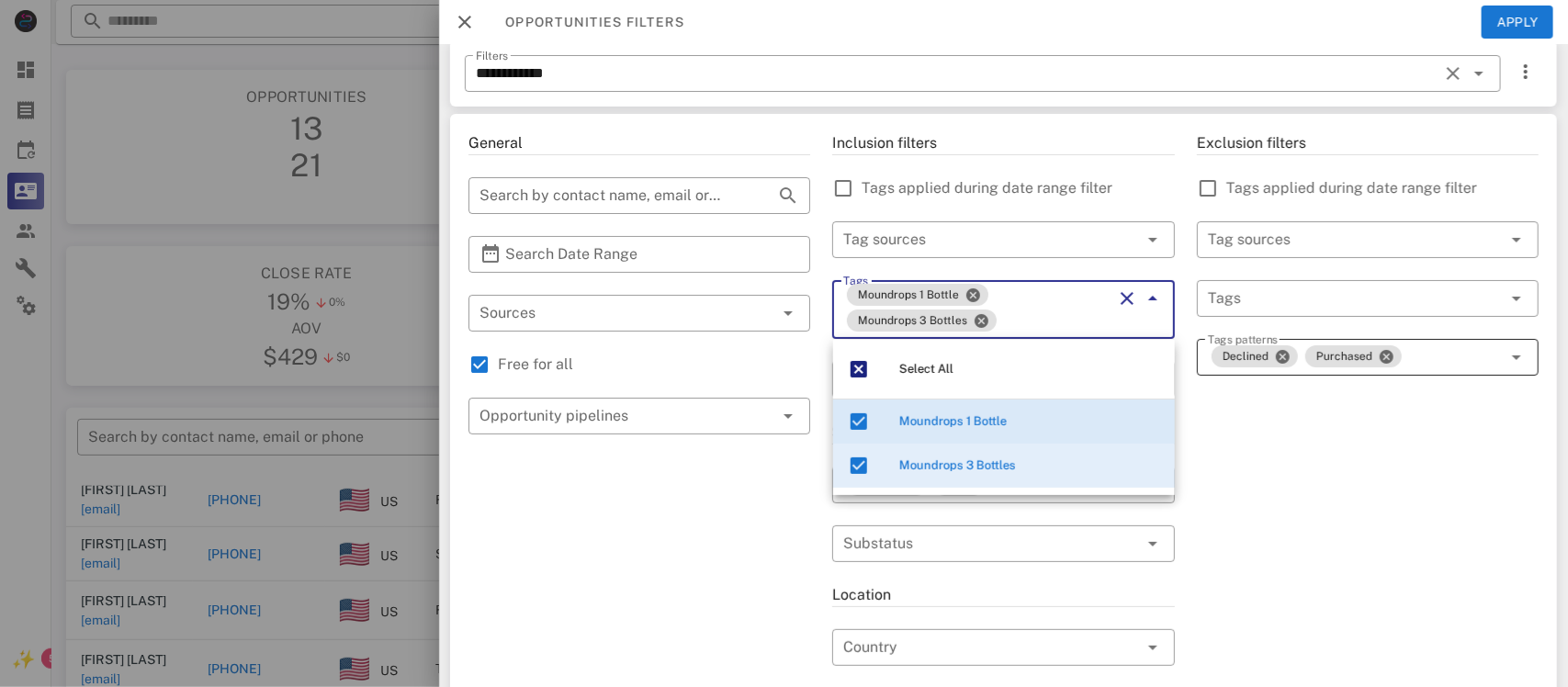 click on "General ​ Search by contact name, email or phone ​ Search Date Range ​ Sources Free for all ​ Opportunity pipelines" at bounding box center (639, 648) 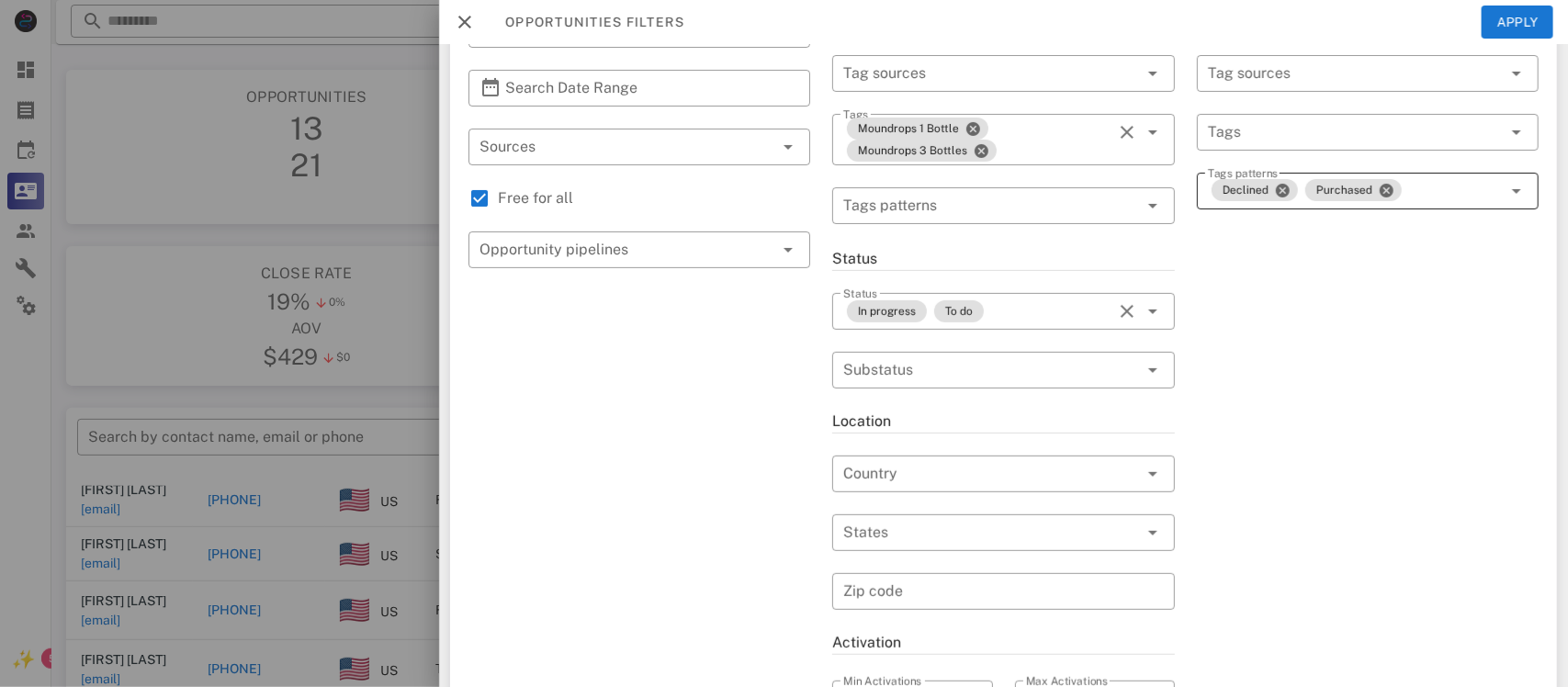 scroll, scrollTop: 0, scrollLeft: 0, axis: both 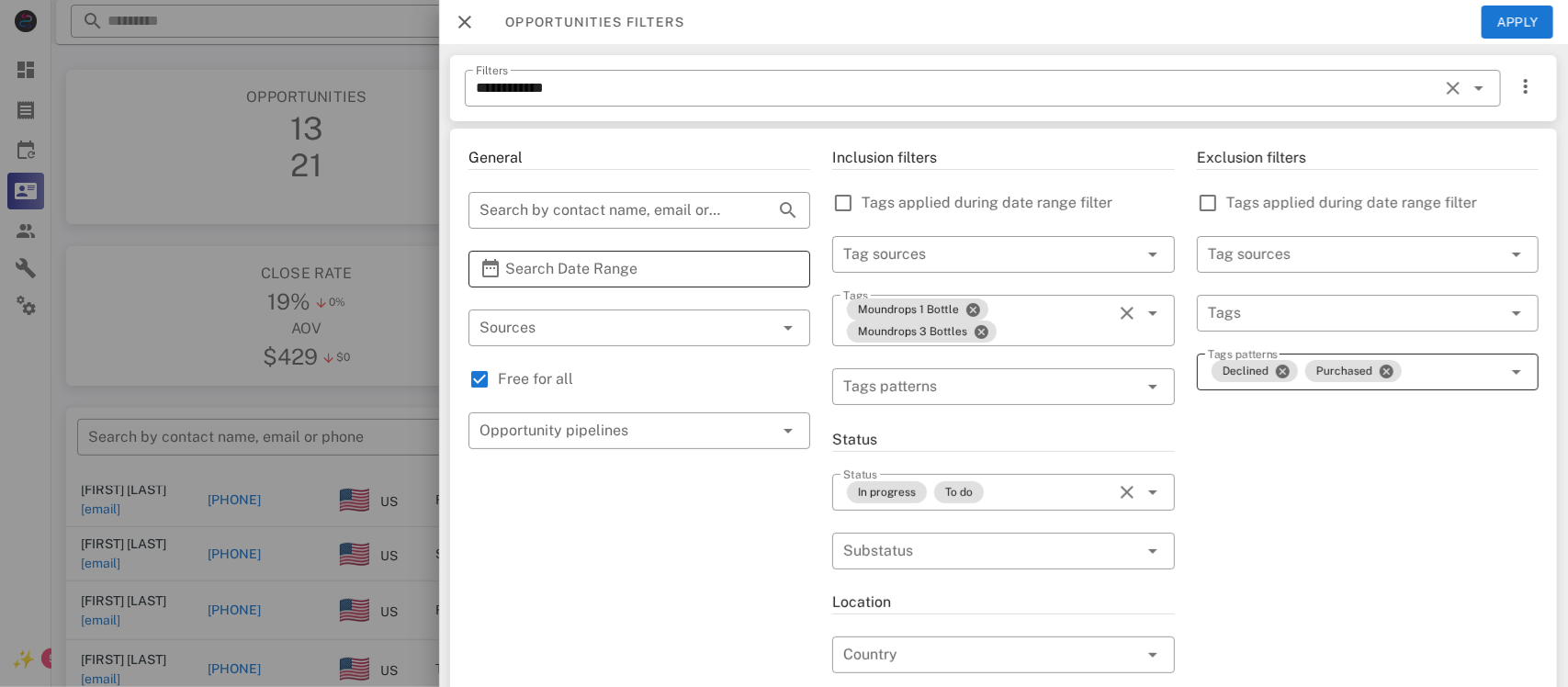 click on "Search Date Range" at bounding box center (639, 269) 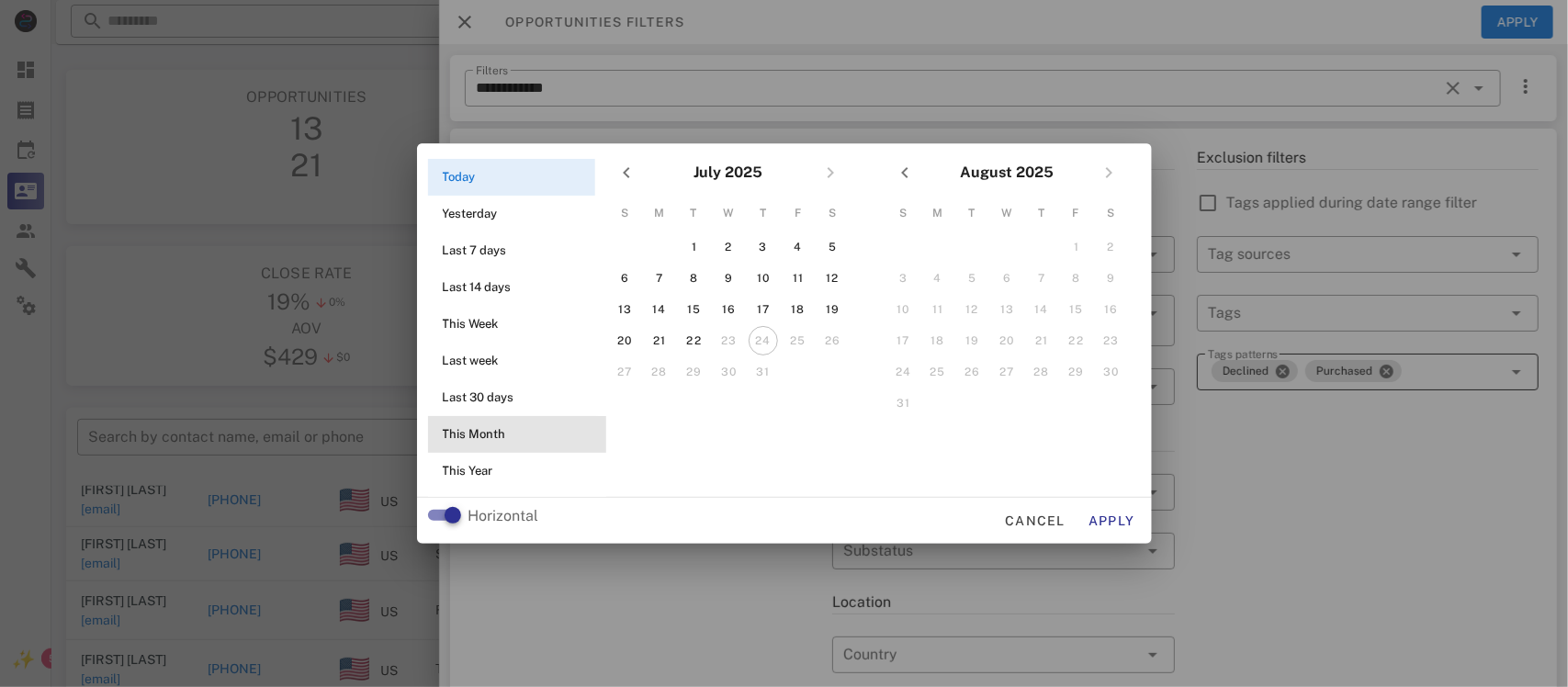 click on "This Month" at bounding box center [517, 434] 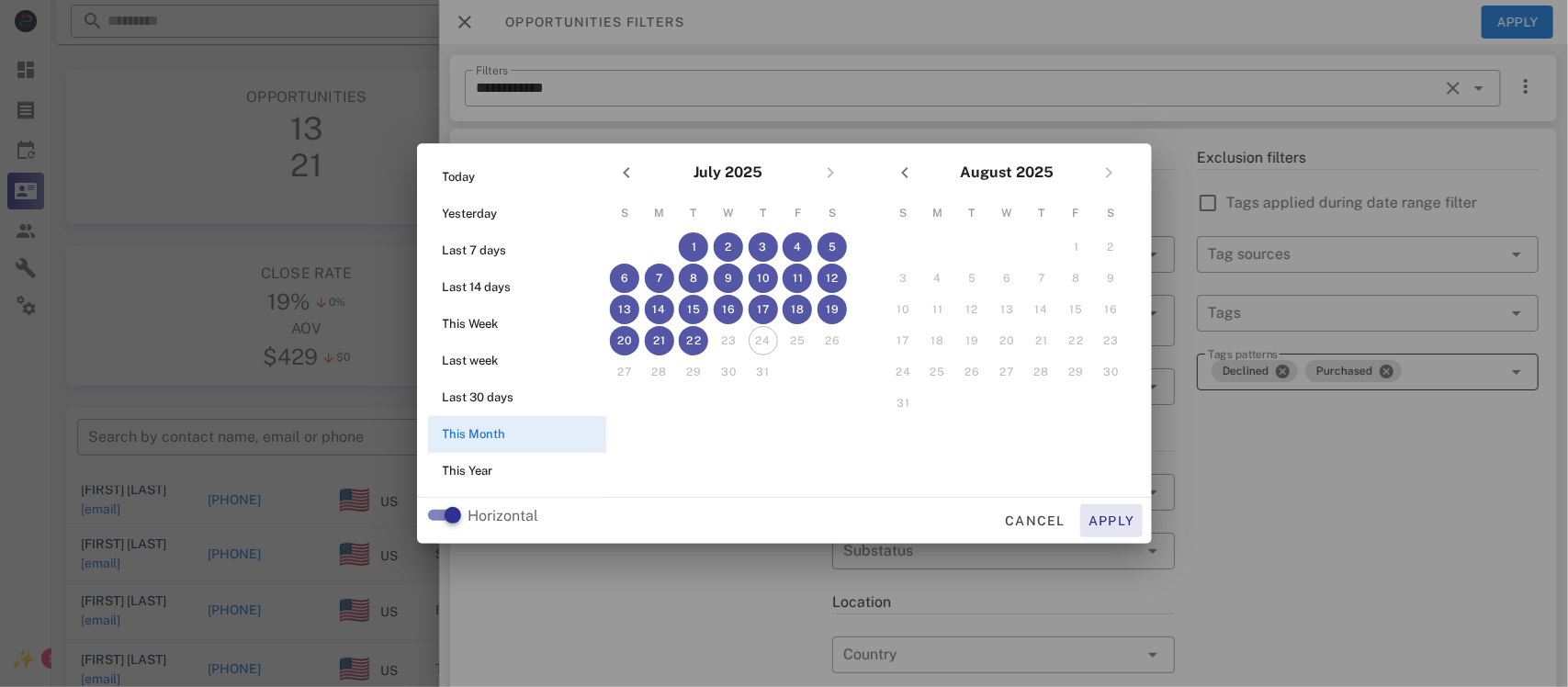 click on "Apply" at bounding box center (1111, 521) 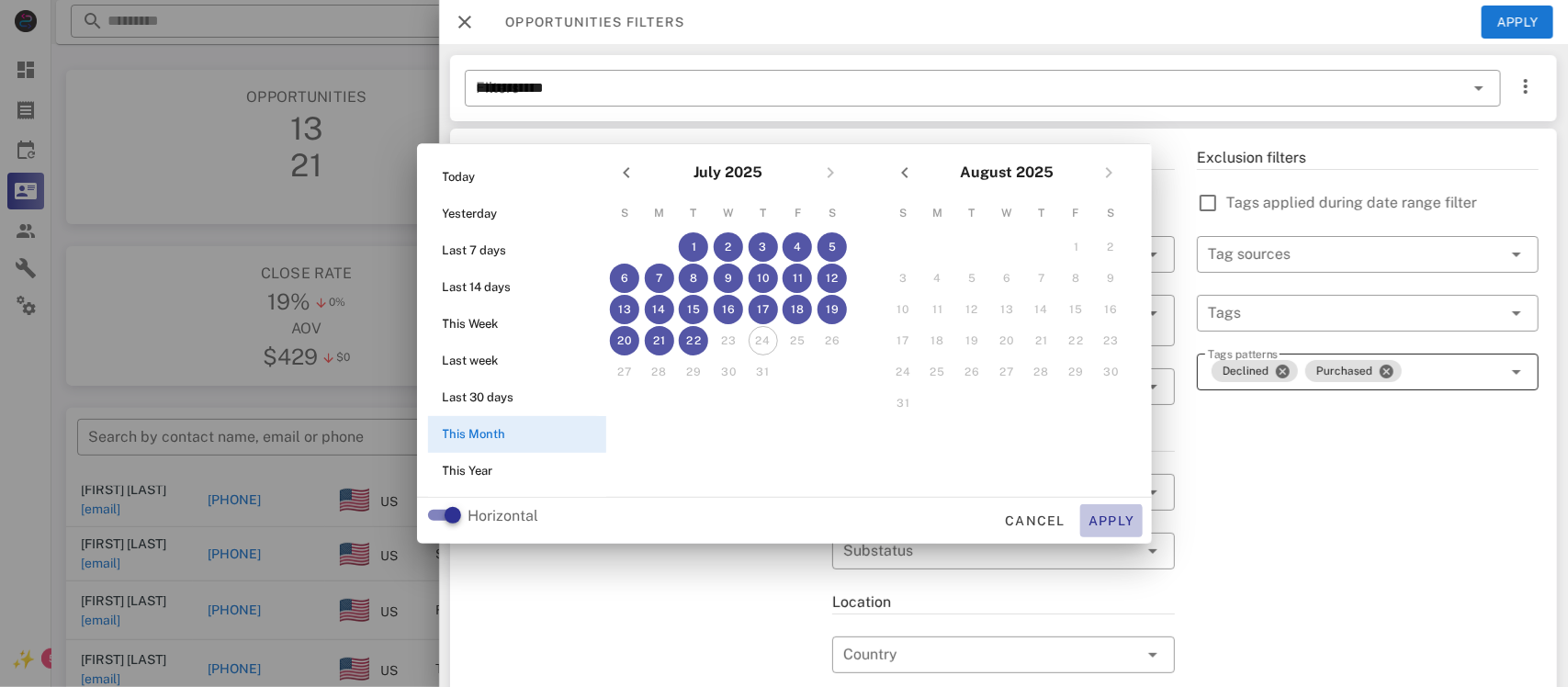 type 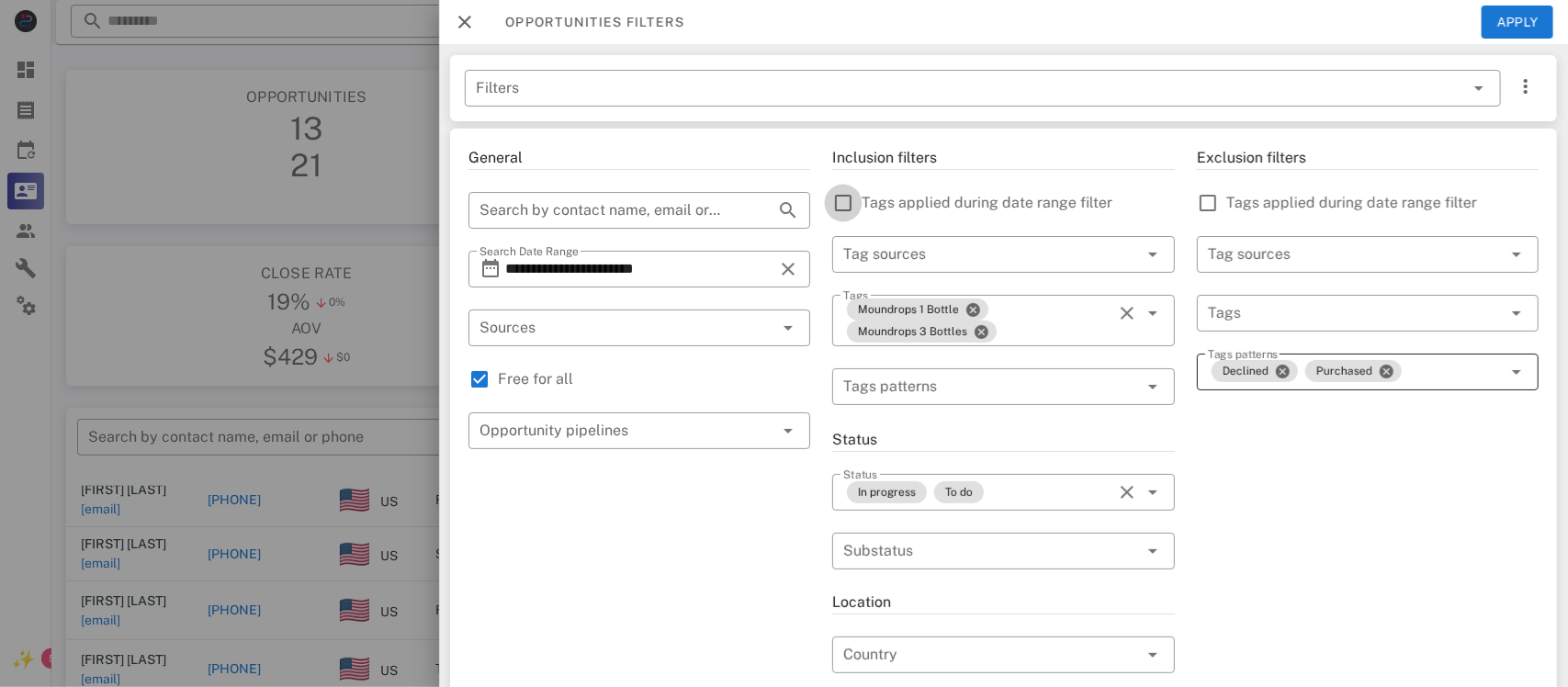 click at bounding box center (843, 203) 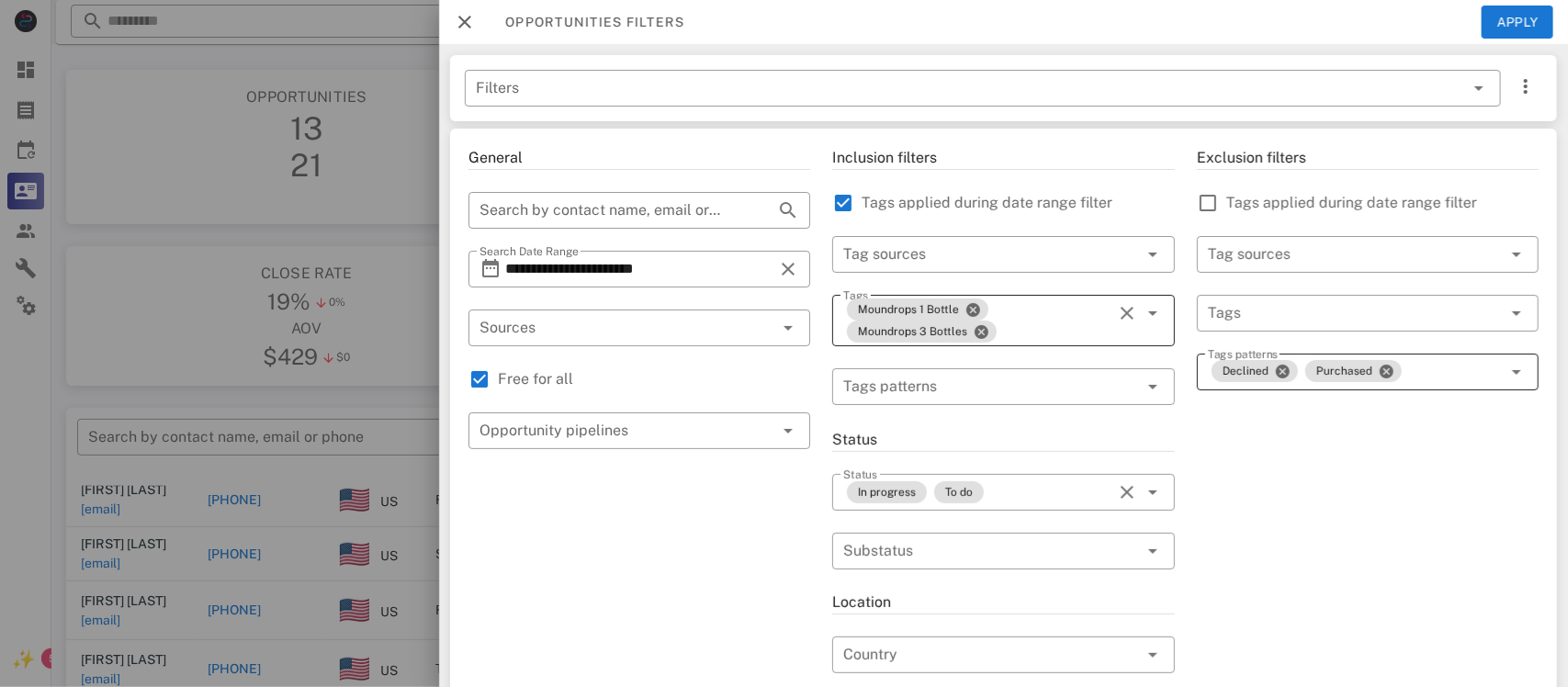 click on "Moundrops 1 Bottle Moundrops 3 Bottles" at bounding box center (977, 321) 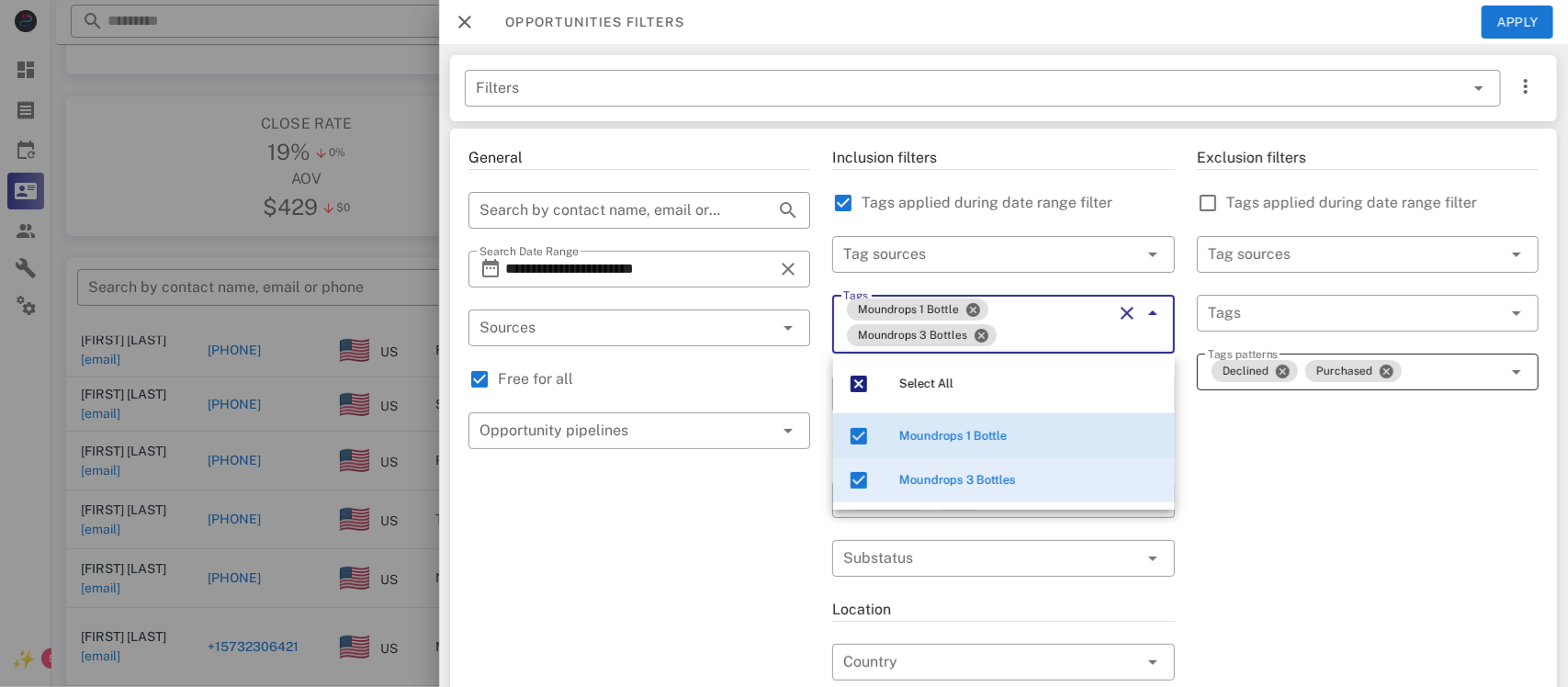 scroll, scrollTop: 173, scrollLeft: 0, axis: vertical 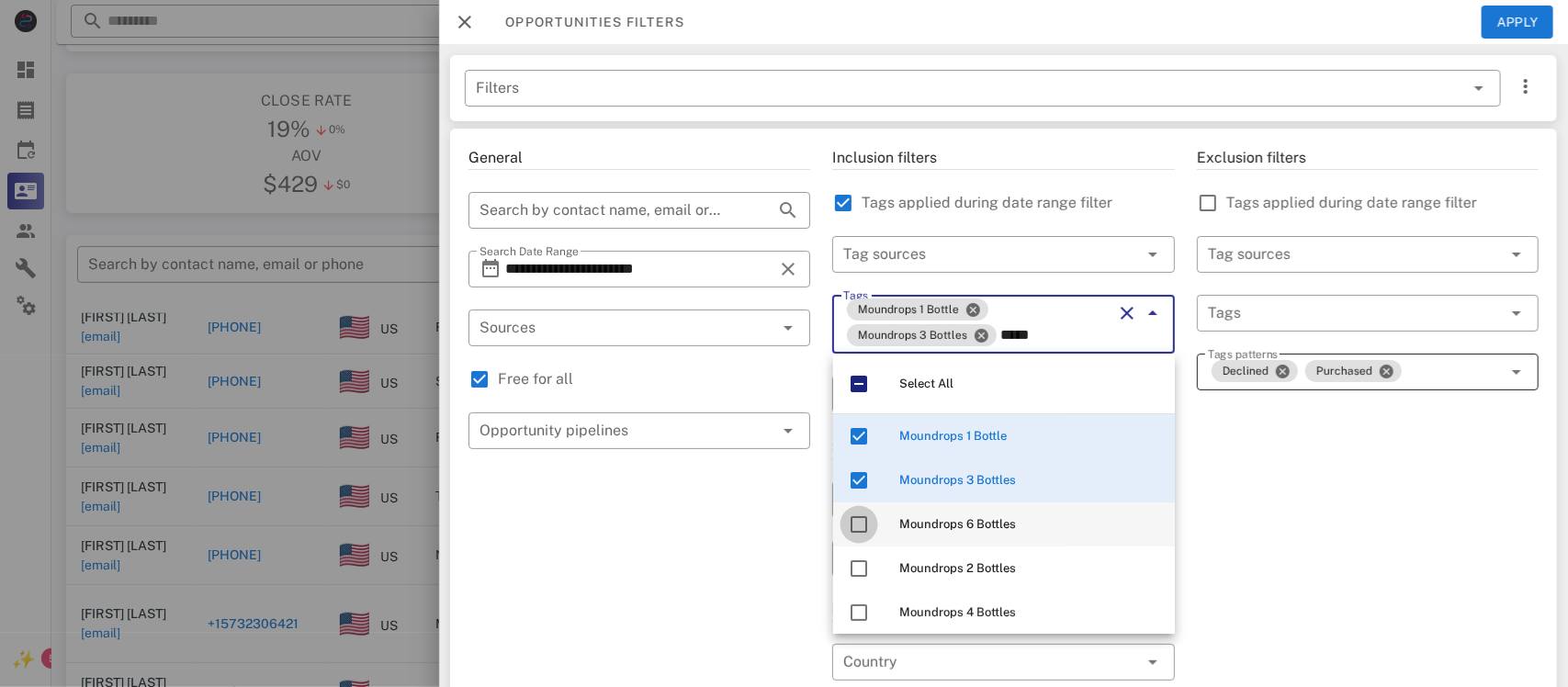 click at bounding box center (859, 524) 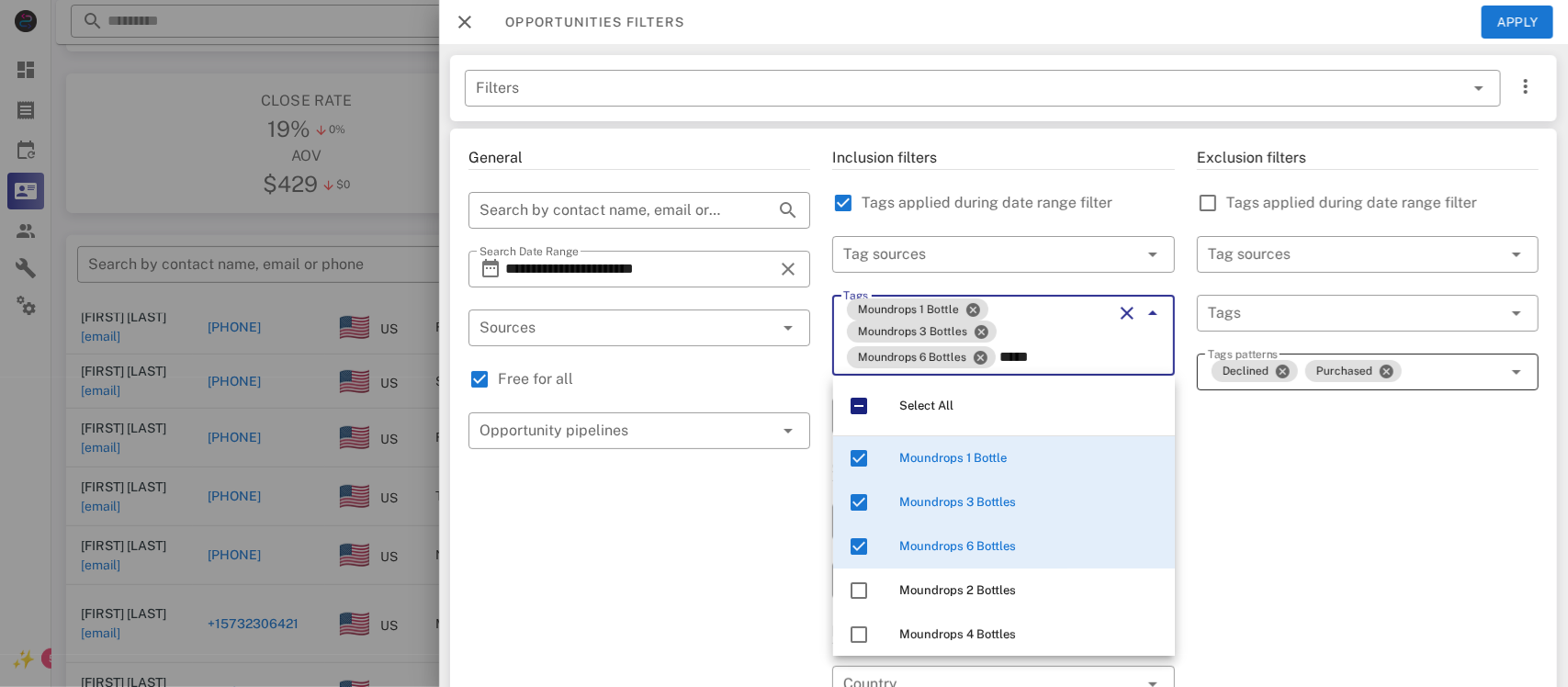 click on "Exclusion filters Tags applied during date range filter ​ Tag sources ​ Tags ​ Tags patterns Declined Purchased" at bounding box center [1368, 673] 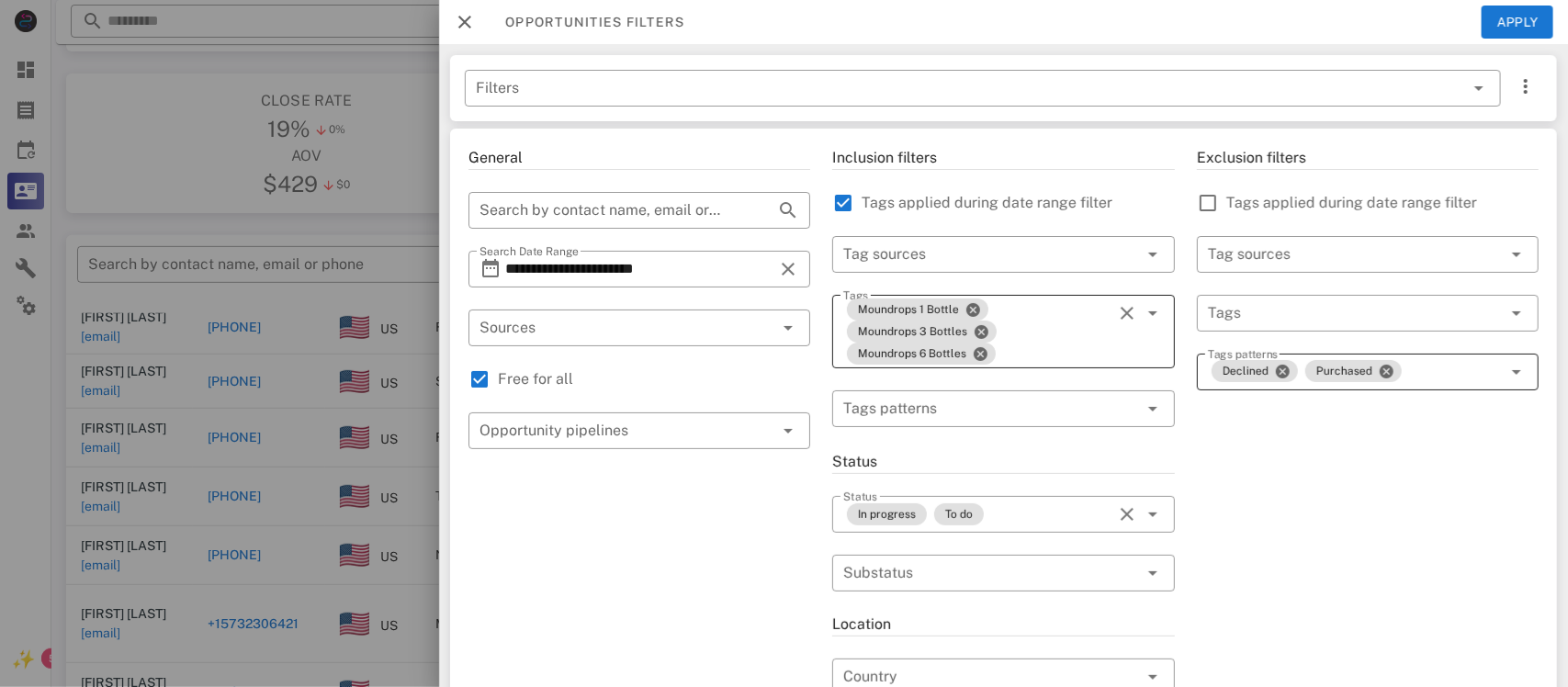 click on "Moundrops 1 Bottle Moundrops 3 Bottles Moundrops 6 Bottles" at bounding box center [977, 332] 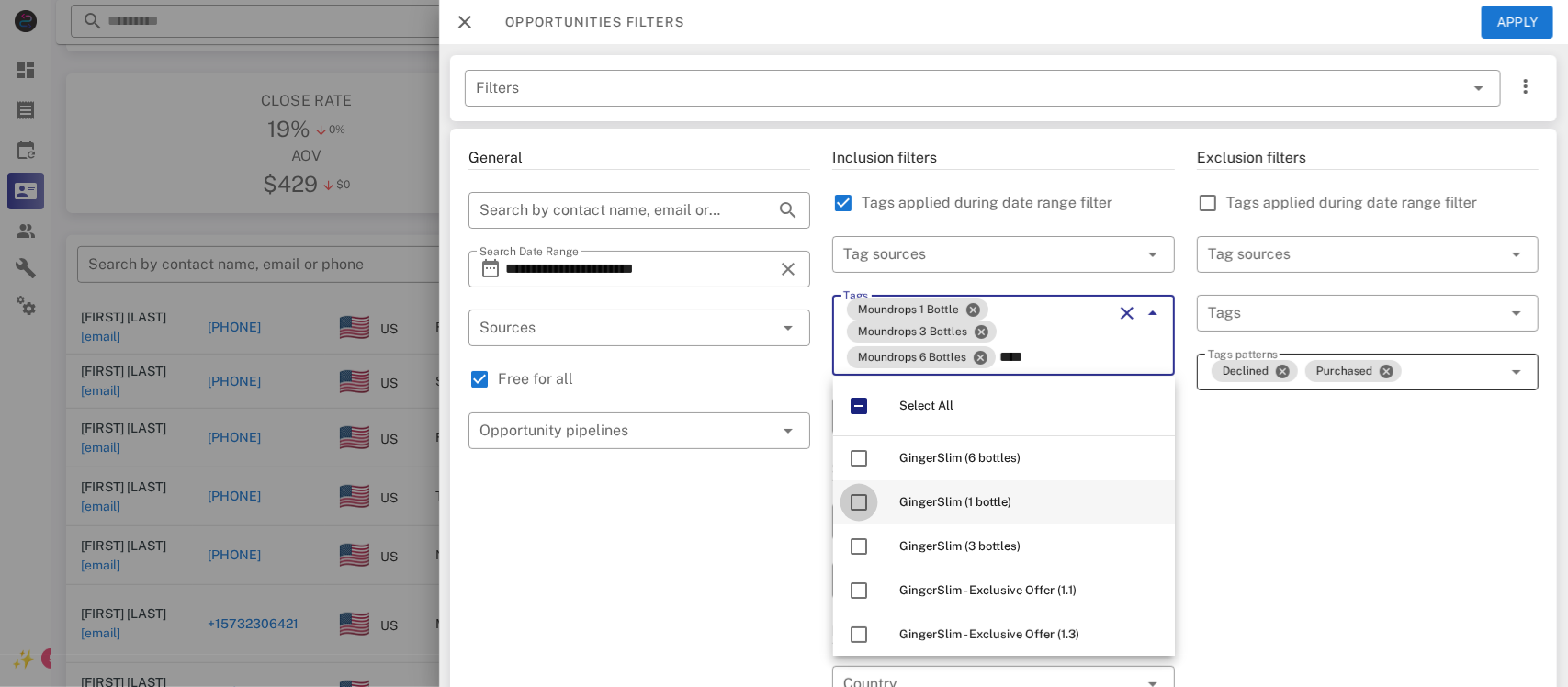 click at bounding box center [859, 502] 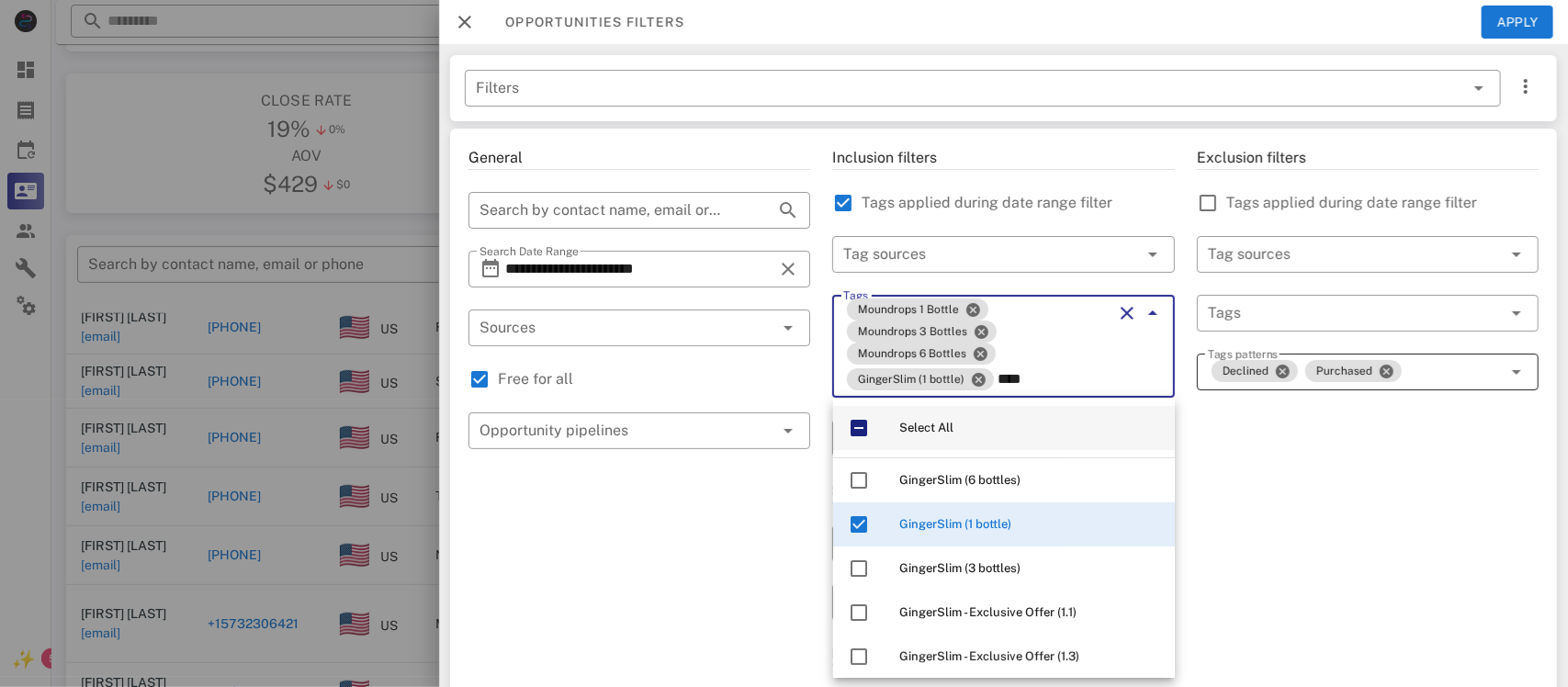 click at bounding box center (859, 569) 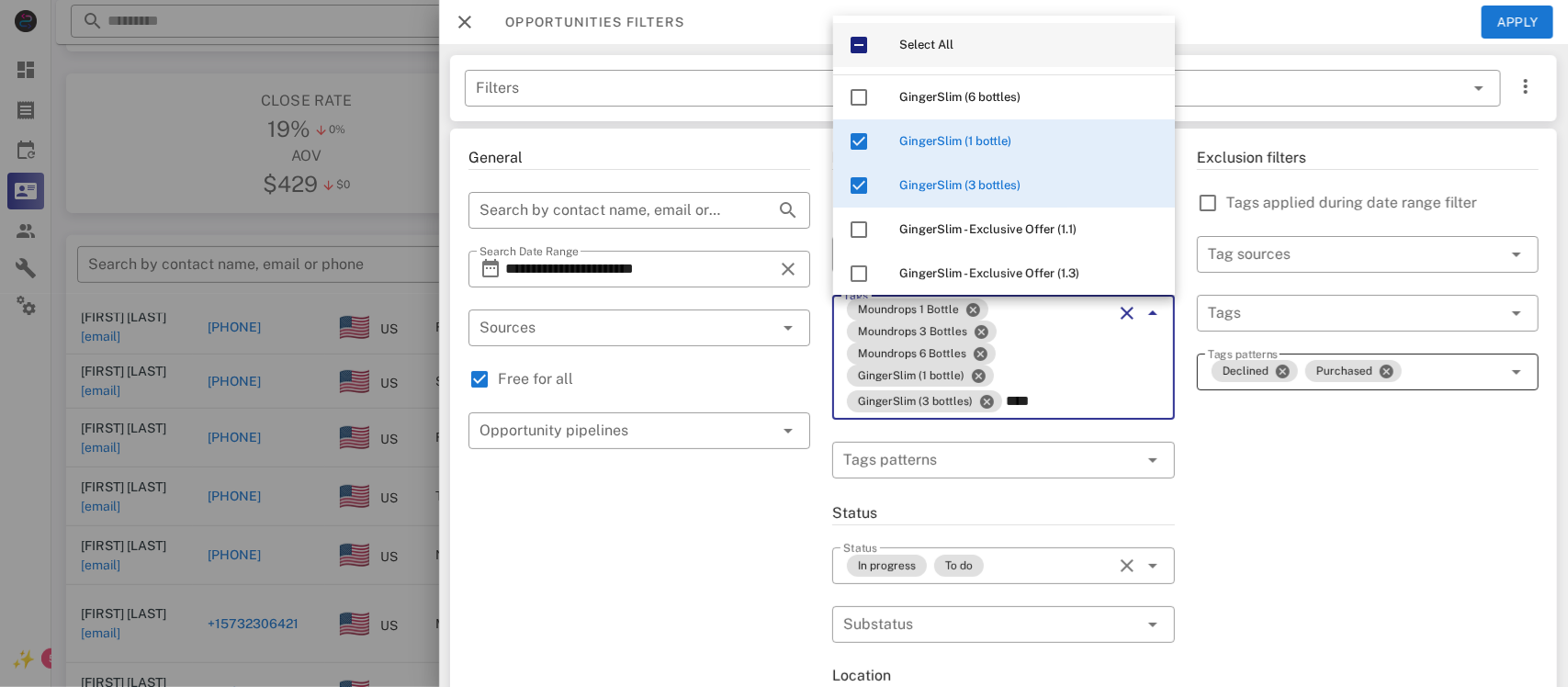 type on "****" 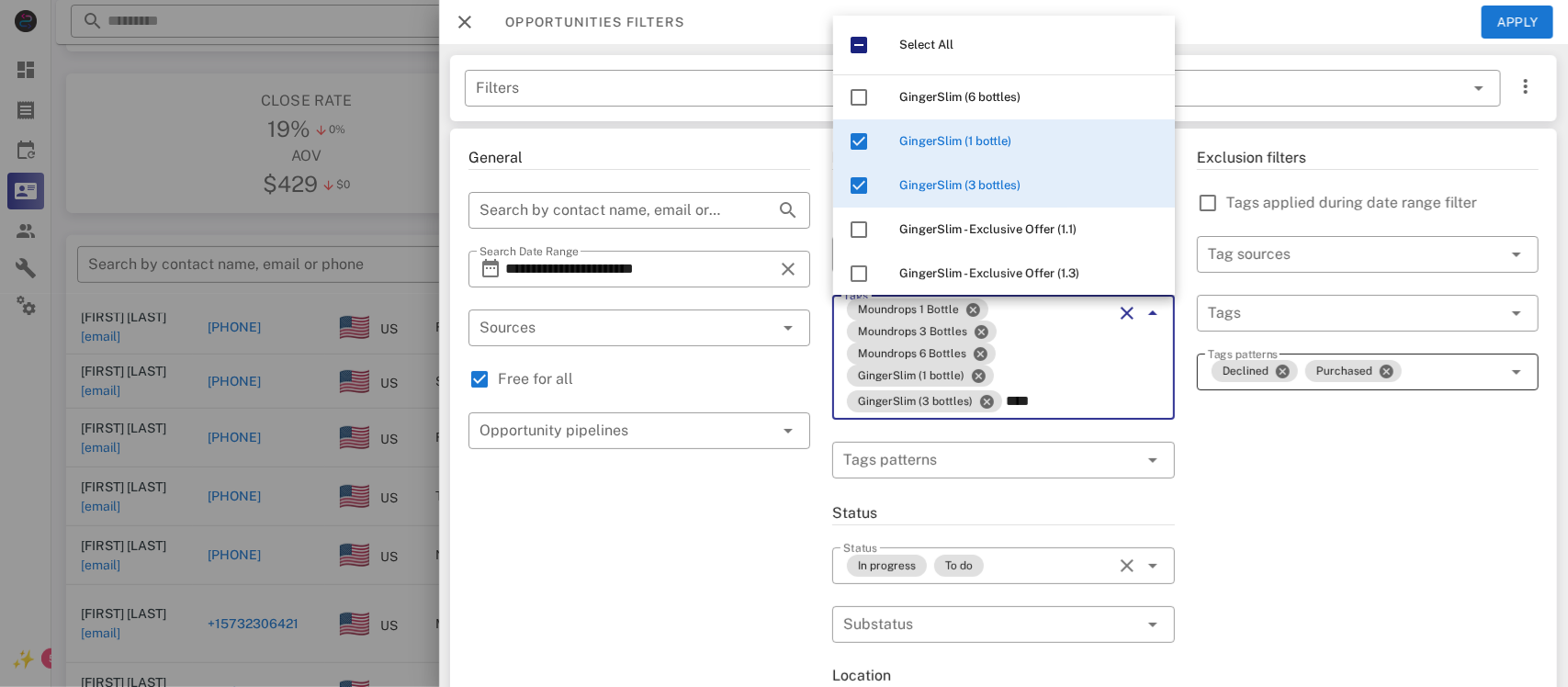 click on "Exclusion filters Tags applied during date range filter ​ Tag sources ​ Tags ​ Tags patterns Declined Purchased" at bounding box center [1368, 695] 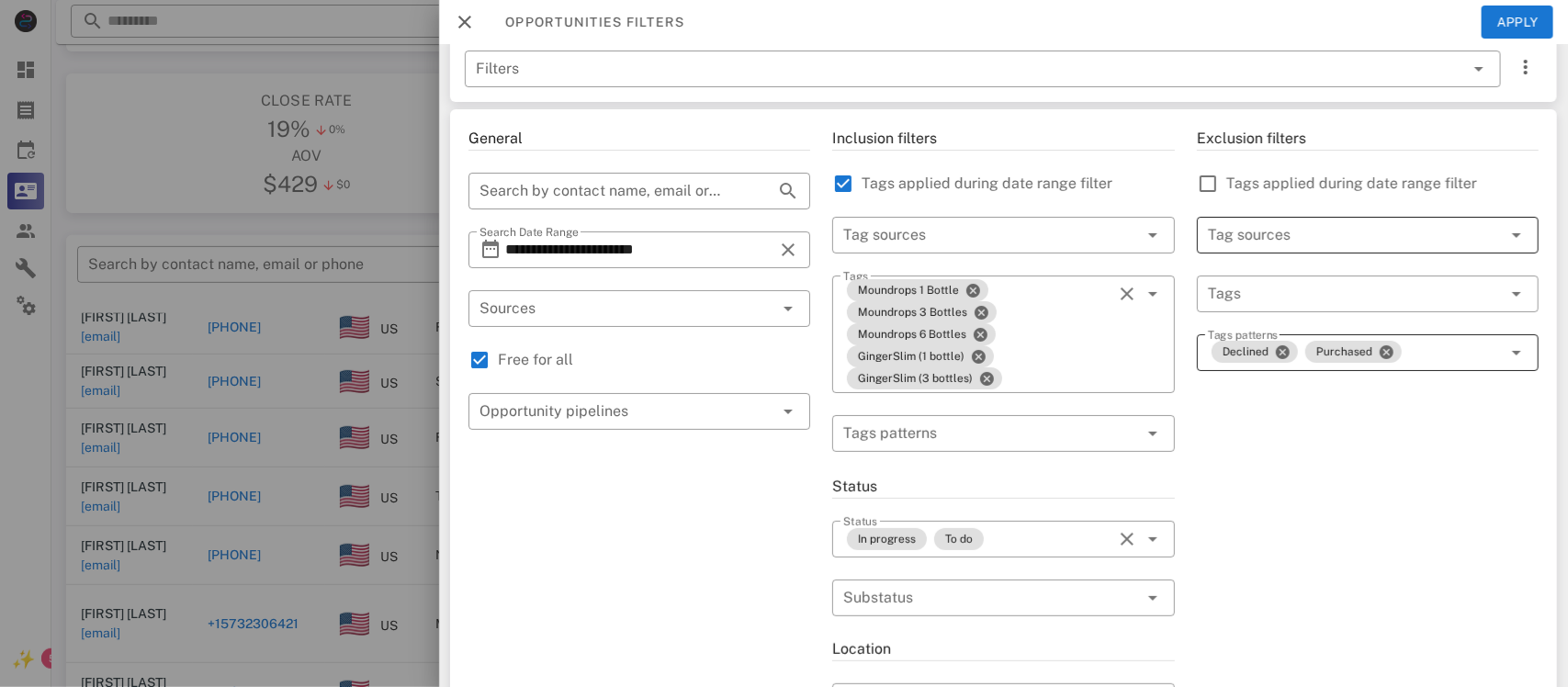 scroll, scrollTop: 0, scrollLeft: 0, axis: both 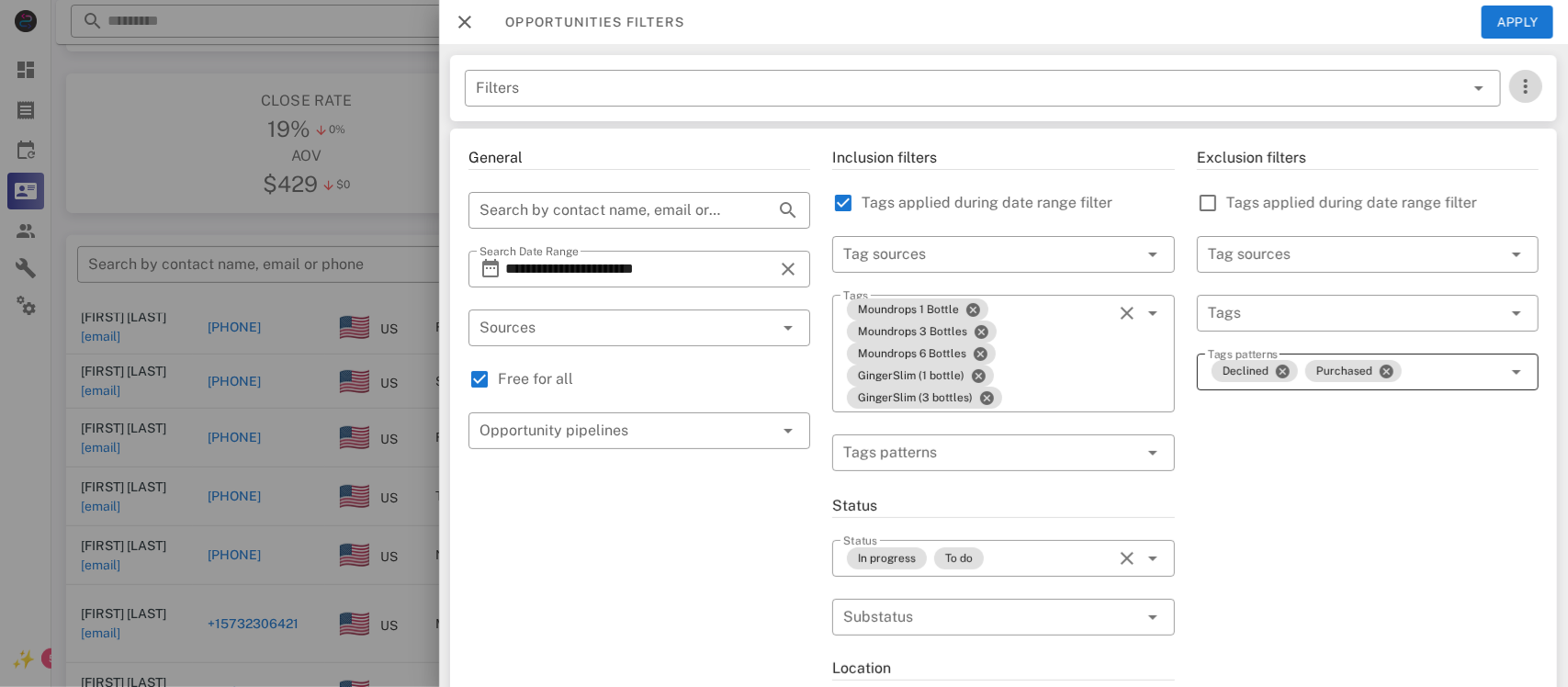 click at bounding box center [1526, 86] 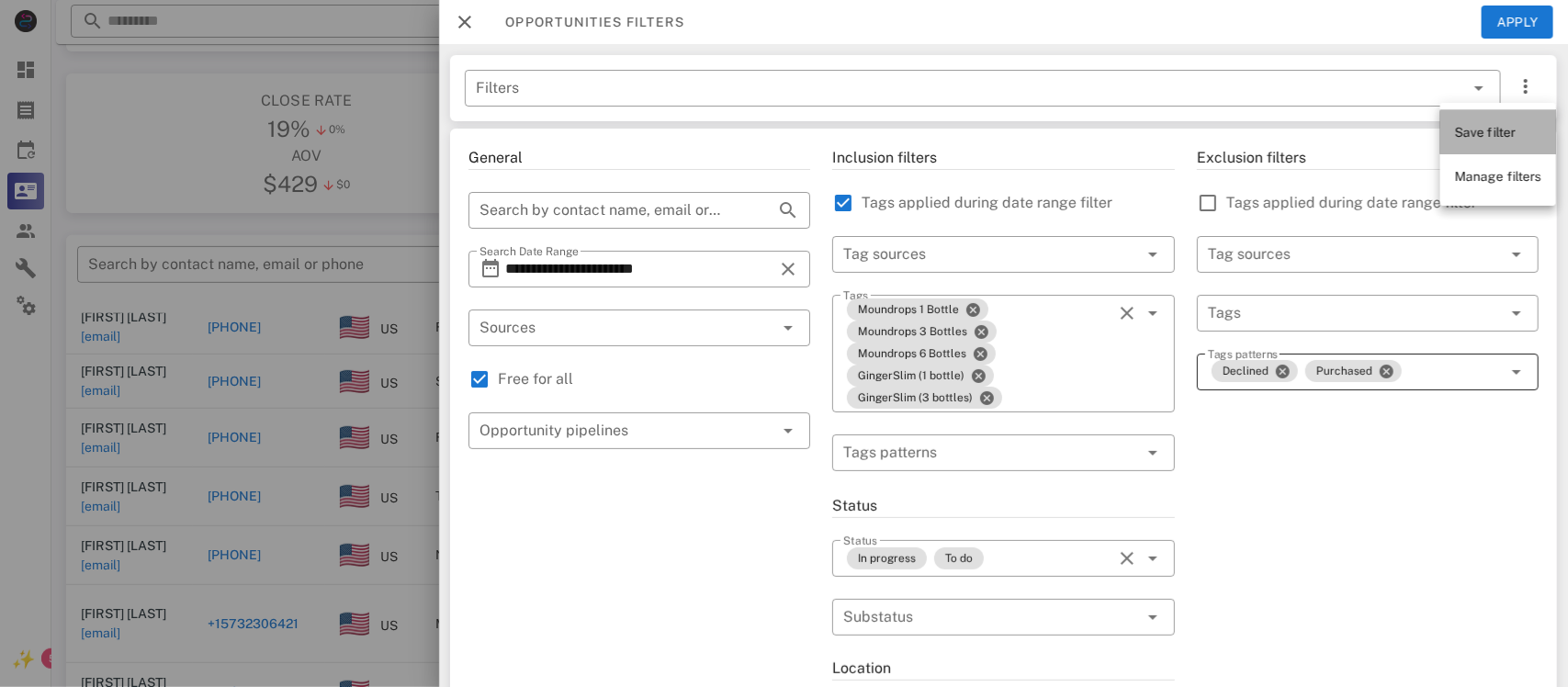 click on "Save filter" at bounding box center [1485, 132] 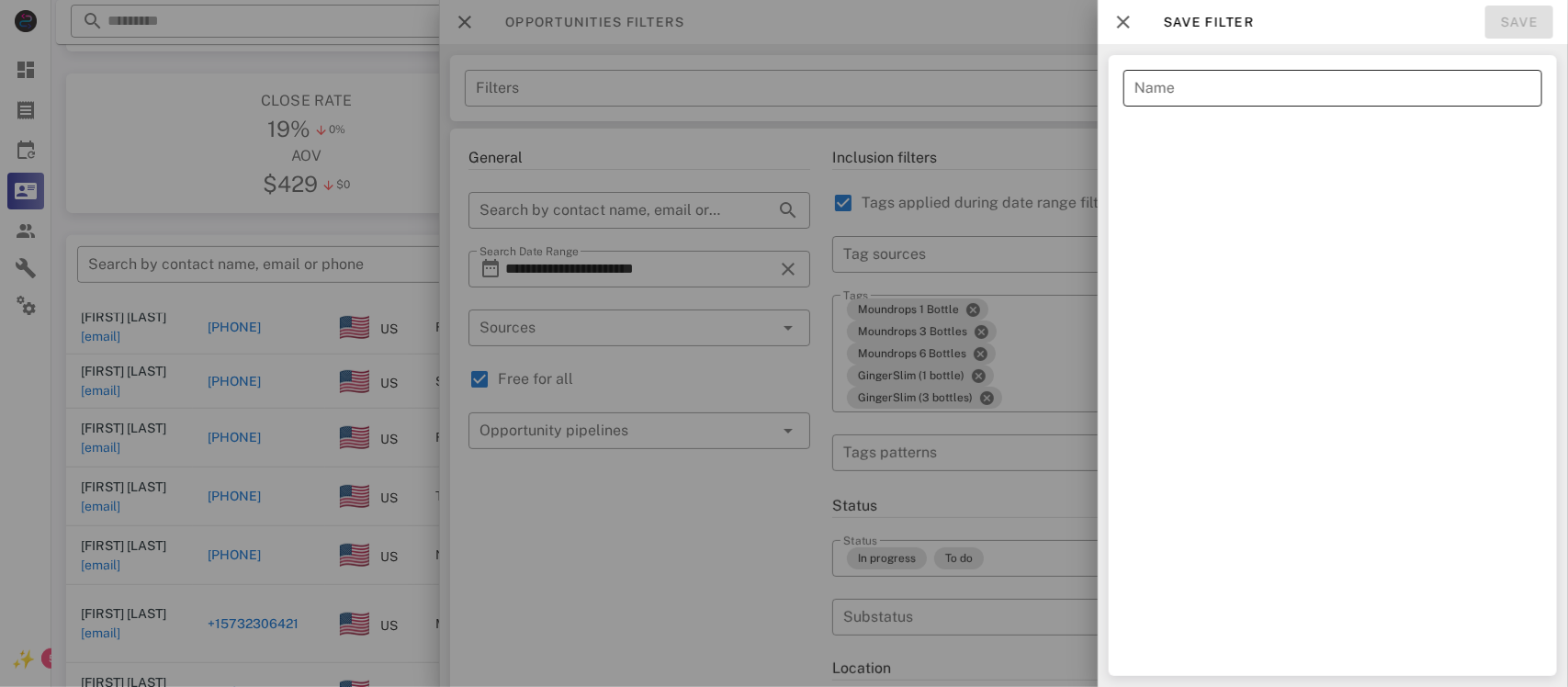 click on "Name" at bounding box center (1333, 88) 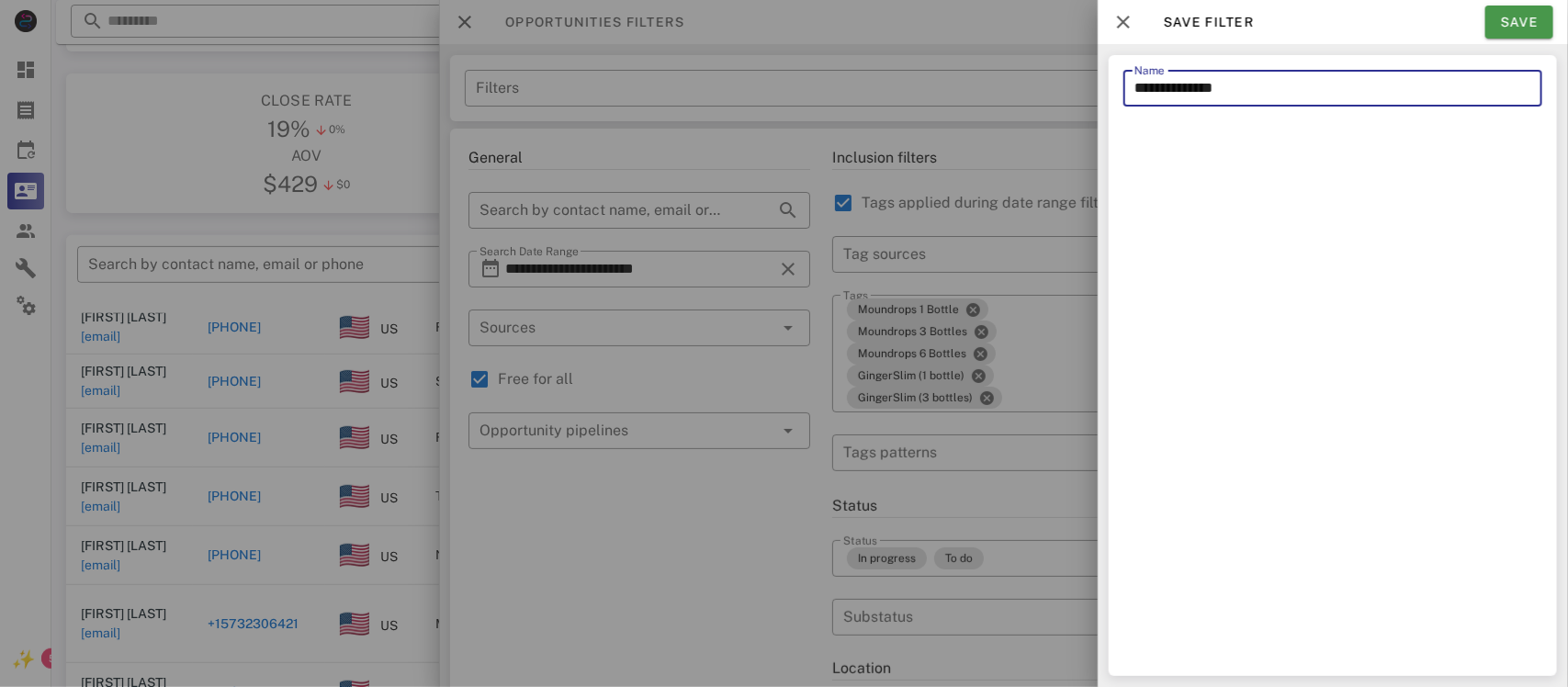 type on "**********" 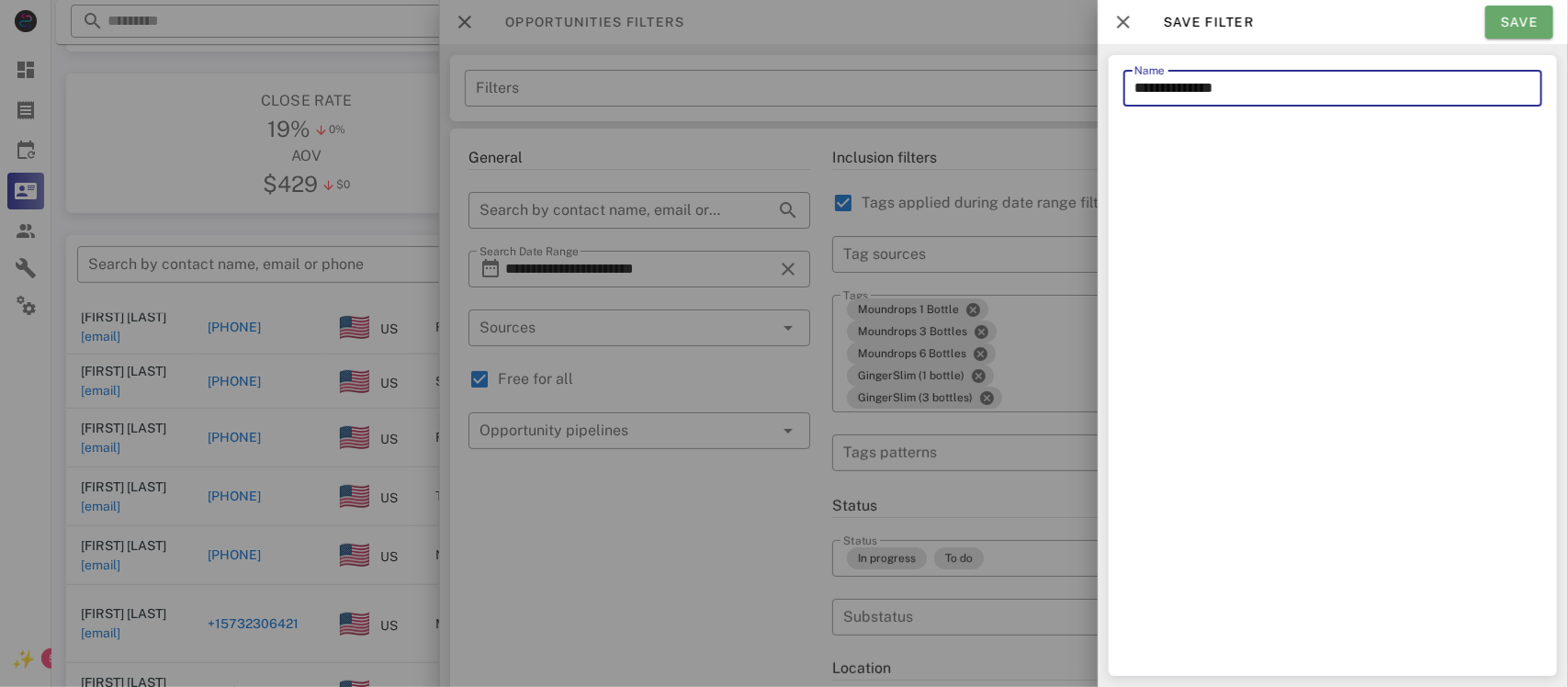 click on "Save" at bounding box center [1519, 22] 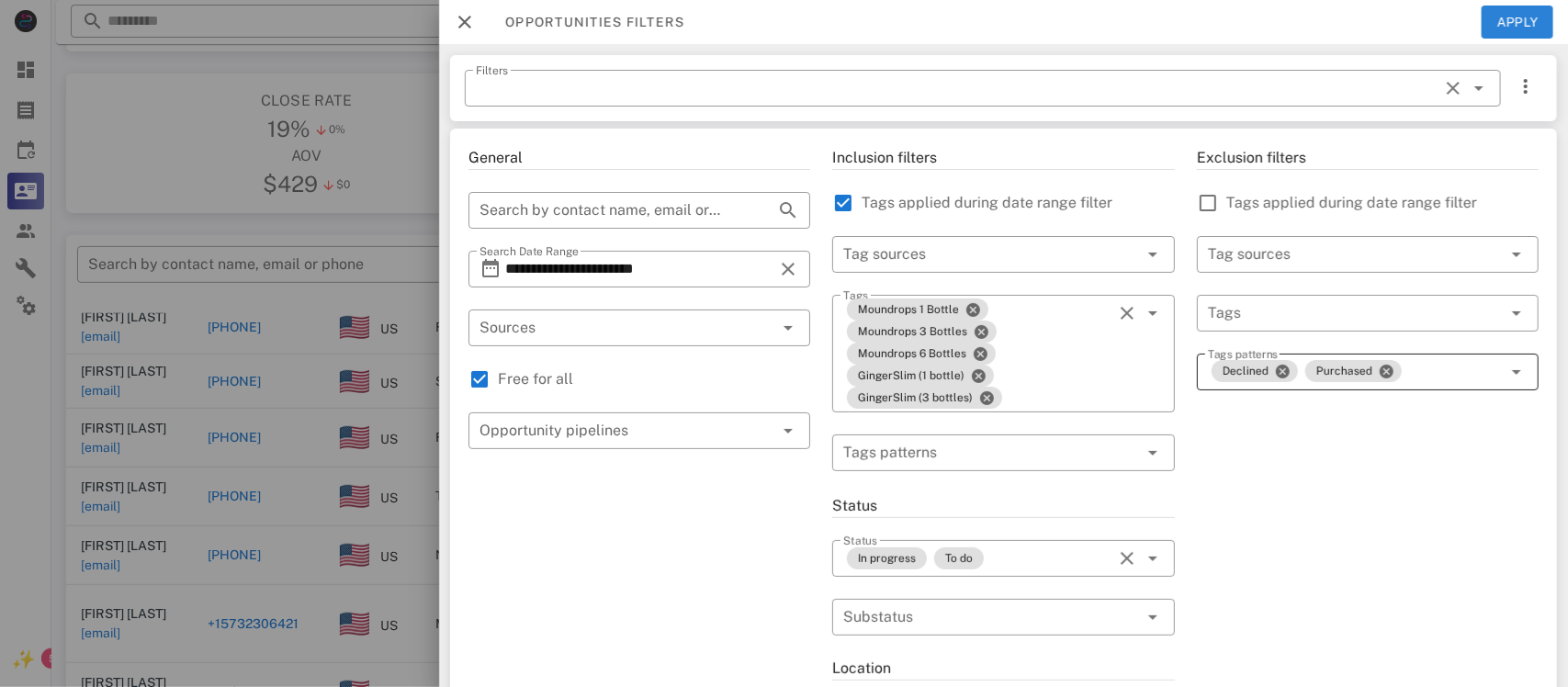 type on "**********" 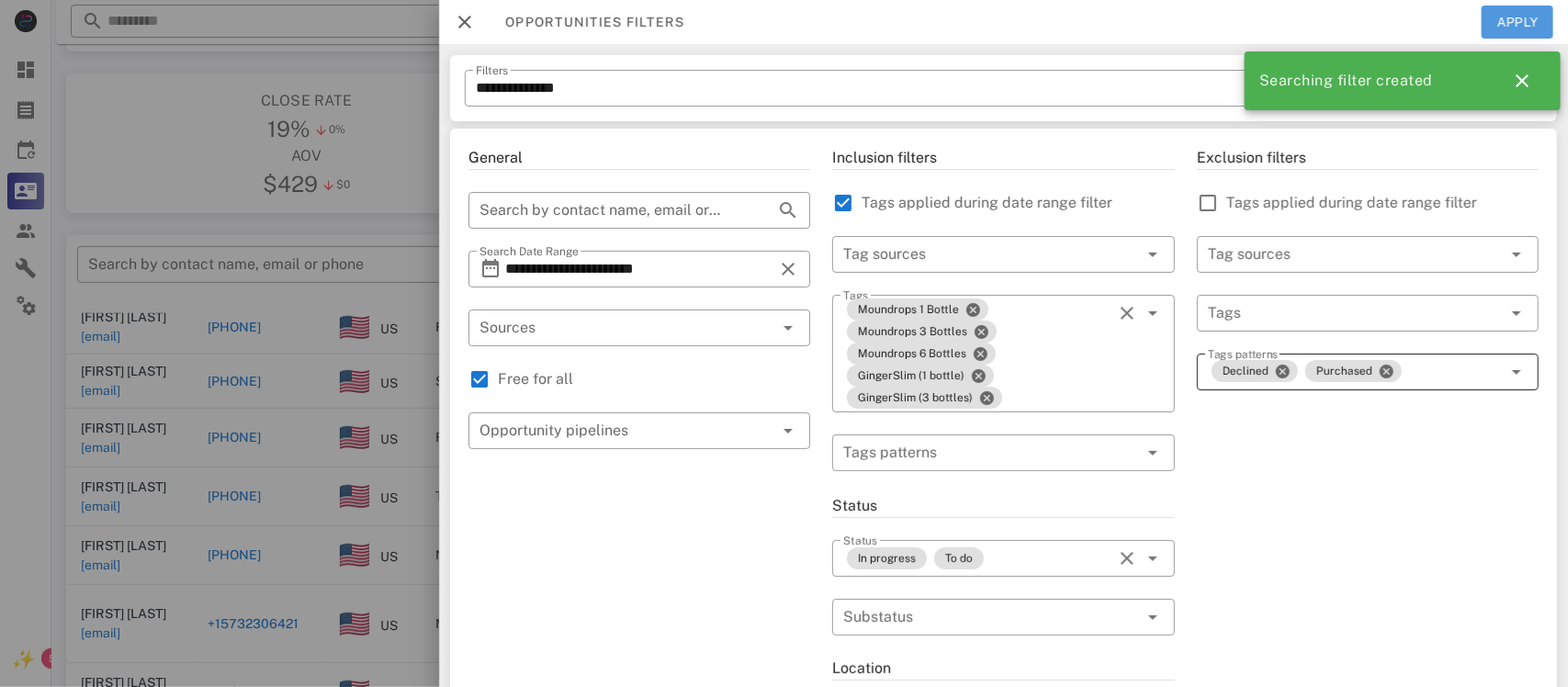 click on "Apply" at bounding box center [1517, 22] 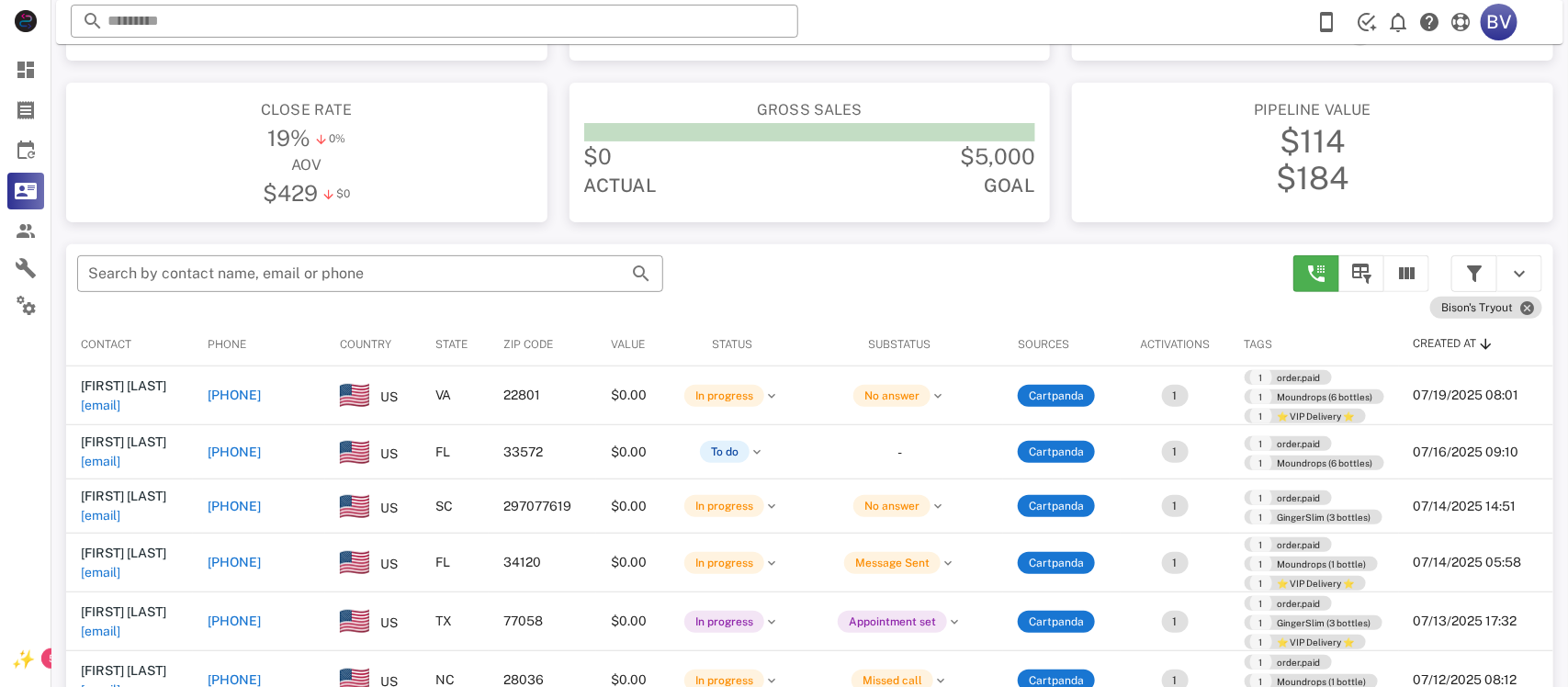 scroll, scrollTop: 173, scrollLeft: 0, axis: vertical 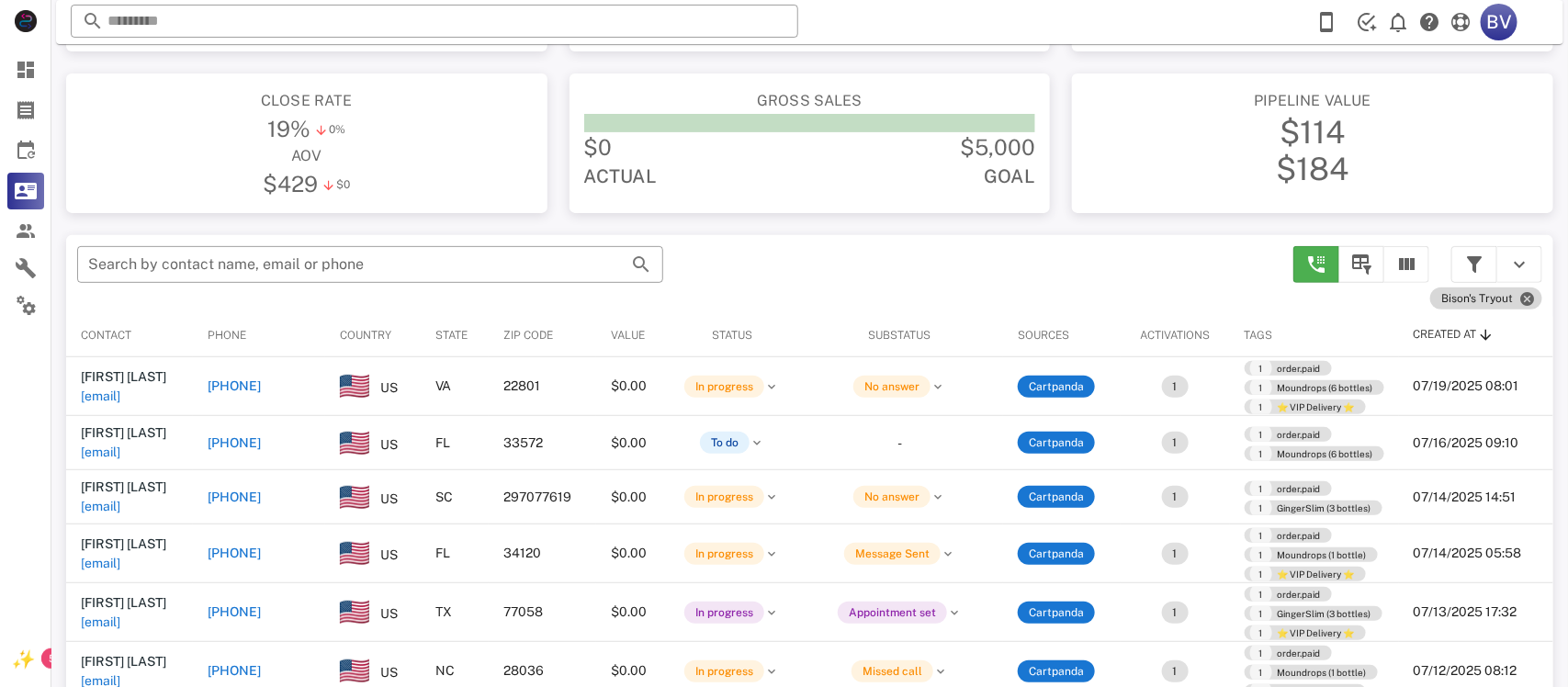 click on "Bison's Tryout" at bounding box center [1486, 298] 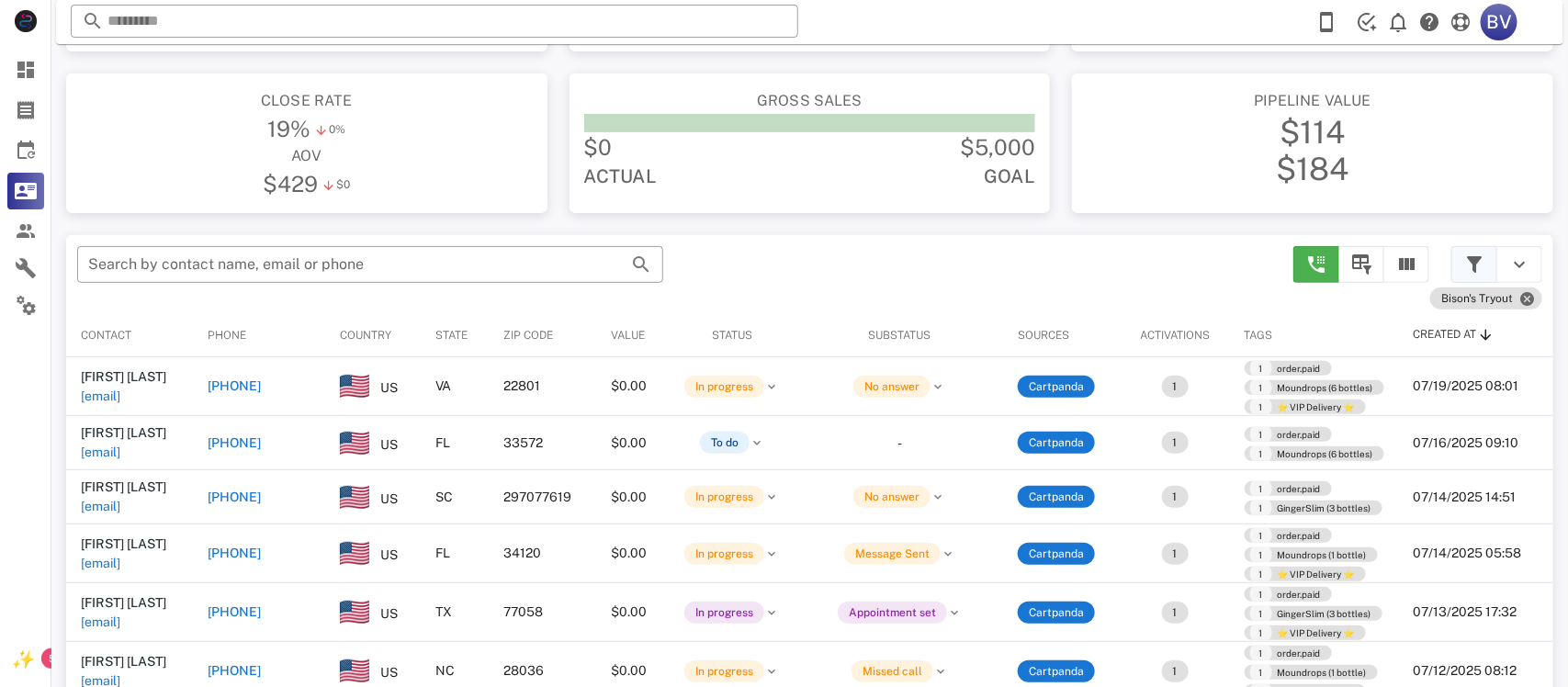 click at bounding box center [1474, 265] 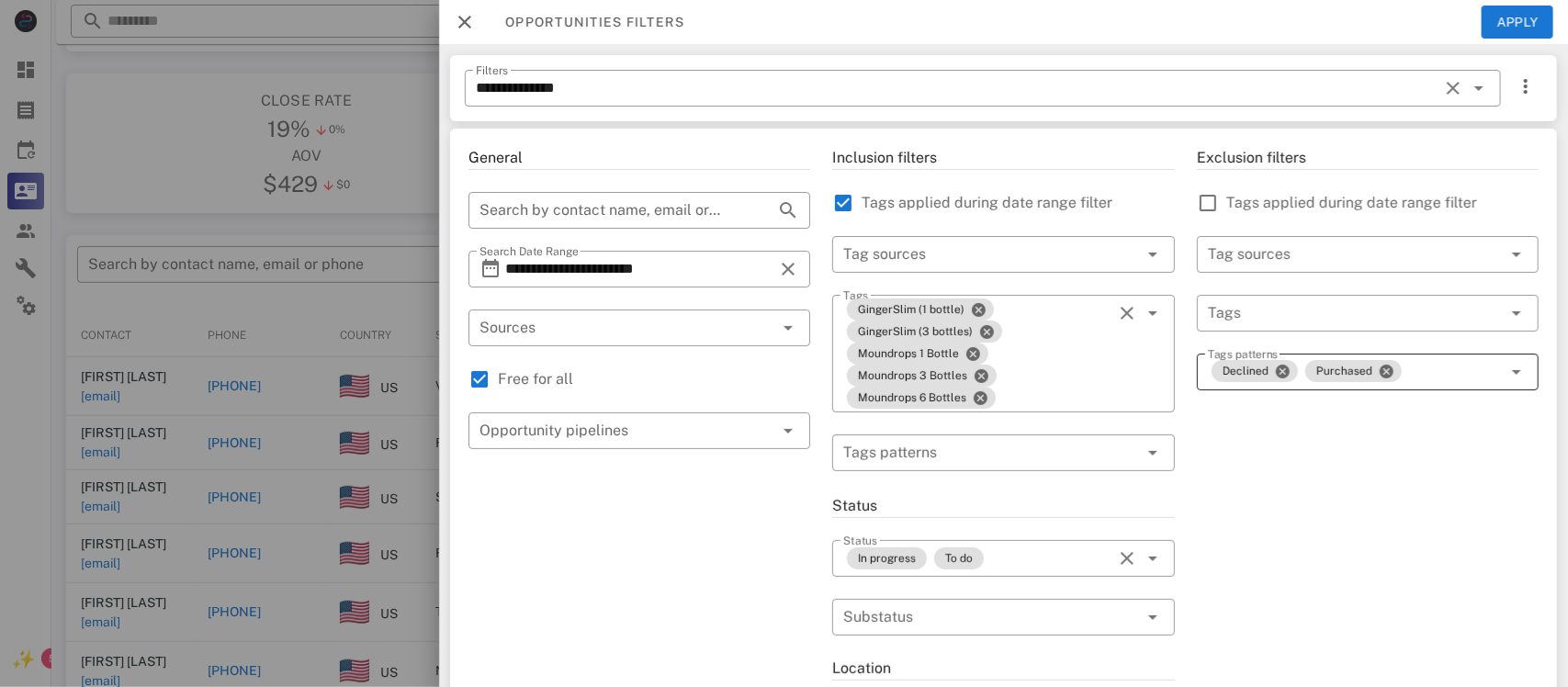 click at bounding box center (465, 22) 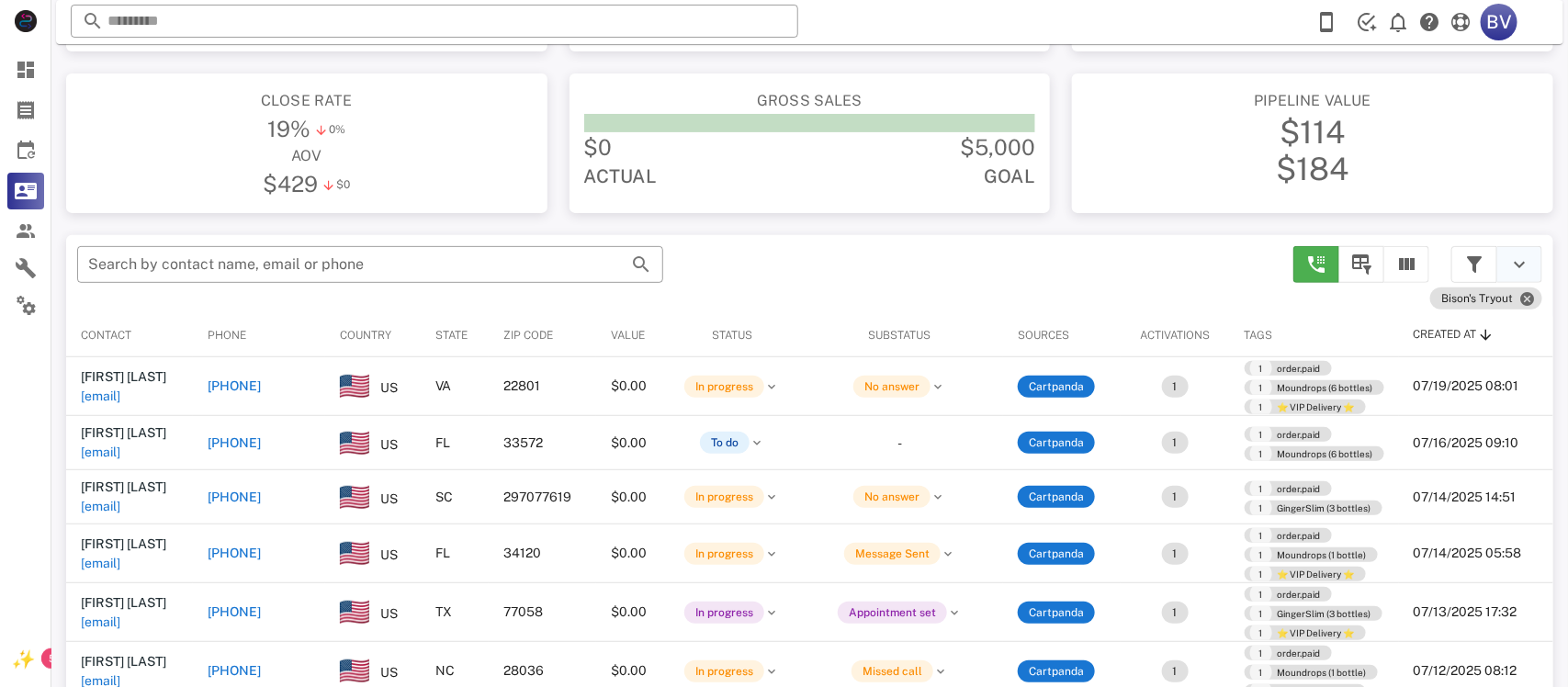 click at bounding box center (1519, 265) 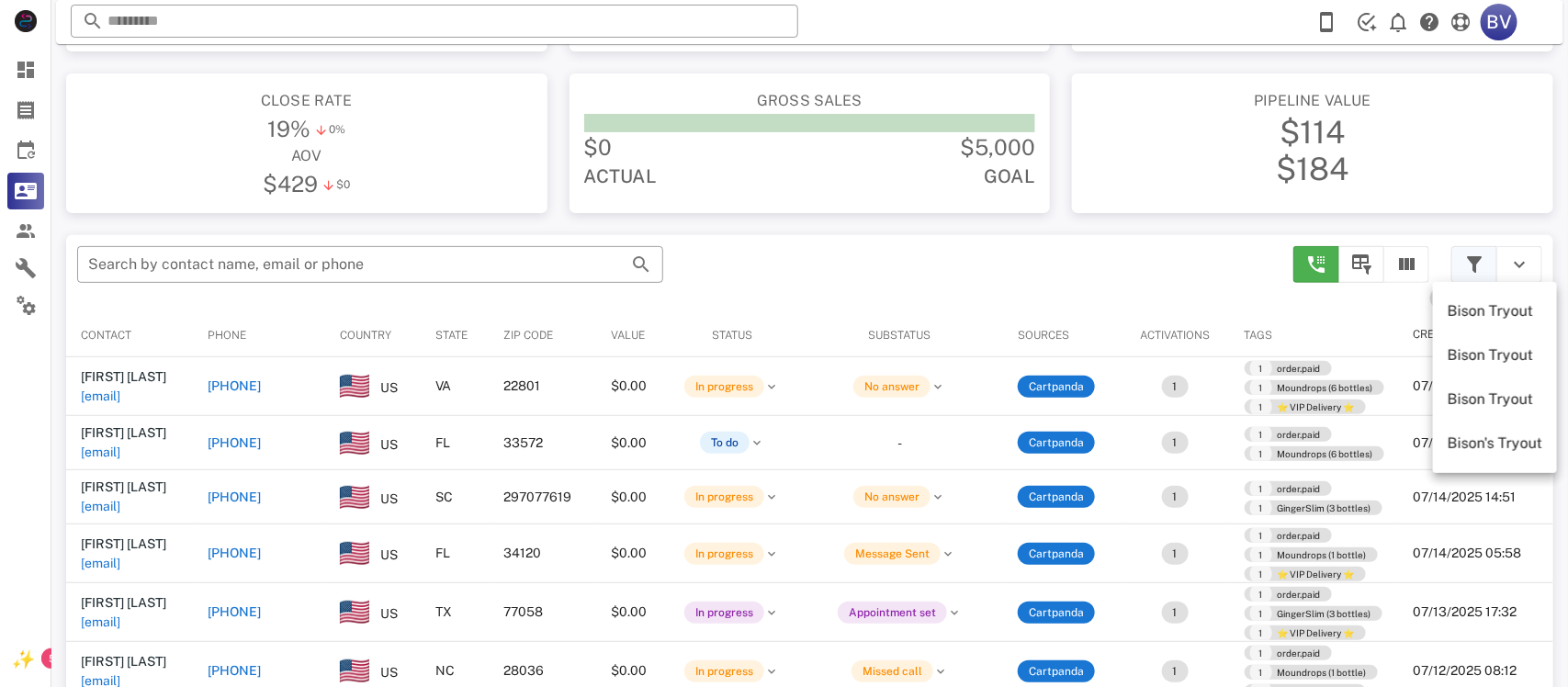 click at bounding box center (1474, 265) 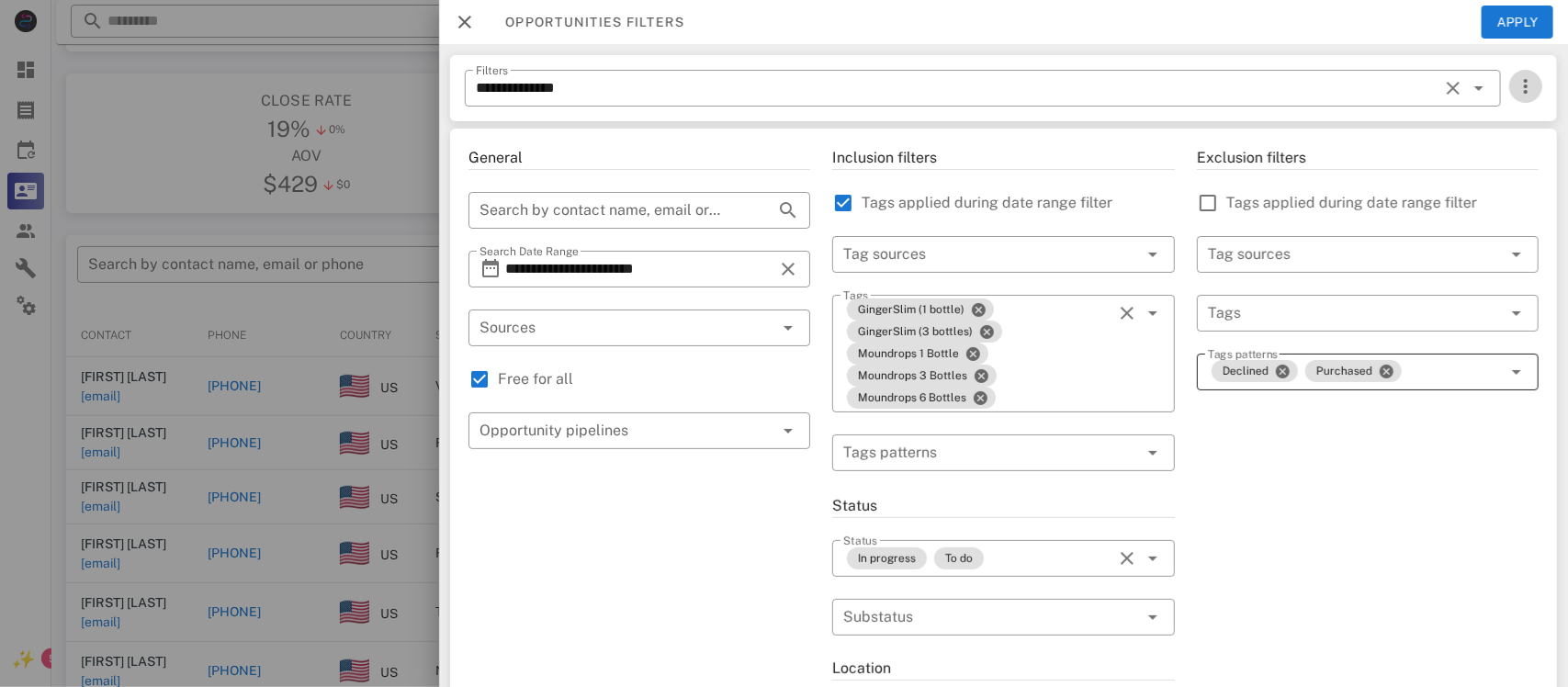 click at bounding box center [1526, 86] 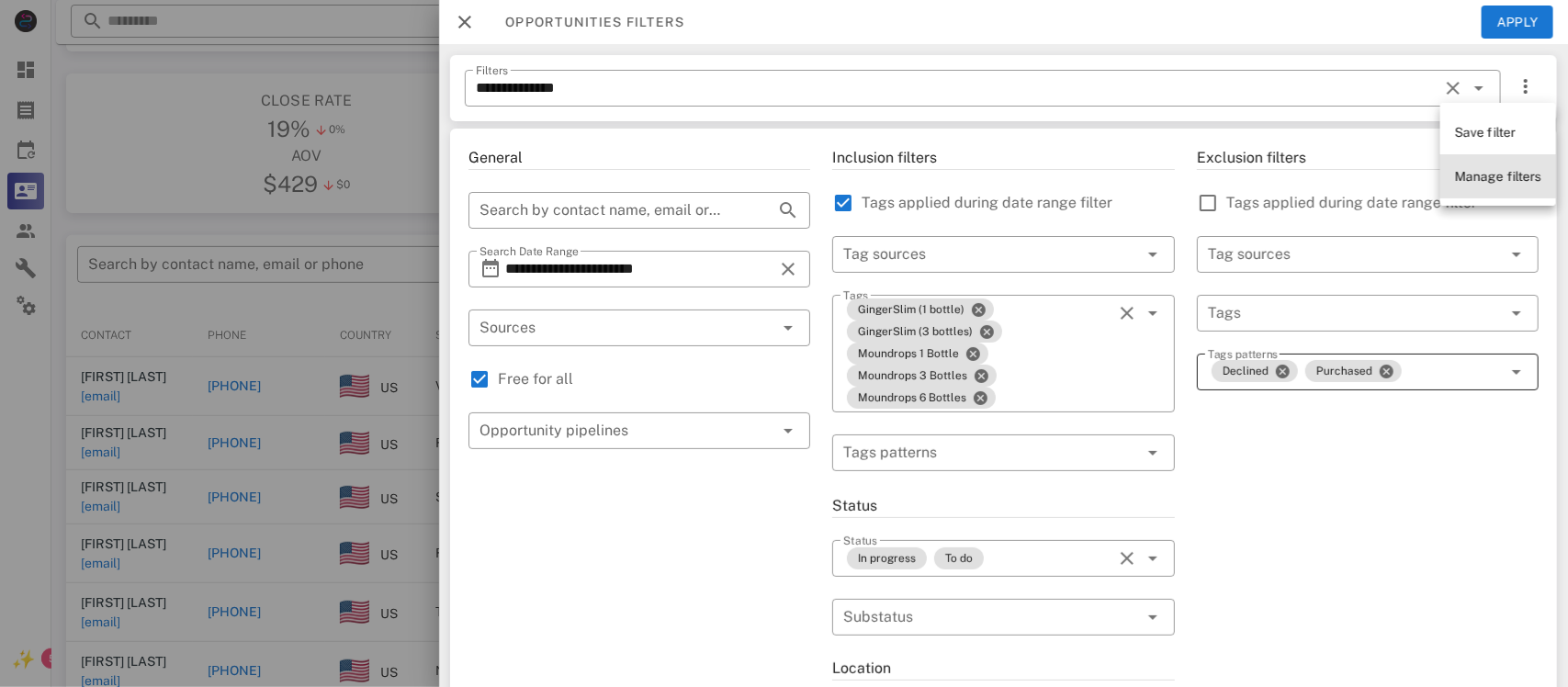 click on "Manage filters" at bounding box center [1498, 176] 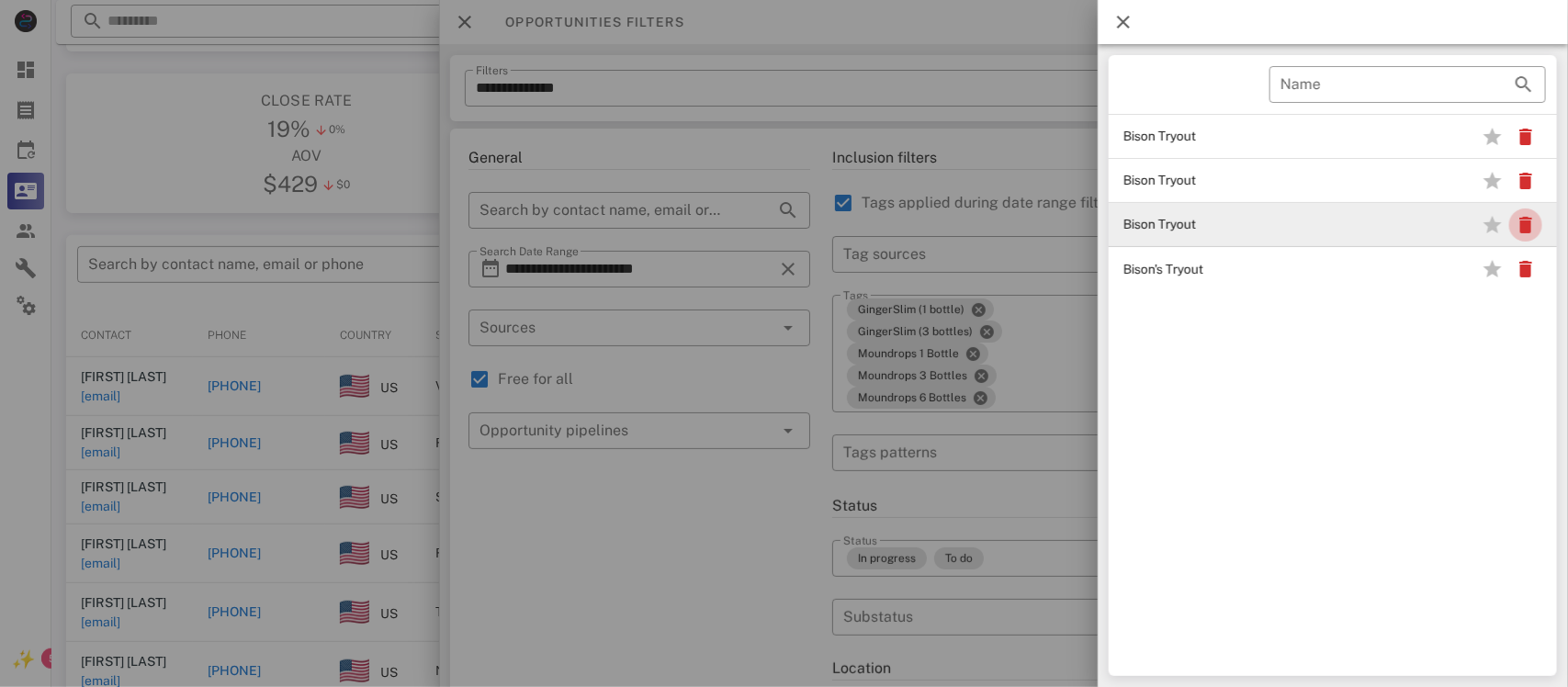 click at bounding box center [1526, 225] 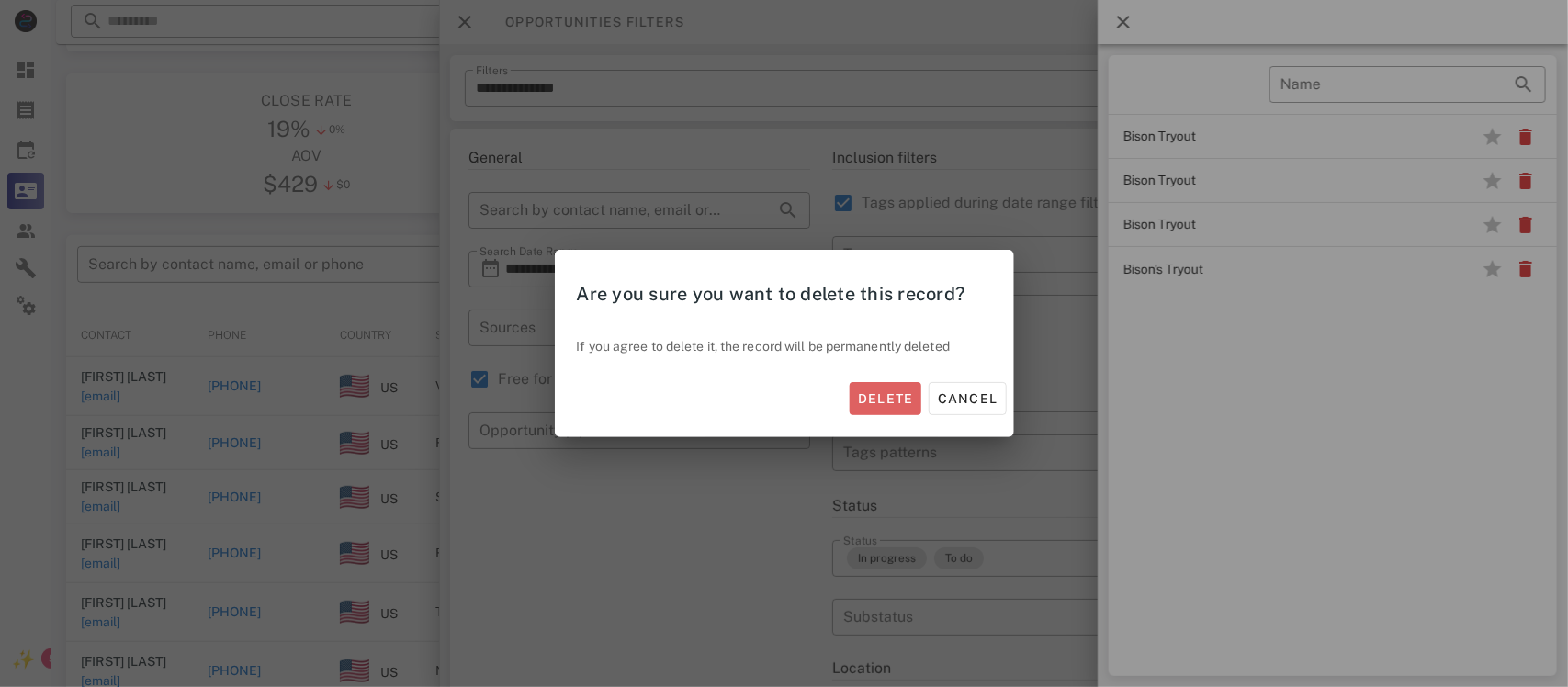 click on "Delete" at bounding box center (886, 399) 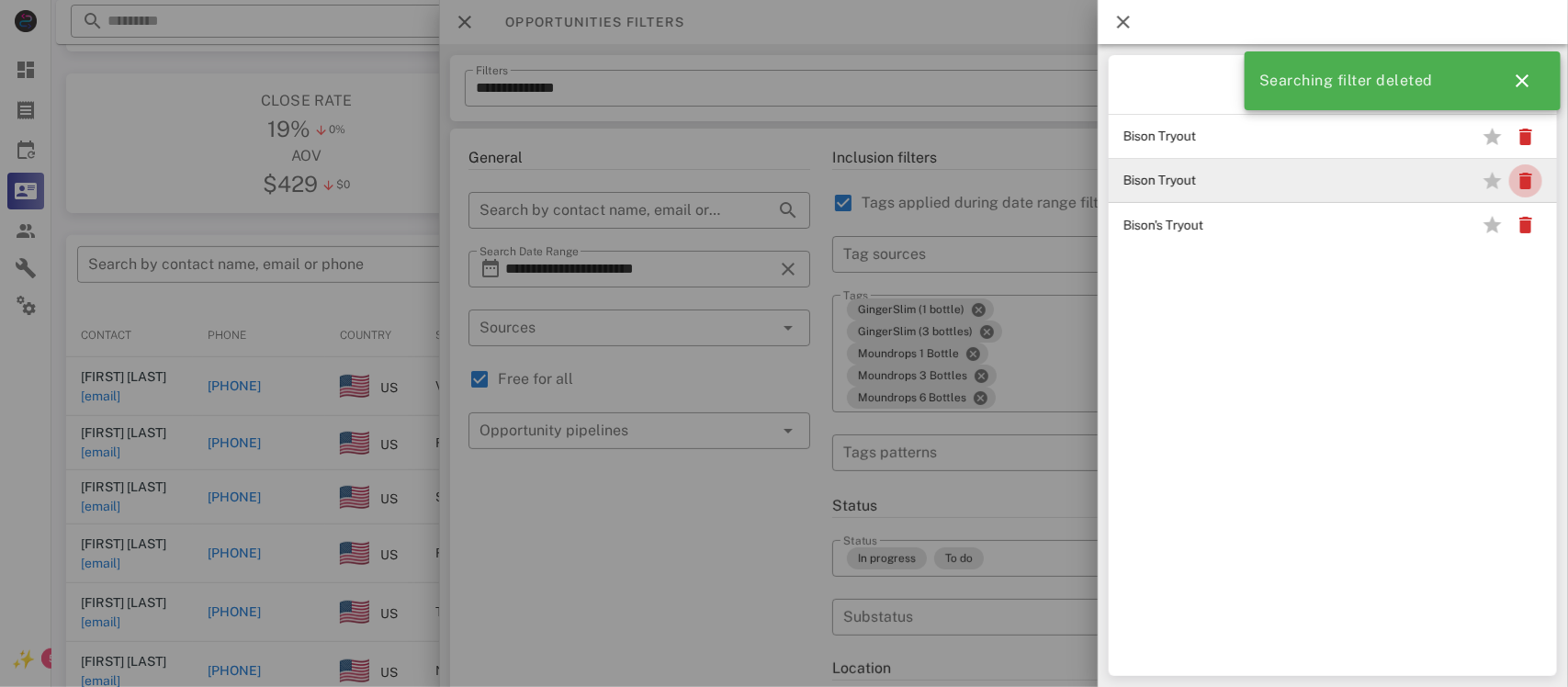 click at bounding box center [1526, 181] 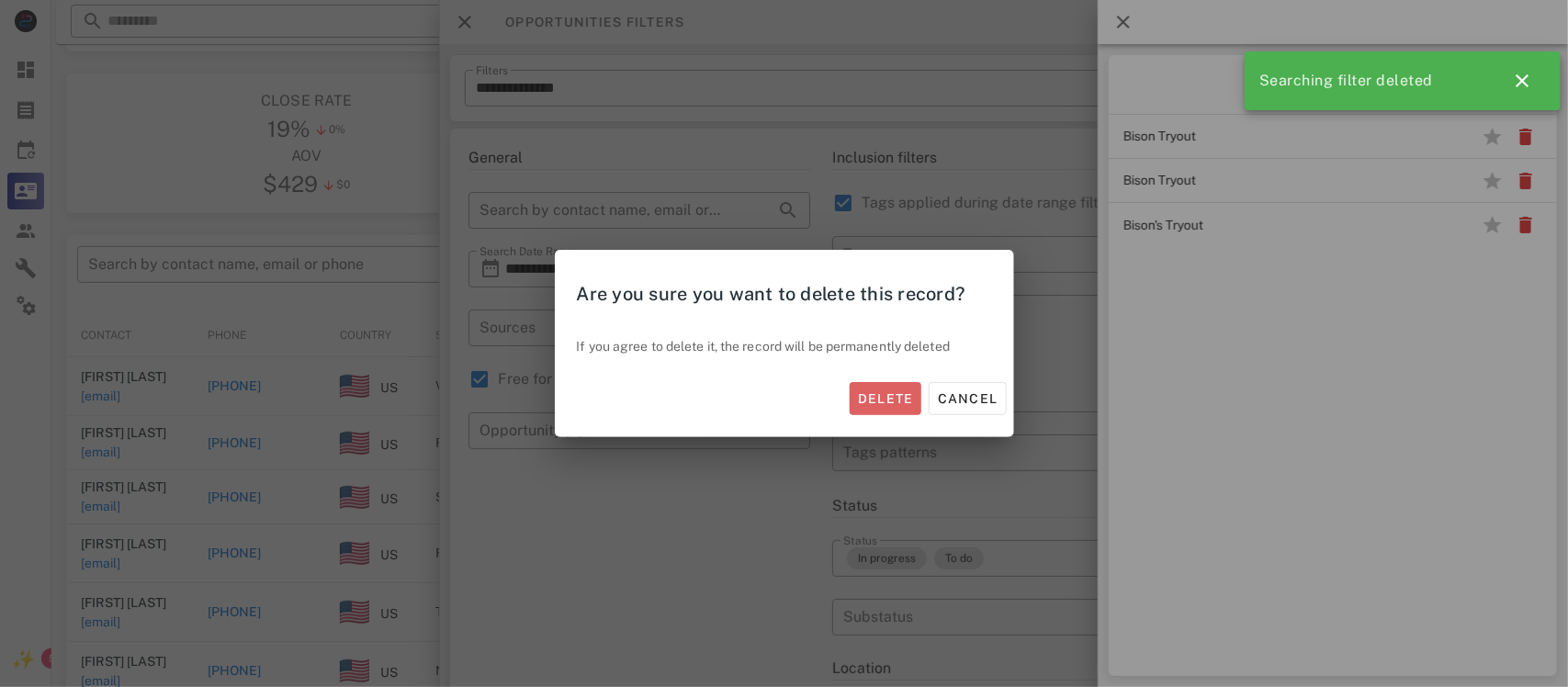 click on "Delete" at bounding box center [886, 399] 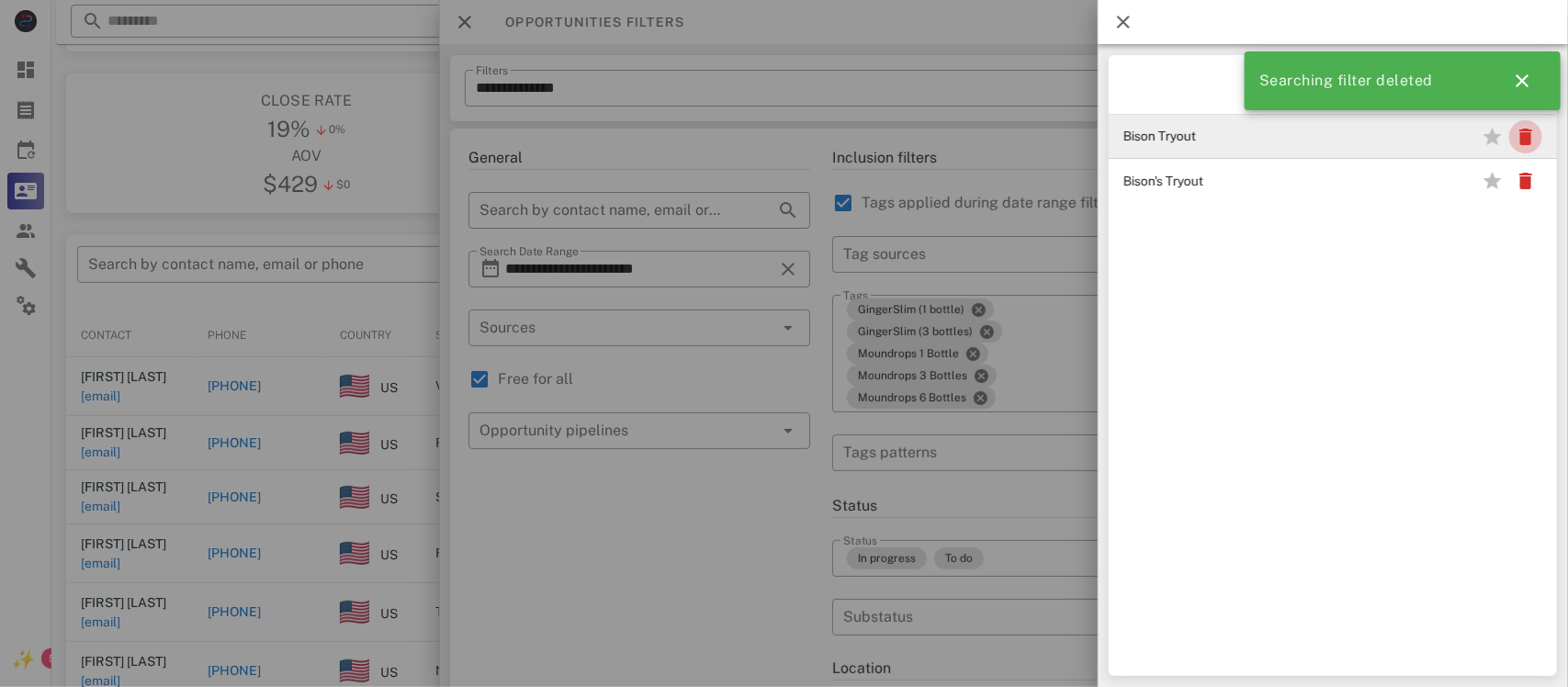 click at bounding box center [1526, 137] 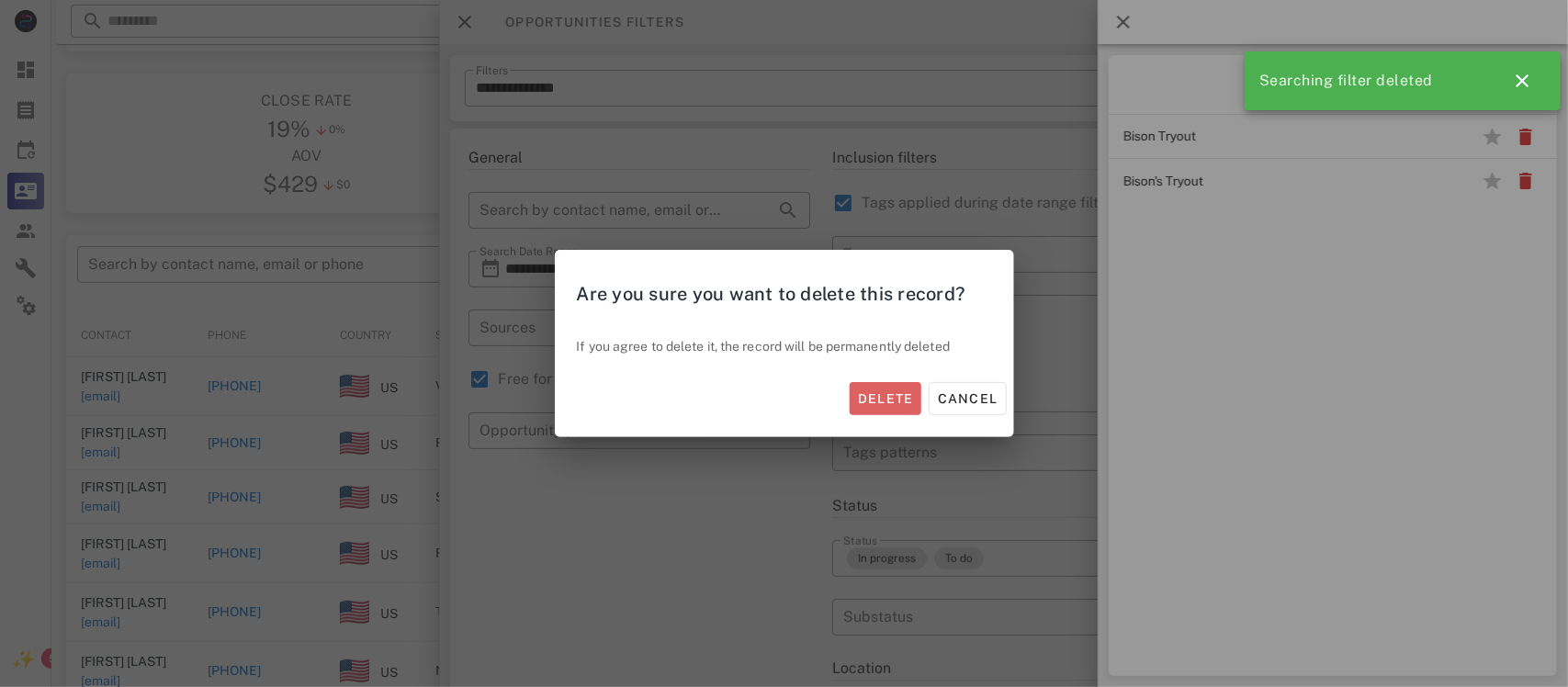 click on "Delete" at bounding box center (886, 399) 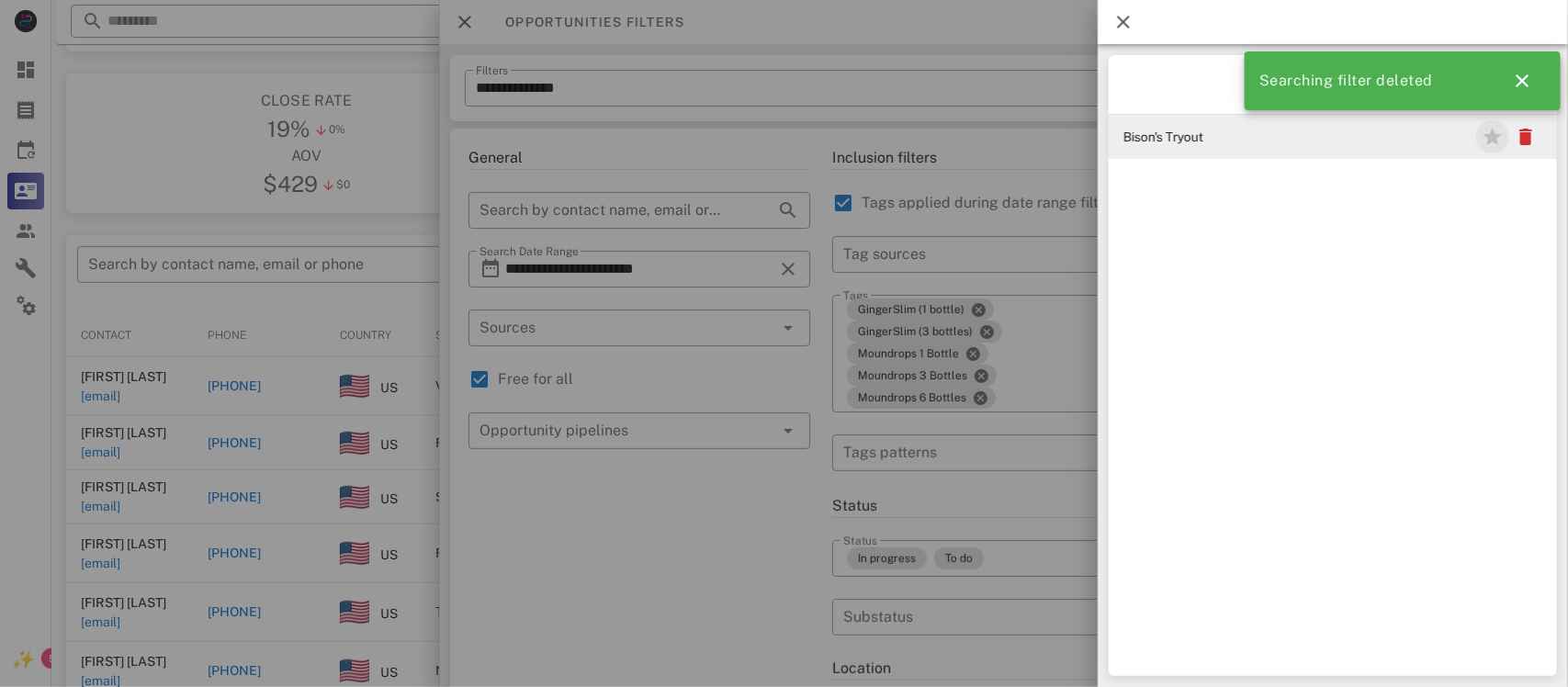 click at bounding box center (1493, 137) 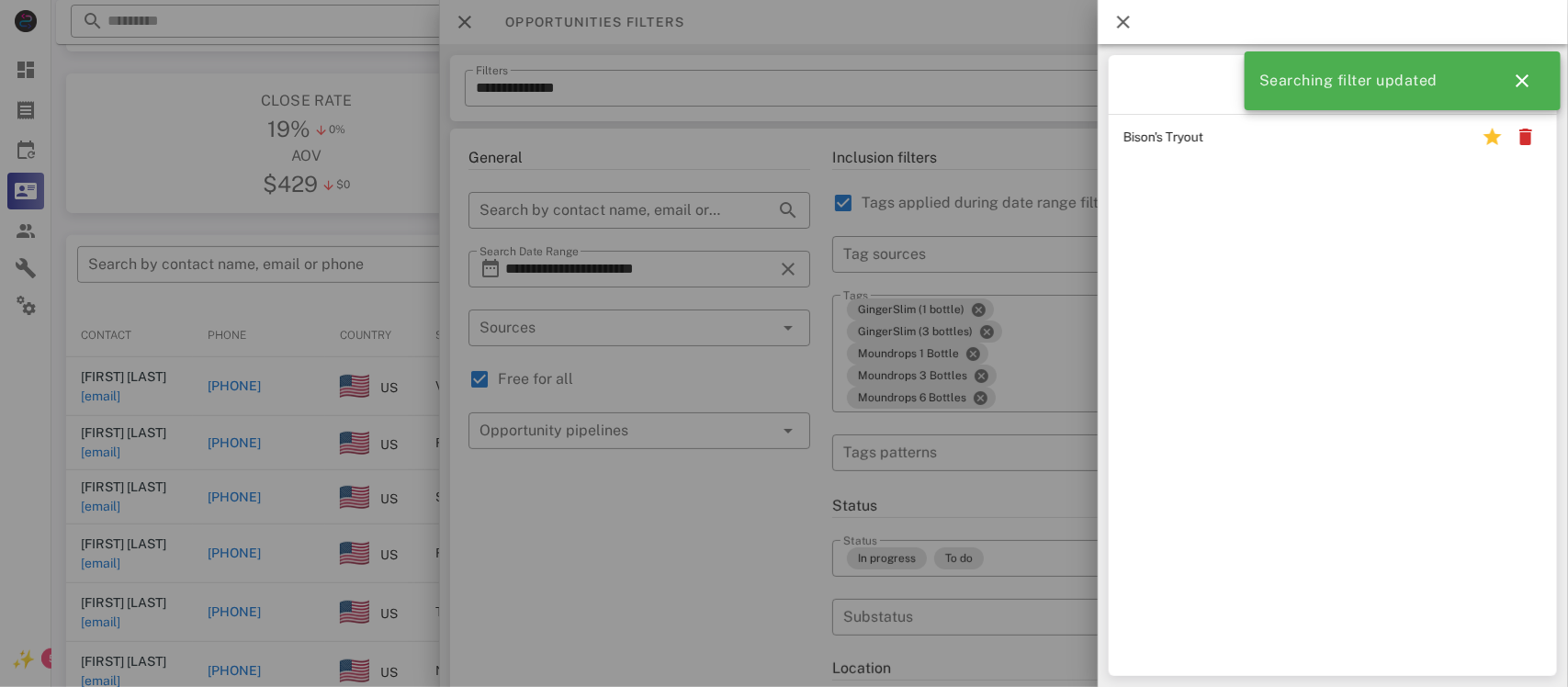 click at bounding box center (1123, 22) 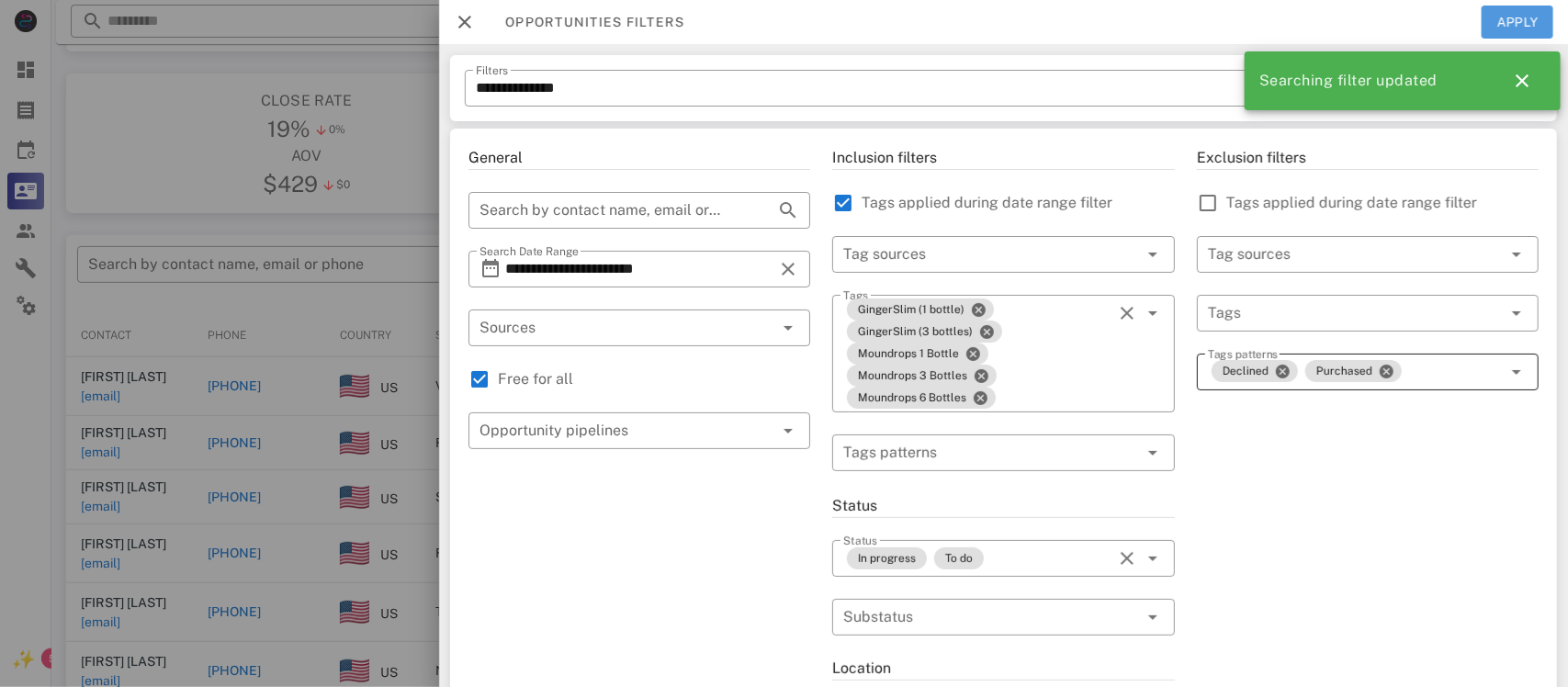 click on "Apply" at bounding box center [1517, 22] 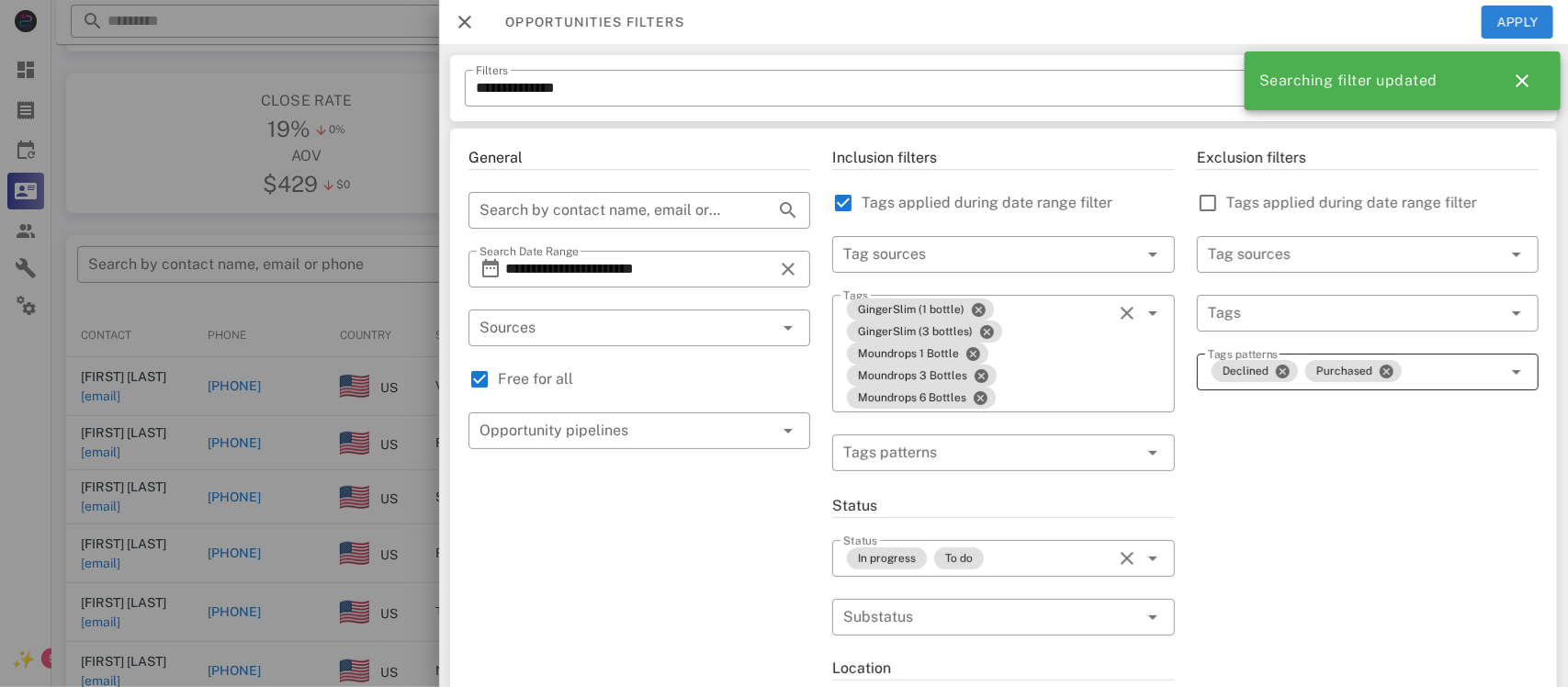 type 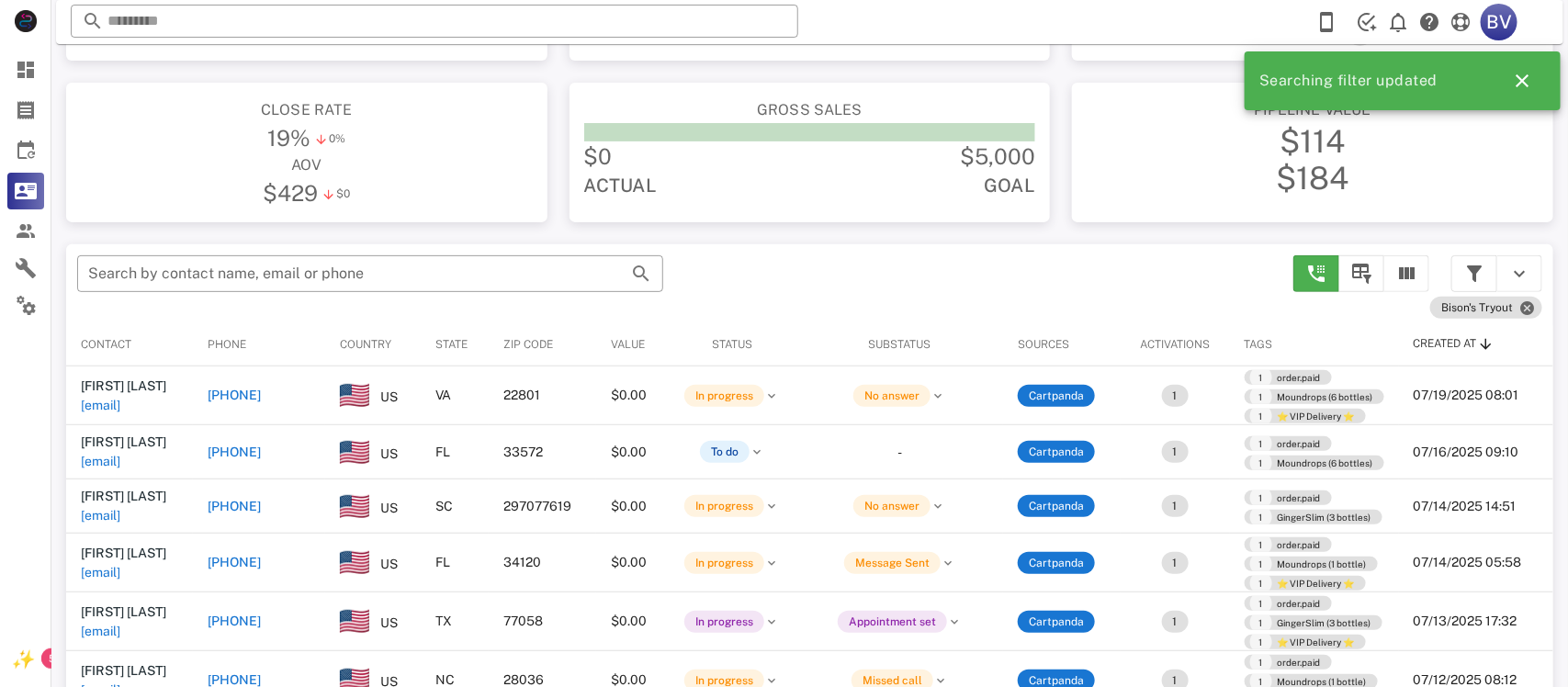 scroll, scrollTop: 173, scrollLeft: 0, axis: vertical 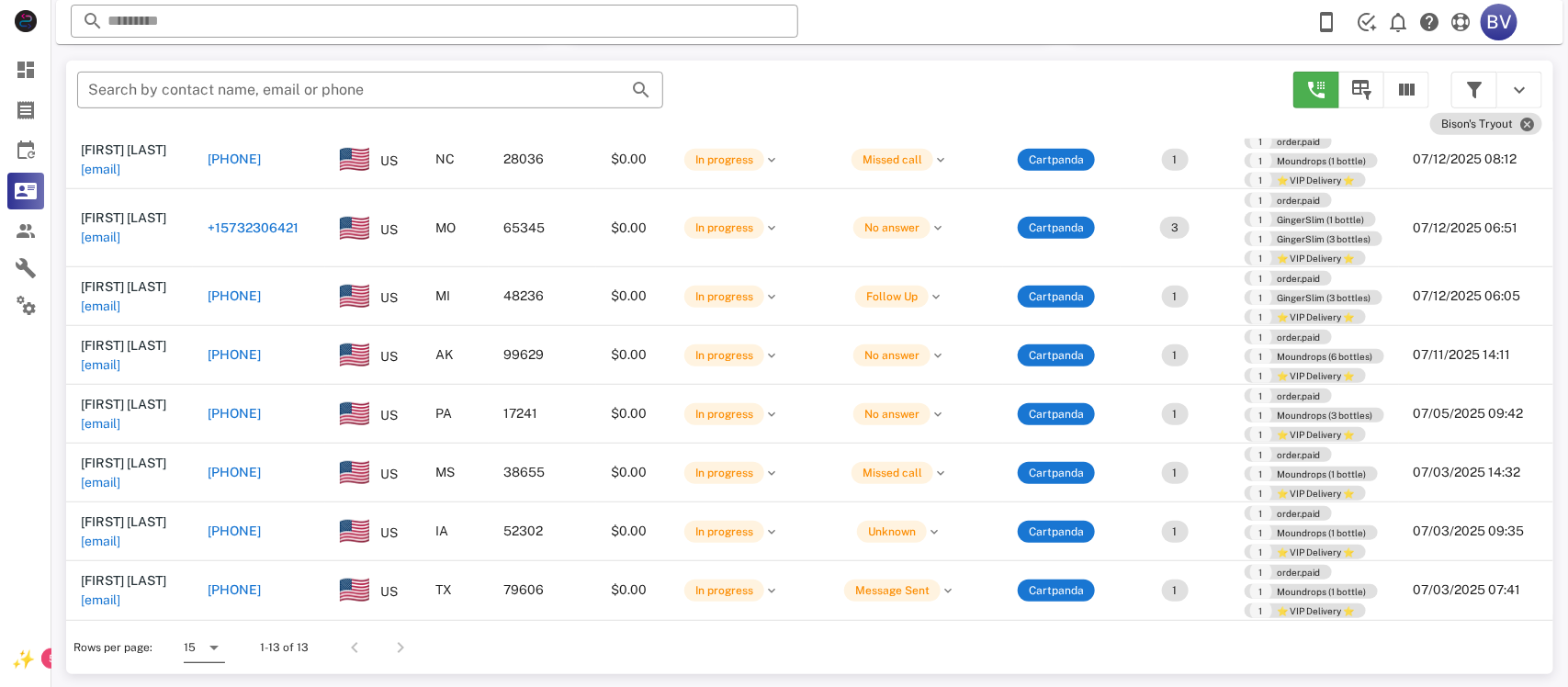 click at bounding box center (214, 648) 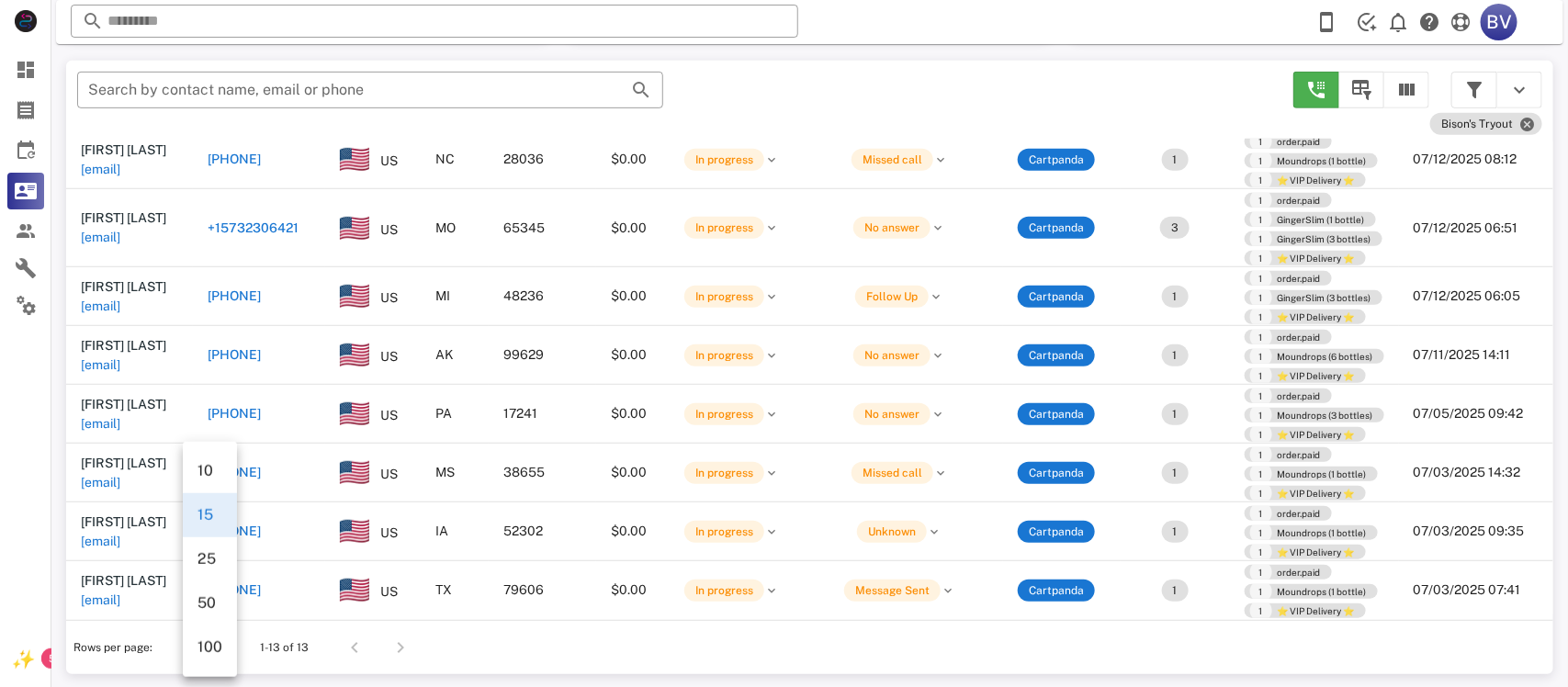 click on "100" at bounding box center [209, 647] 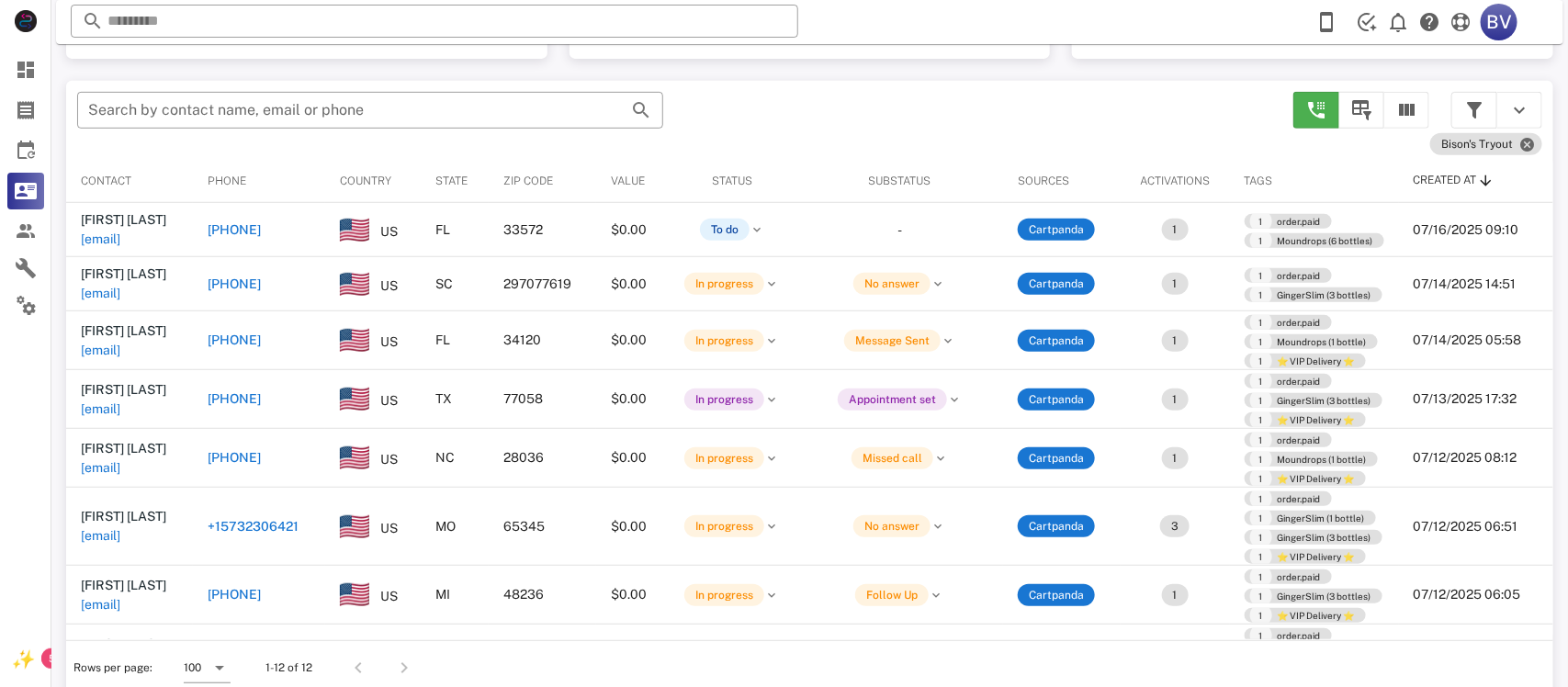 scroll, scrollTop: 347, scrollLeft: 0, axis: vertical 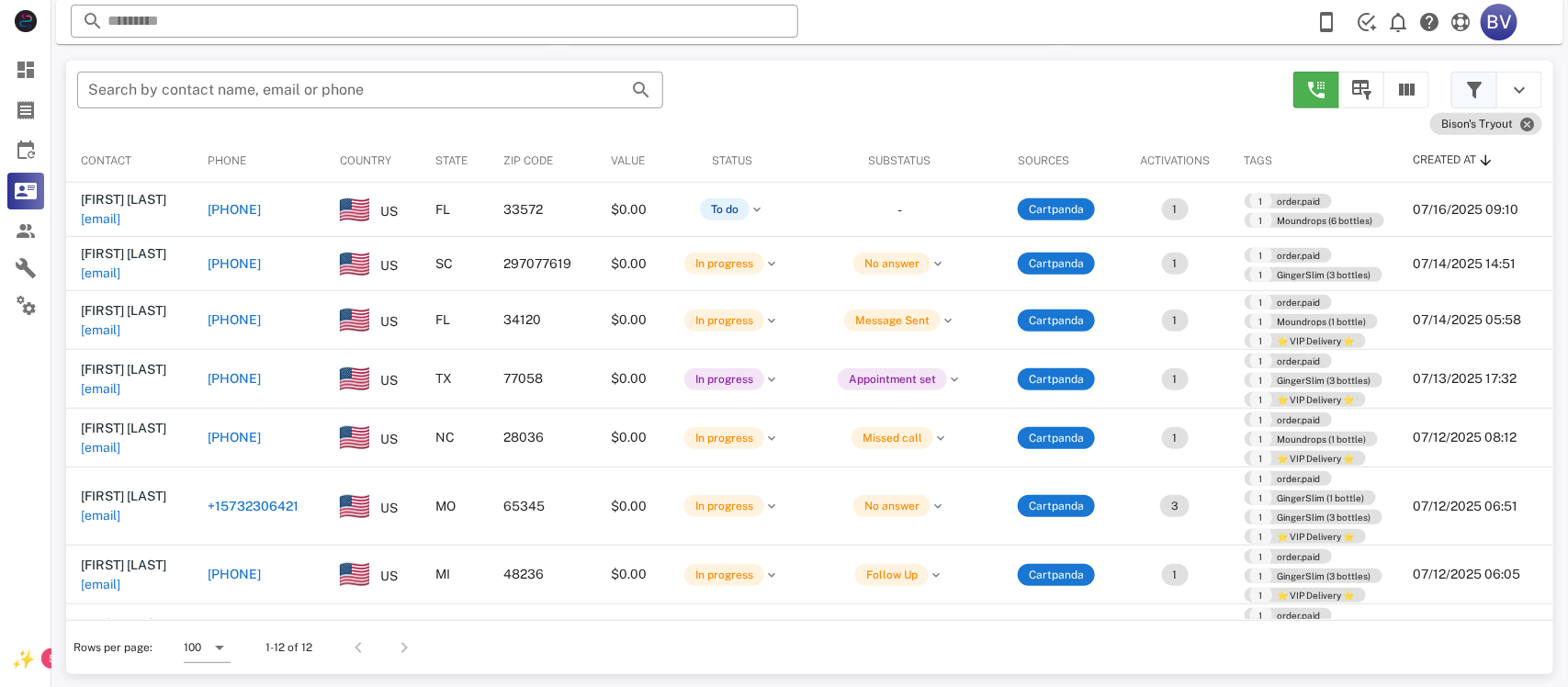 click at bounding box center (1474, 90) 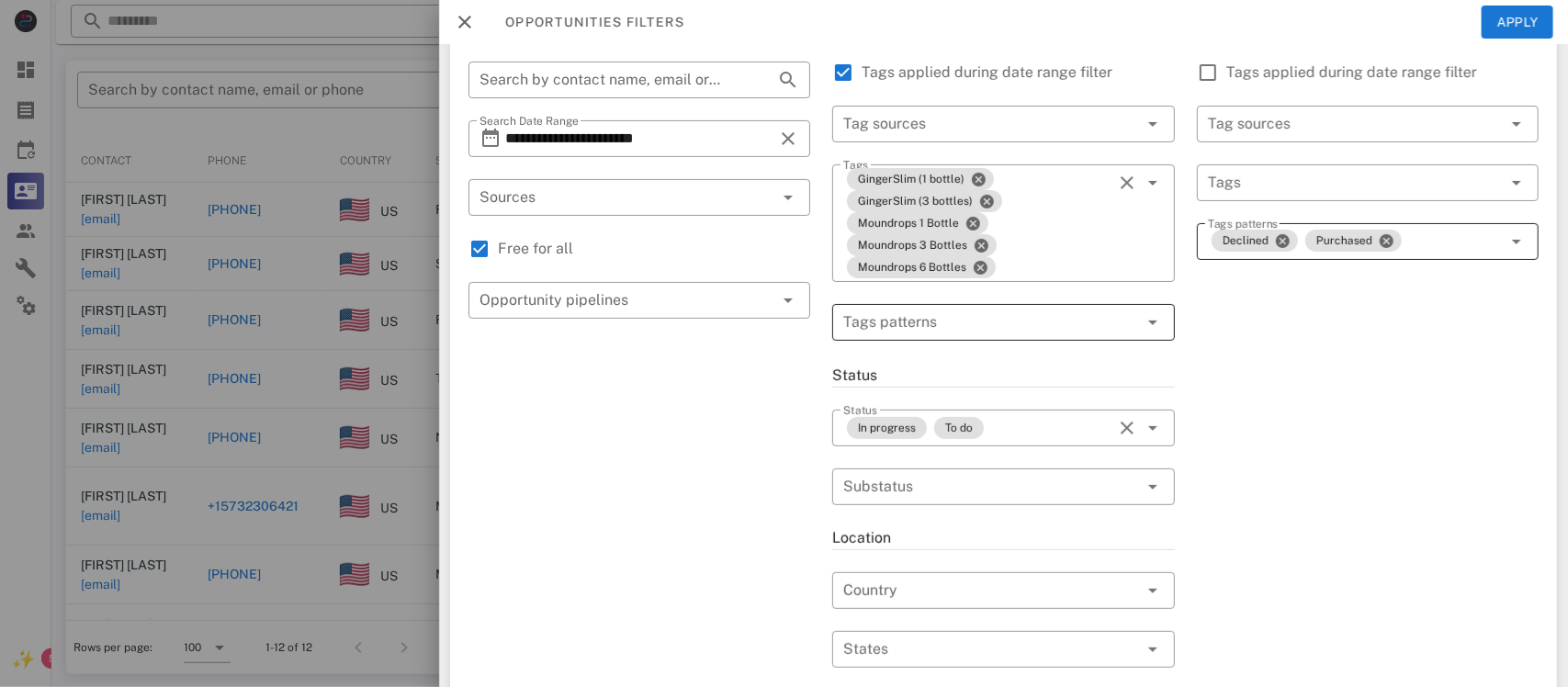 scroll, scrollTop: 386, scrollLeft: 0, axis: vertical 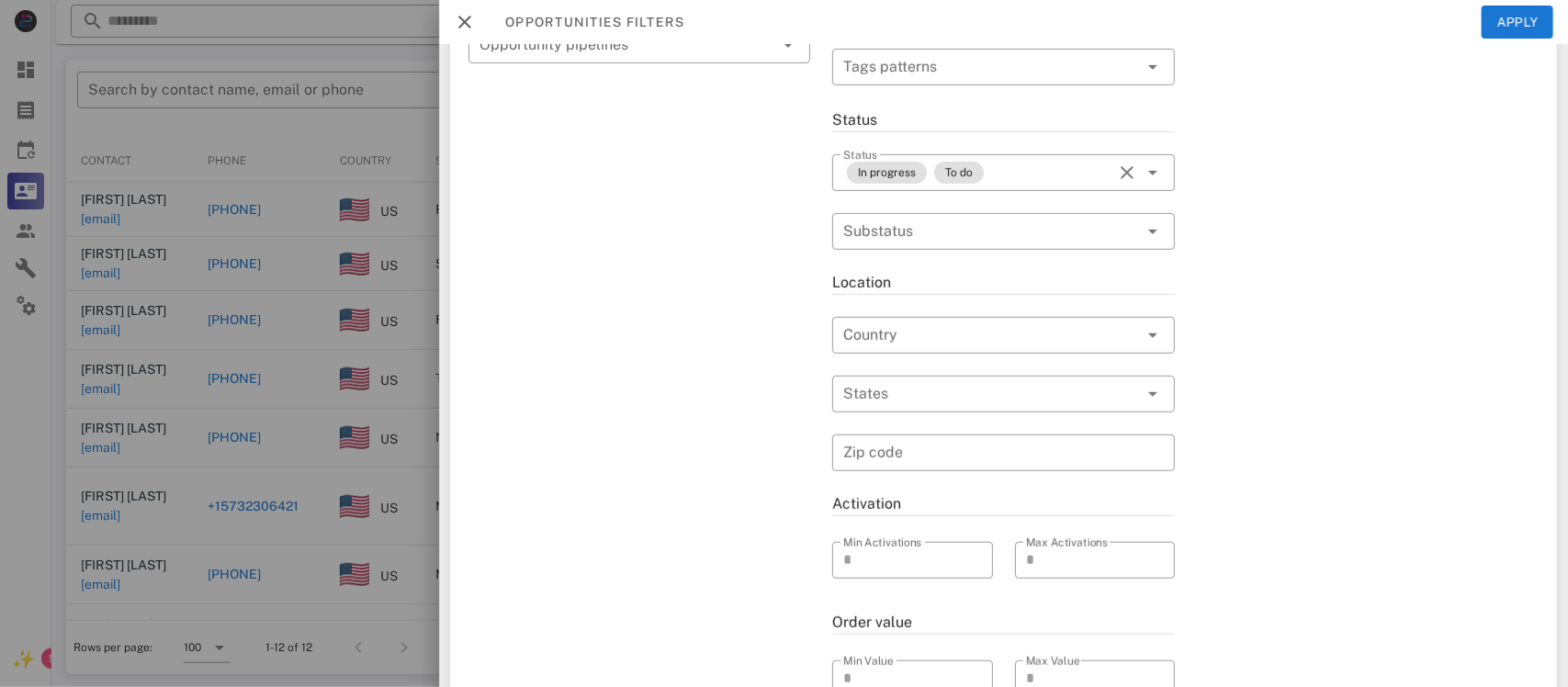 click at bounding box center (465, 22) 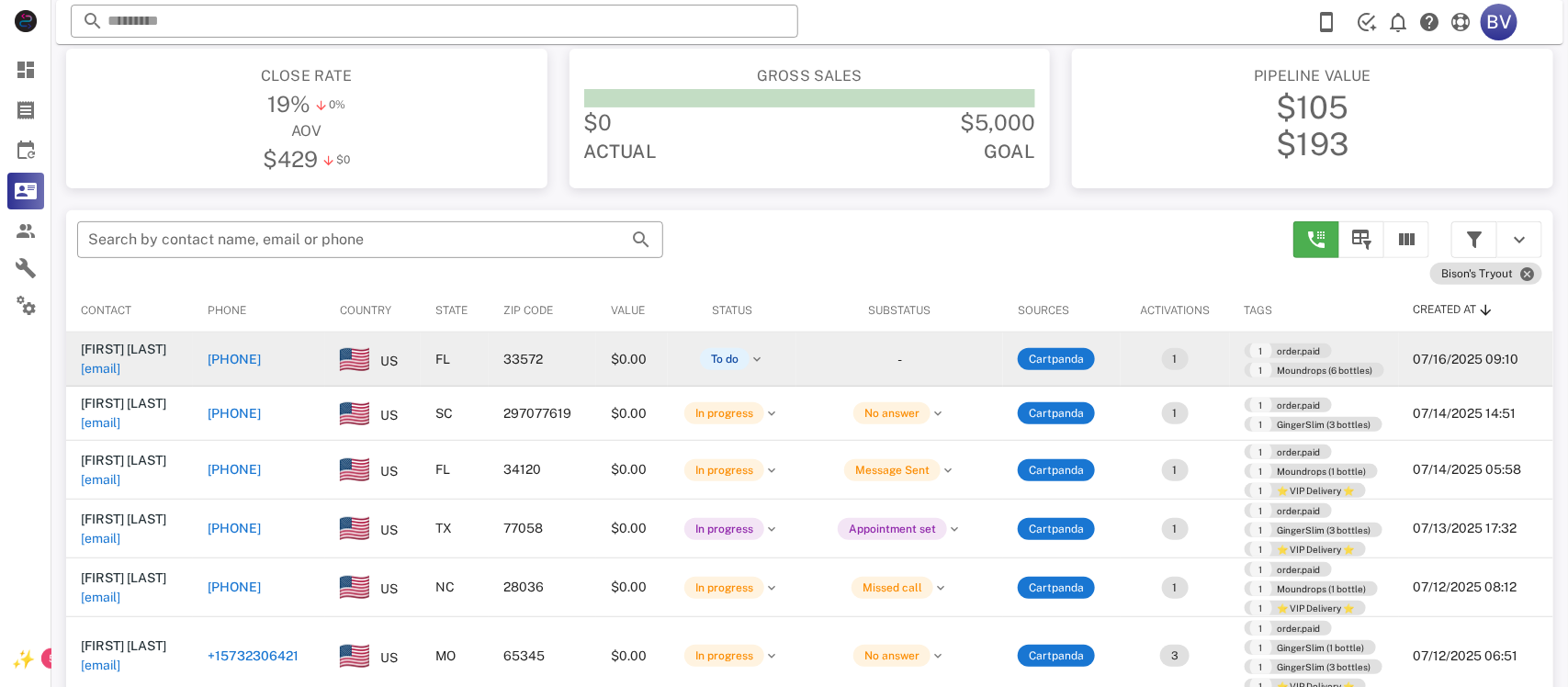 scroll, scrollTop: 0, scrollLeft: 0, axis: both 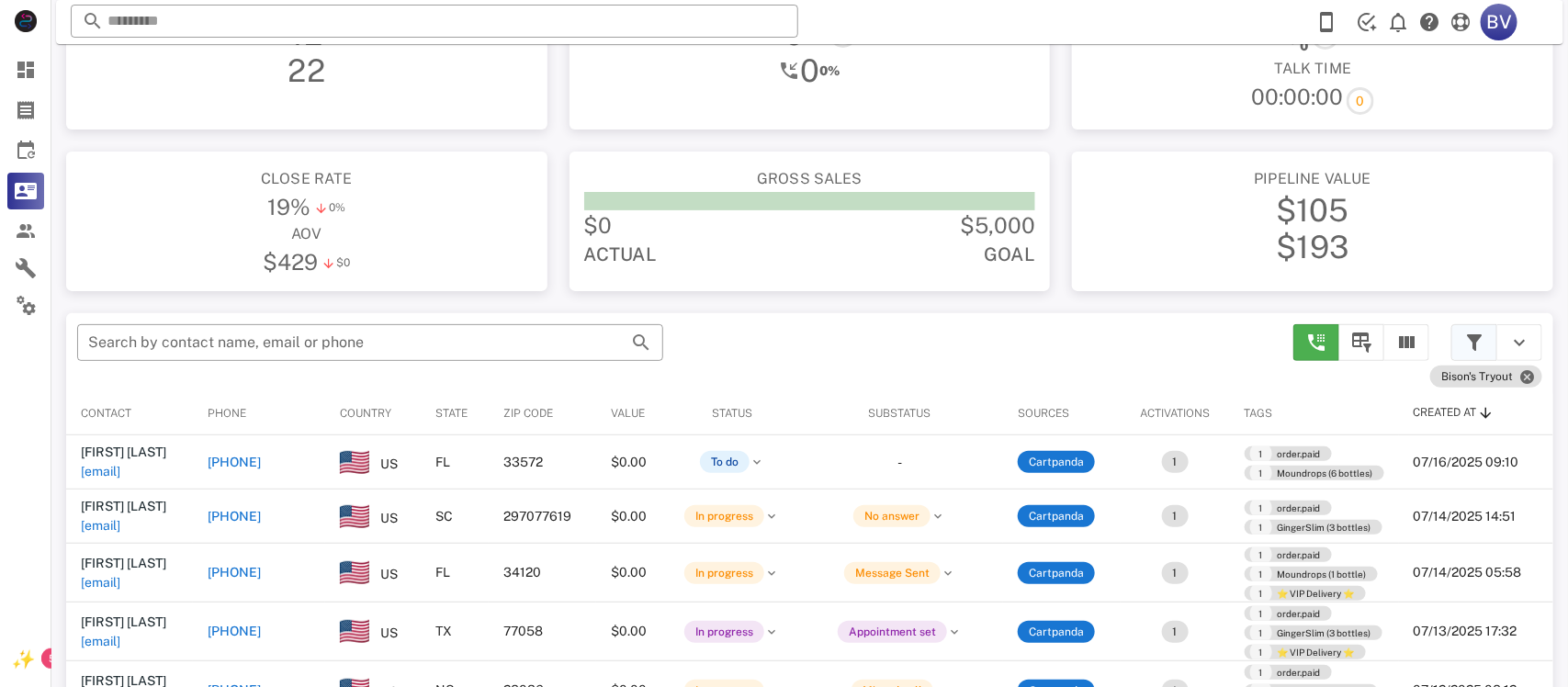 click at bounding box center (1474, 343) 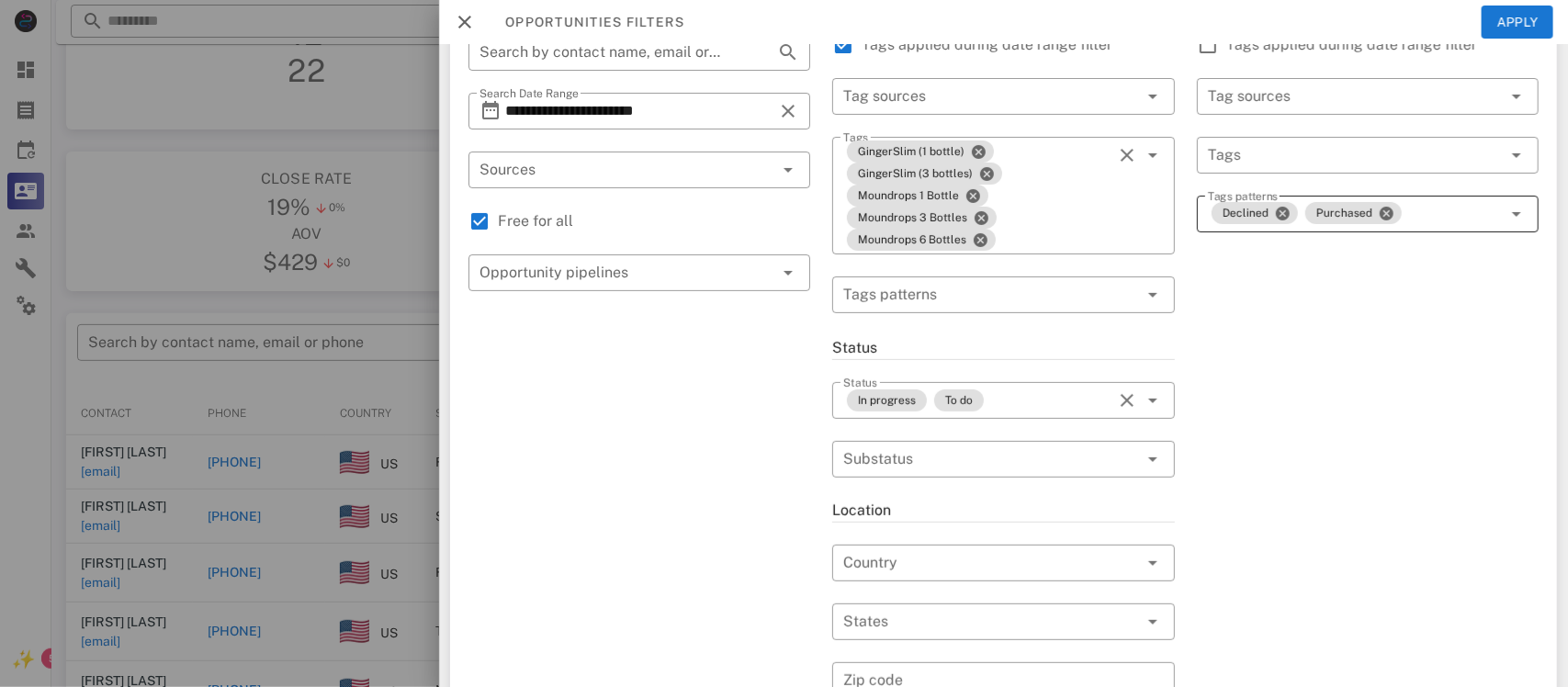 scroll, scrollTop: 0, scrollLeft: 0, axis: both 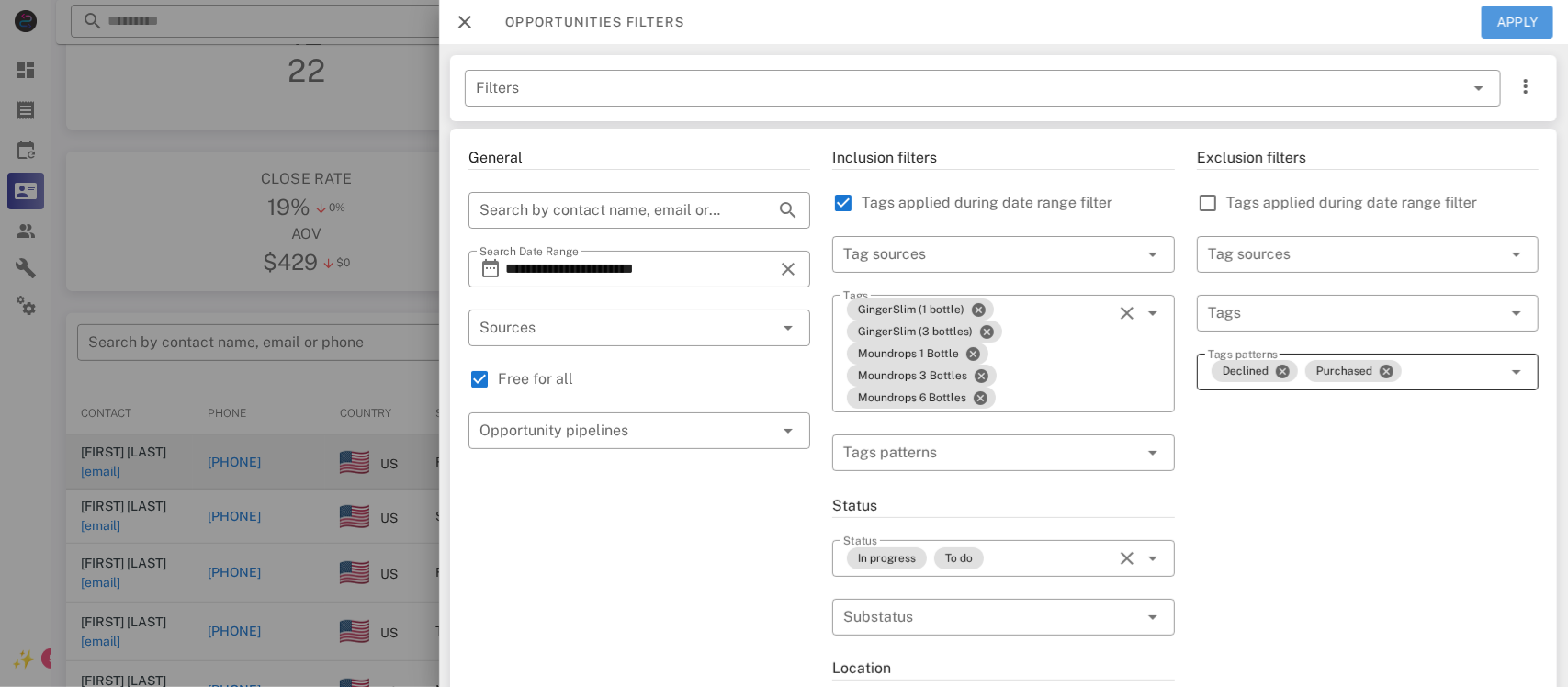 click on "Apply" at bounding box center (1517, 22) 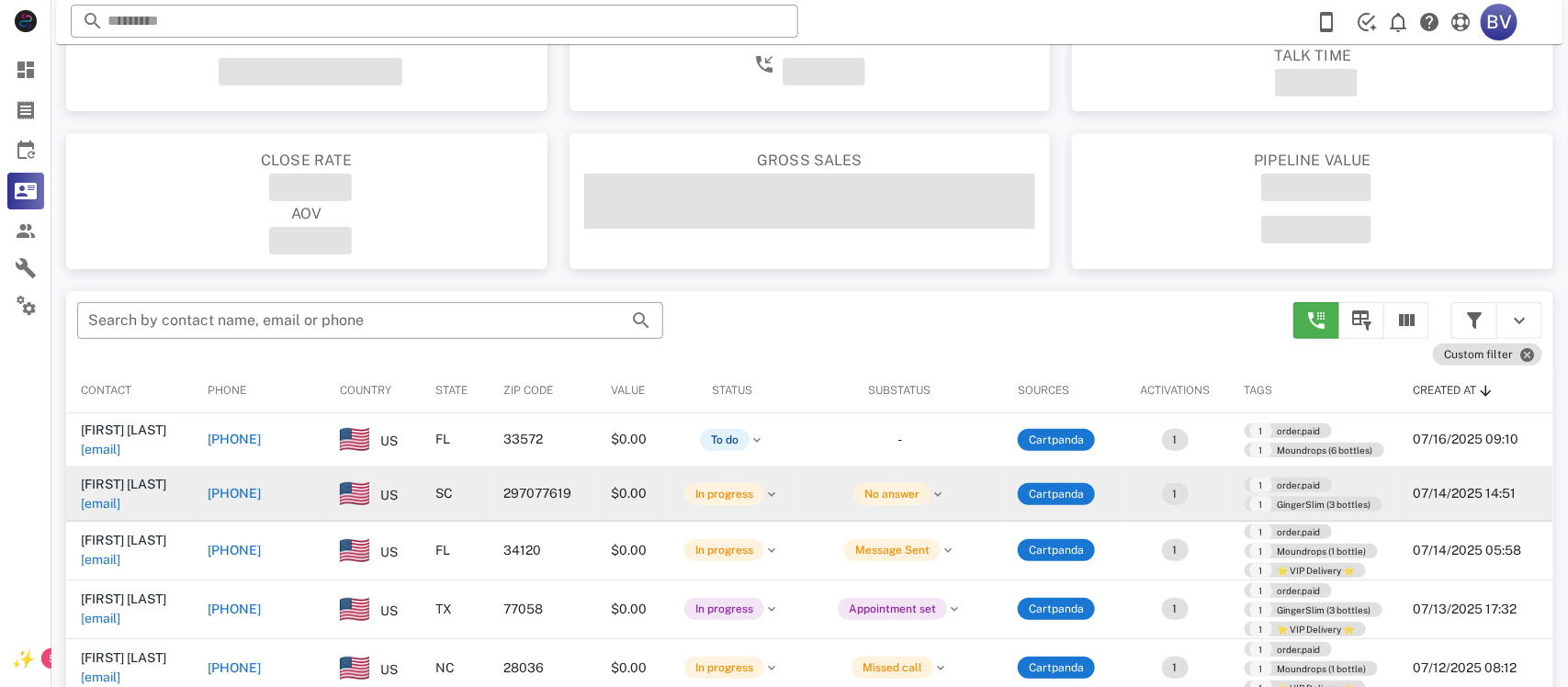 click on "[FIRST] [LAST]" at bounding box center [123, 484] 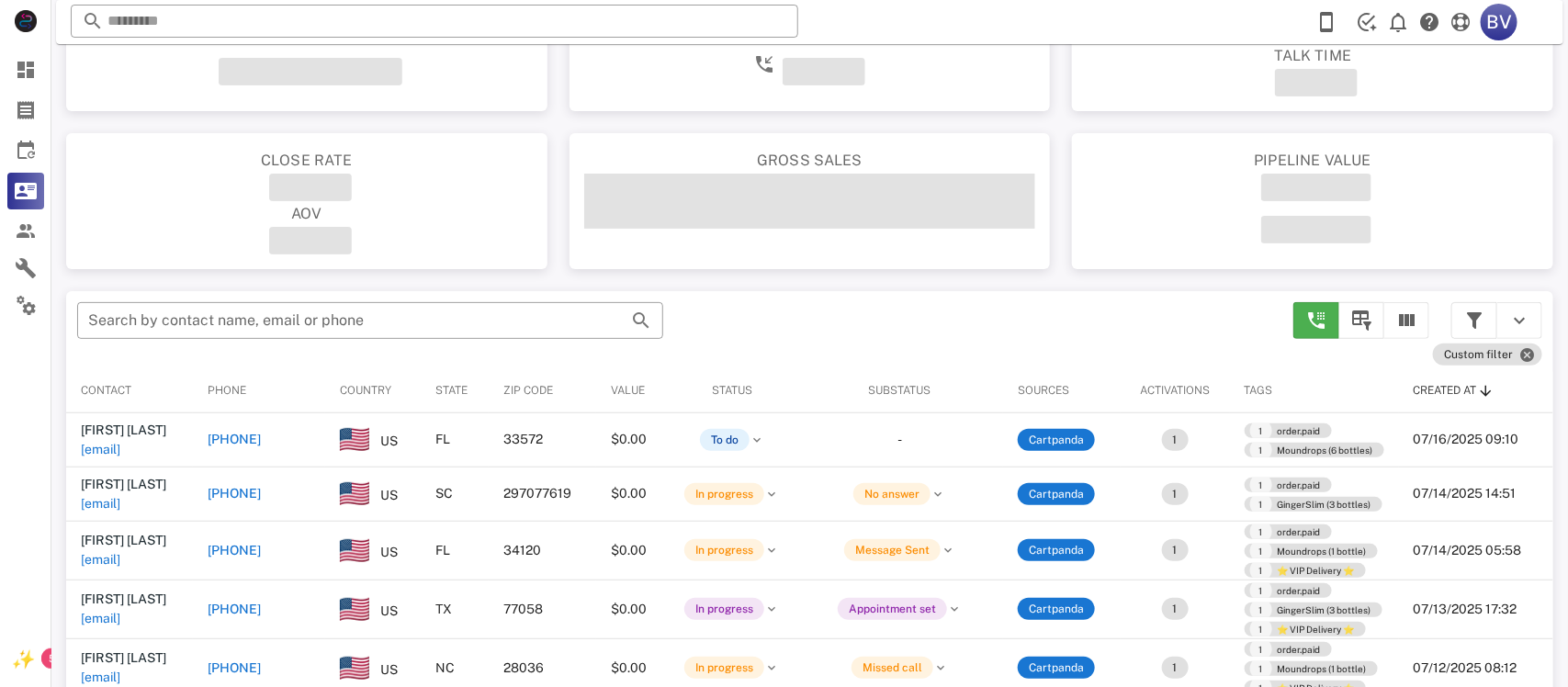 click on "[PHONE]" at bounding box center [234, 493] 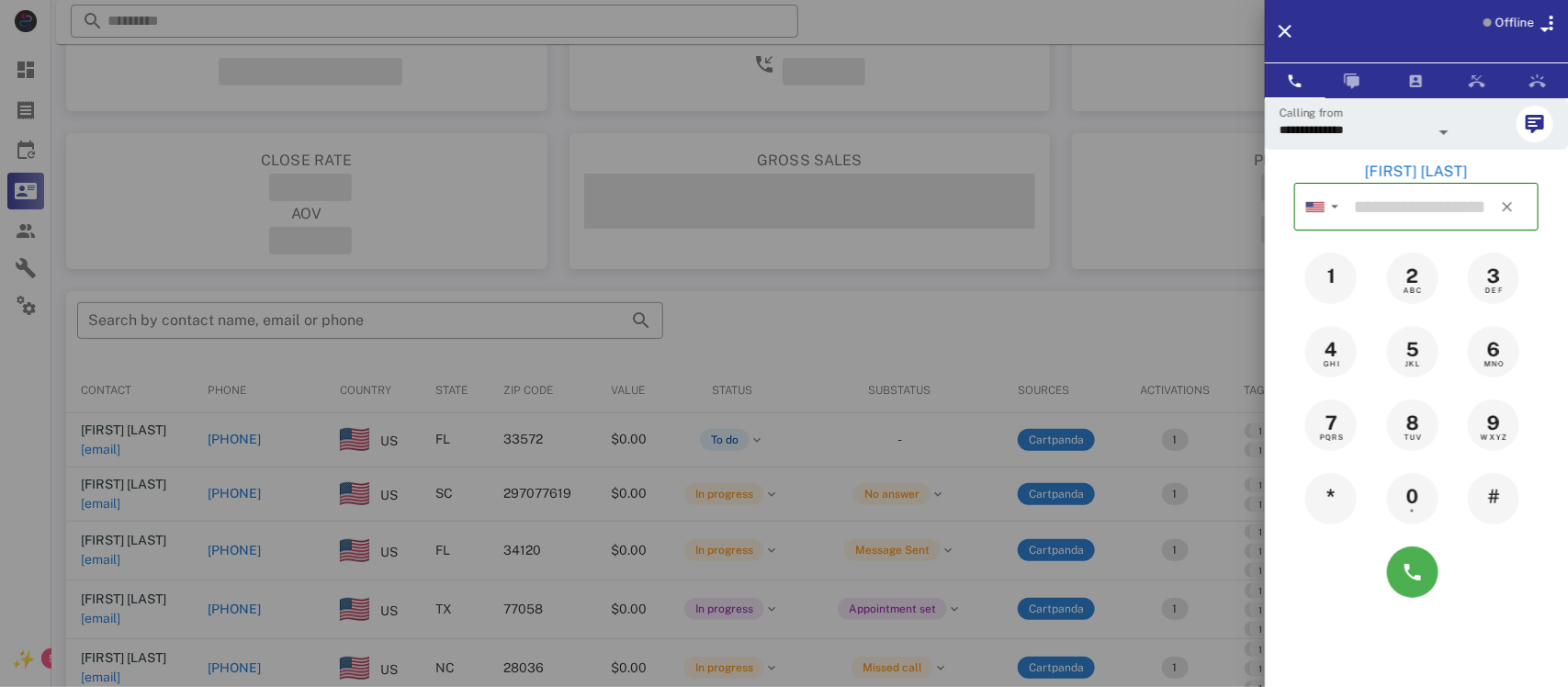 type on "**********" 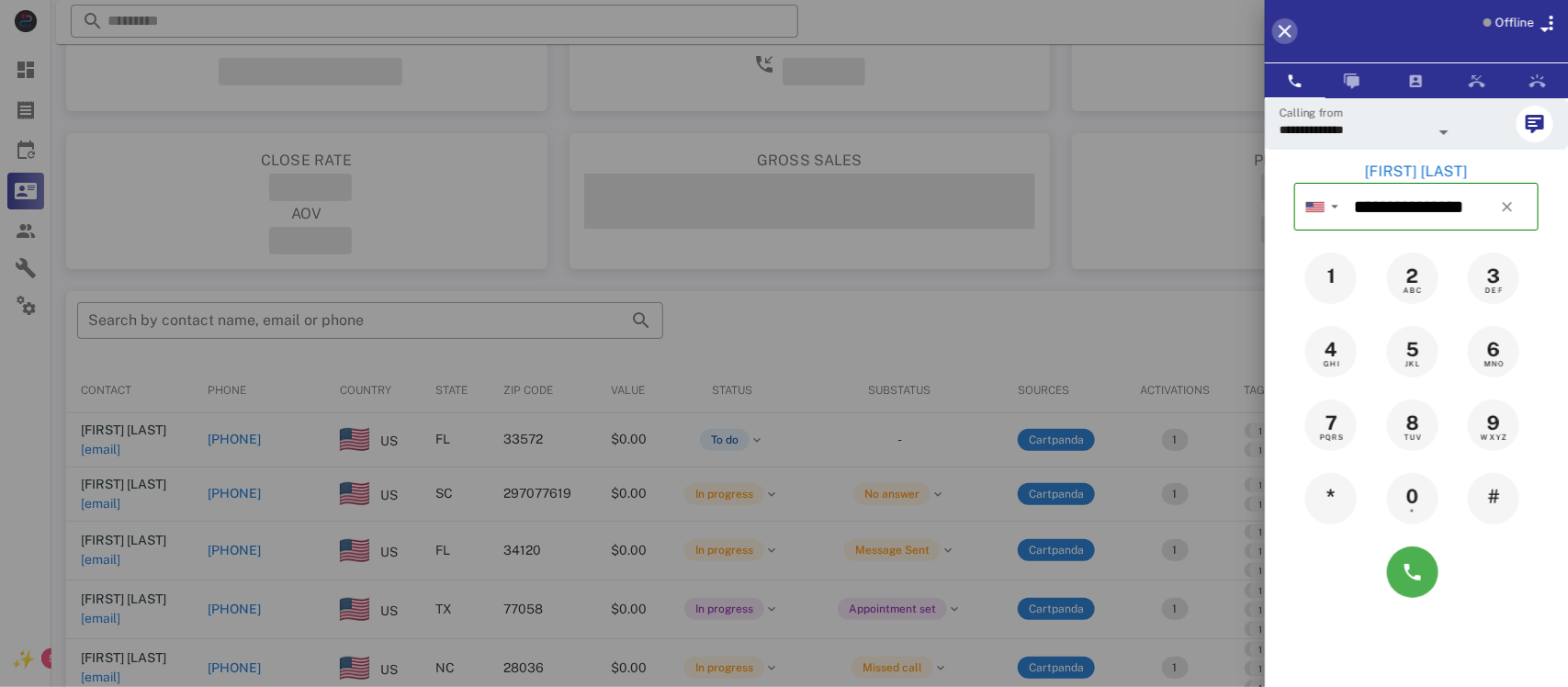click at bounding box center [1285, 31] 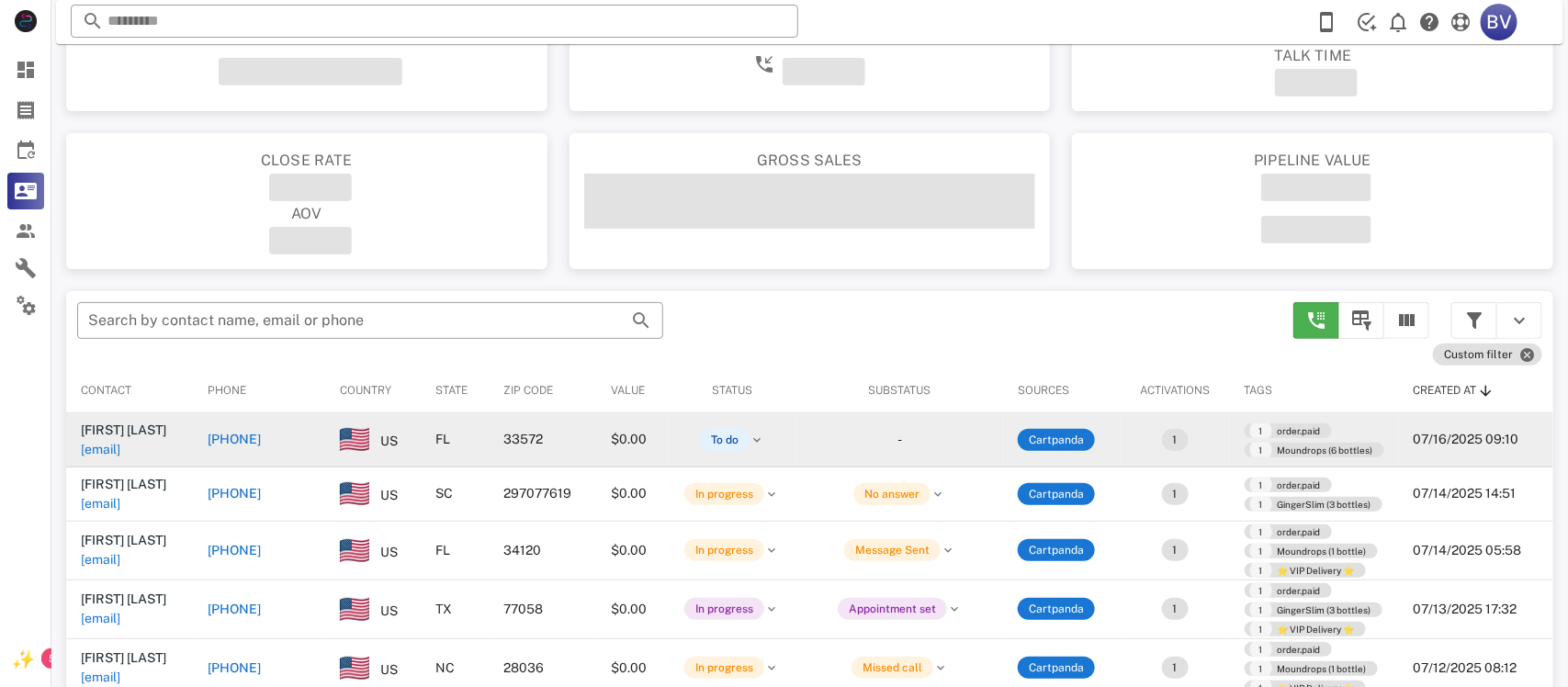 type 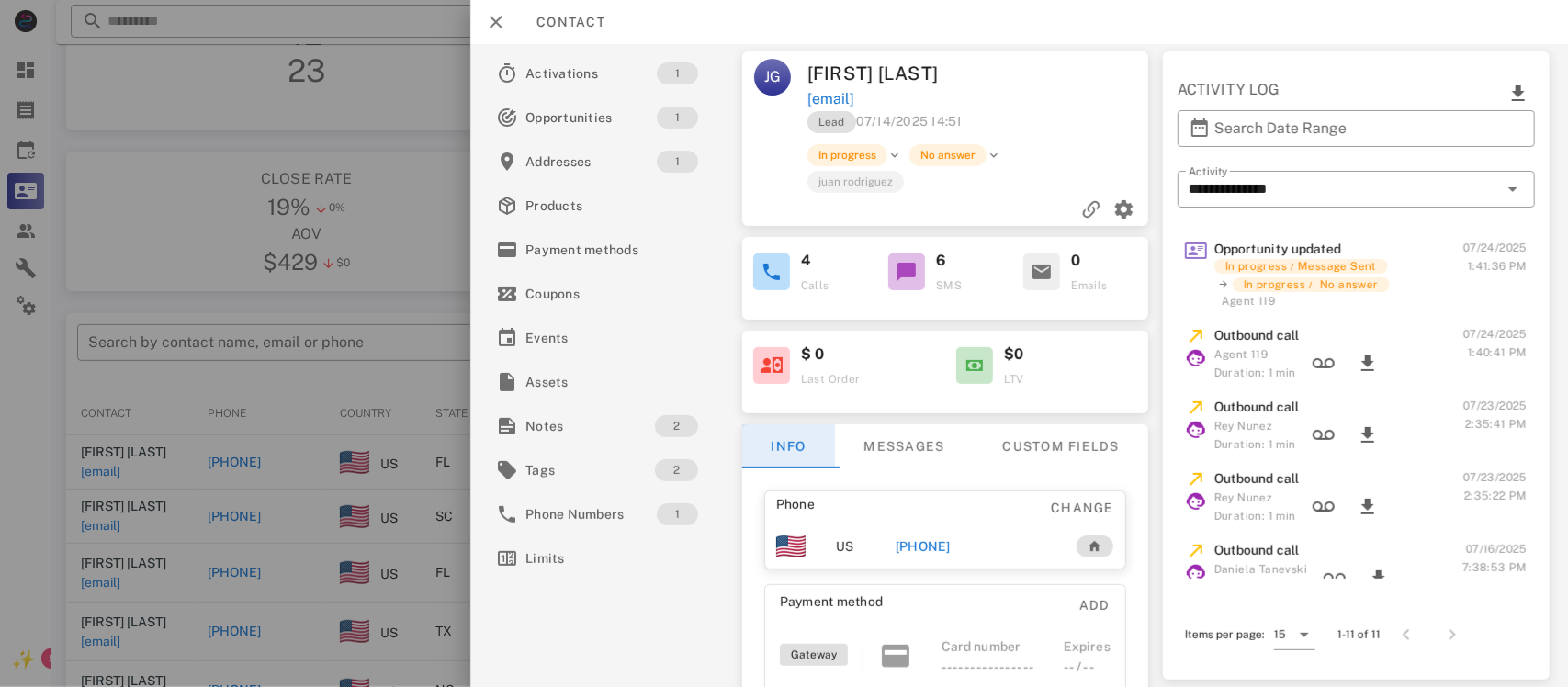 scroll, scrollTop: 181, scrollLeft: 0, axis: vertical 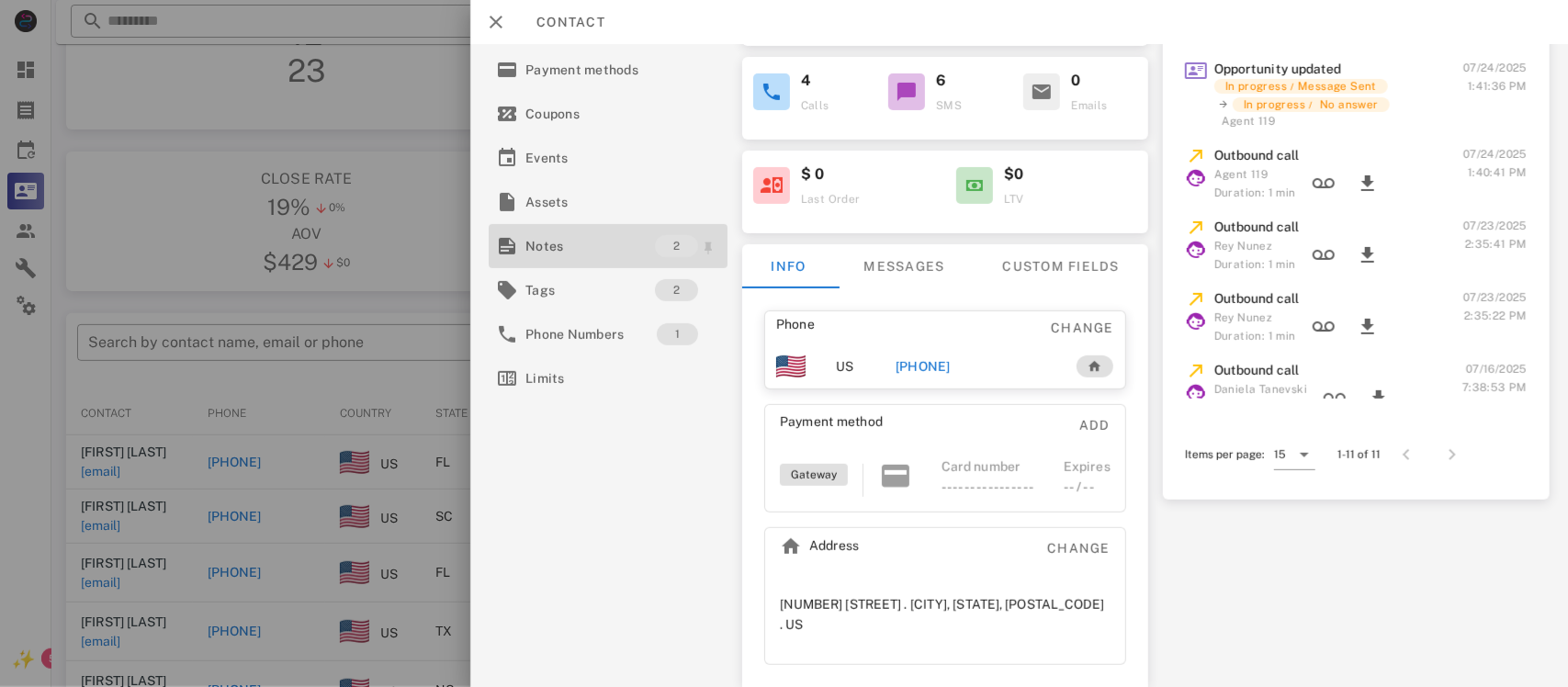 click on "Notes" at bounding box center (590, 246) 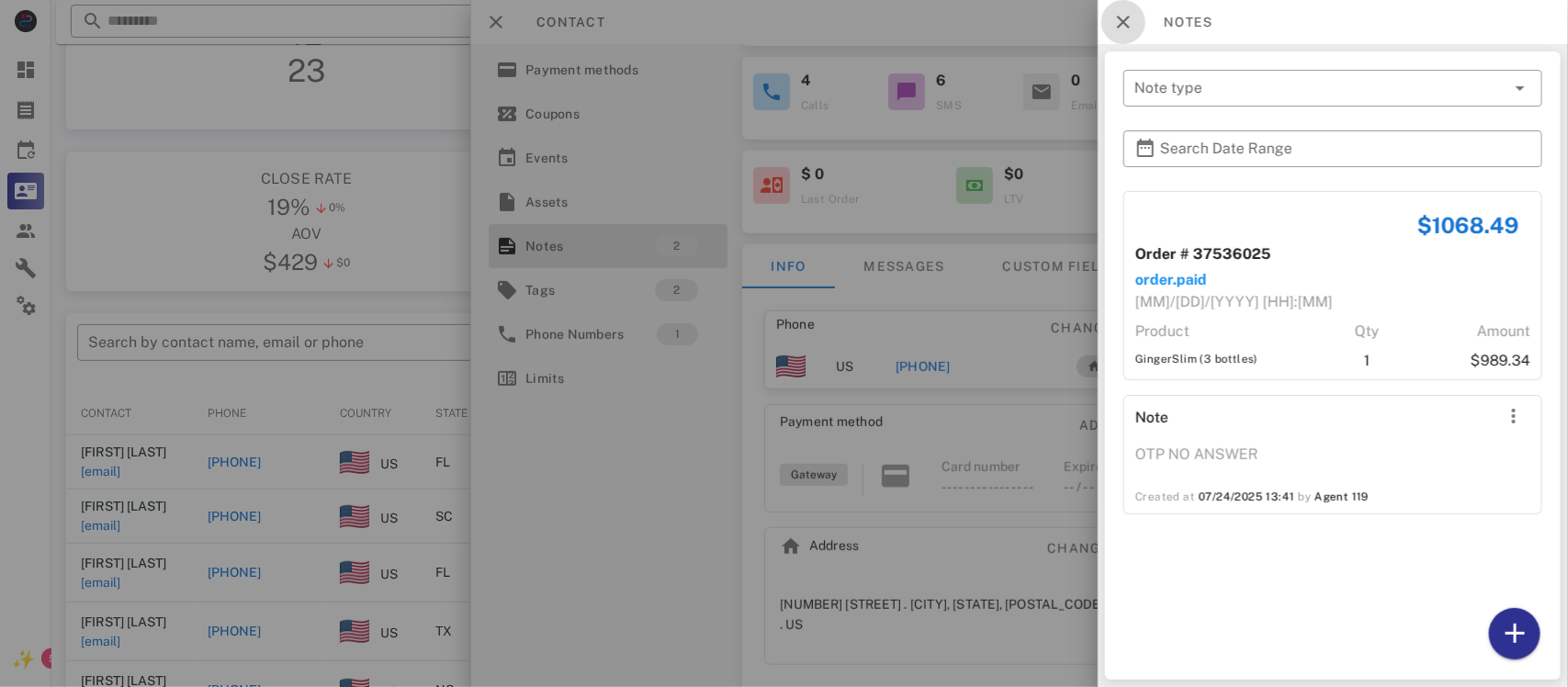 click at bounding box center (1123, 22) 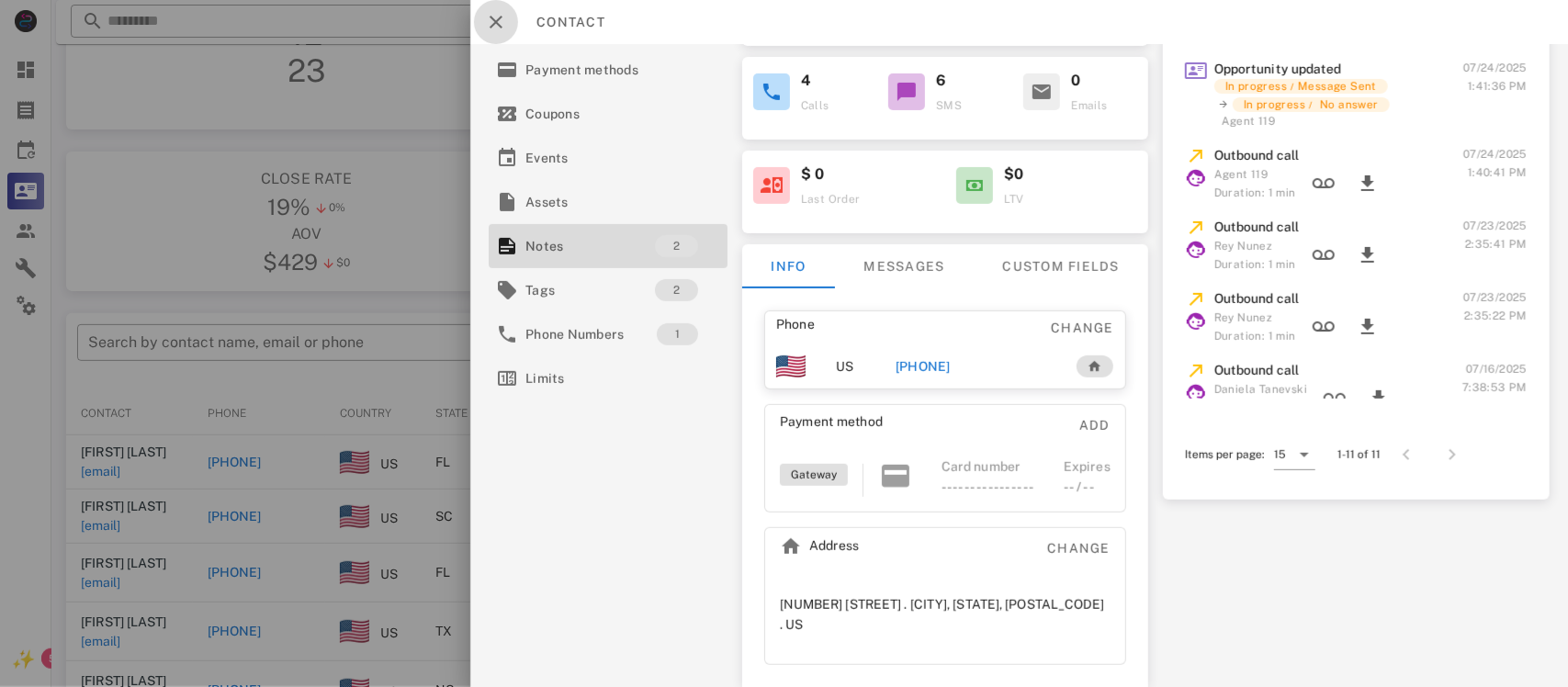 click at bounding box center [496, 22] 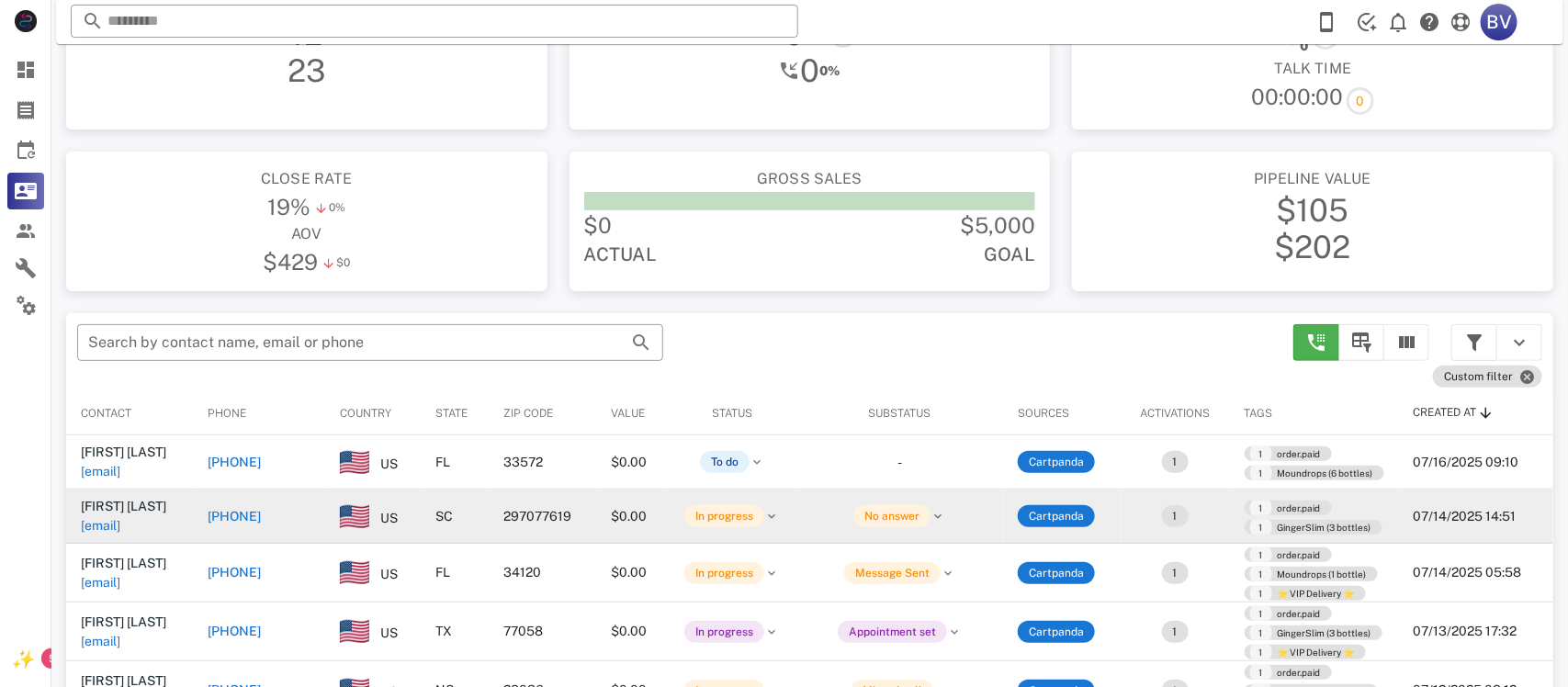 click on "[FIRST] [LAST]" at bounding box center (123, 506) 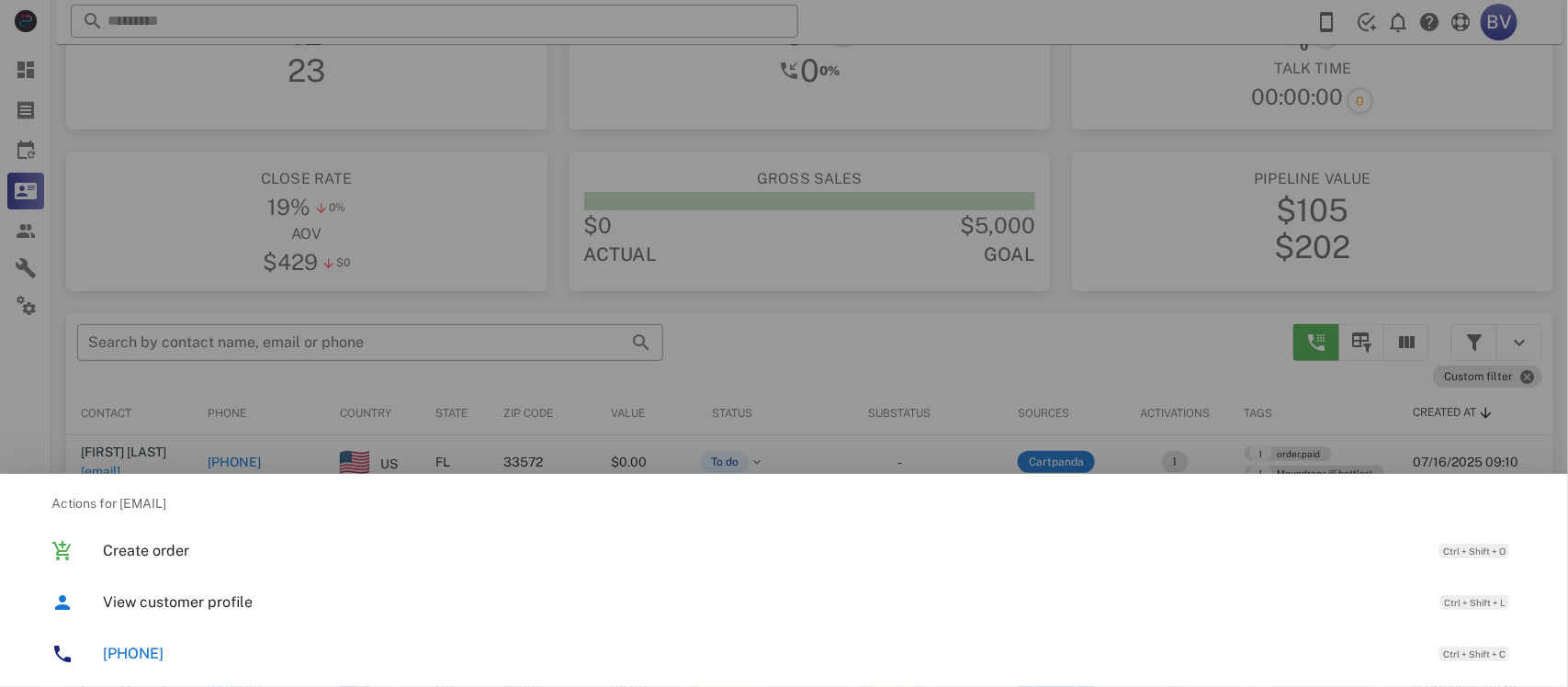 click on "Actions for [EMAIL]" at bounding box center [784, 503] 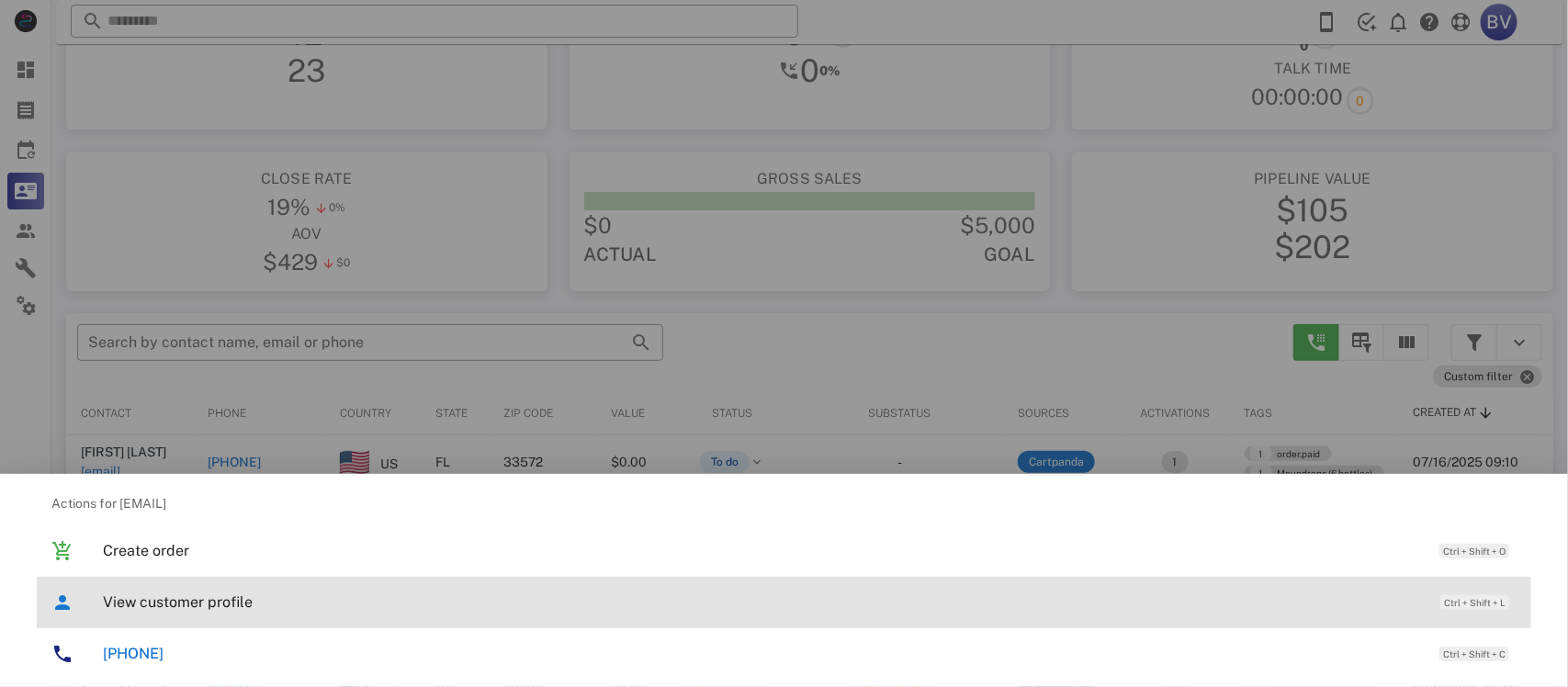 click on "View customer profile" at bounding box center (762, 602) 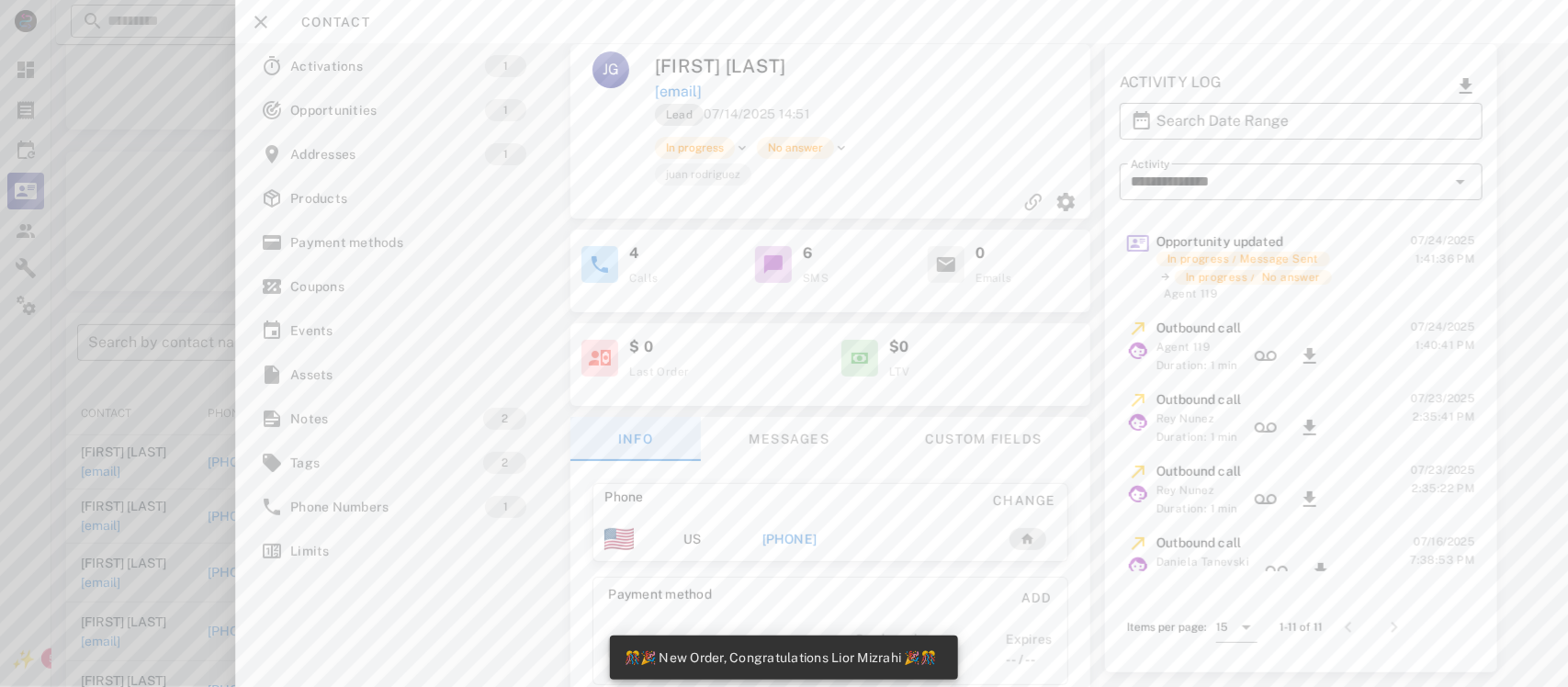 scroll, scrollTop: 0, scrollLeft: 0, axis: both 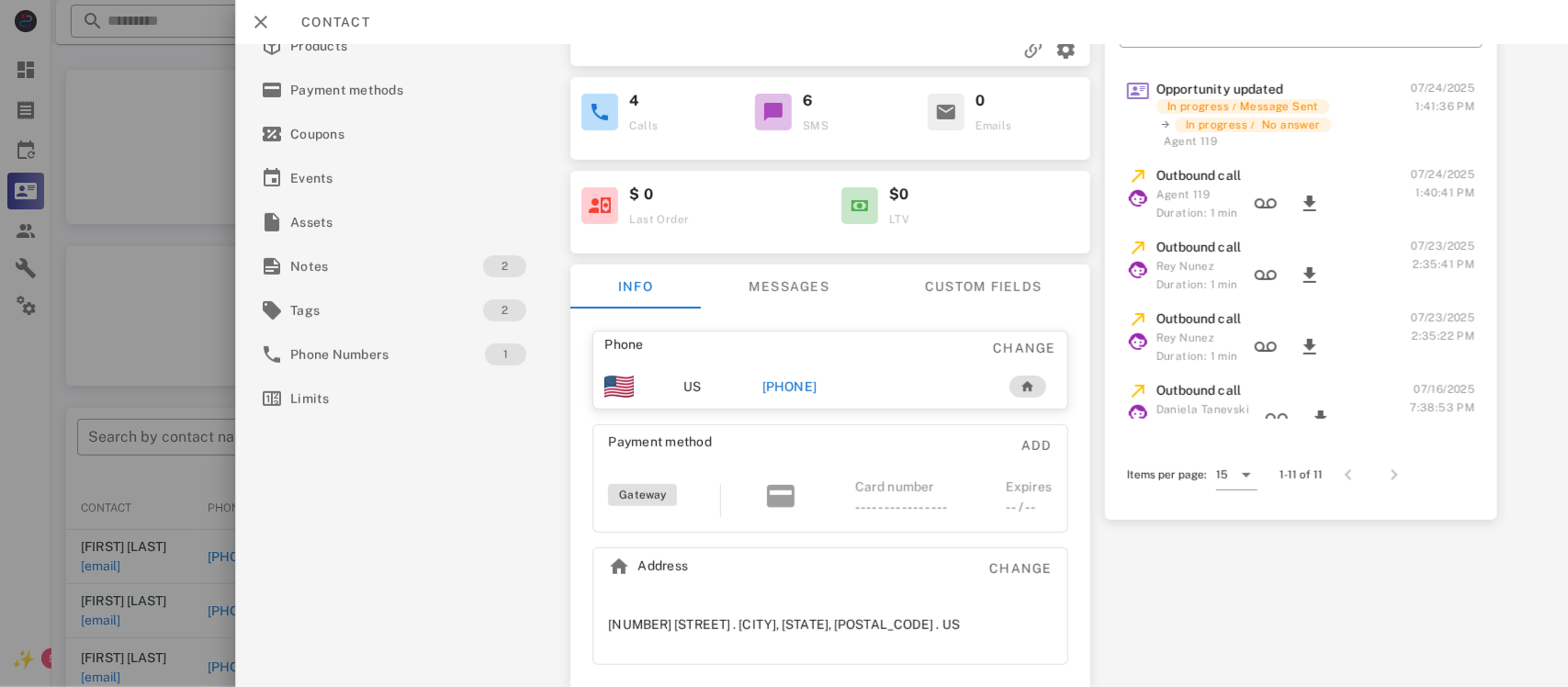 click on "Contact" at bounding box center [901, 22] 